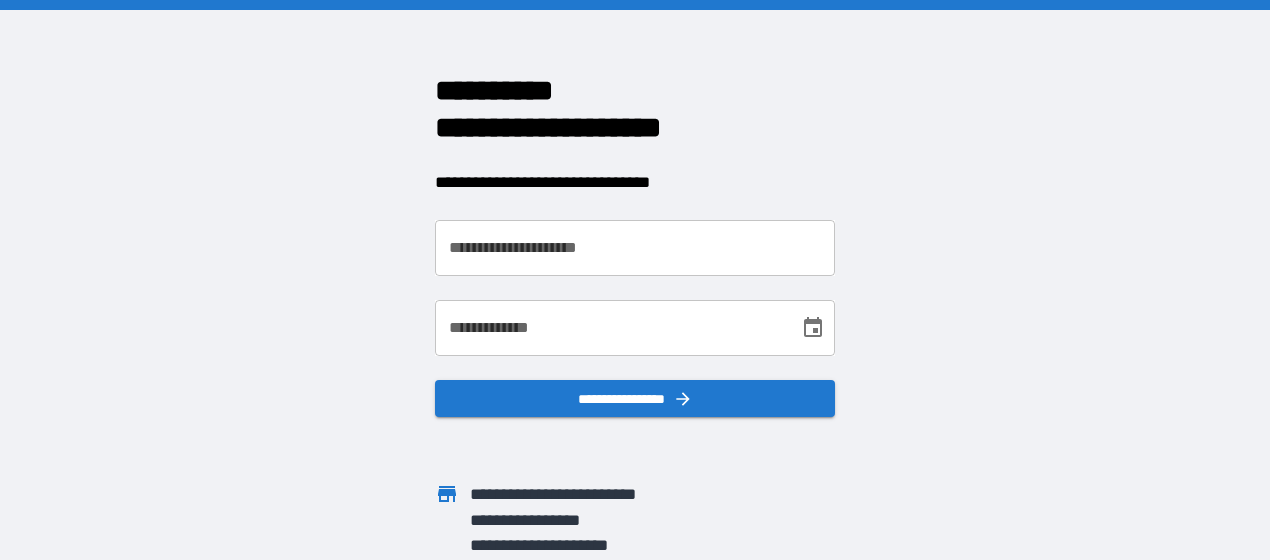 scroll, scrollTop: 0, scrollLeft: 0, axis: both 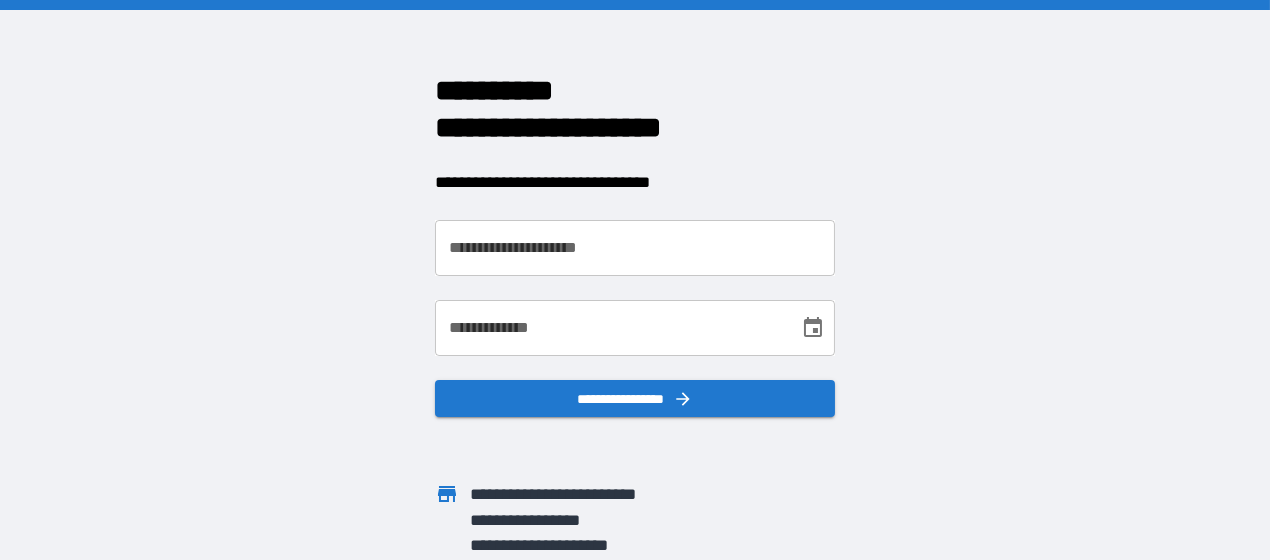 click on "**********" at bounding box center (635, 248) 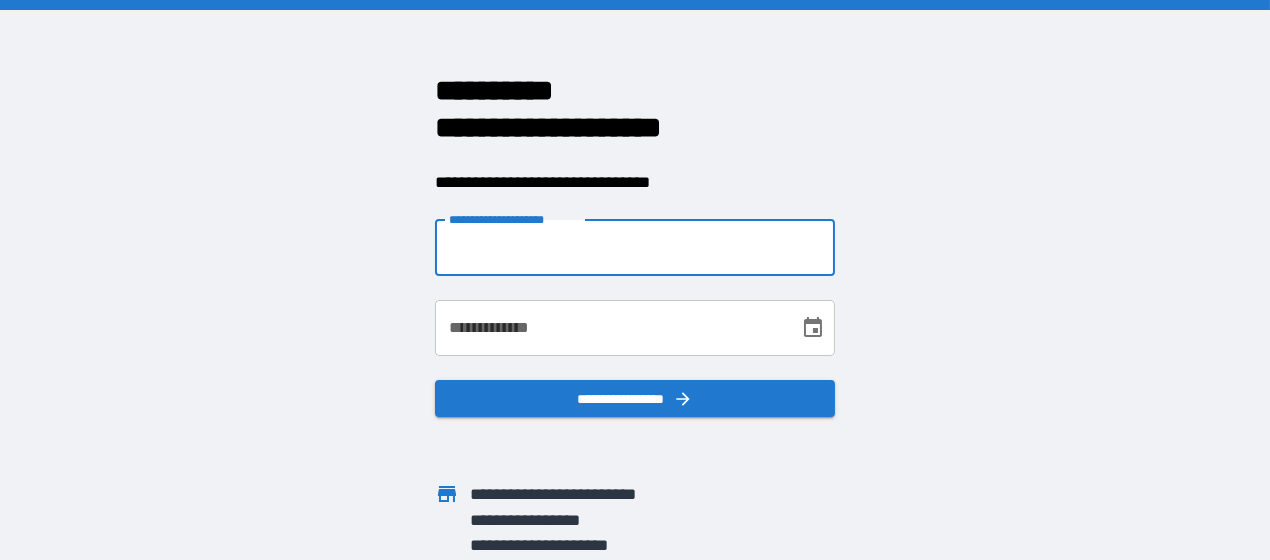 type on "**********" 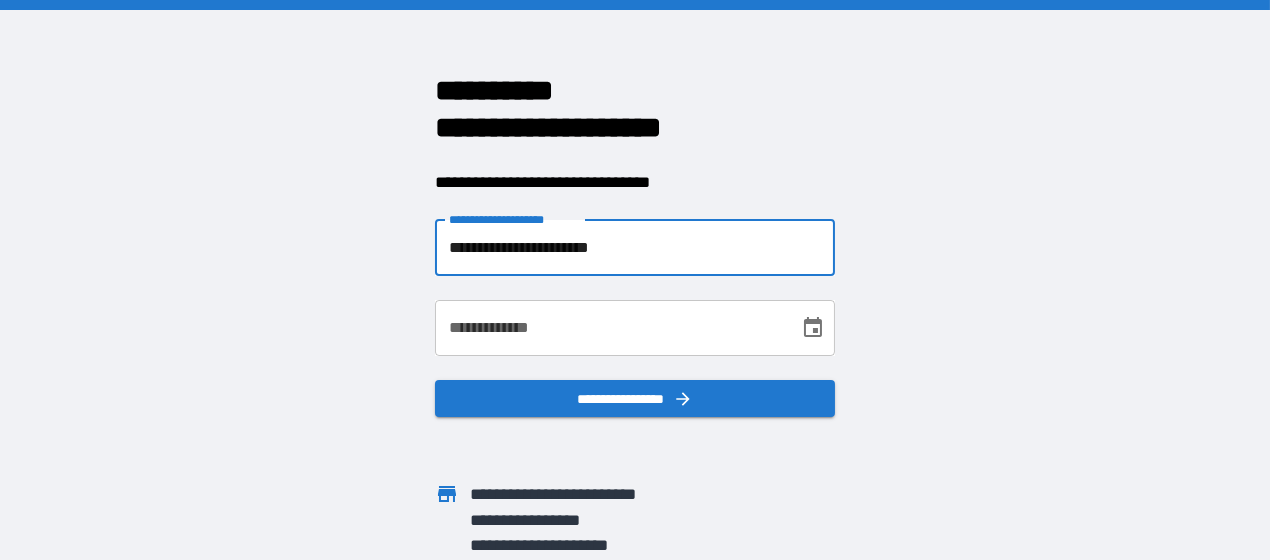 click on "**********" at bounding box center [610, 328] 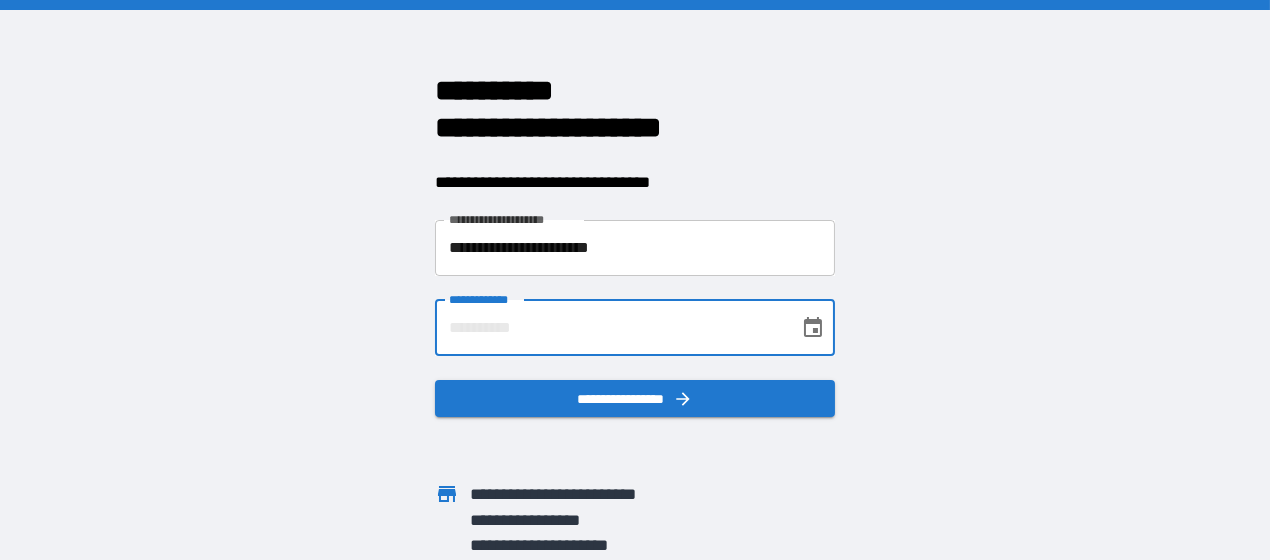 type on "**********" 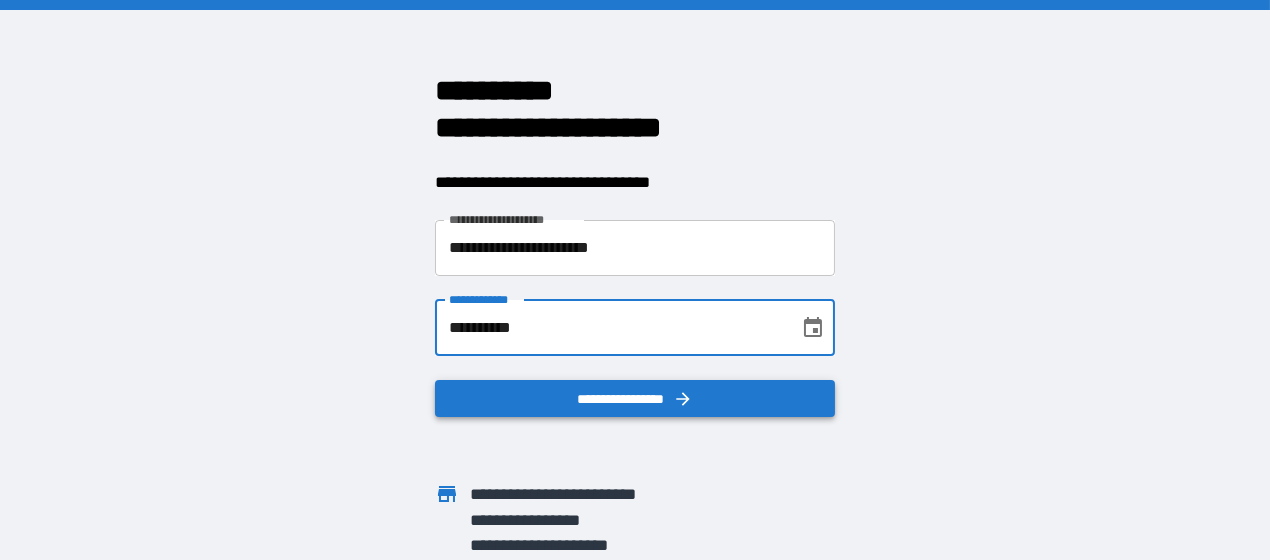 click on "**********" at bounding box center (635, 398) 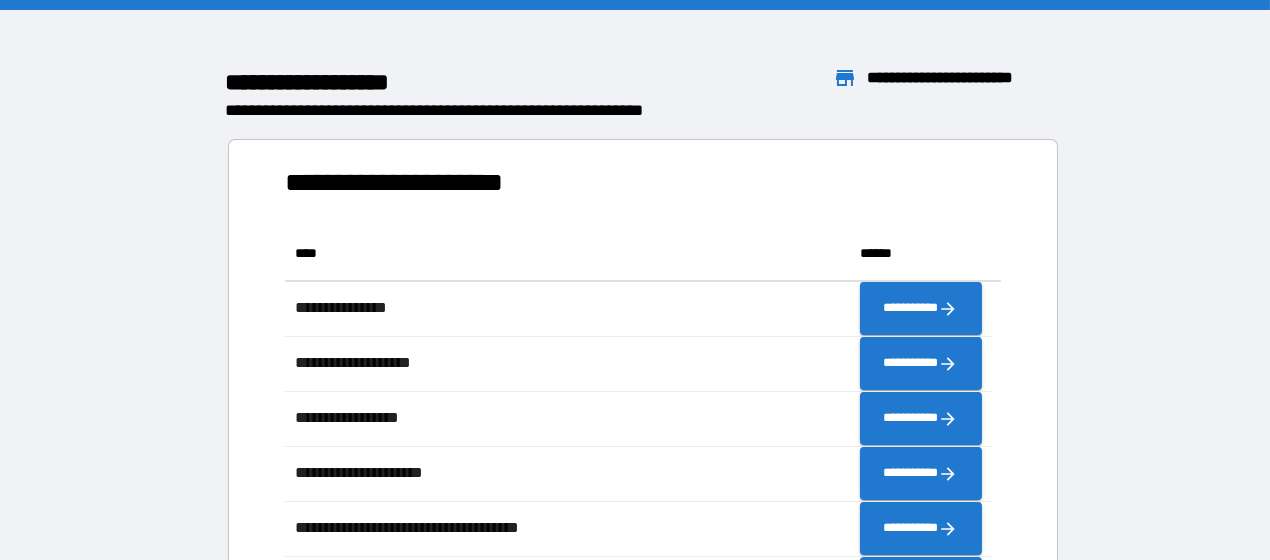 scroll, scrollTop: 16, scrollLeft: 15, axis: both 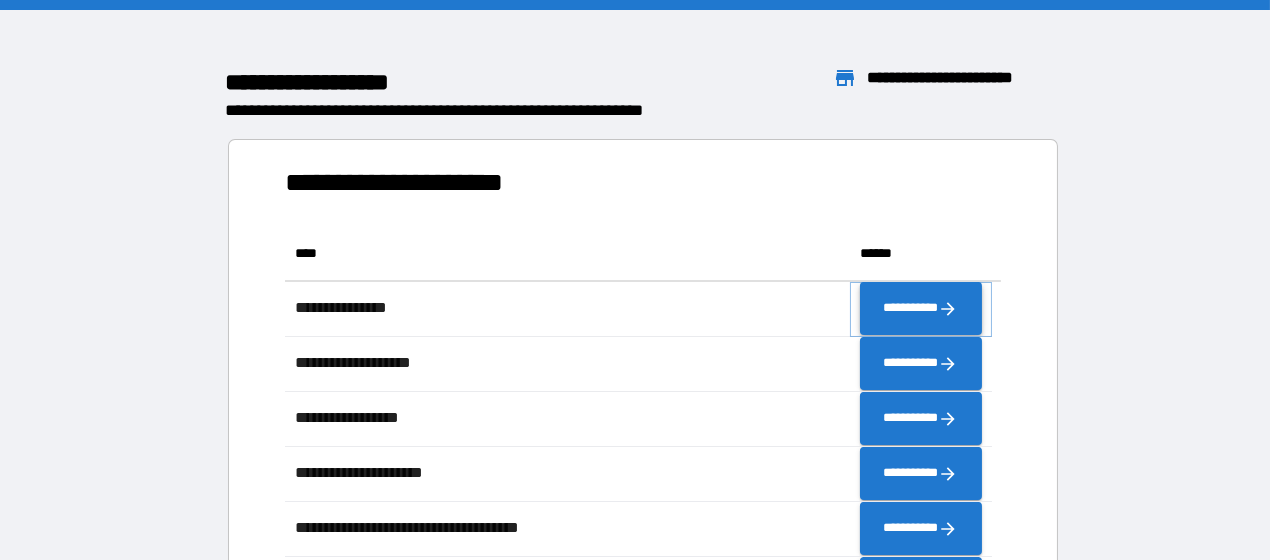 click on "**********" at bounding box center (920, 308) 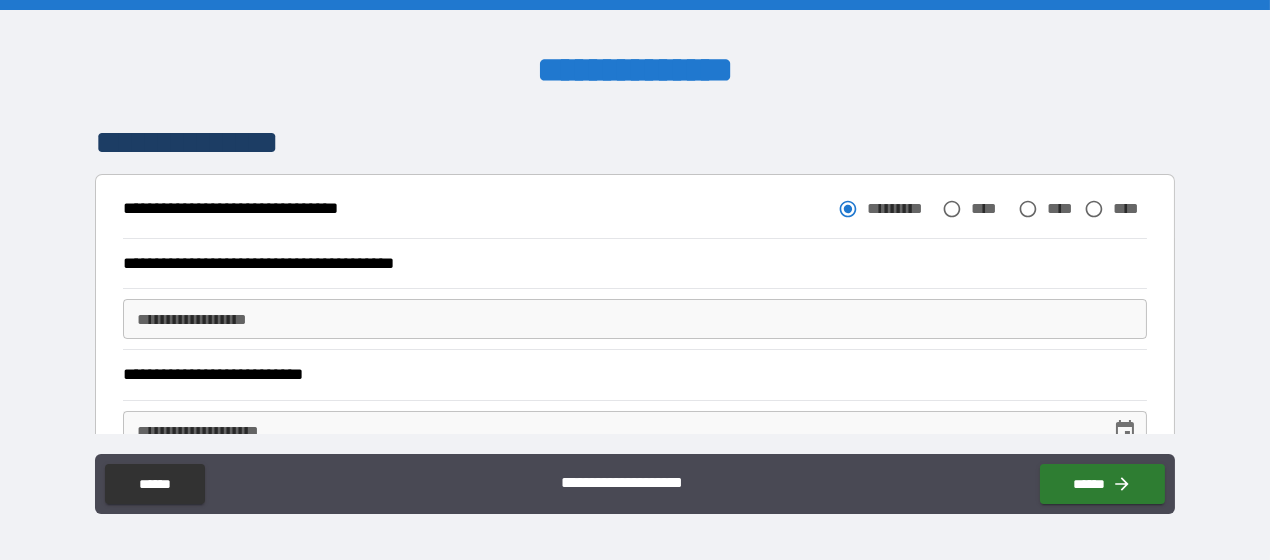 click on "**********" at bounding box center [635, 319] 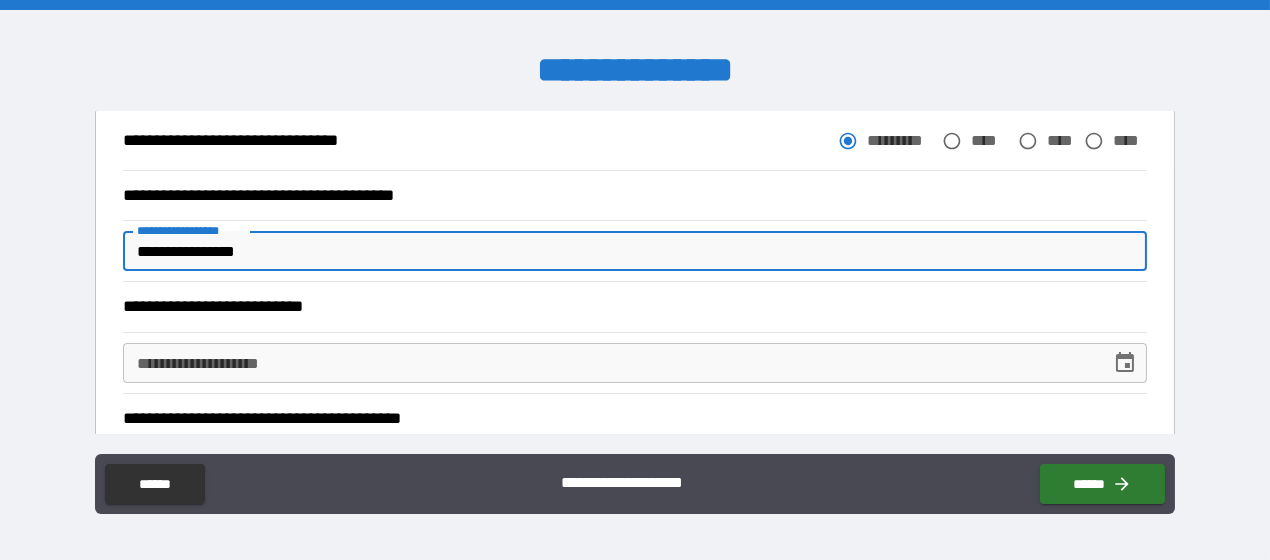 scroll, scrollTop: 99, scrollLeft: 0, axis: vertical 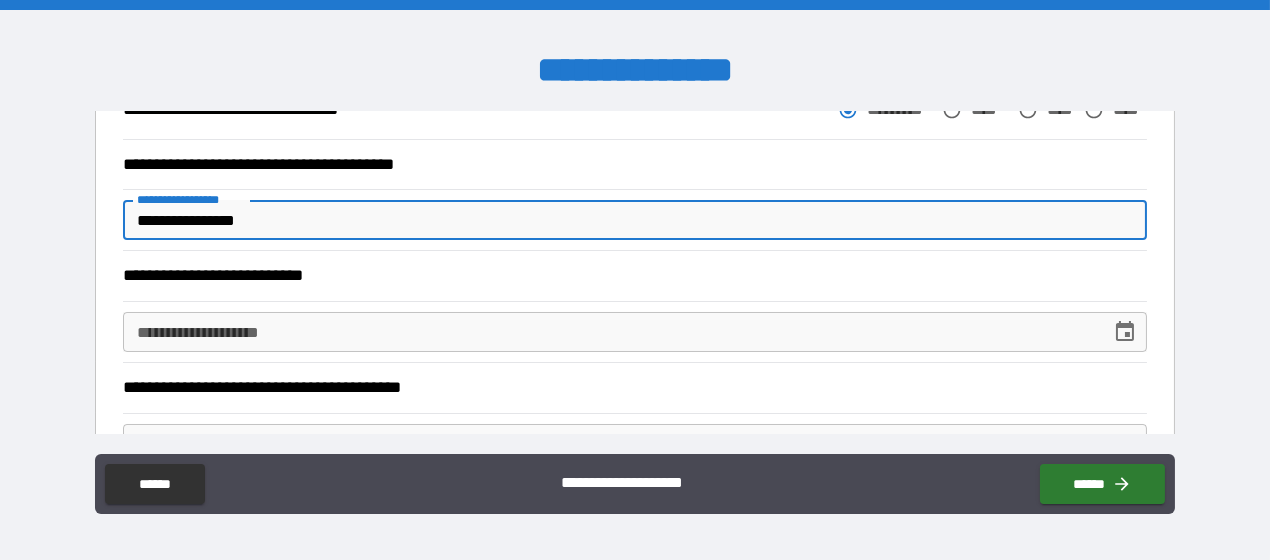 type on "**********" 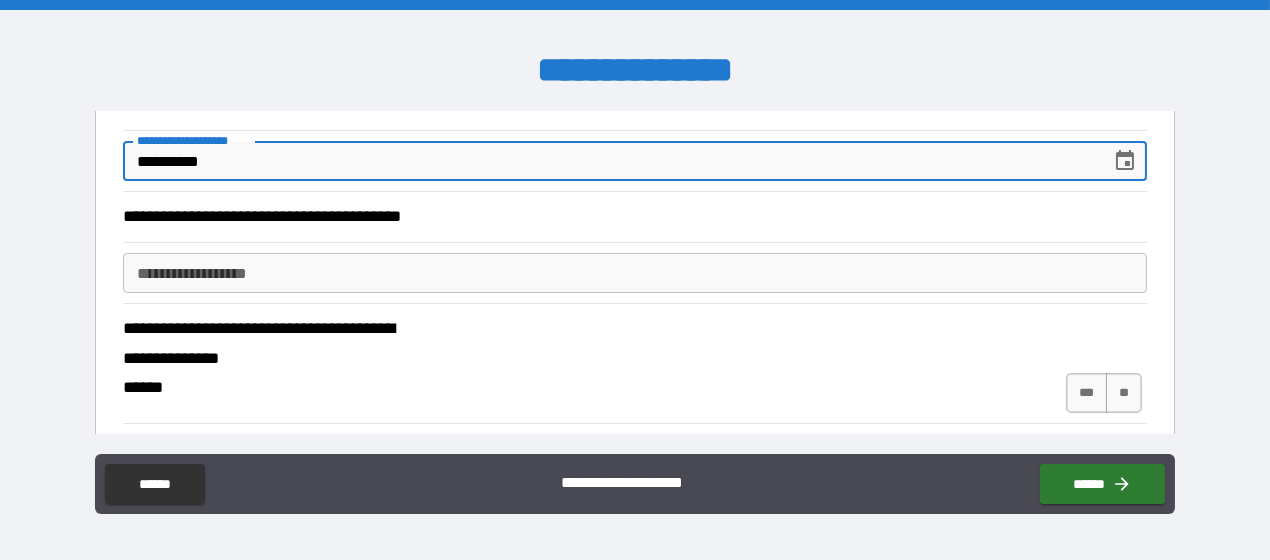 scroll, scrollTop: 300, scrollLeft: 0, axis: vertical 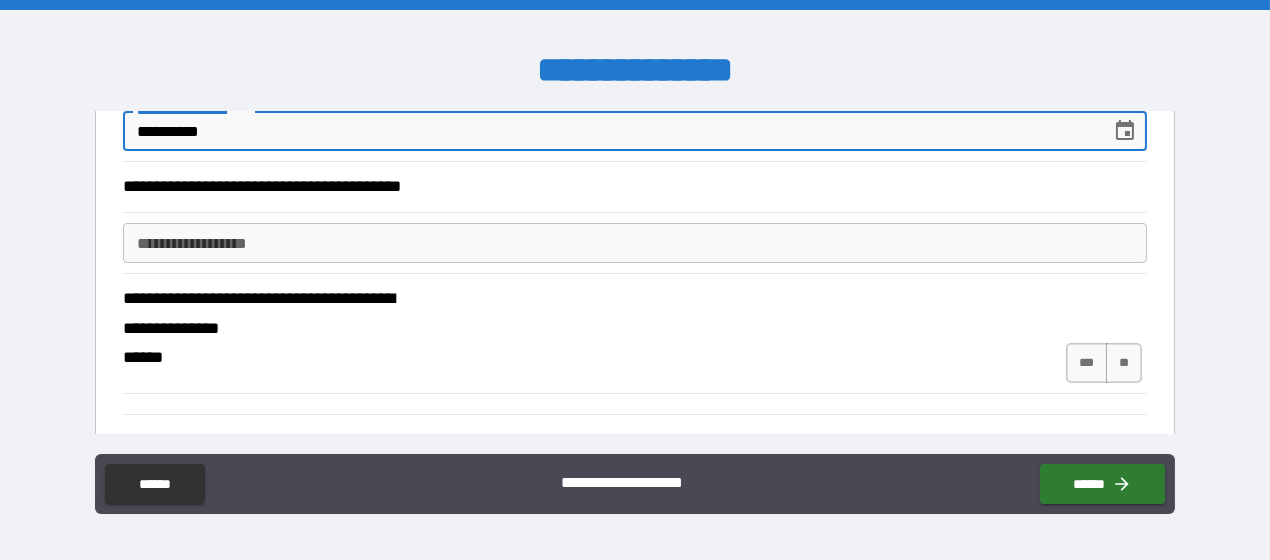 type on "**********" 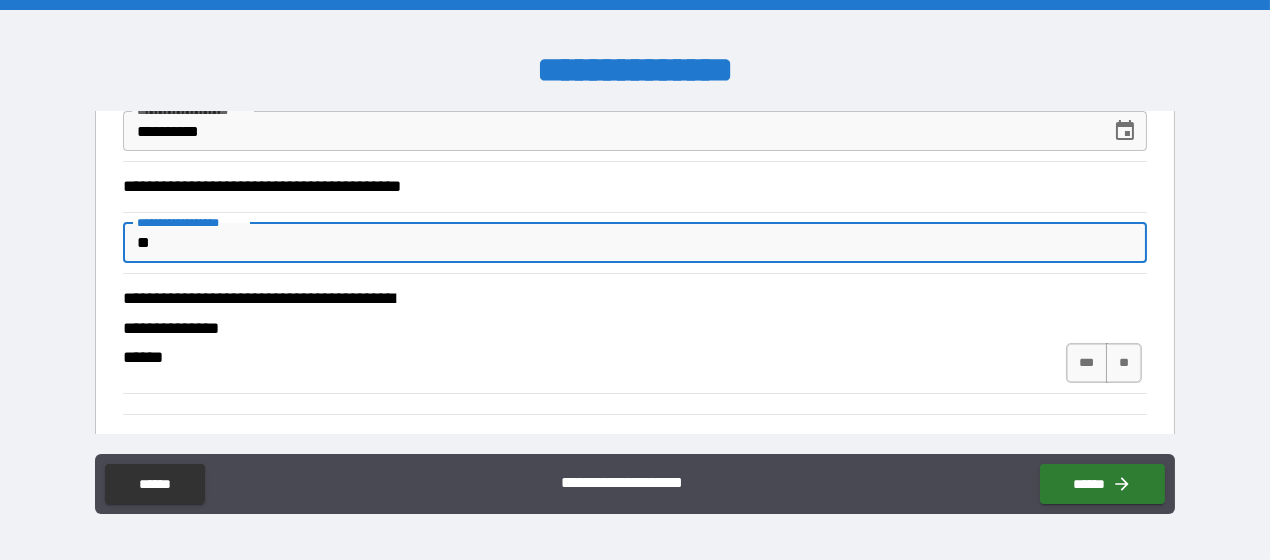 type on "*" 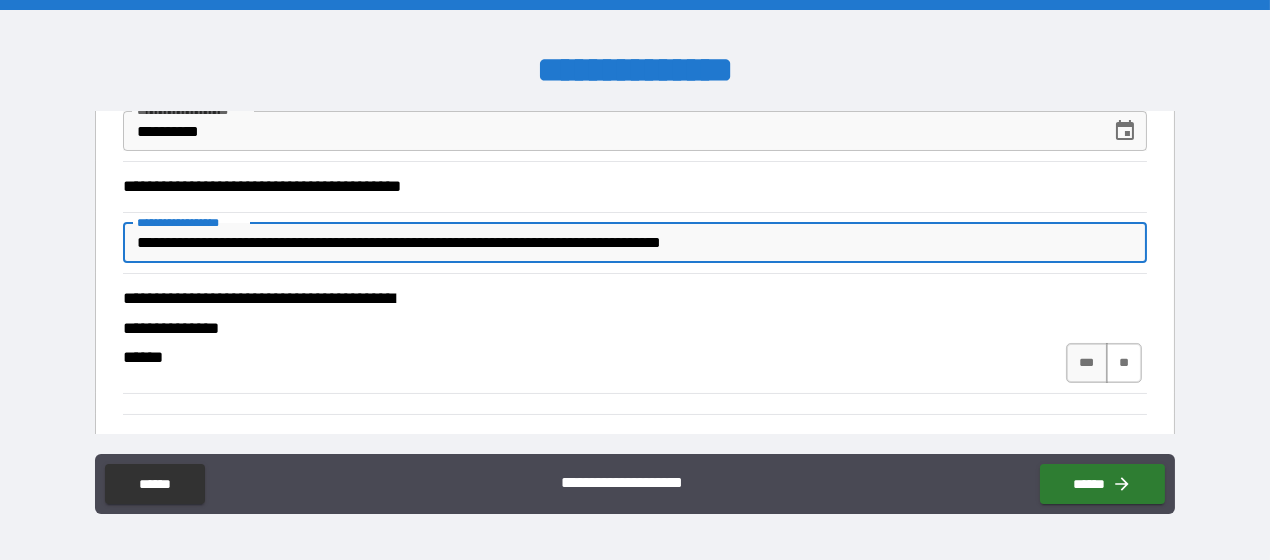 type on "**********" 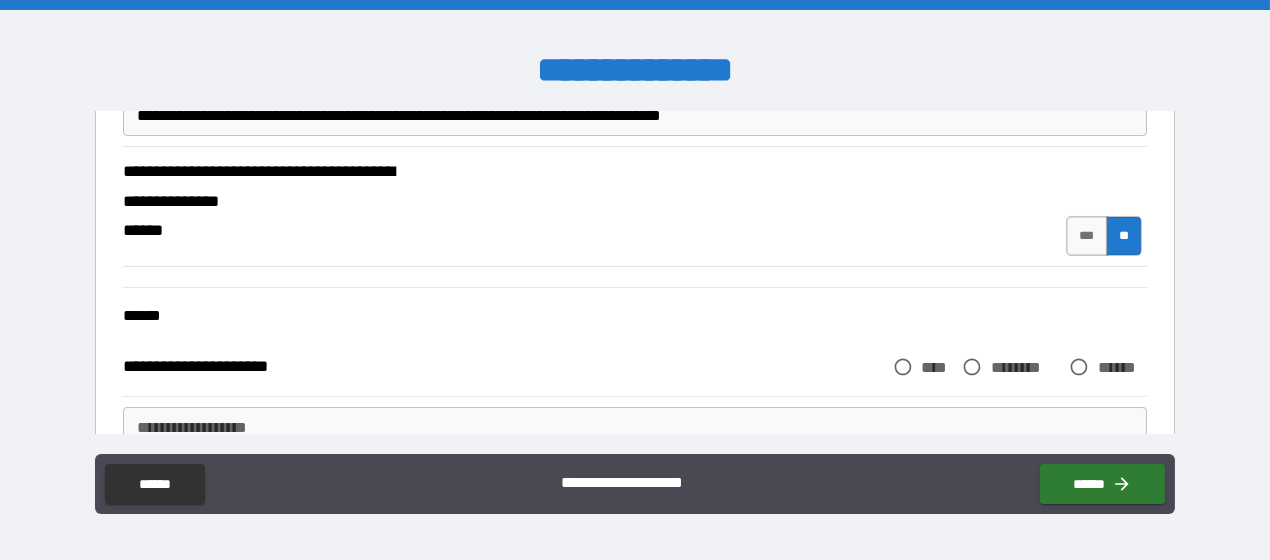 scroll, scrollTop: 400, scrollLeft: 0, axis: vertical 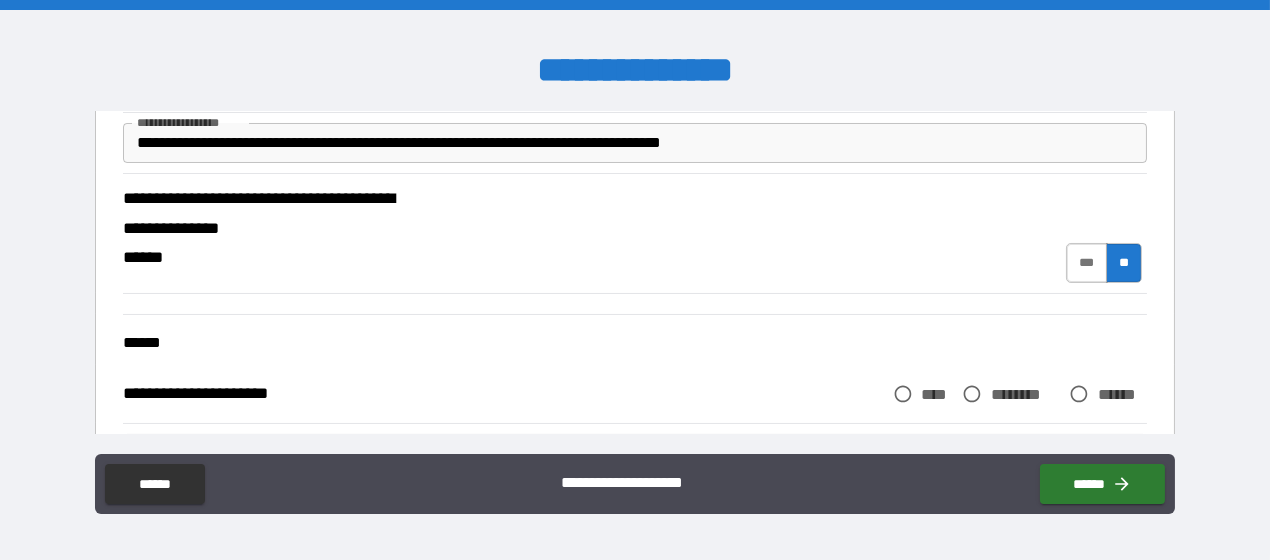 click on "***" at bounding box center (1087, 263) 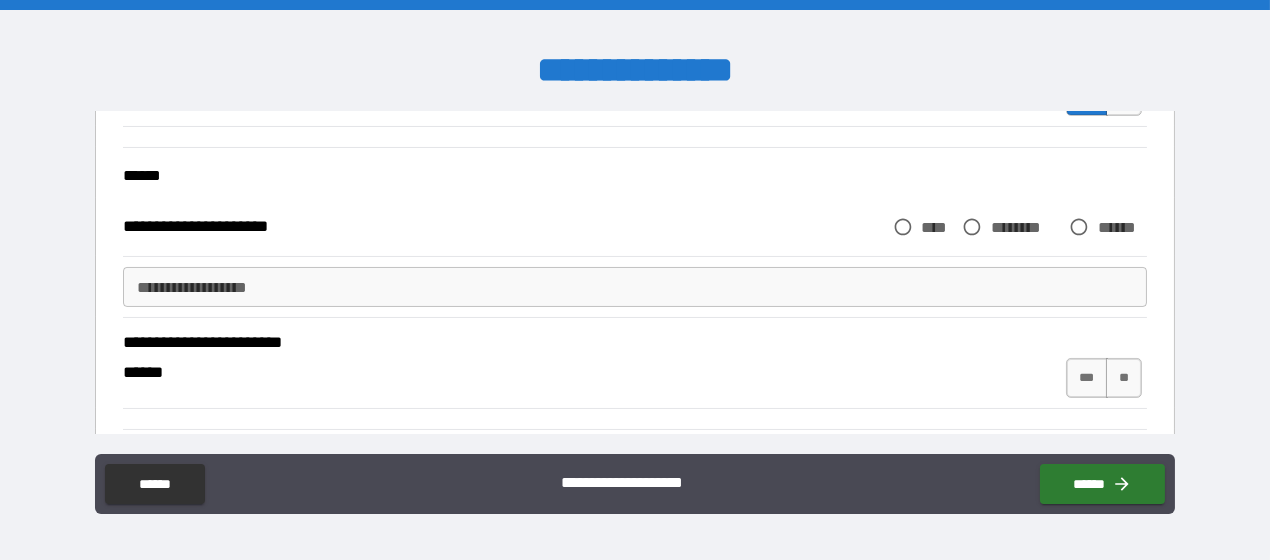 scroll, scrollTop: 600, scrollLeft: 0, axis: vertical 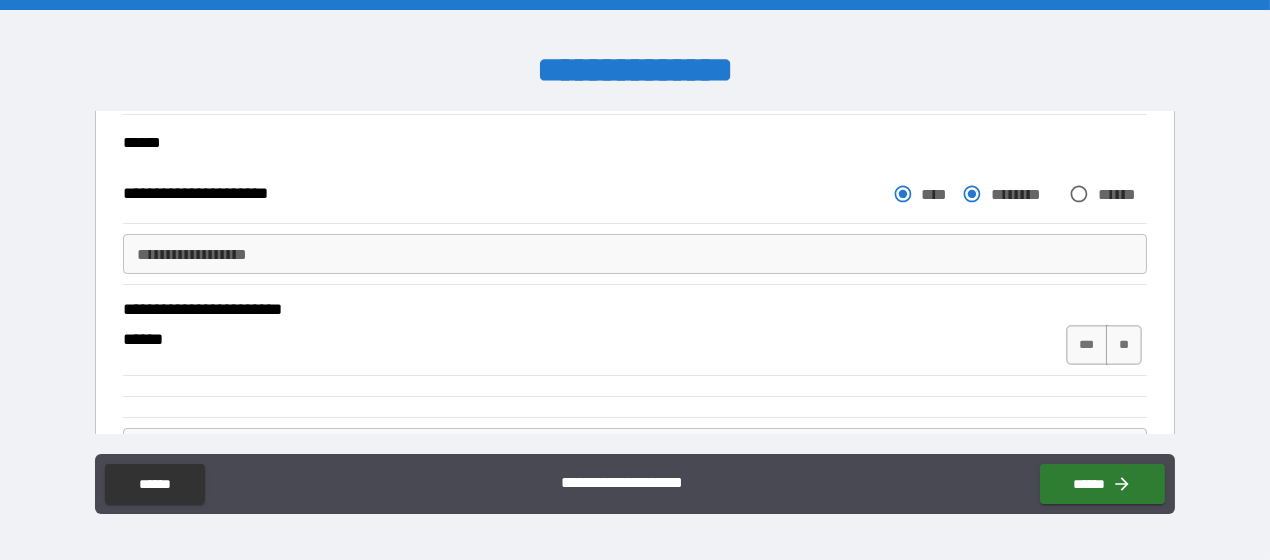 click on "**********" at bounding box center [635, 254] 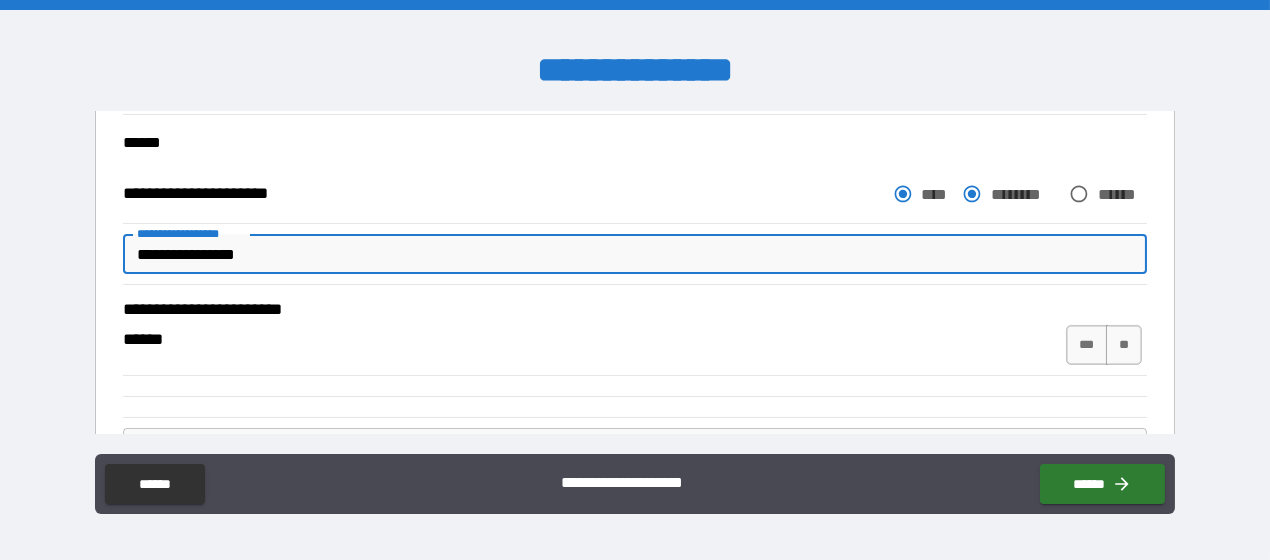 click on "**********" at bounding box center (635, 254) 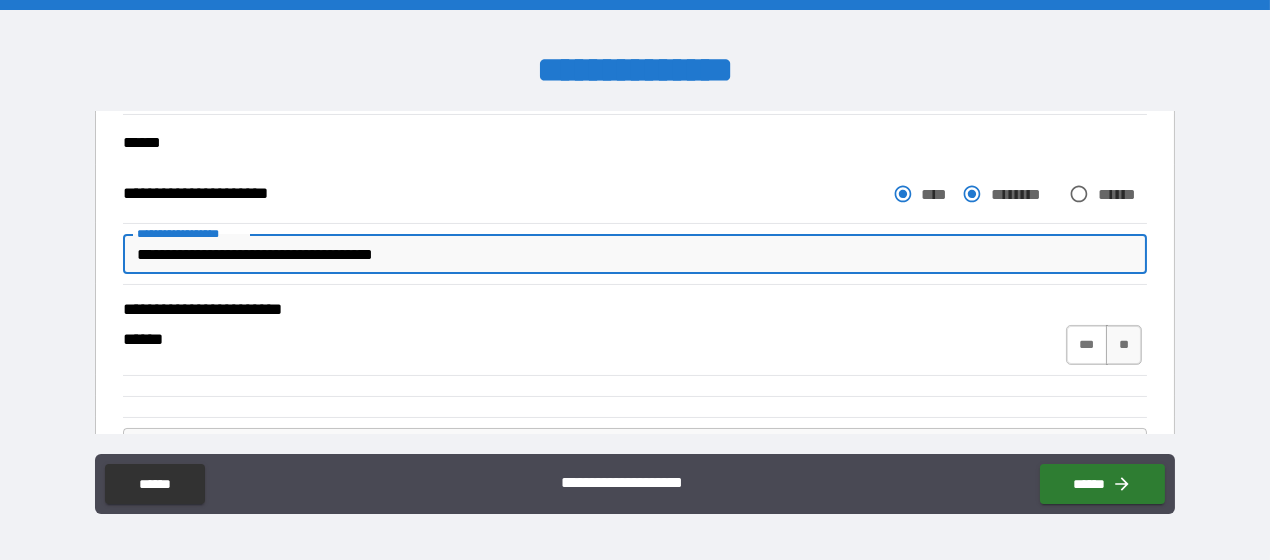 type on "**********" 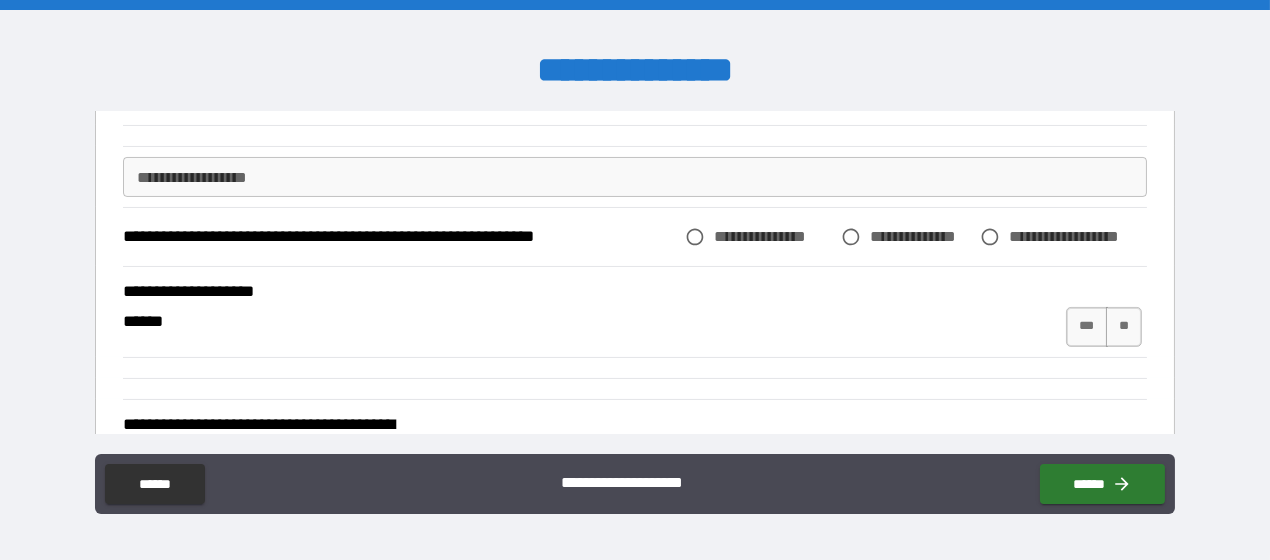 scroll, scrollTop: 899, scrollLeft: 0, axis: vertical 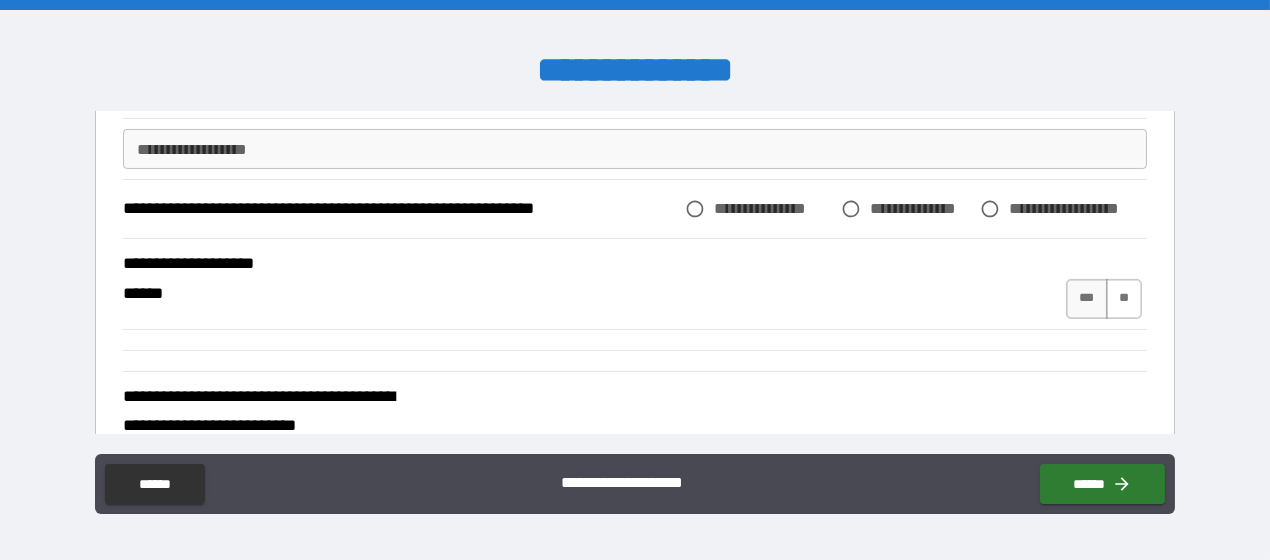 click on "**" at bounding box center (1124, 299) 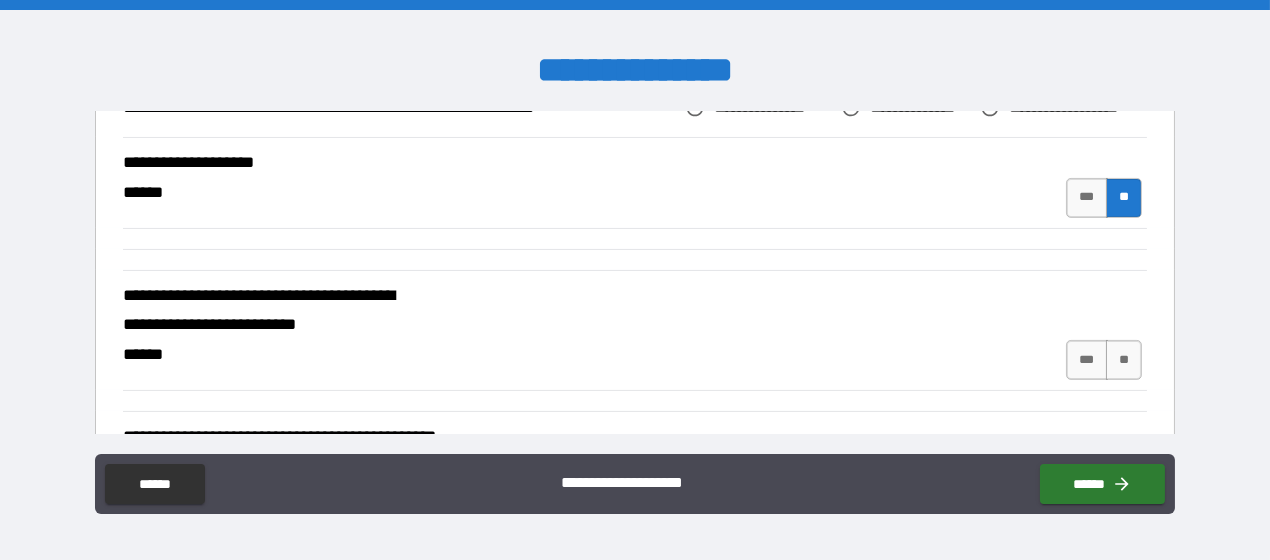 scroll, scrollTop: 1100, scrollLeft: 0, axis: vertical 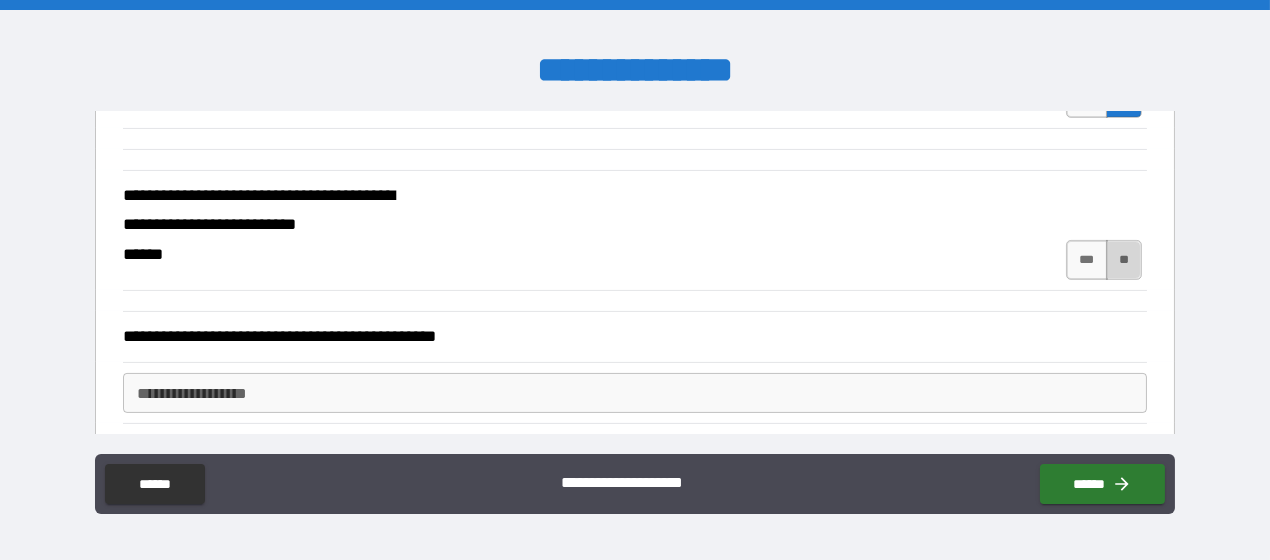 click on "**" at bounding box center [1124, 260] 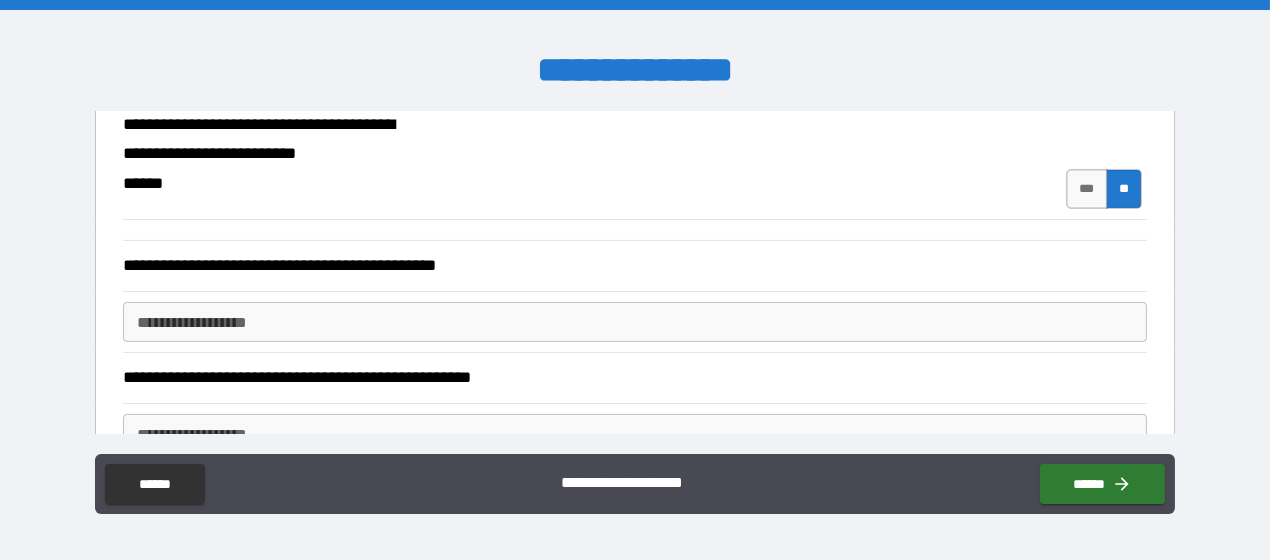 scroll, scrollTop: 1200, scrollLeft: 0, axis: vertical 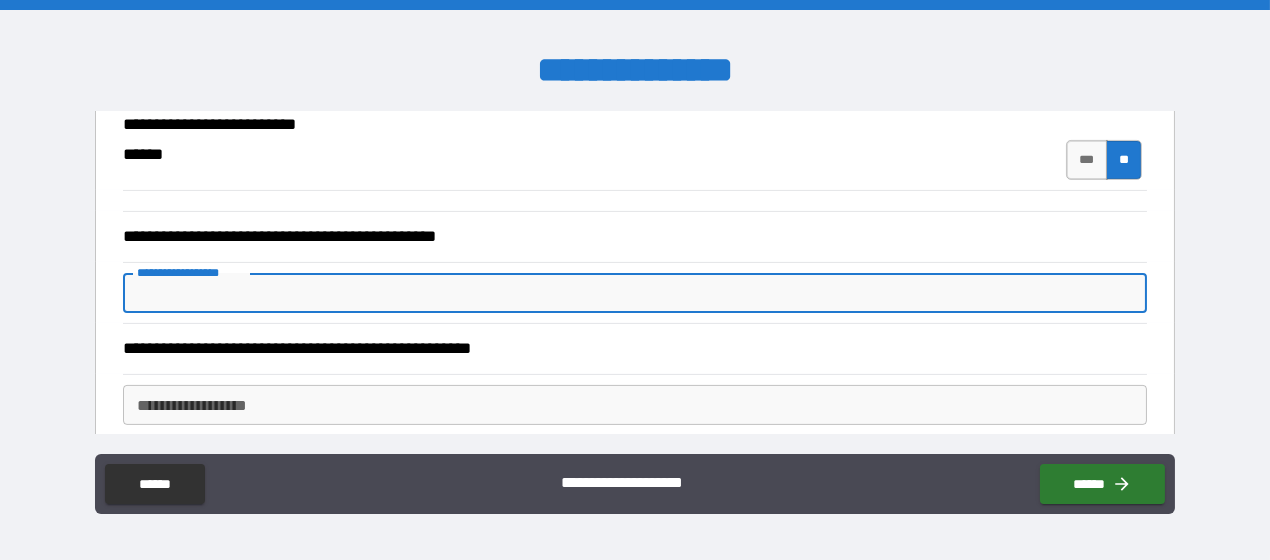 click on "**********" at bounding box center (635, 293) 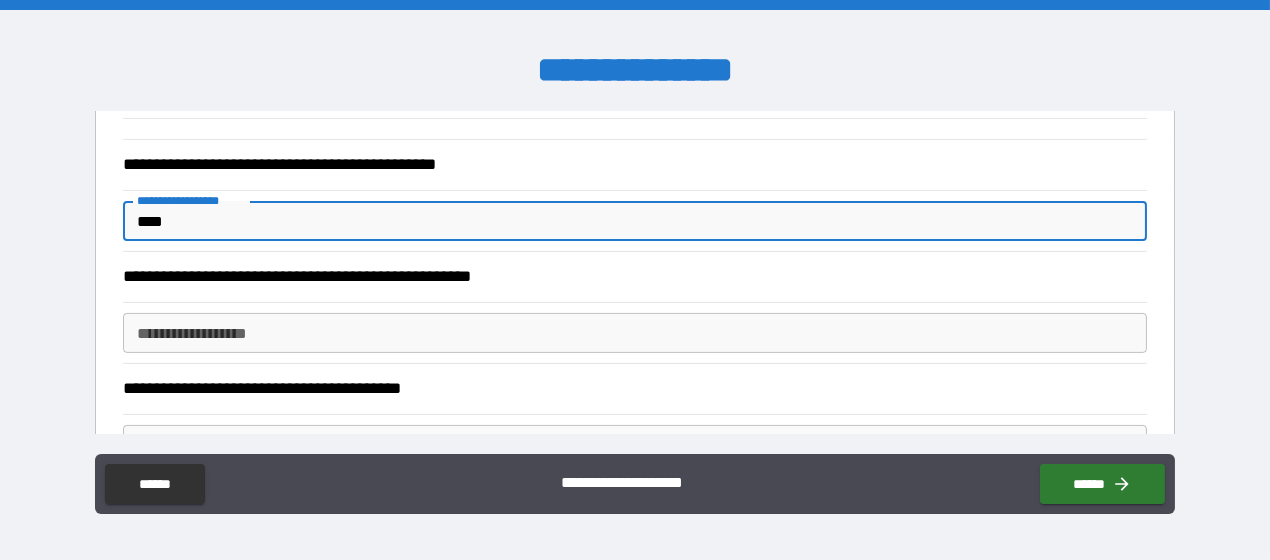 scroll, scrollTop: 1299, scrollLeft: 0, axis: vertical 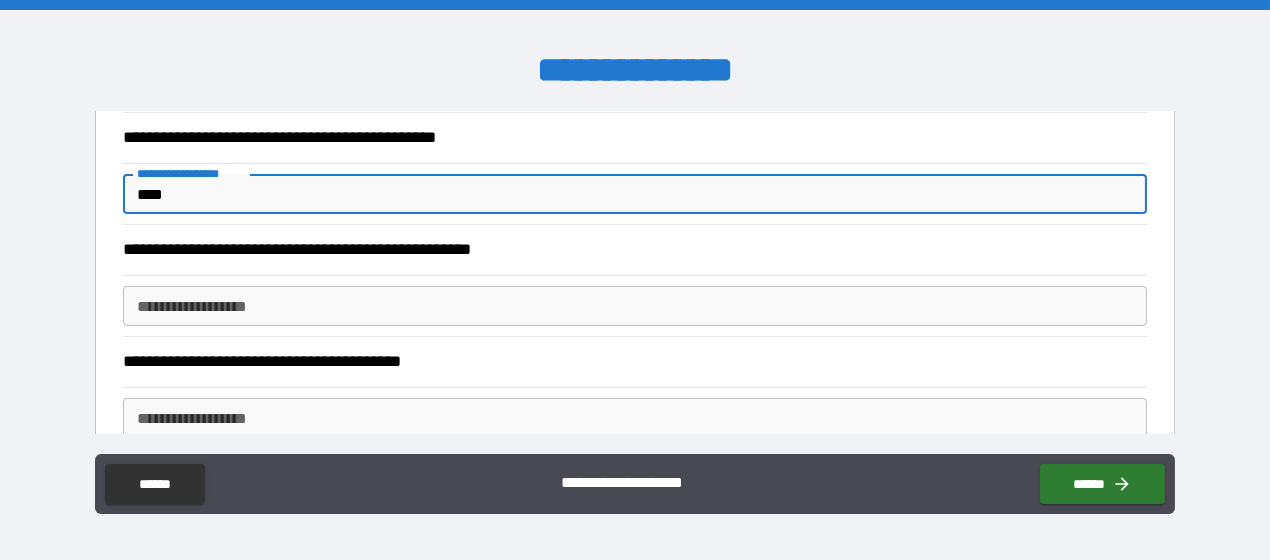 type on "****" 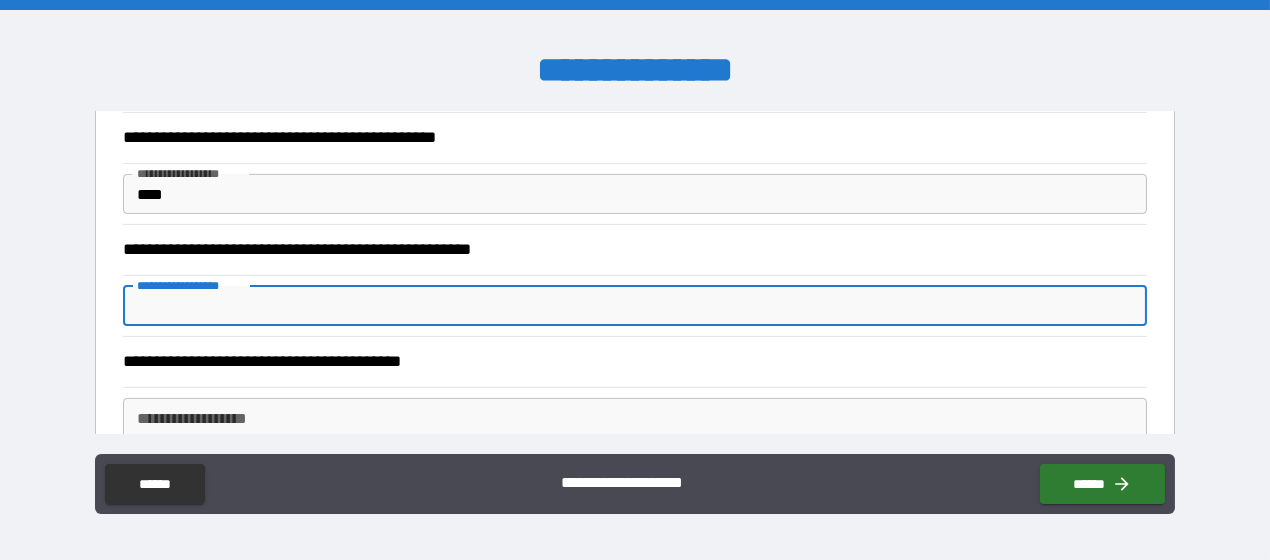 click on "**********" at bounding box center [635, 306] 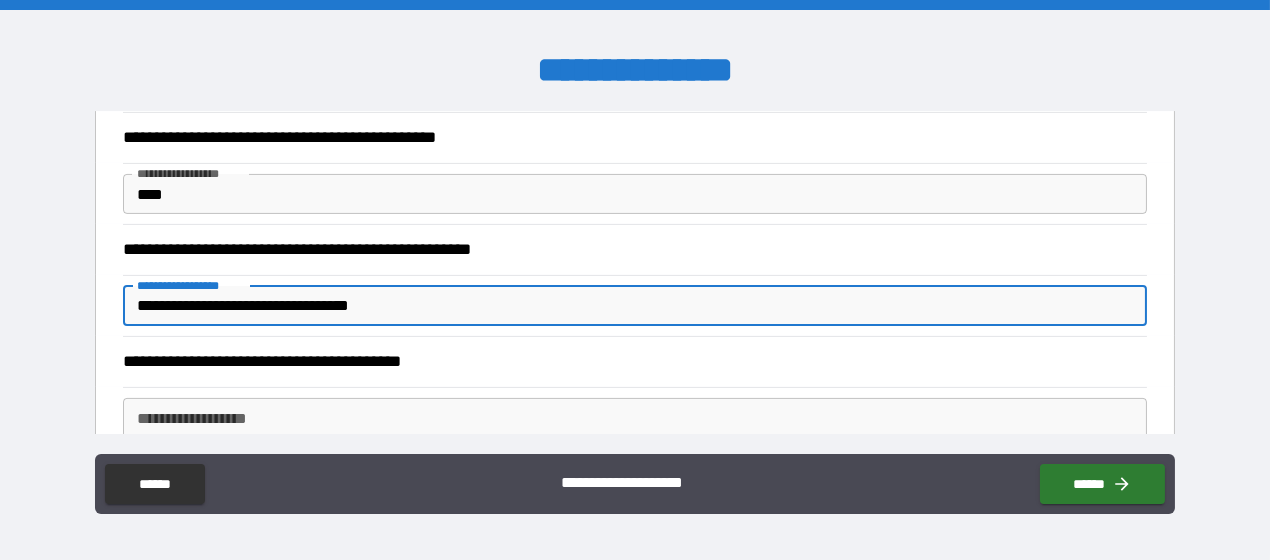 type on "**********" 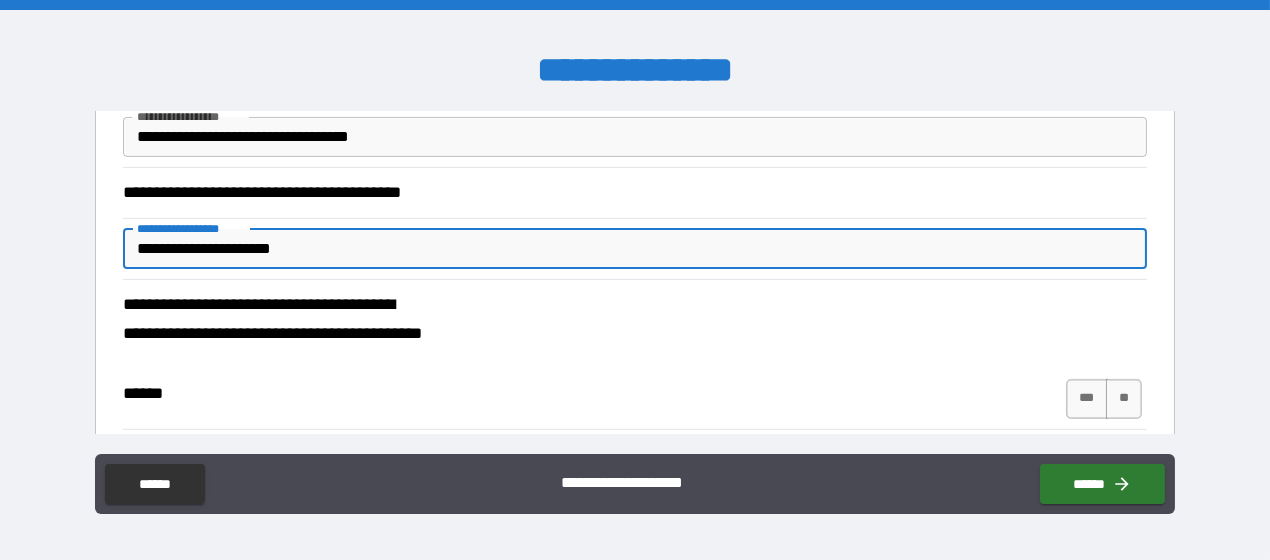 scroll, scrollTop: 1500, scrollLeft: 0, axis: vertical 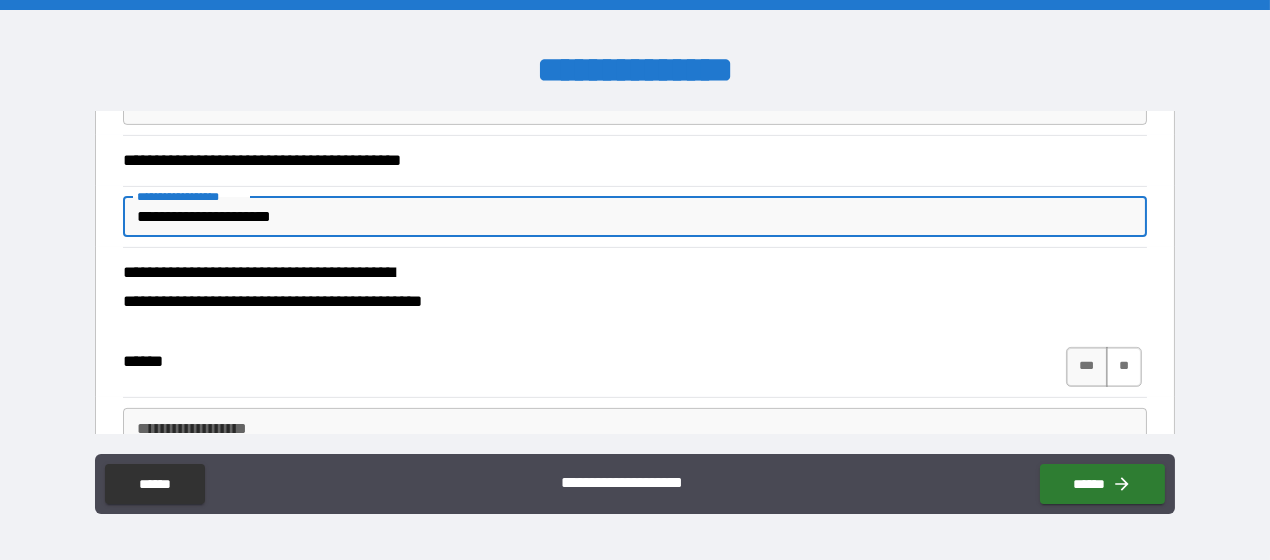 type on "**********" 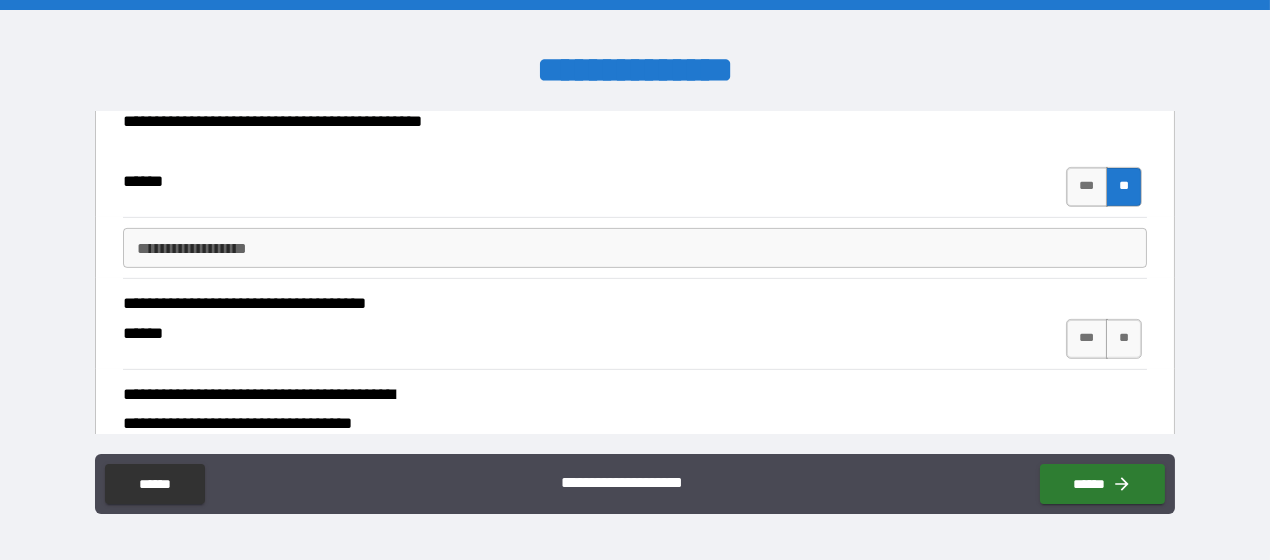 scroll, scrollTop: 1699, scrollLeft: 0, axis: vertical 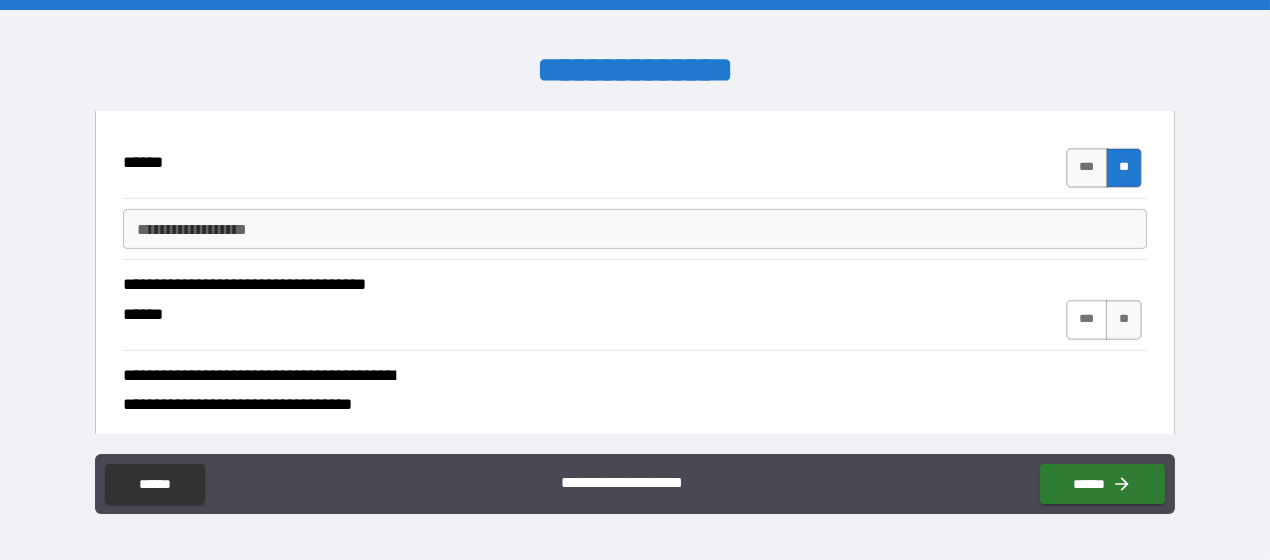 click on "***" at bounding box center [1087, 320] 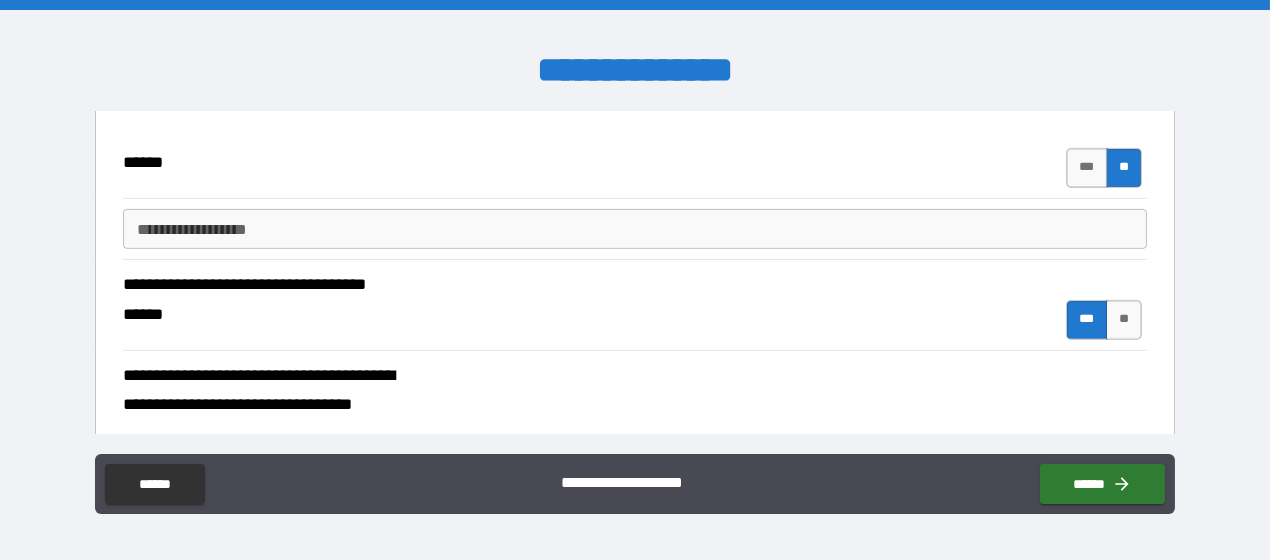 scroll, scrollTop: 1800, scrollLeft: 0, axis: vertical 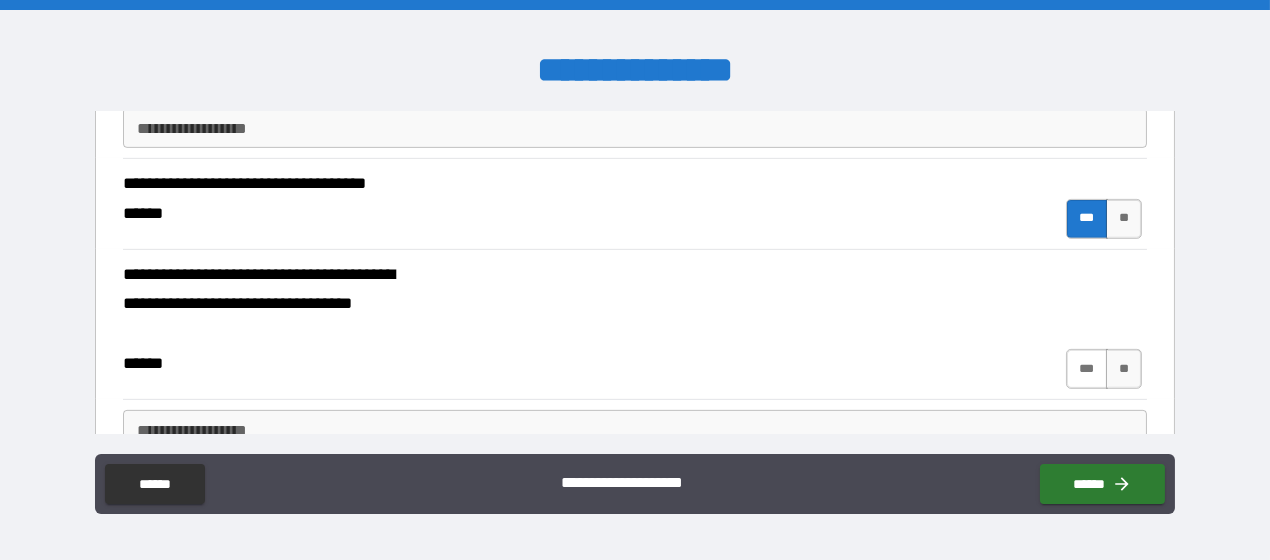 click on "***" at bounding box center [1087, 369] 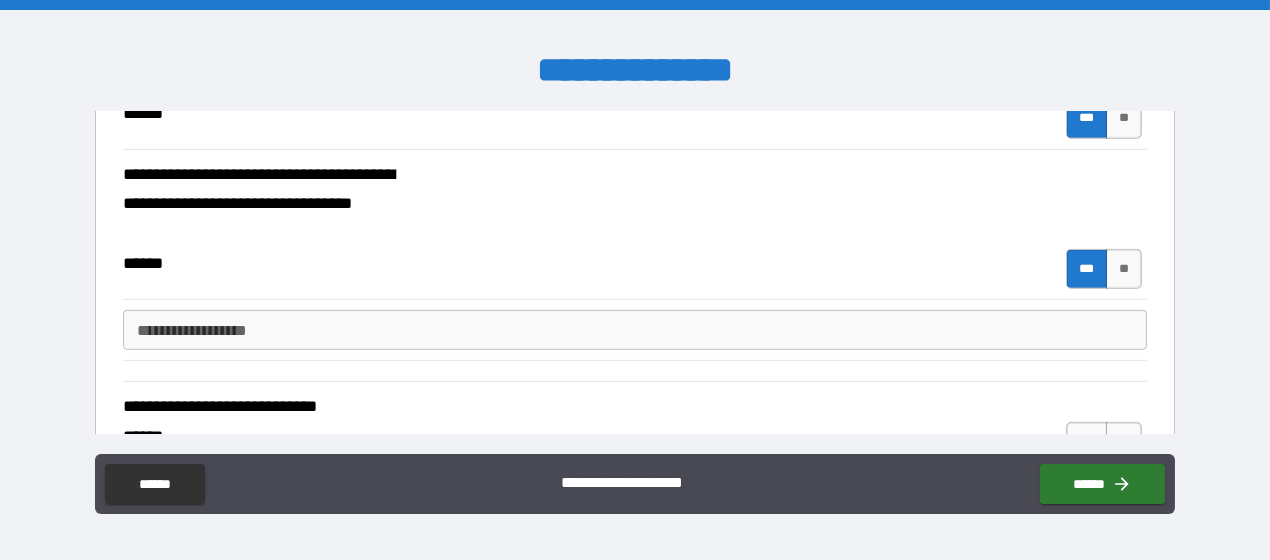 scroll, scrollTop: 1999, scrollLeft: 0, axis: vertical 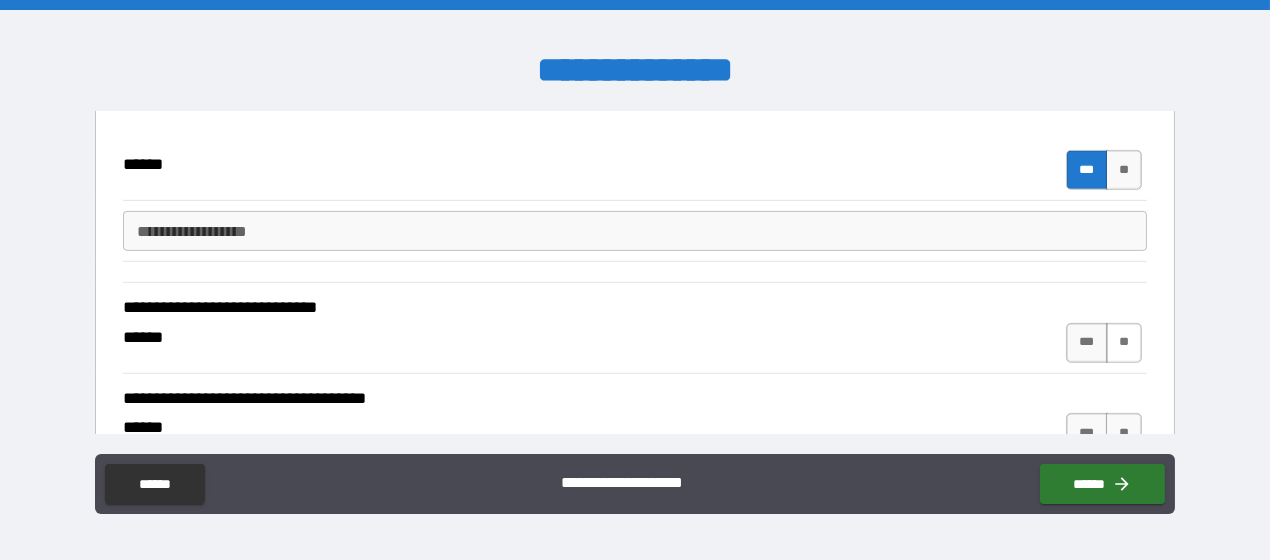 click on "**" at bounding box center (1124, 343) 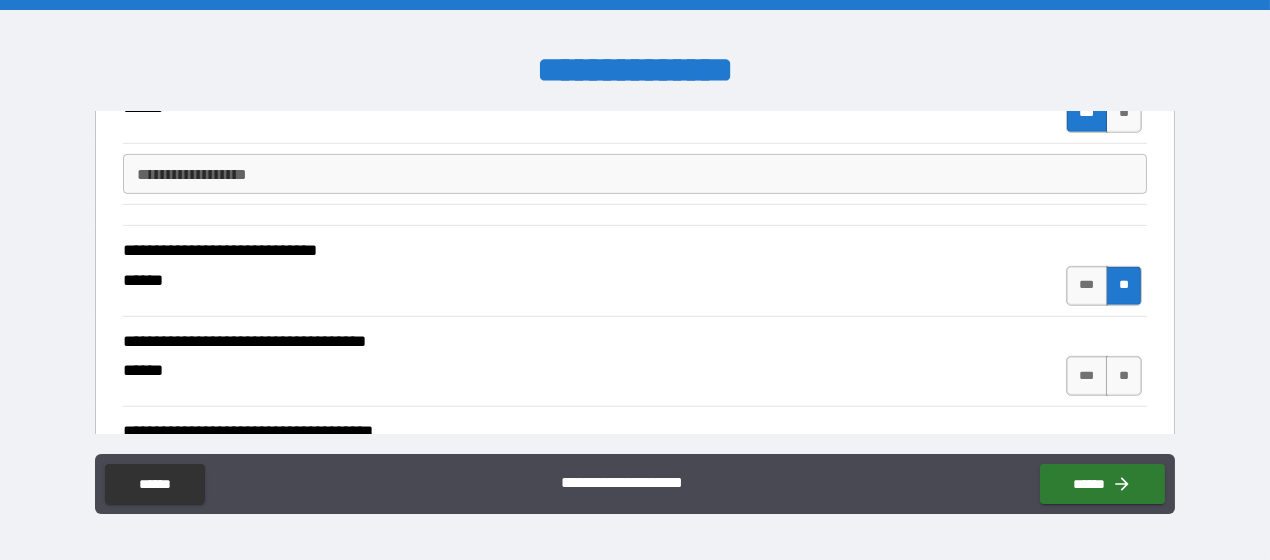 scroll, scrollTop: 2099, scrollLeft: 0, axis: vertical 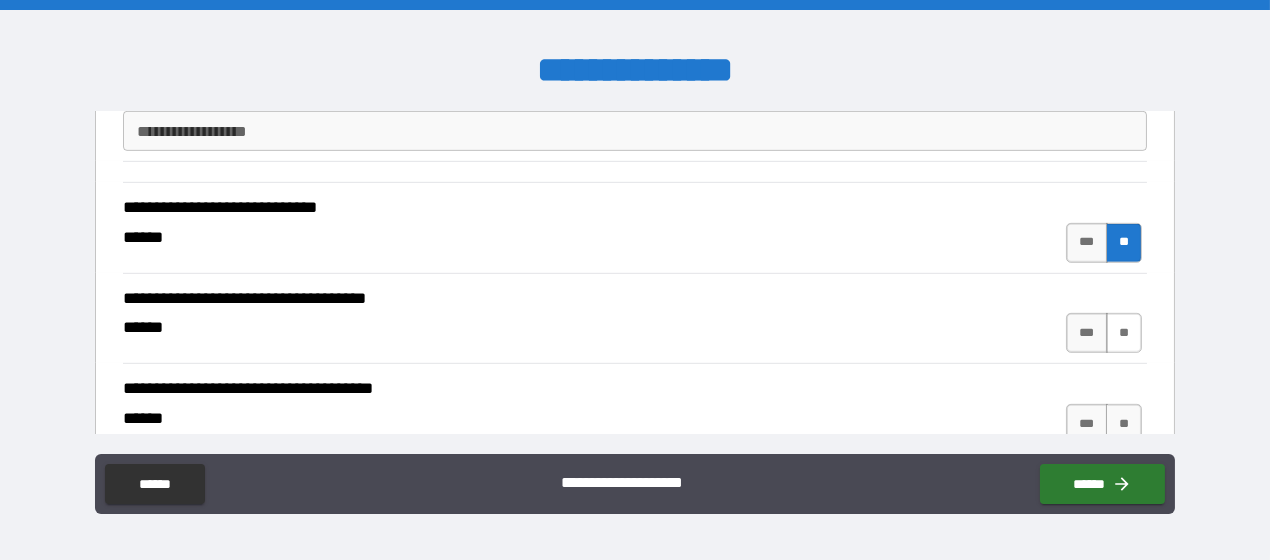click on "**" at bounding box center (1124, 333) 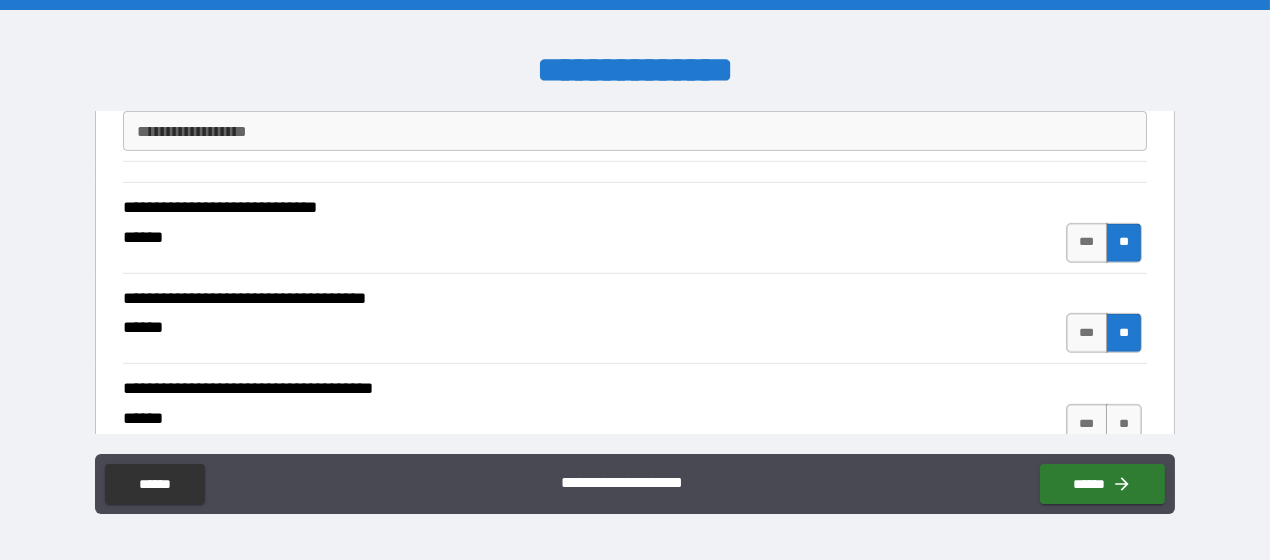 scroll, scrollTop: 2200, scrollLeft: 0, axis: vertical 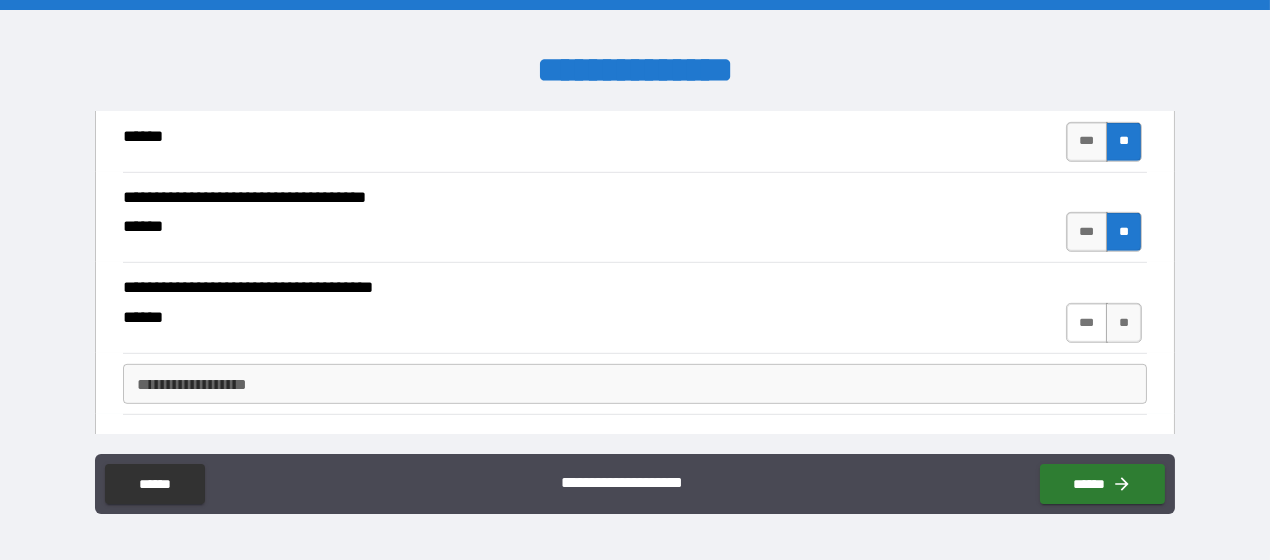 click on "***" at bounding box center [1087, 323] 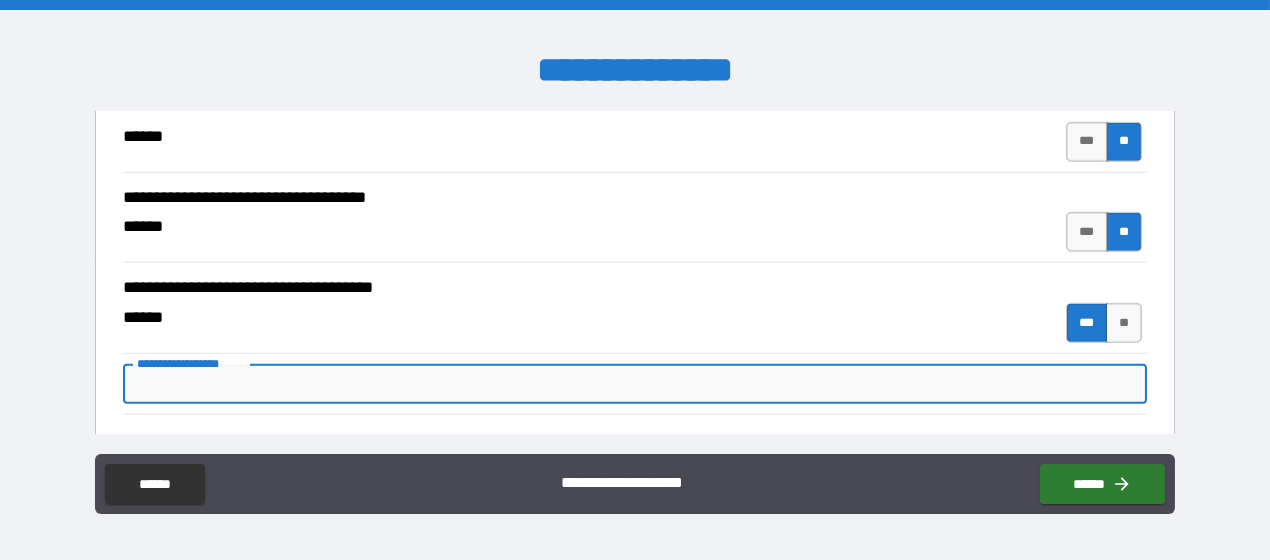 click on "**********" at bounding box center (635, 384) 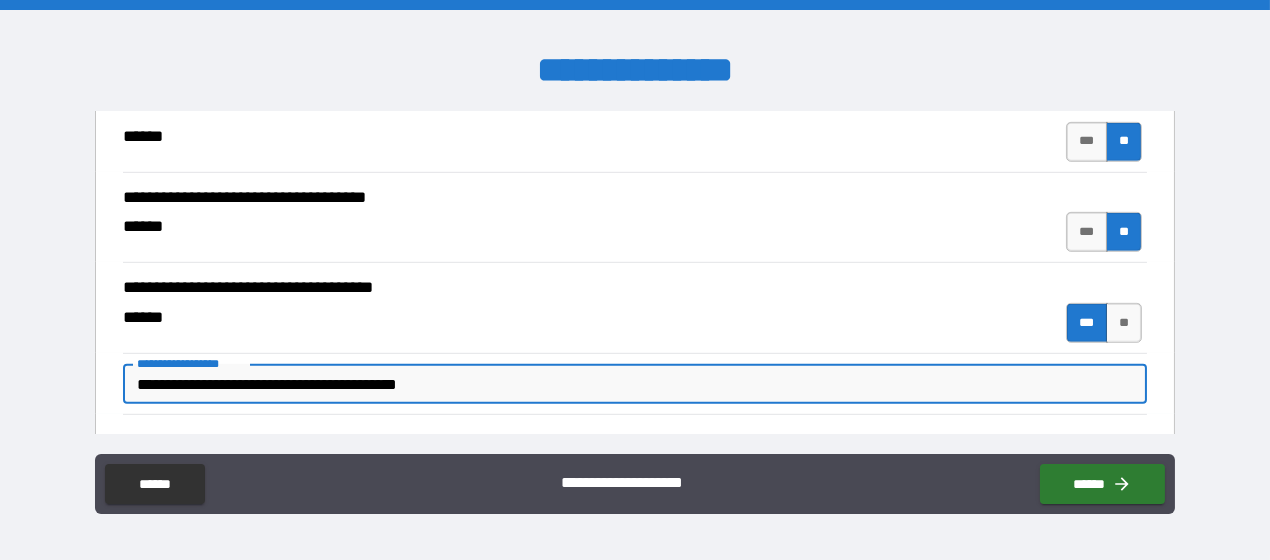 scroll, scrollTop: 2300, scrollLeft: 0, axis: vertical 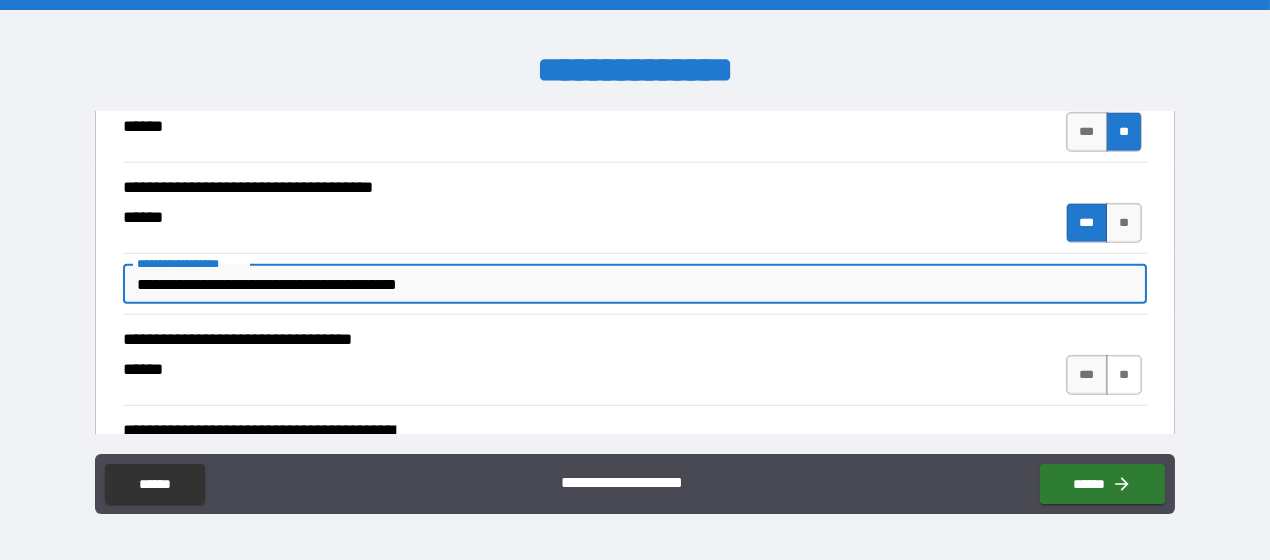 type on "**********" 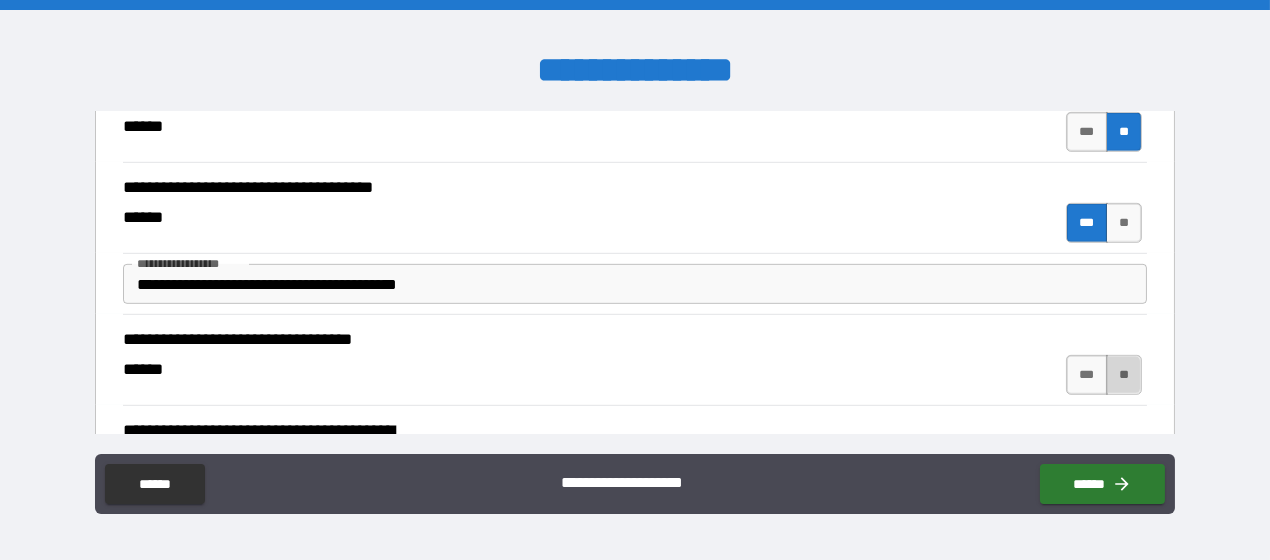 click on "**" at bounding box center [1124, 375] 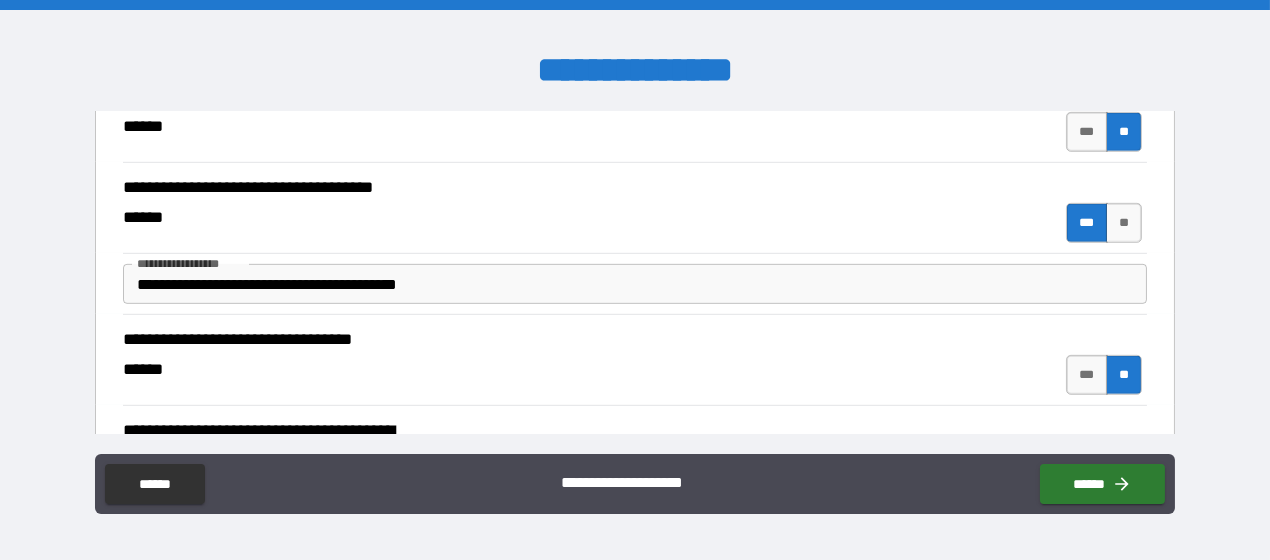 scroll, scrollTop: 2400, scrollLeft: 0, axis: vertical 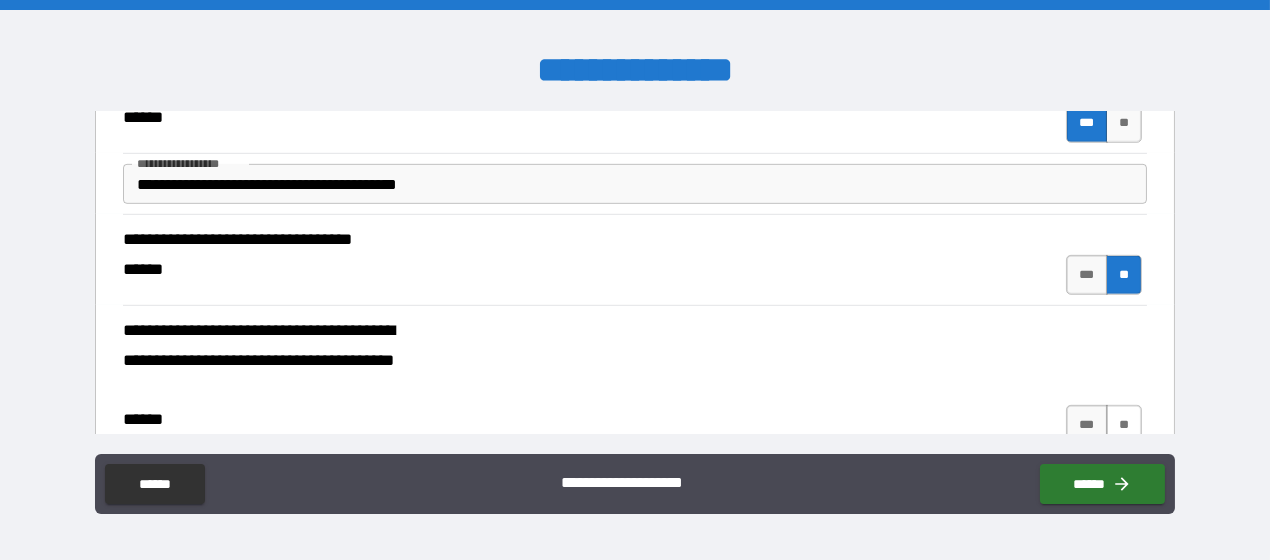 click on "**" at bounding box center [1124, 425] 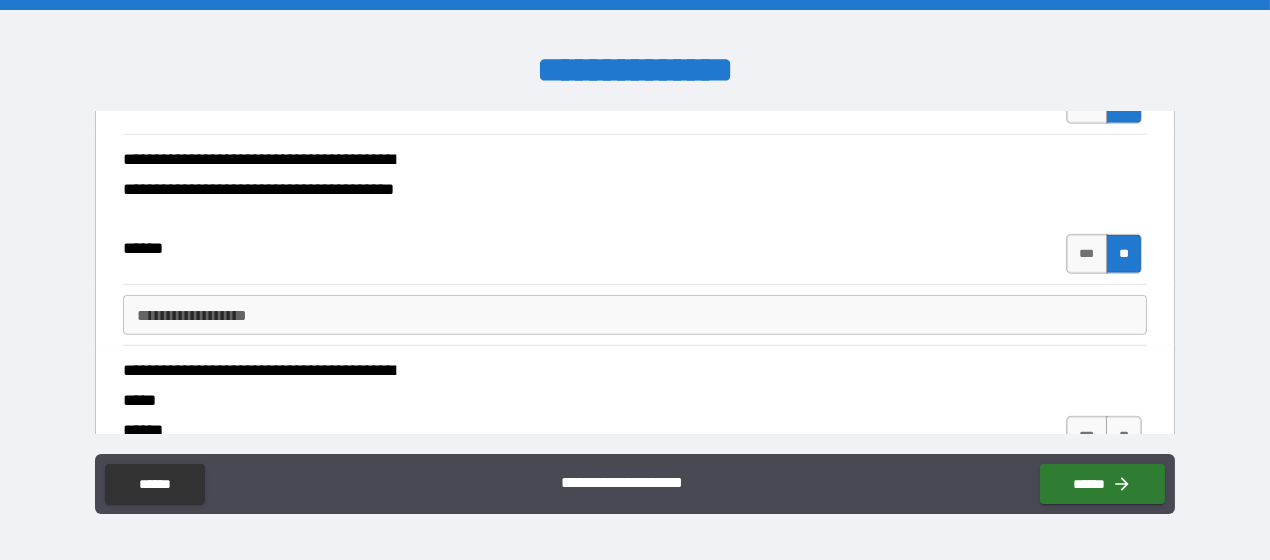 scroll, scrollTop: 2600, scrollLeft: 0, axis: vertical 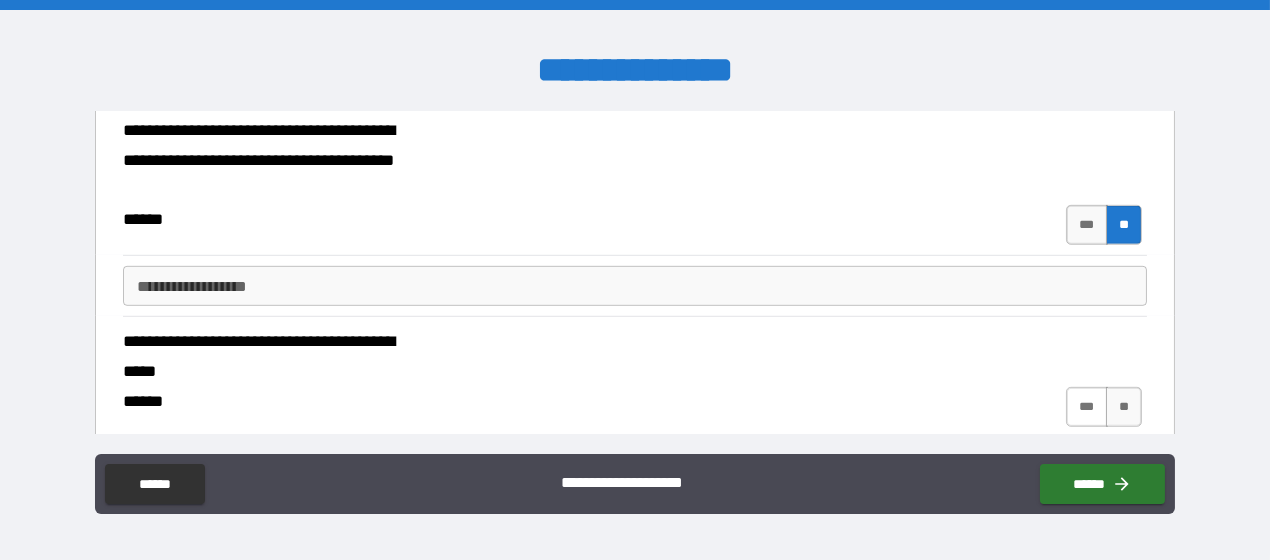 click on "***" at bounding box center [1087, 407] 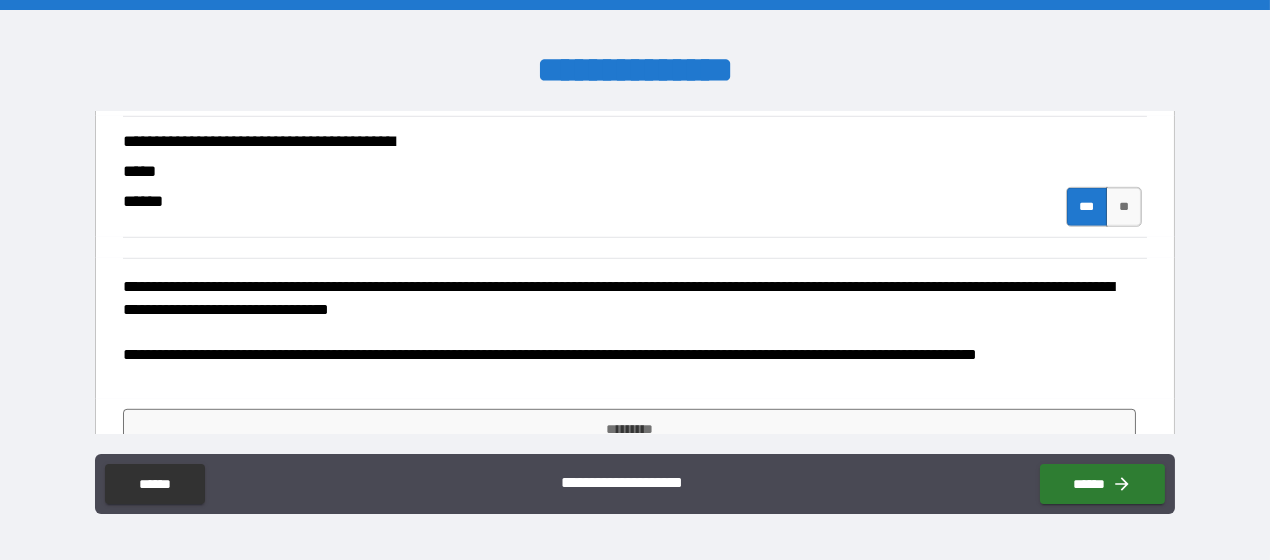 scroll, scrollTop: 2891, scrollLeft: 0, axis: vertical 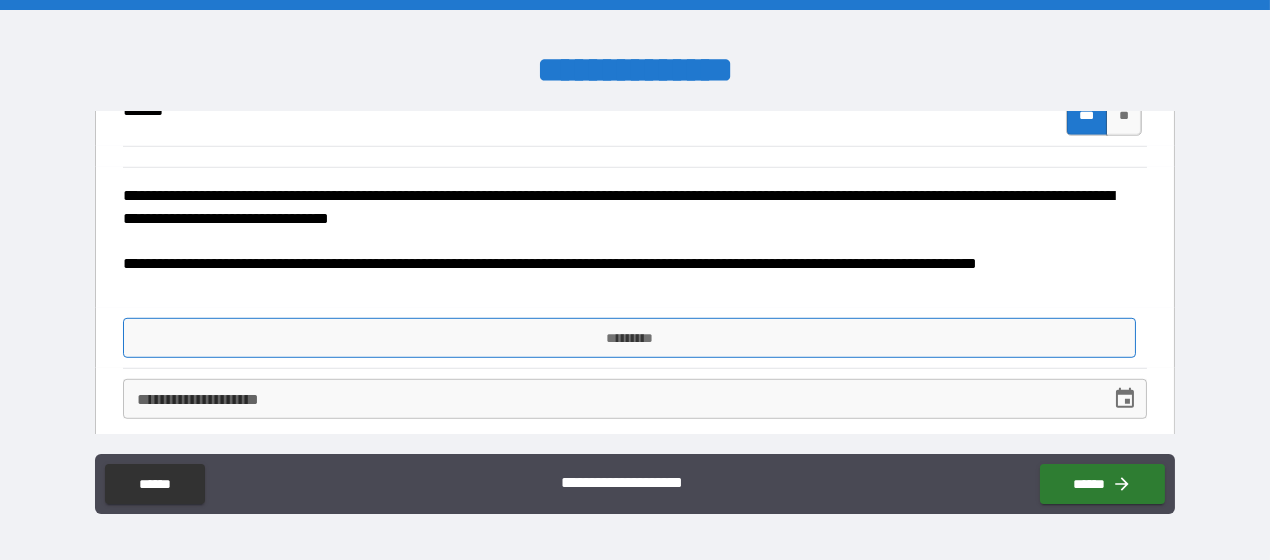 click on "*********" at bounding box center [629, 338] 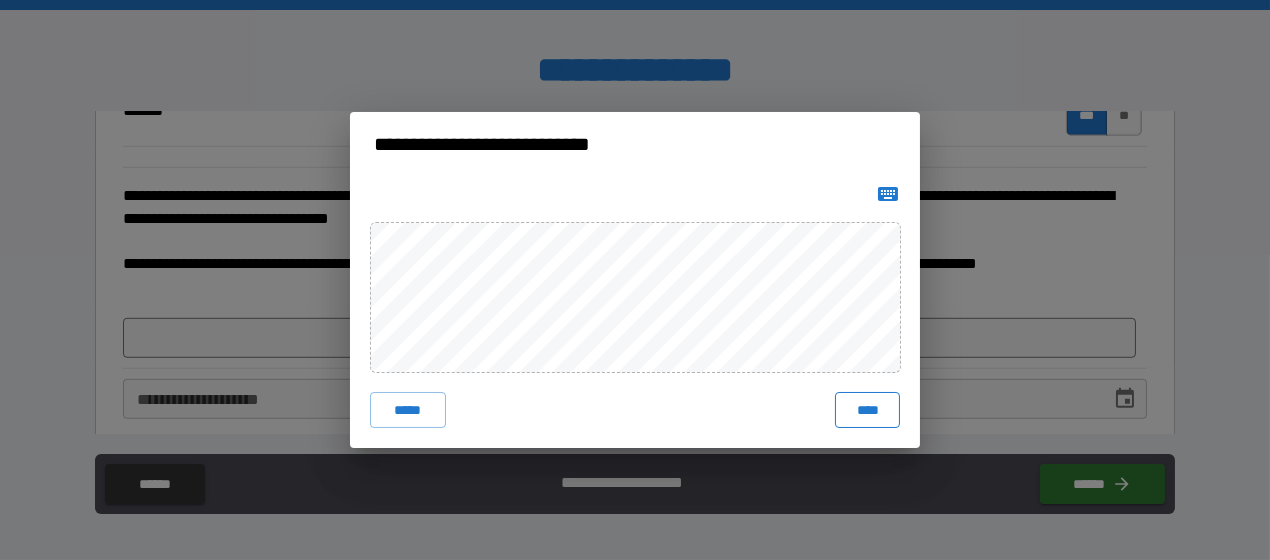 click on "****" at bounding box center (867, 410) 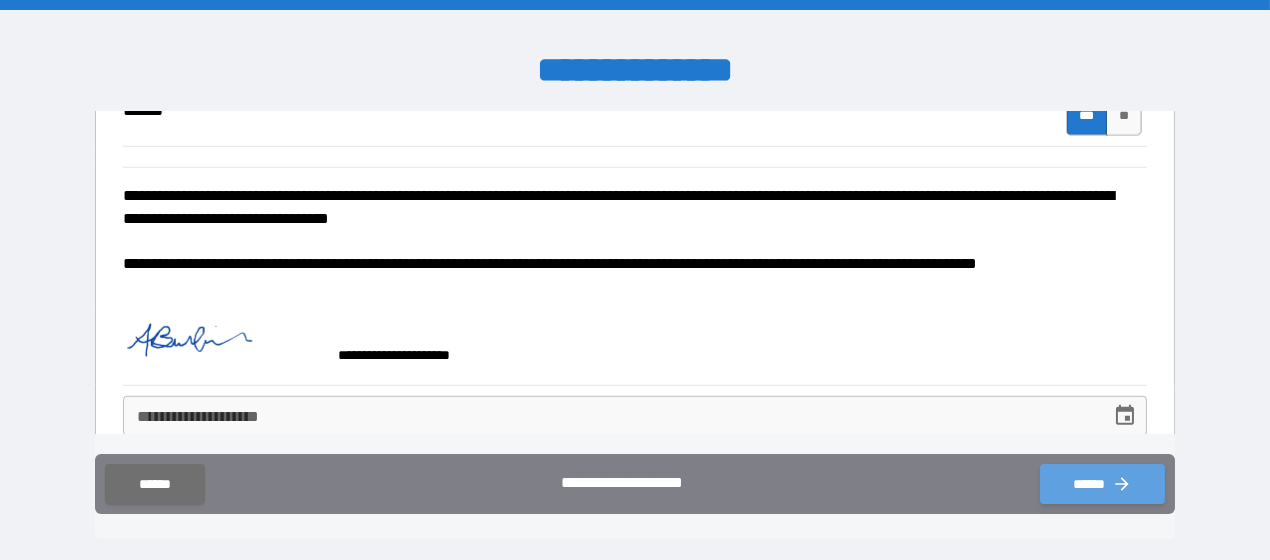 click on "******" at bounding box center (1102, 484) 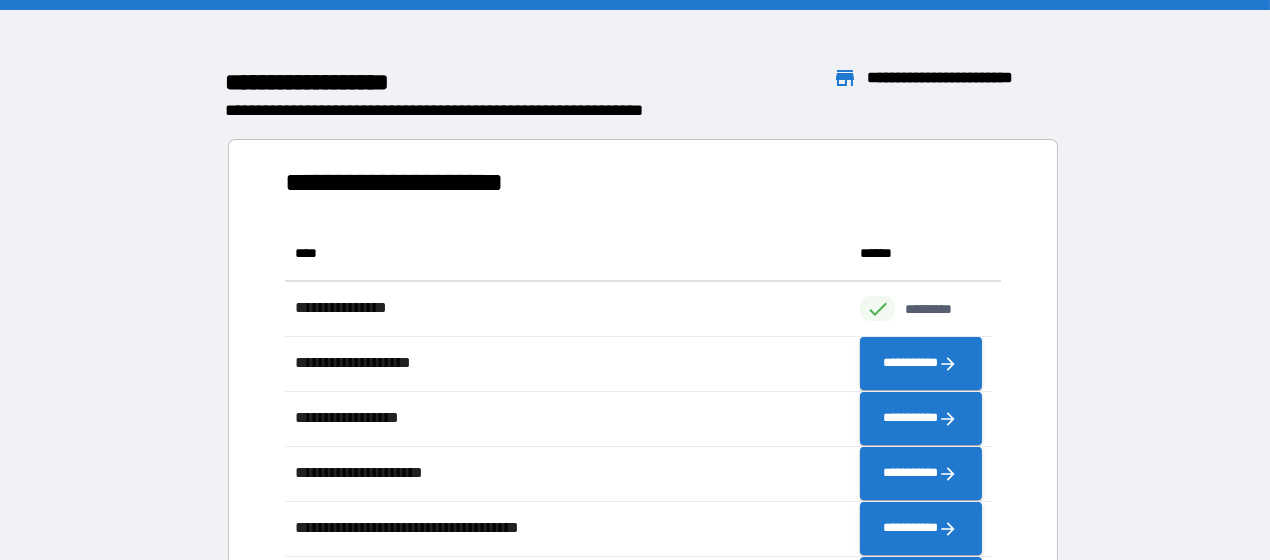 scroll, scrollTop: 16, scrollLeft: 15, axis: both 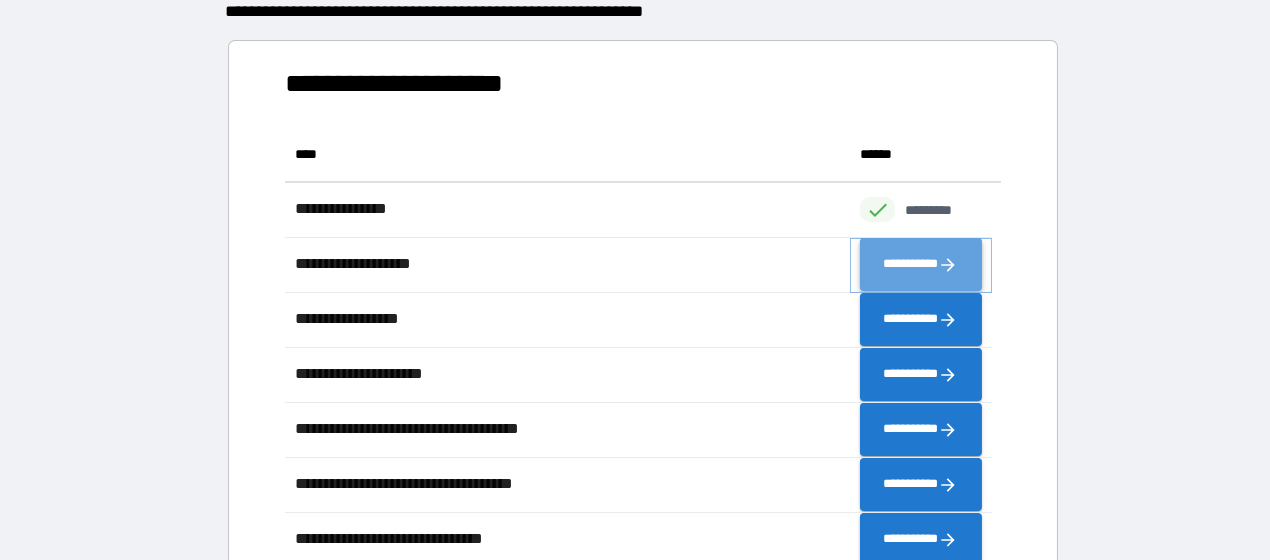 click on "**********" at bounding box center [920, 264] 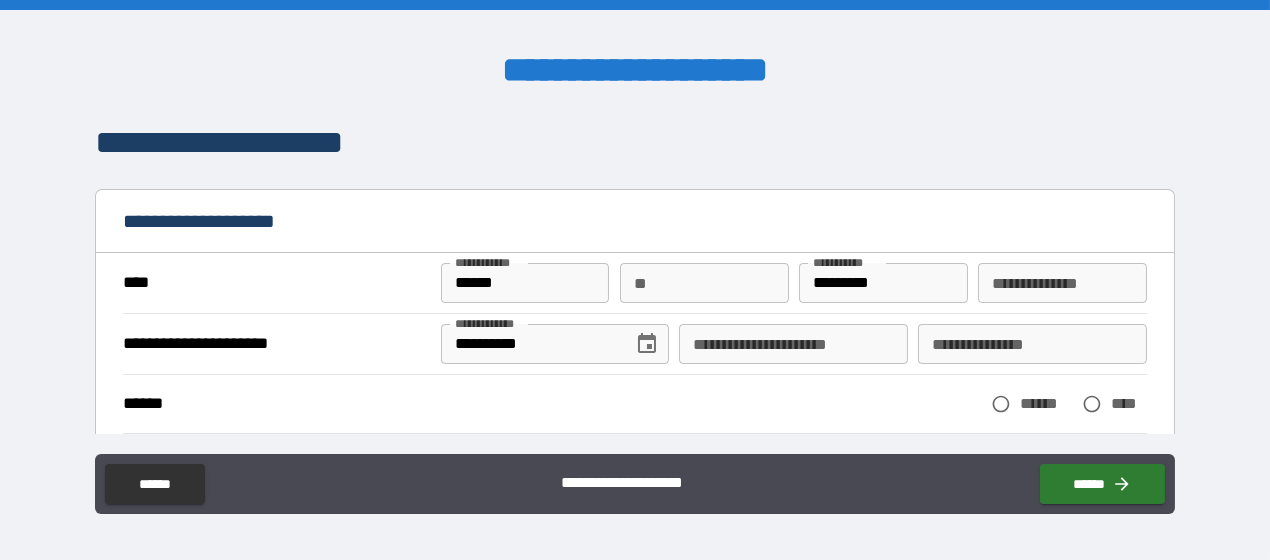 click on "**********" at bounding box center (793, 344) 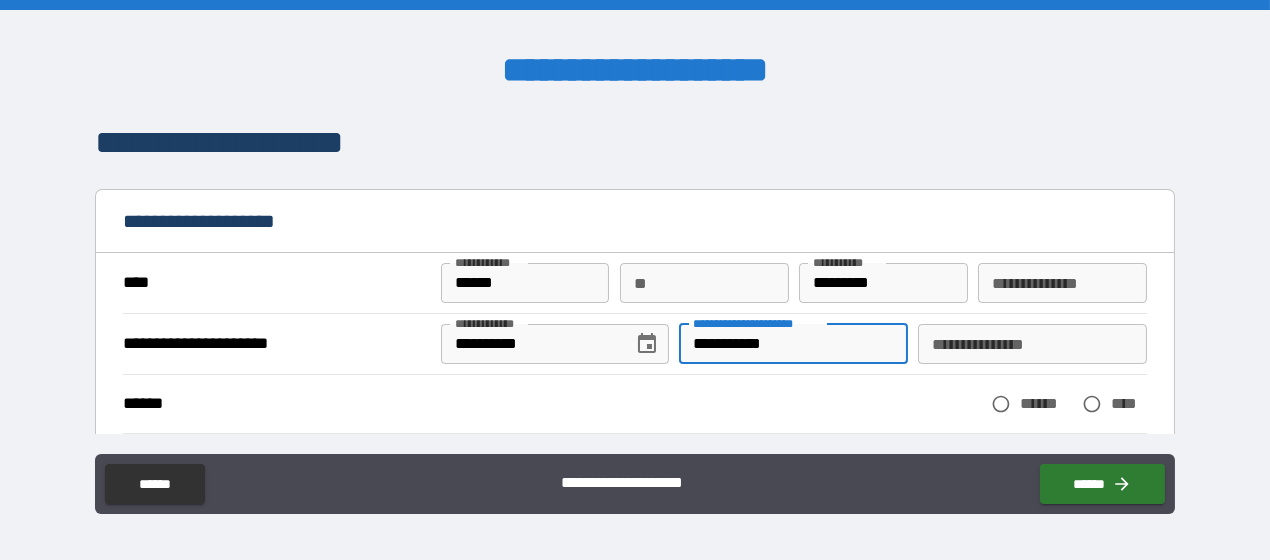 type on "**********" 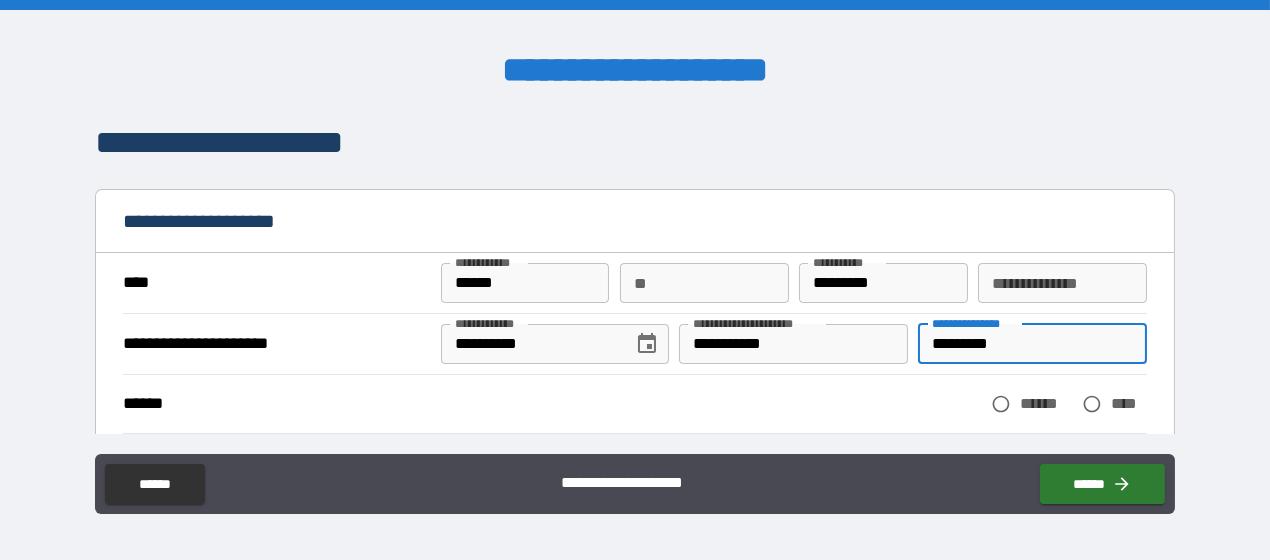 type on "*********" 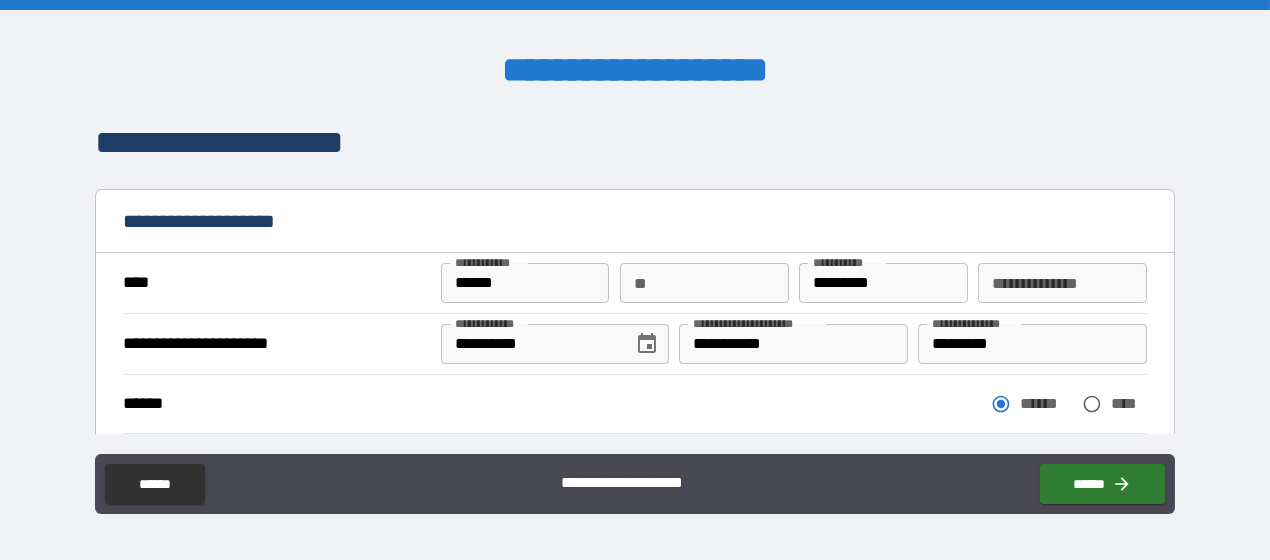 scroll, scrollTop: 99, scrollLeft: 0, axis: vertical 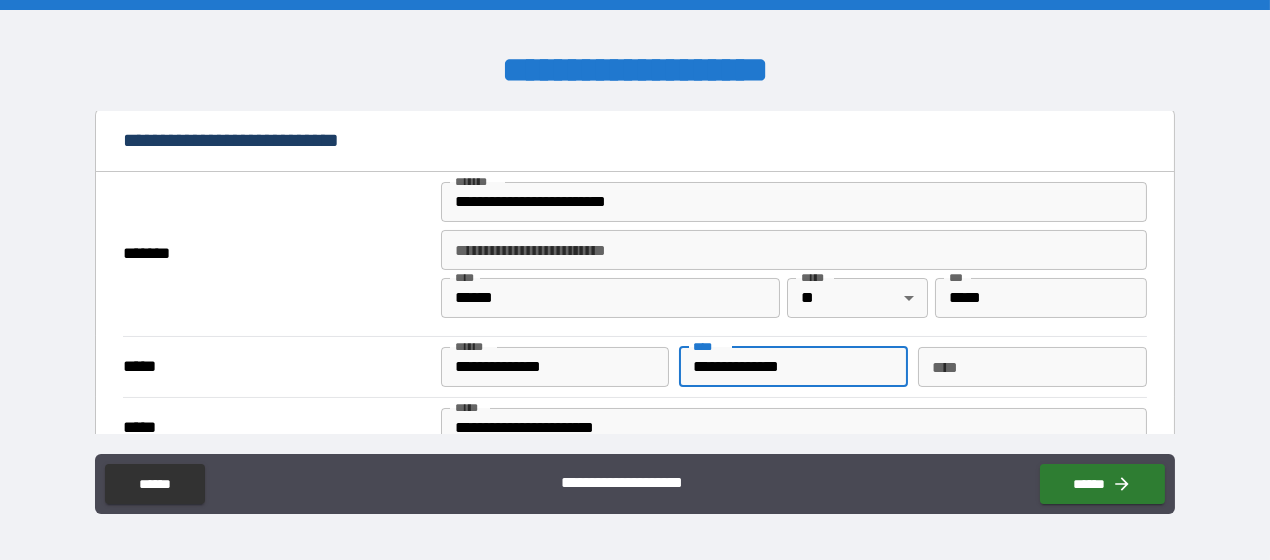 drag, startPoint x: 805, startPoint y: 358, endPoint x: 680, endPoint y: 360, distance: 125.016 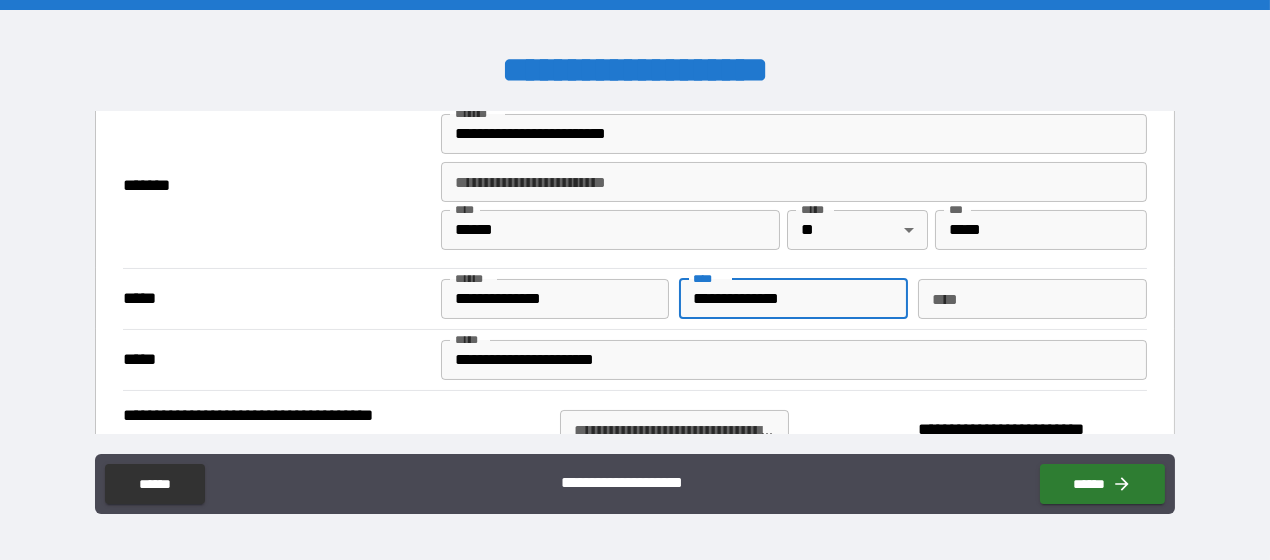 scroll, scrollTop: 499, scrollLeft: 0, axis: vertical 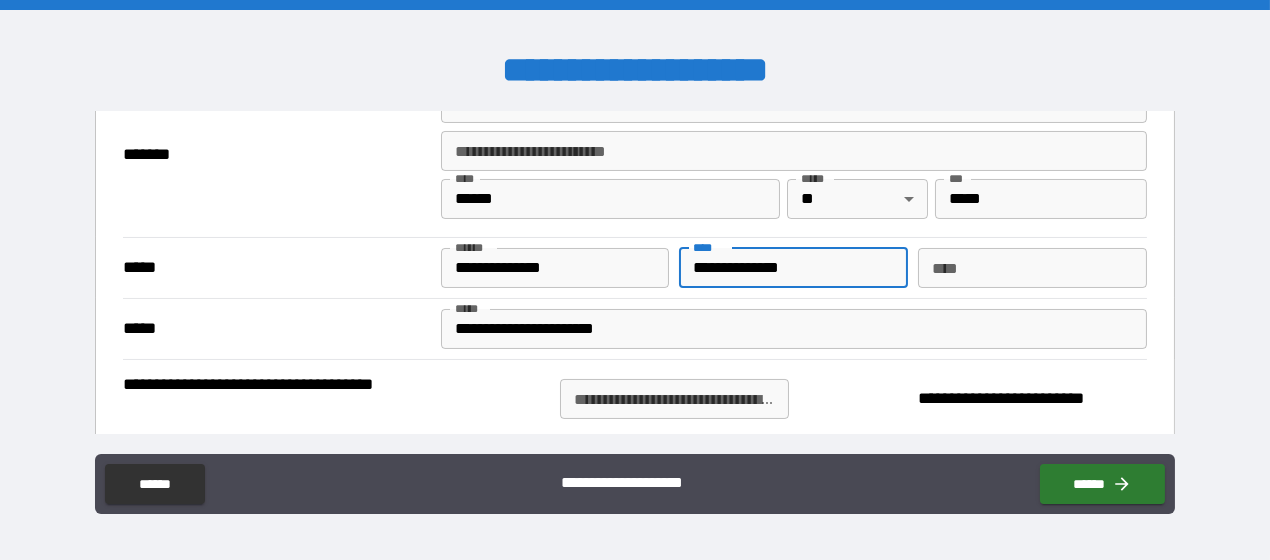 type on "**********" 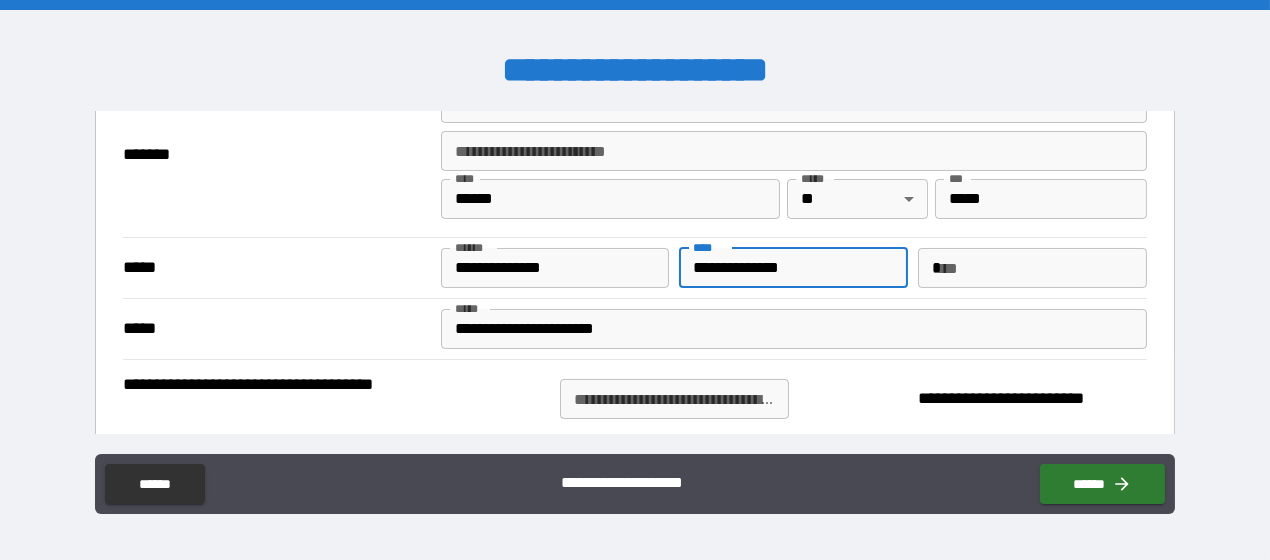 click on "**** * ****" at bounding box center (1032, 268) 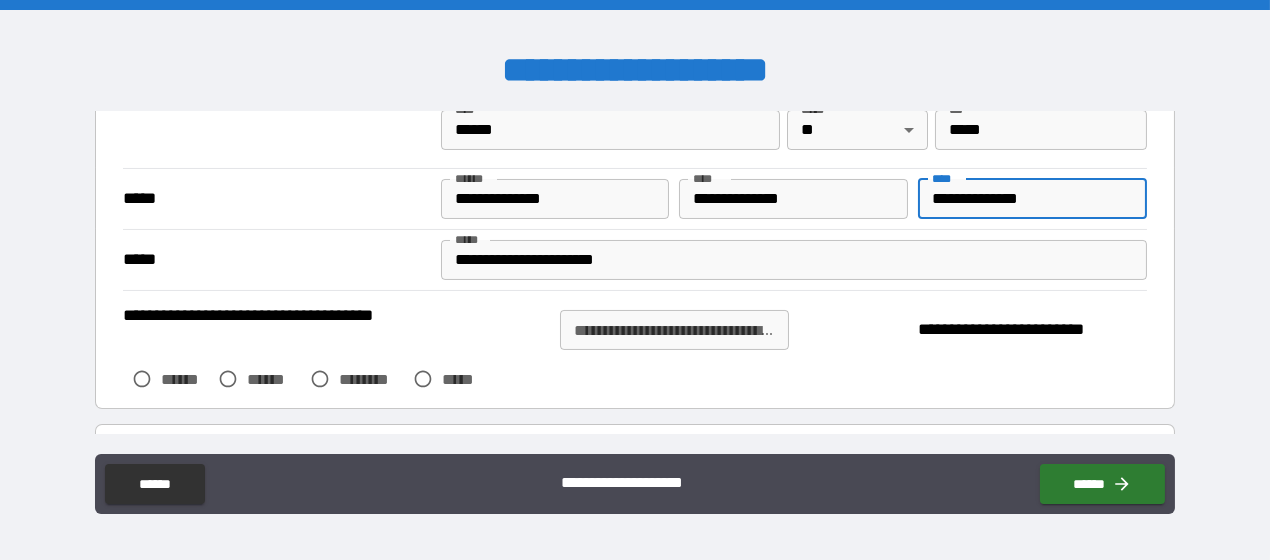 scroll, scrollTop: 600, scrollLeft: 0, axis: vertical 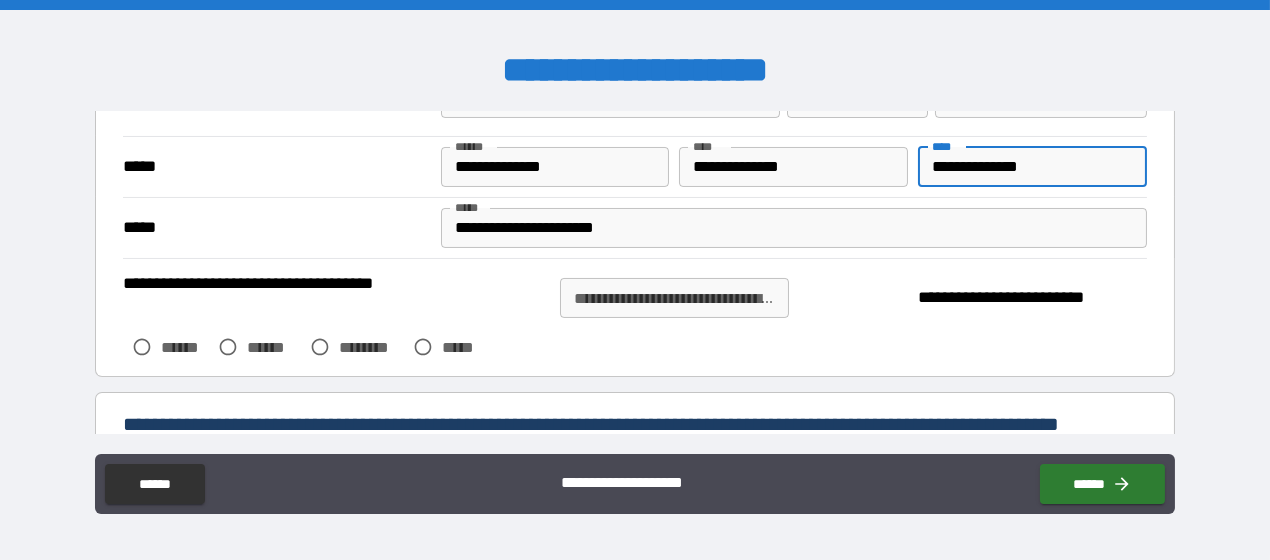 type on "**********" 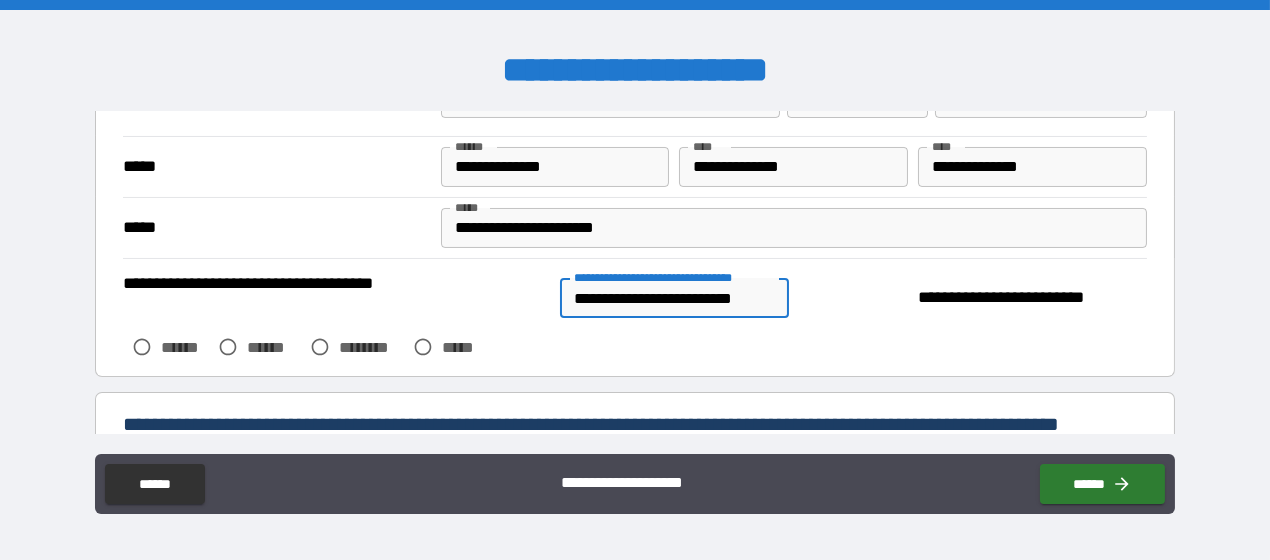 scroll, scrollTop: 0, scrollLeft: 3, axis: horizontal 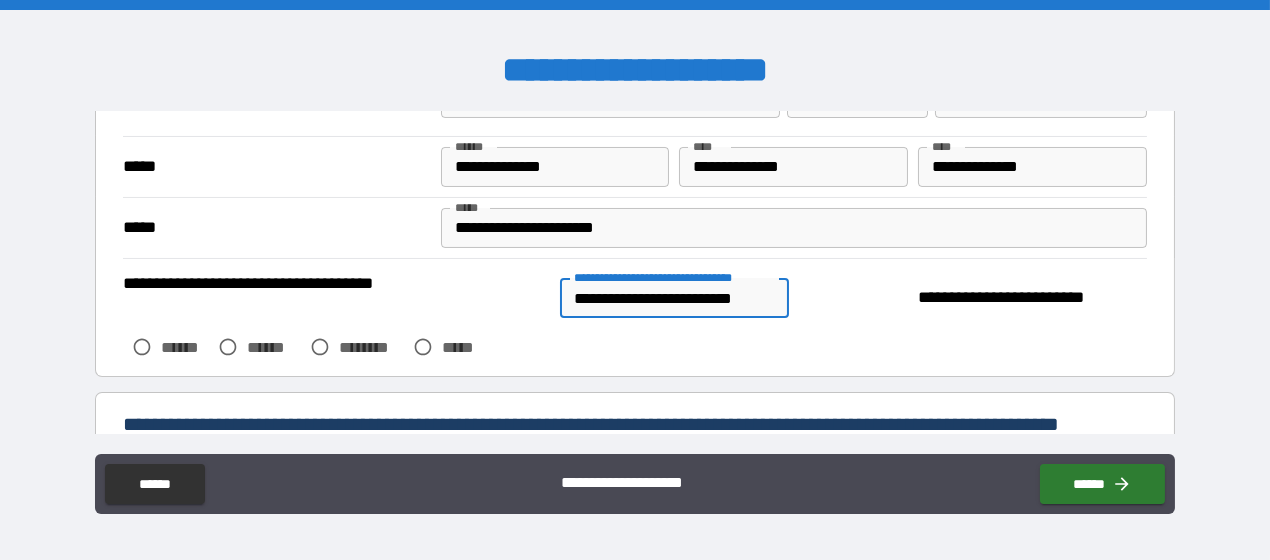 type on "**********" 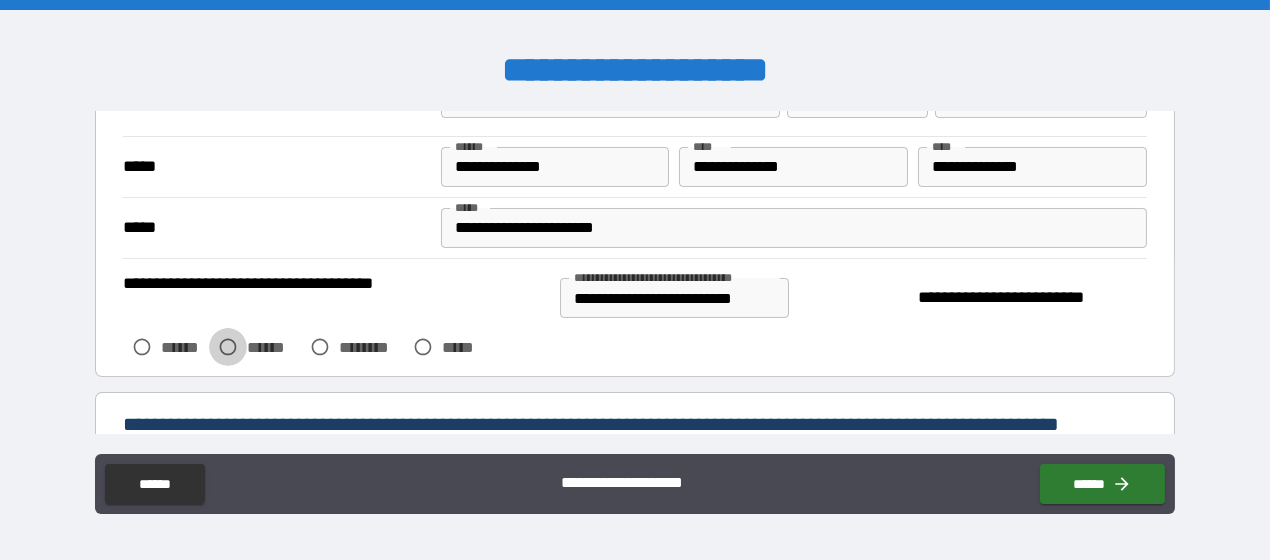 scroll, scrollTop: 0, scrollLeft: 0, axis: both 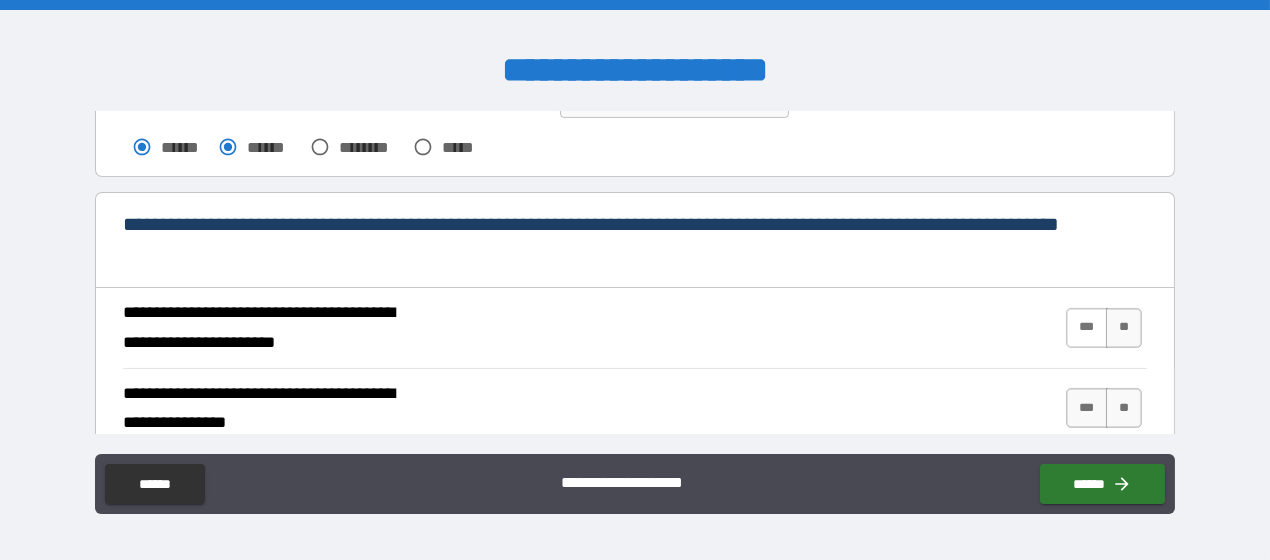 click on "***" at bounding box center (1087, 328) 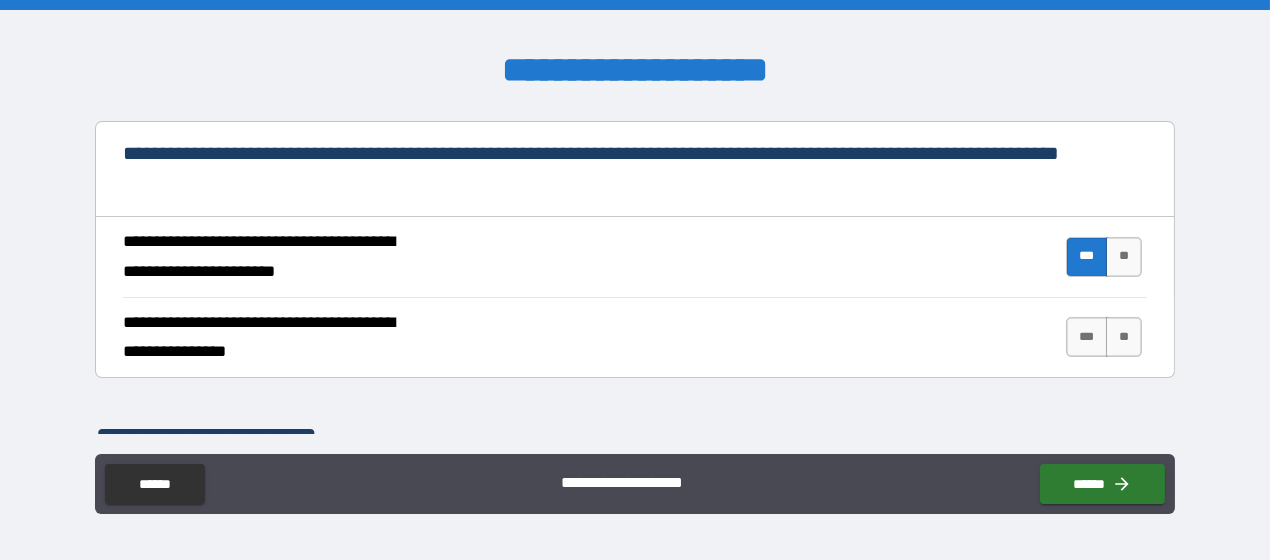 scroll, scrollTop: 899, scrollLeft: 0, axis: vertical 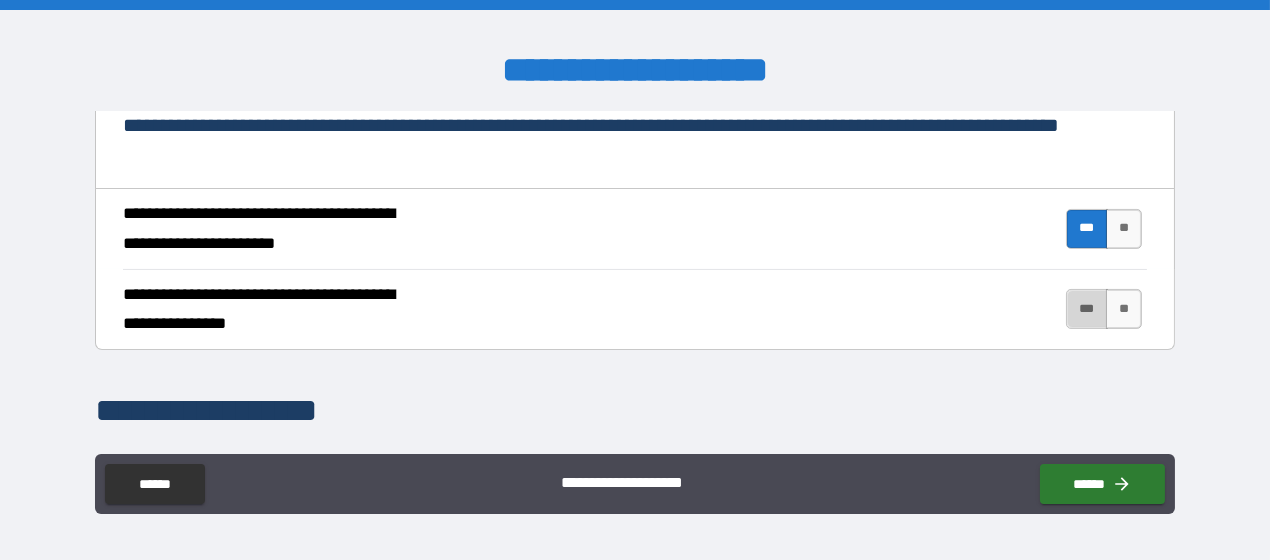 click on "***" at bounding box center [1087, 309] 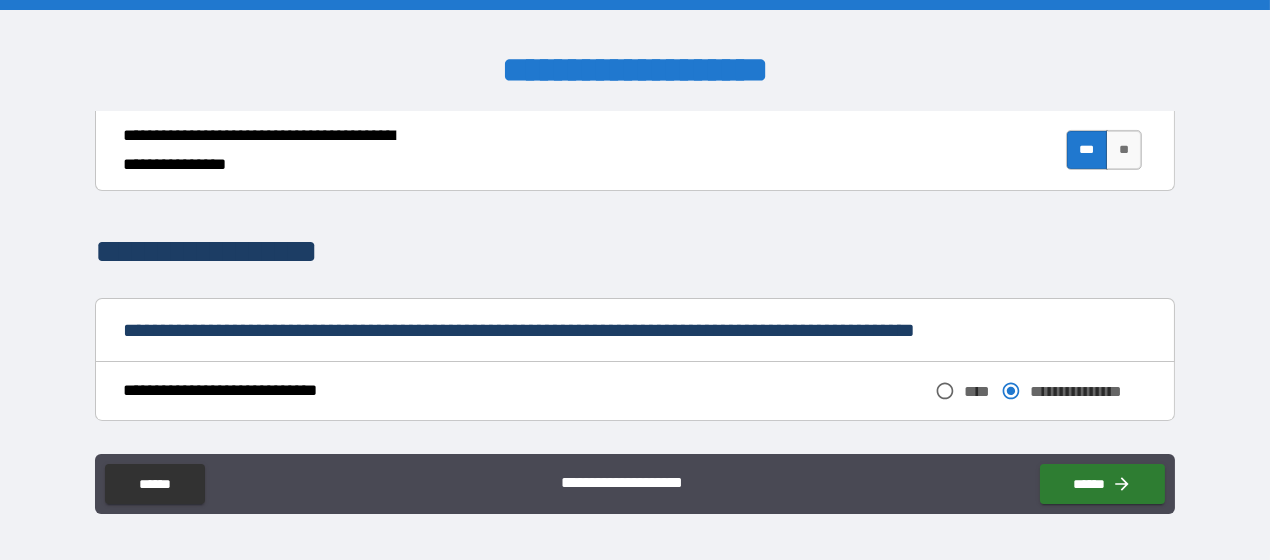 scroll, scrollTop: 1100, scrollLeft: 0, axis: vertical 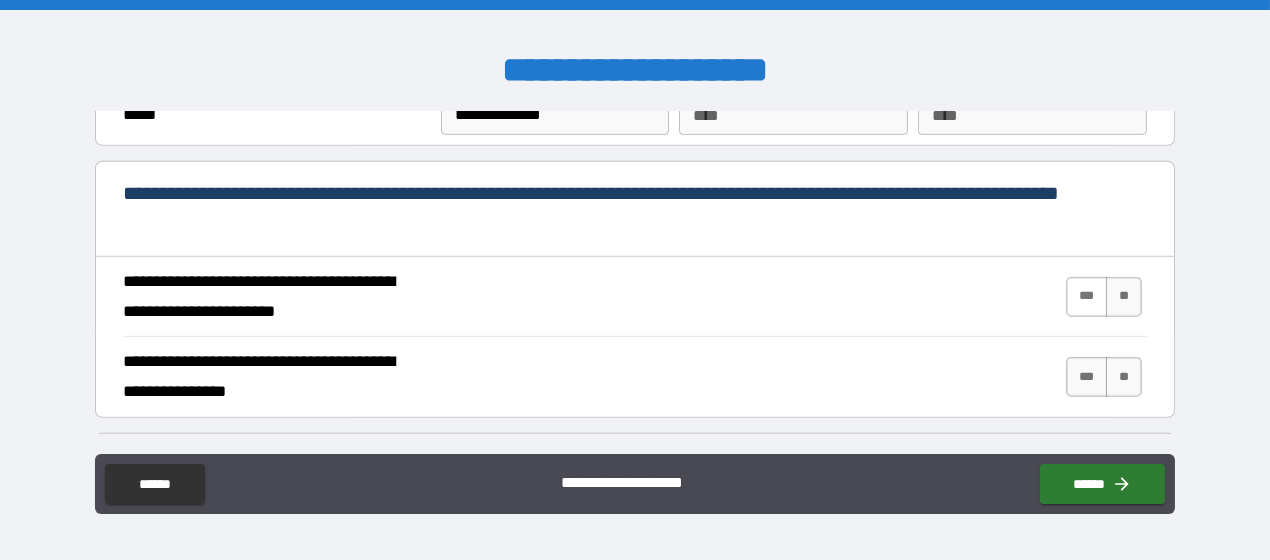 click on "***" at bounding box center [1087, 297] 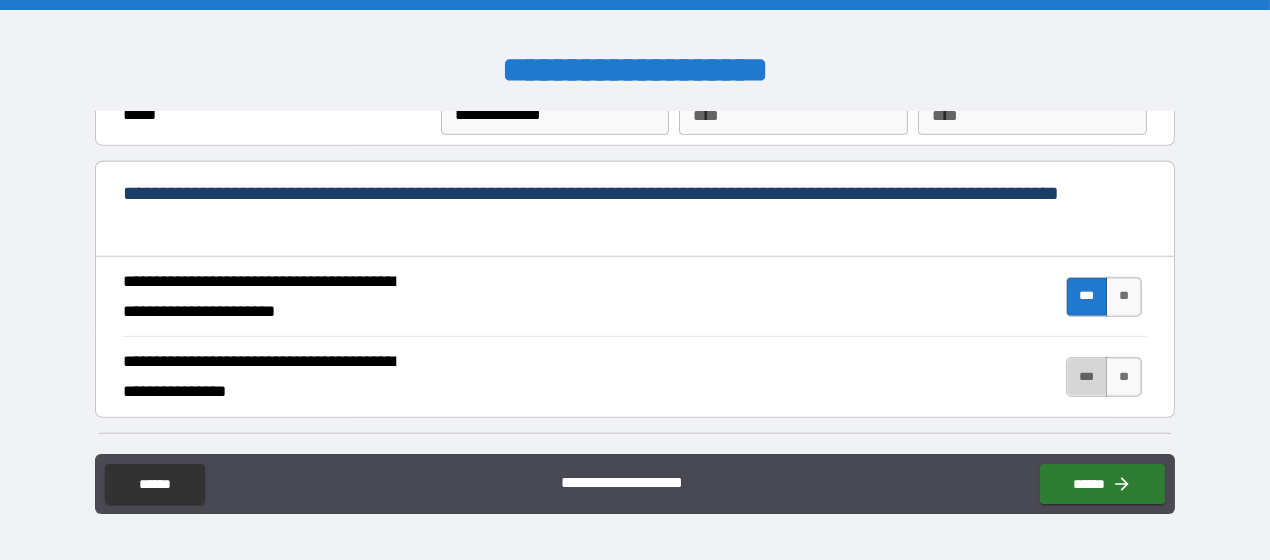 click on "***" at bounding box center [1087, 377] 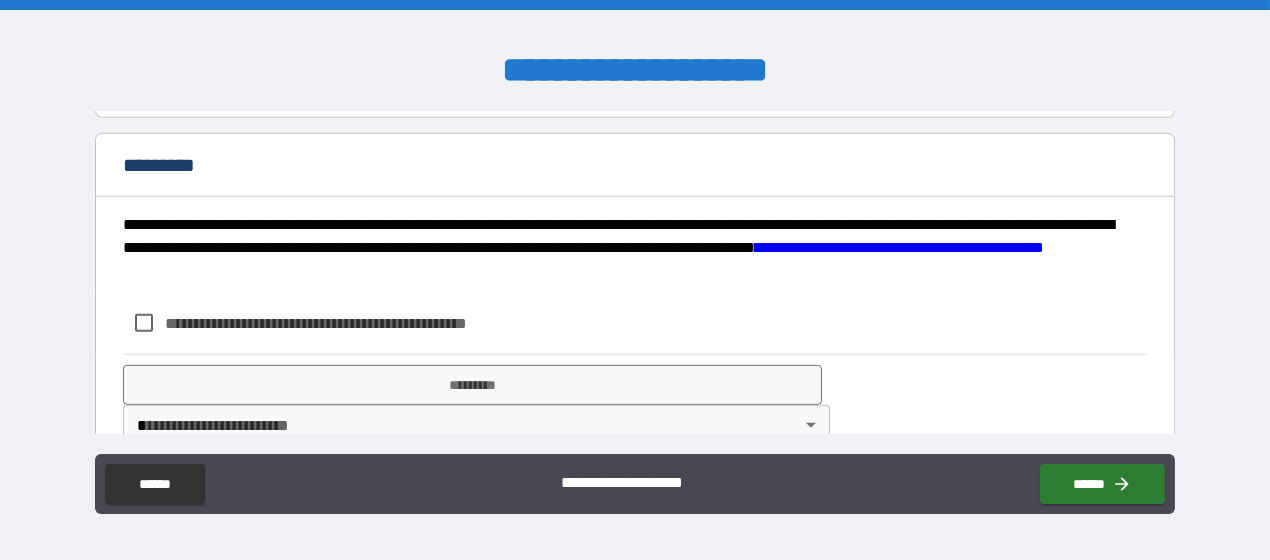scroll, scrollTop: 2230, scrollLeft: 0, axis: vertical 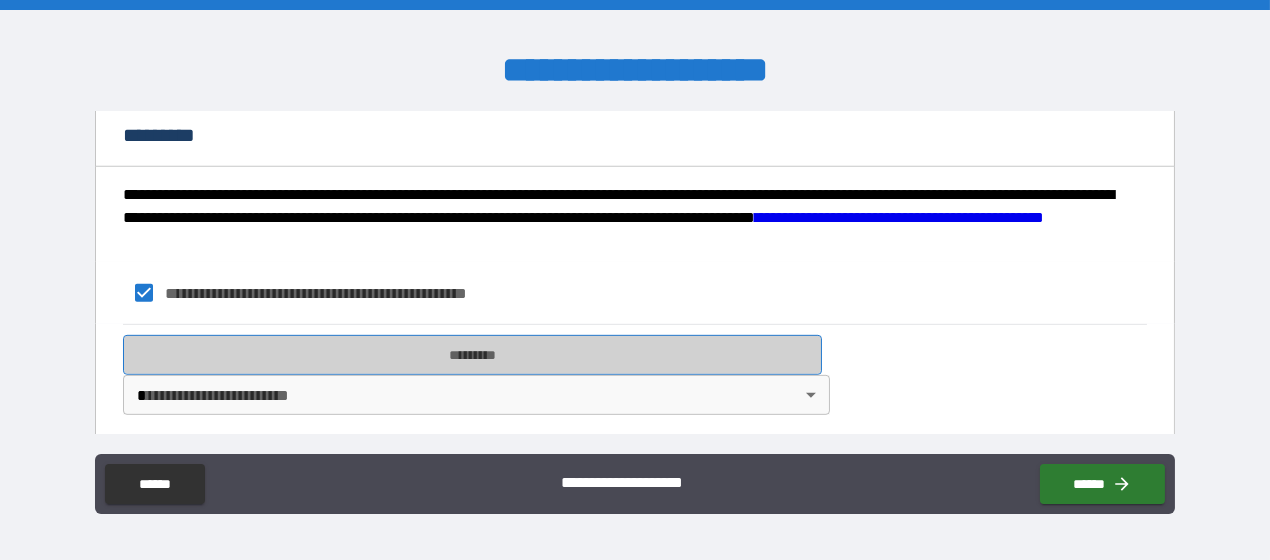 click on "*********" at bounding box center (472, 355) 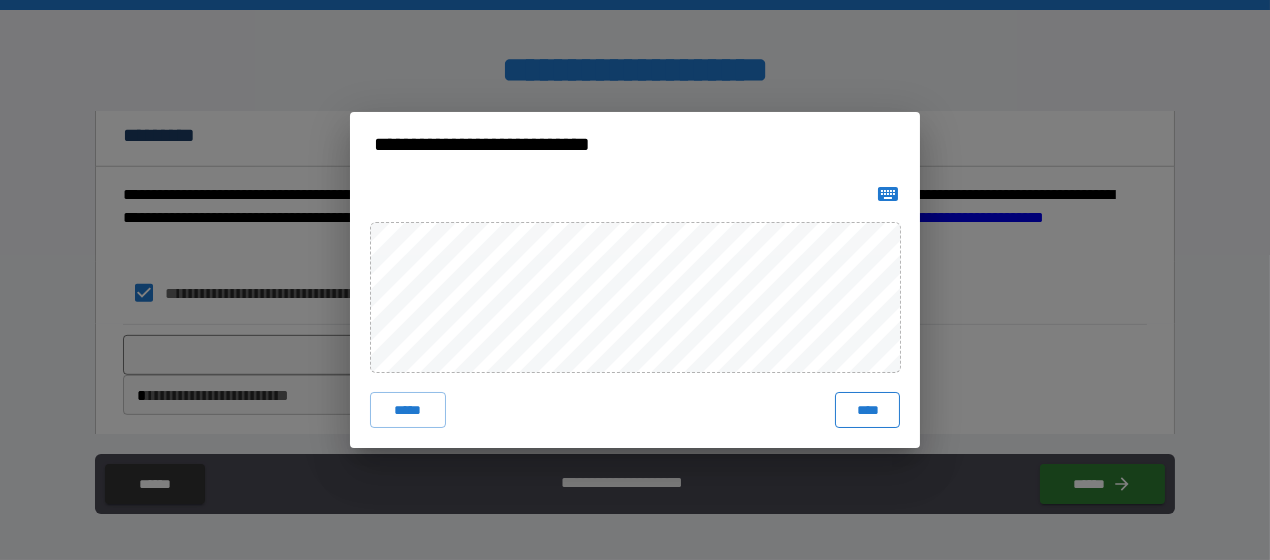click on "****" at bounding box center (867, 410) 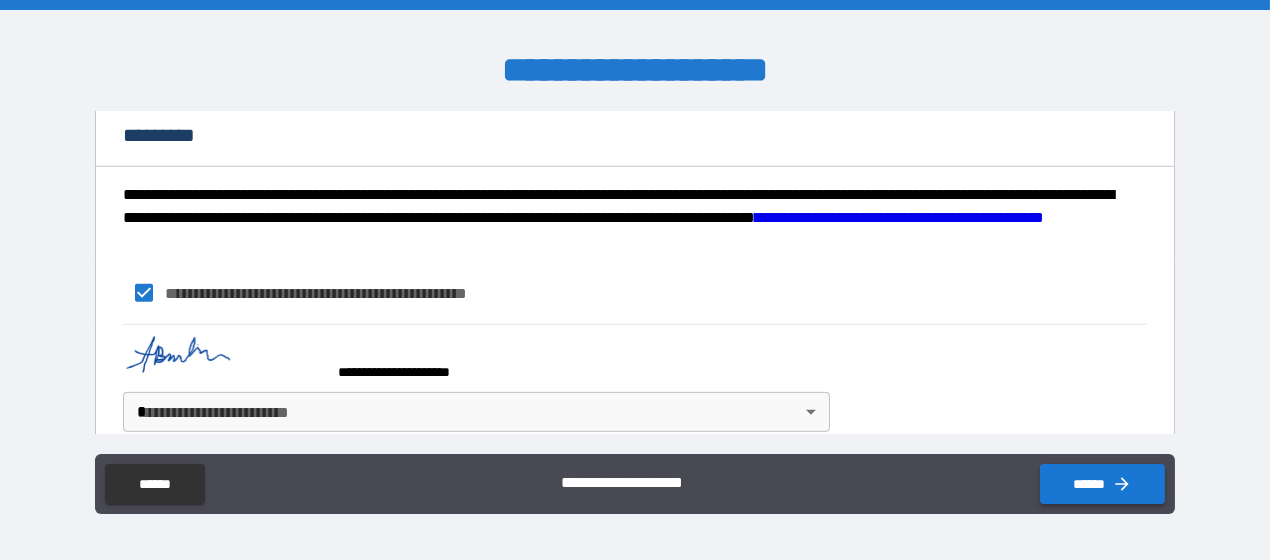 click on "******" at bounding box center [1102, 484] 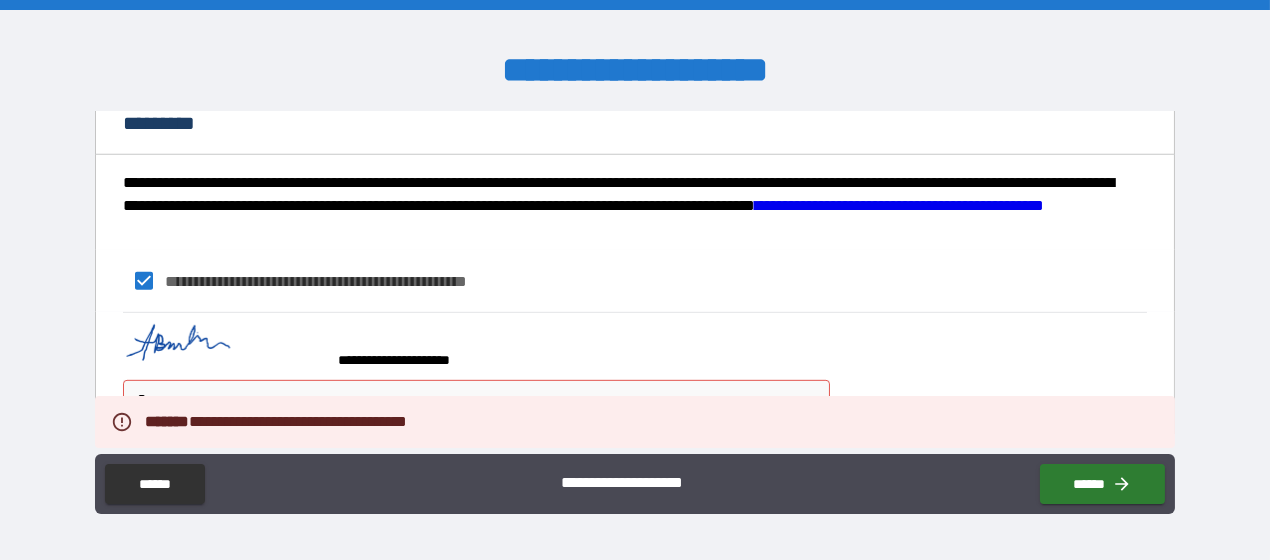 scroll, scrollTop: 2246, scrollLeft: 0, axis: vertical 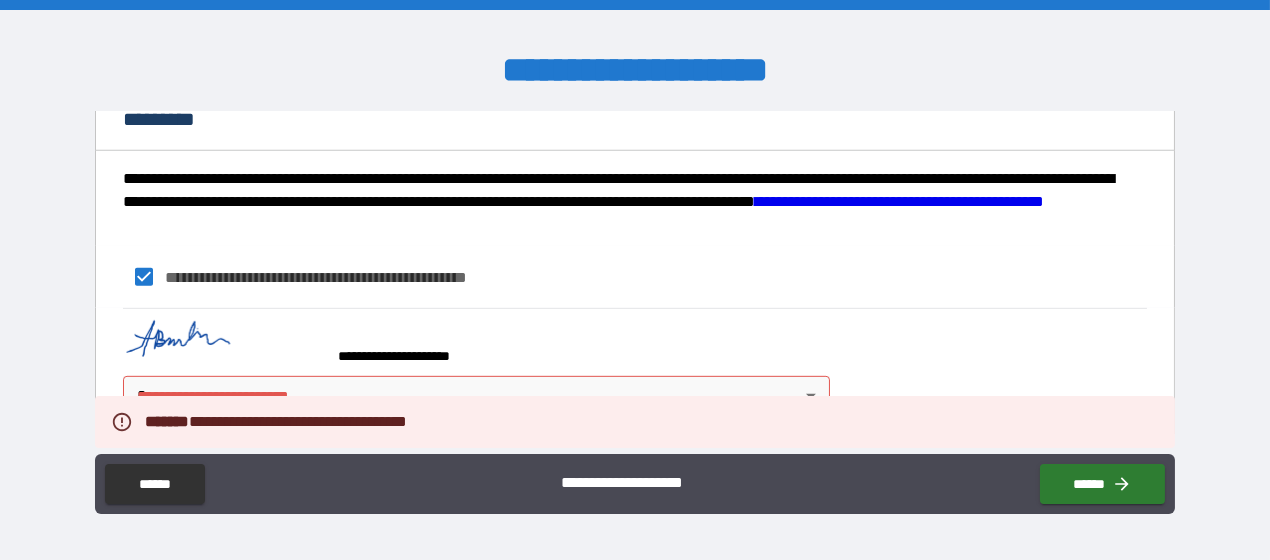 click on "**********" at bounding box center [635, 280] 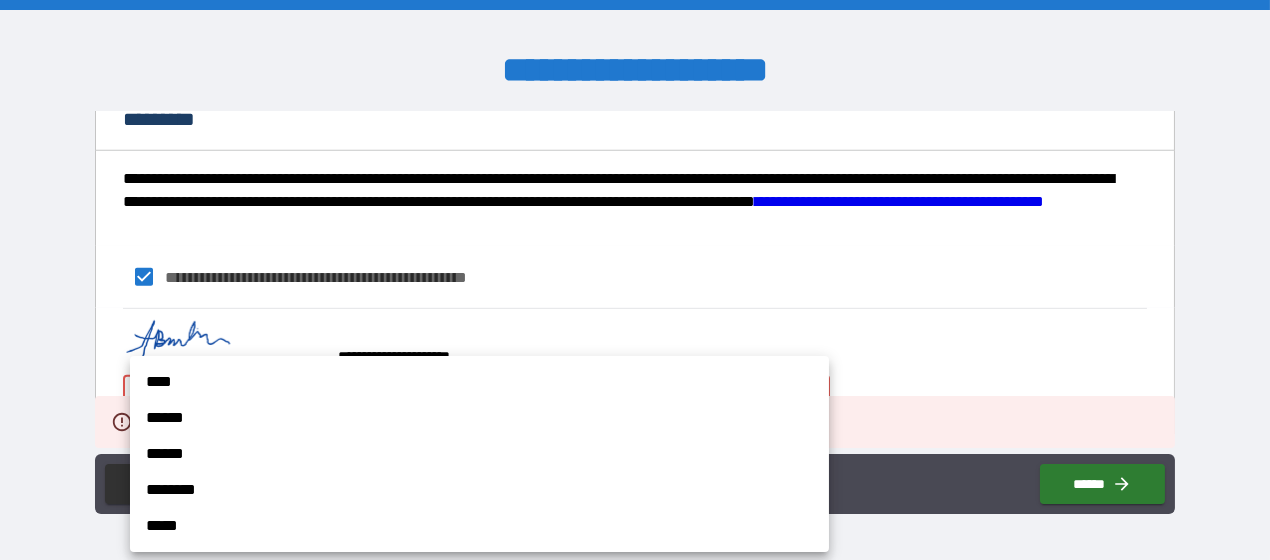 click on "****" at bounding box center [479, 382] 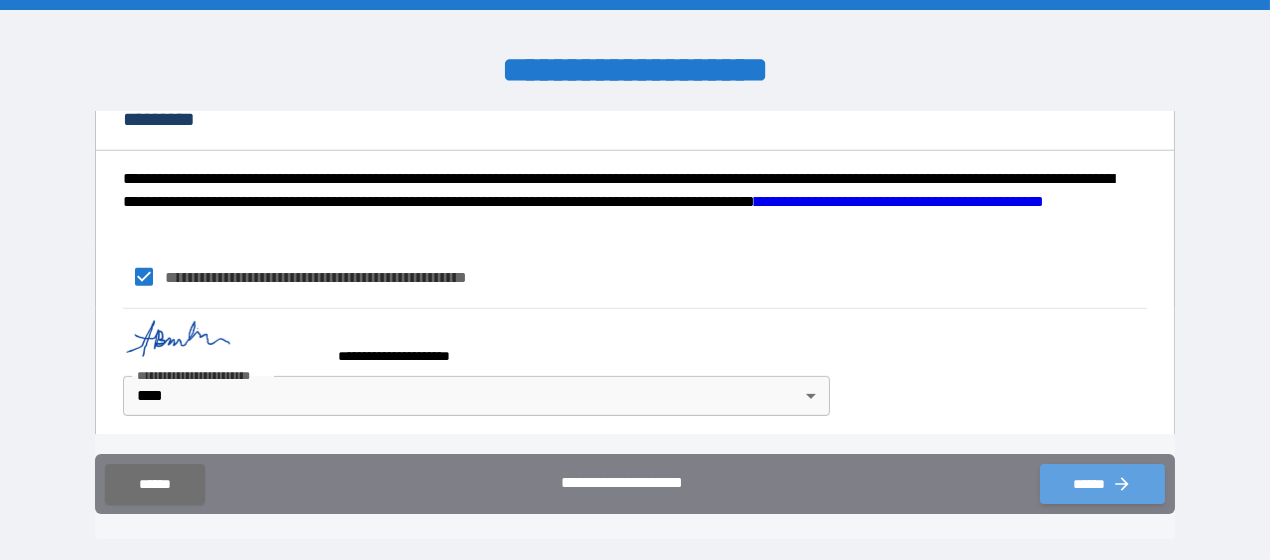 click on "******" at bounding box center [1102, 484] 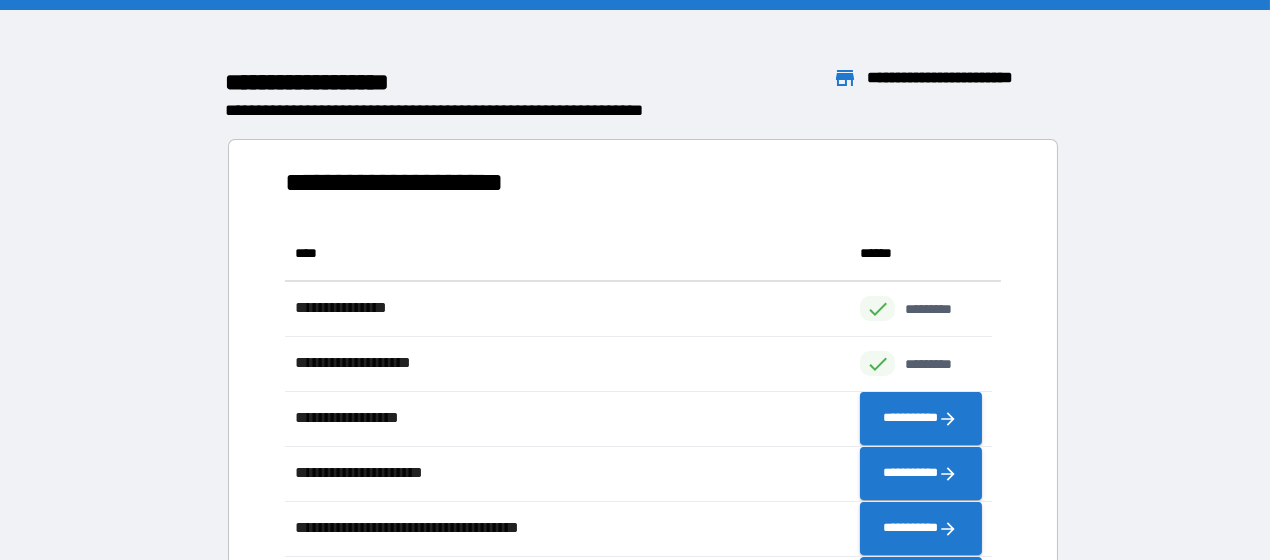 scroll, scrollTop: 16, scrollLeft: 15, axis: both 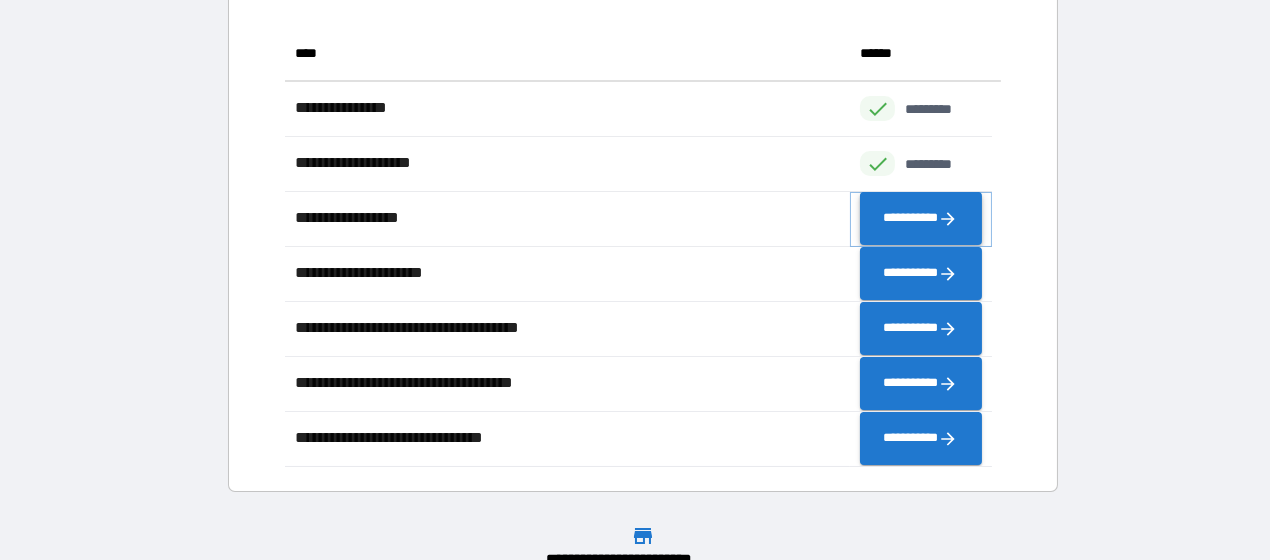 click on "**********" at bounding box center [920, 218] 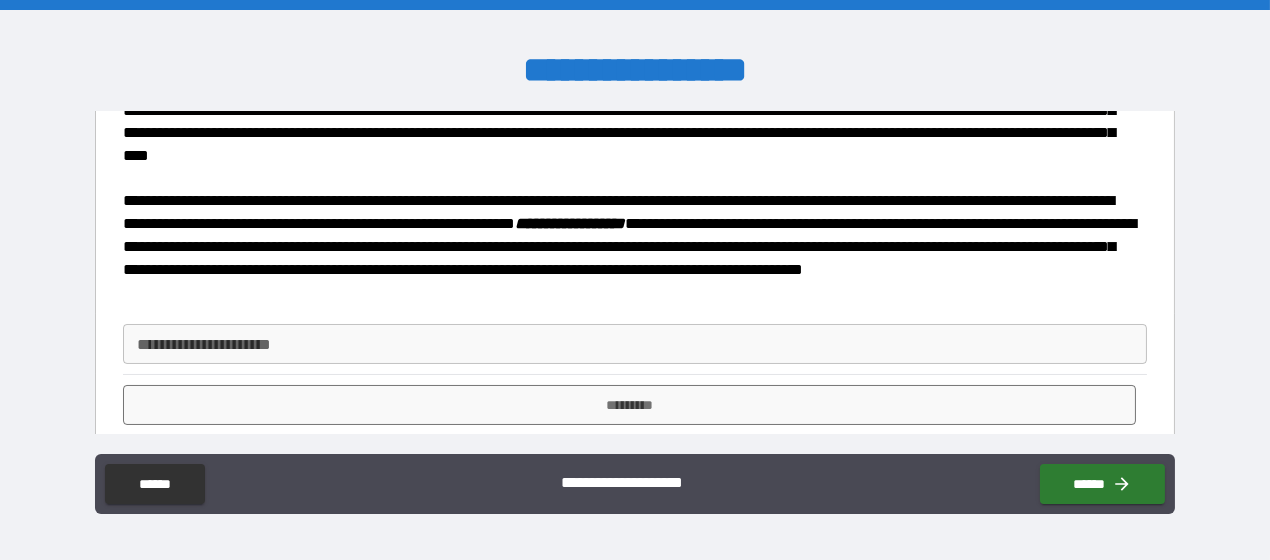 scroll, scrollTop: 300, scrollLeft: 0, axis: vertical 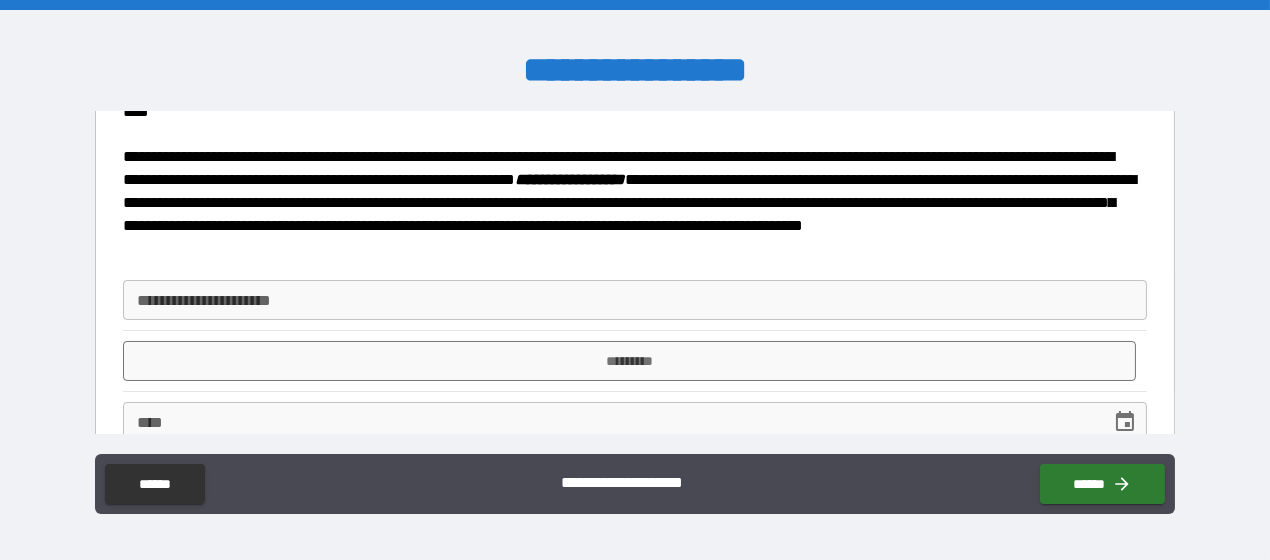 click on "**********" at bounding box center (635, 300) 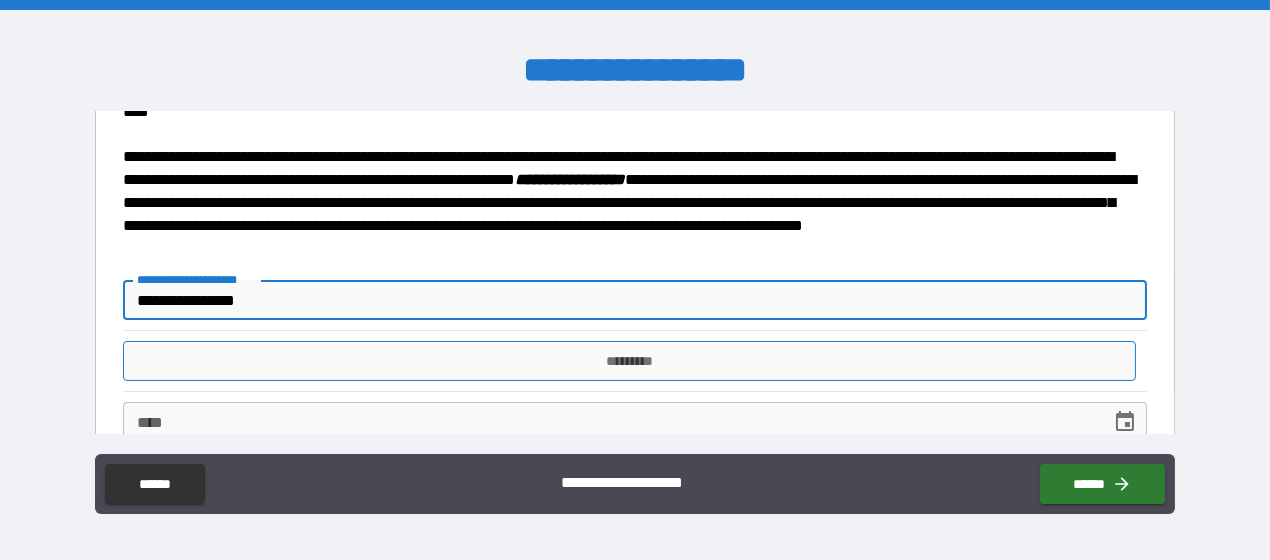 type on "**********" 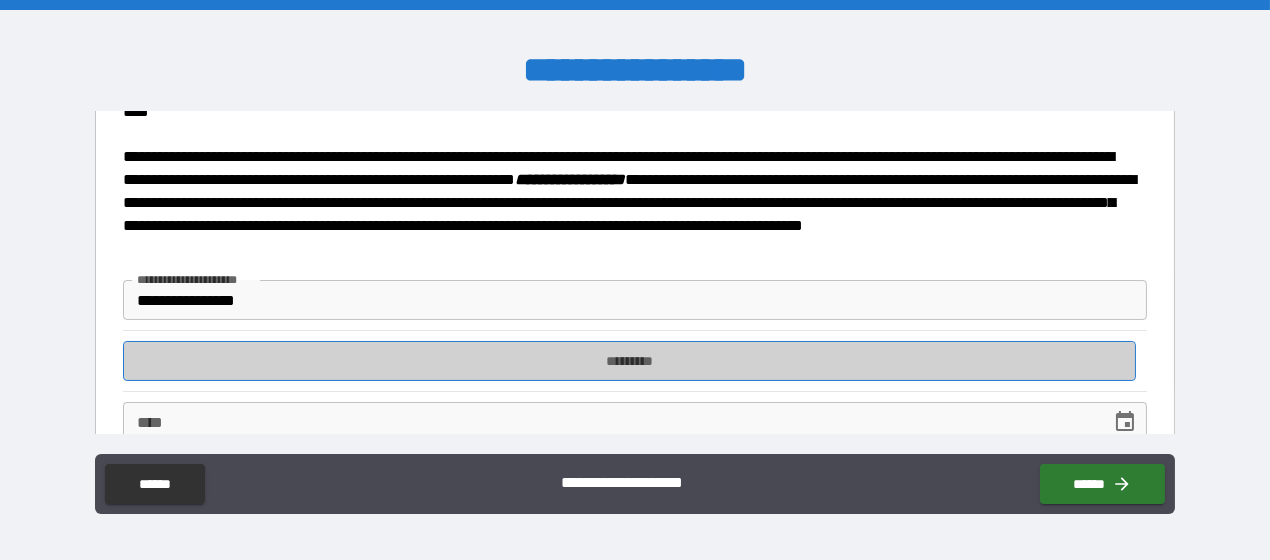 click on "*********" at bounding box center (629, 361) 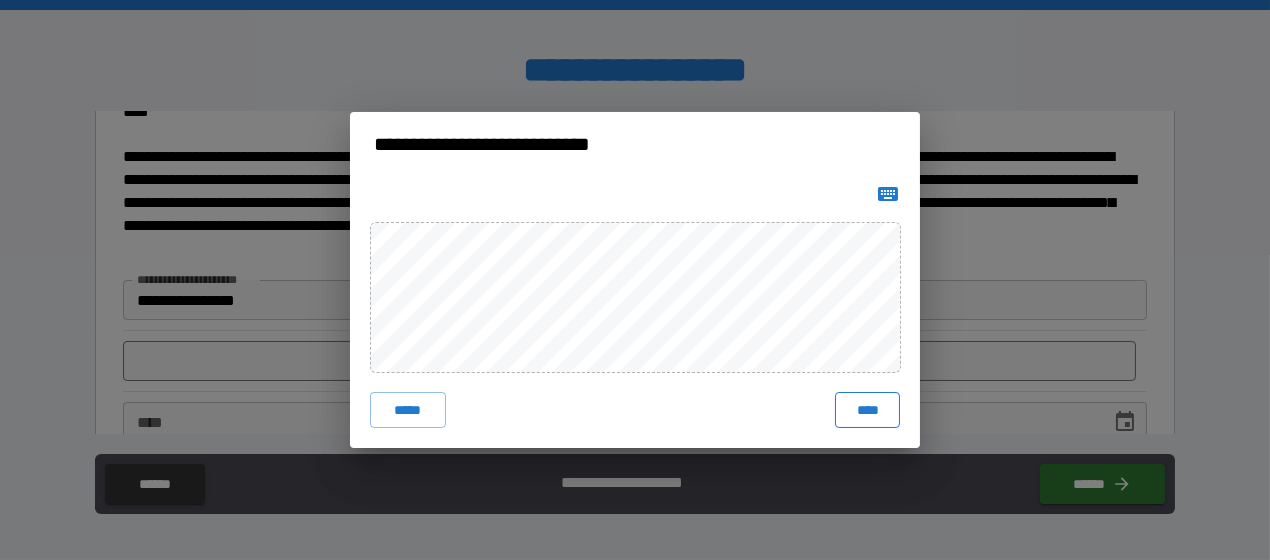 click on "****" at bounding box center (867, 410) 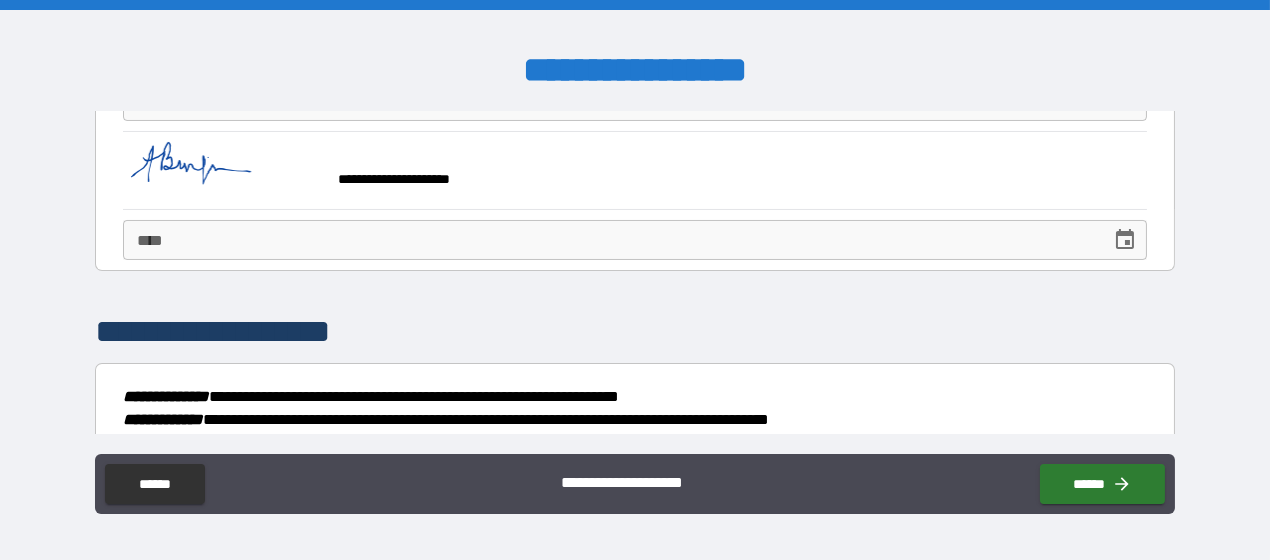 scroll, scrollTop: 525, scrollLeft: 0, axis: vertical 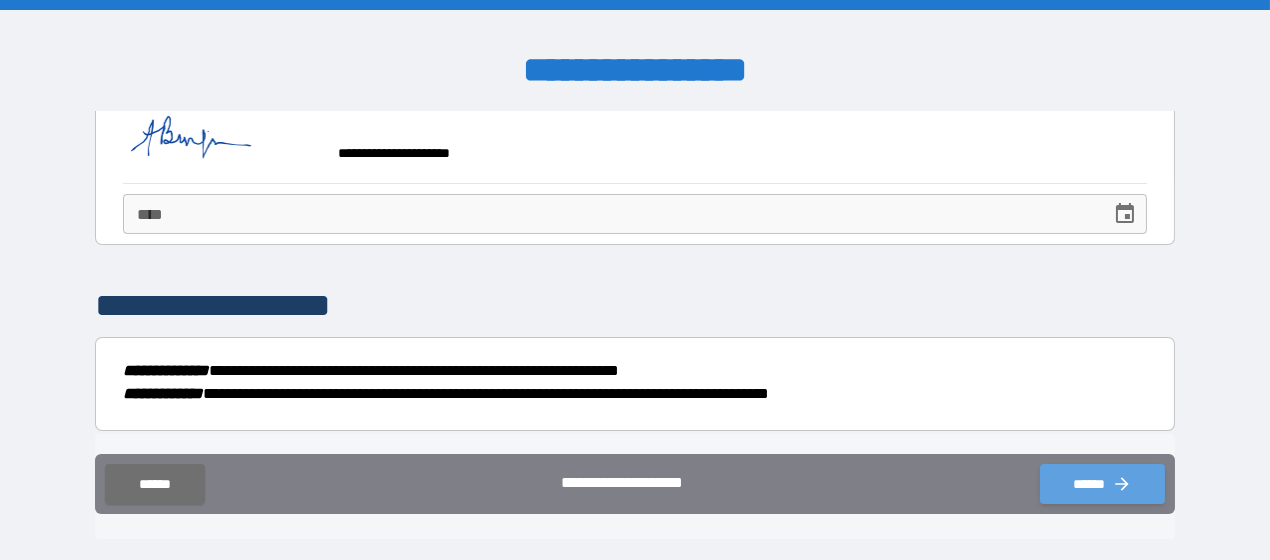click on "******" at bounding box center (1102, 484) 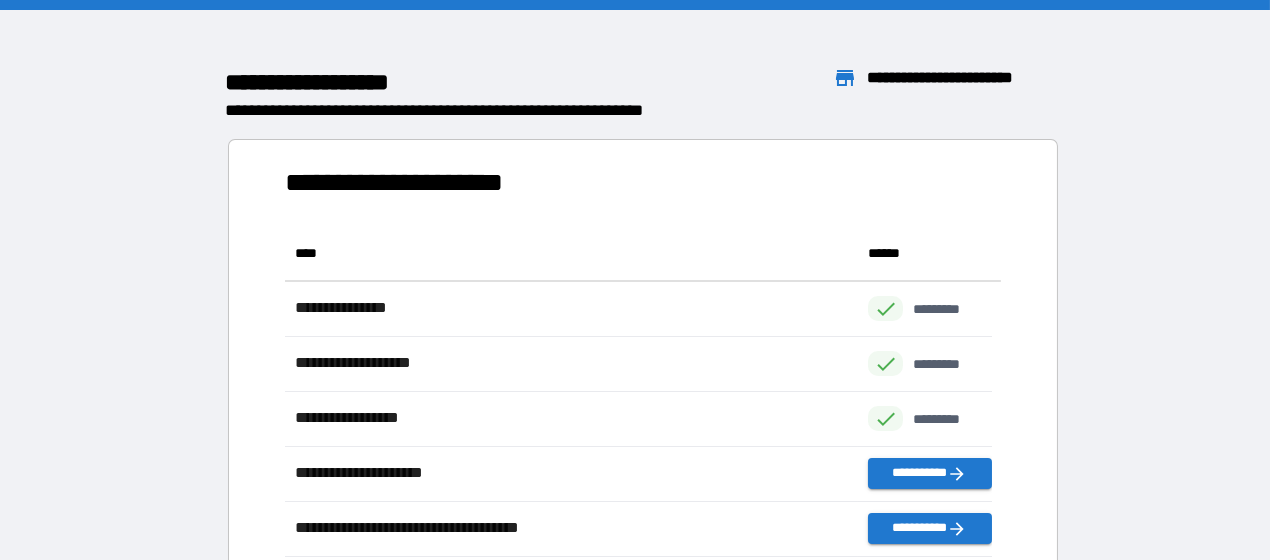 scroll, scrollTop: 425, scrollLeft: 692, axis: both 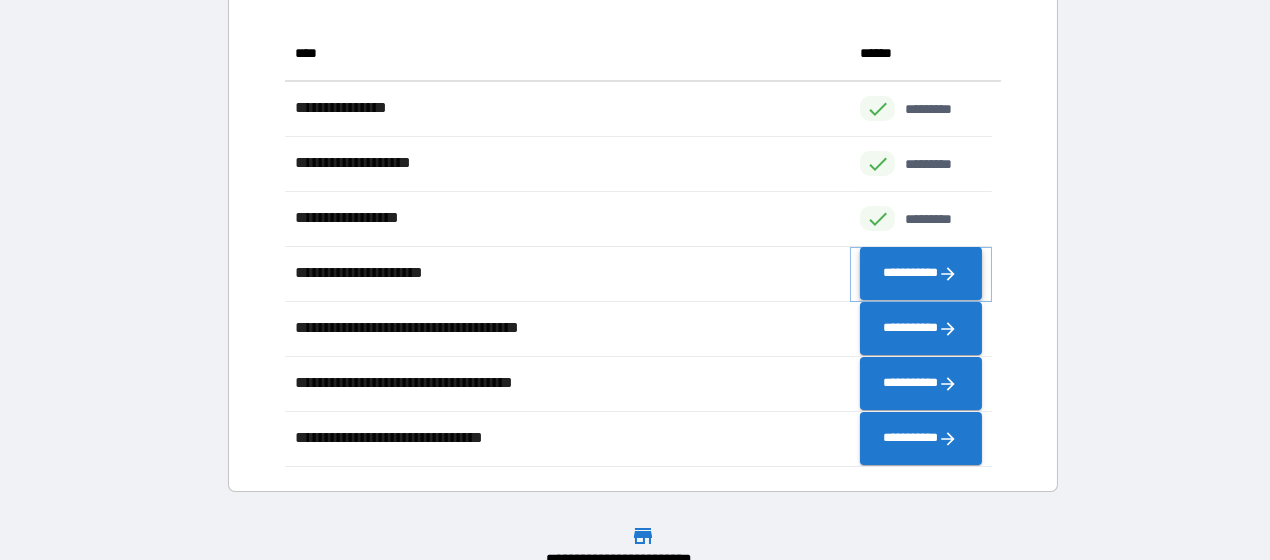 click on "**********" at bounding box center [920, 273] 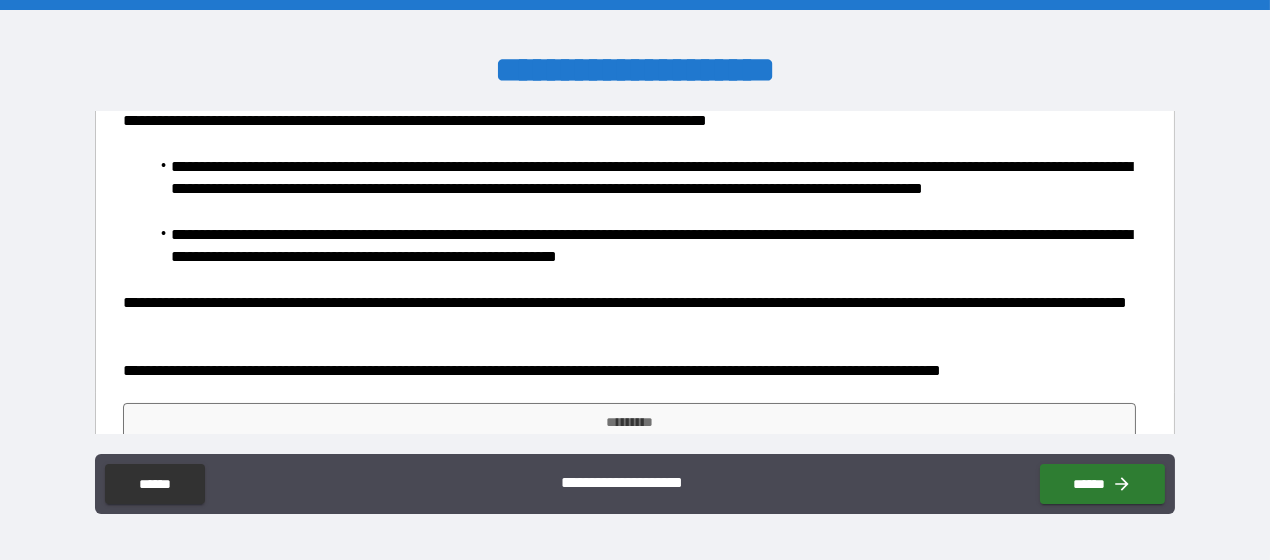 scroll, scrollTop: 300, scrollLeft: 0, axis: vertical 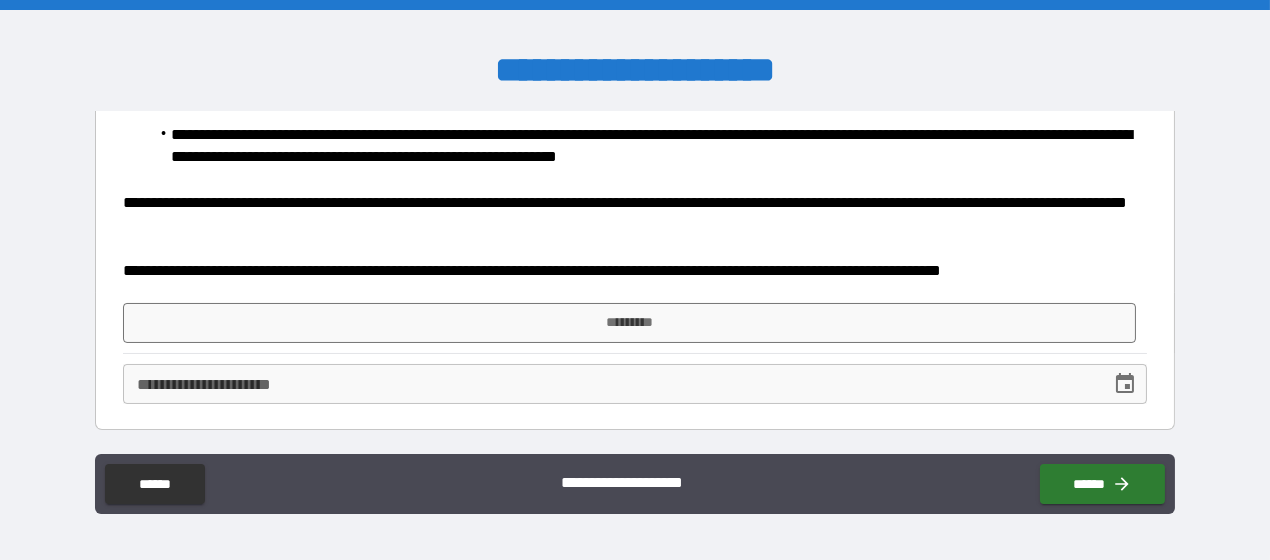 click on "*********" at bounding box center [629, 323] 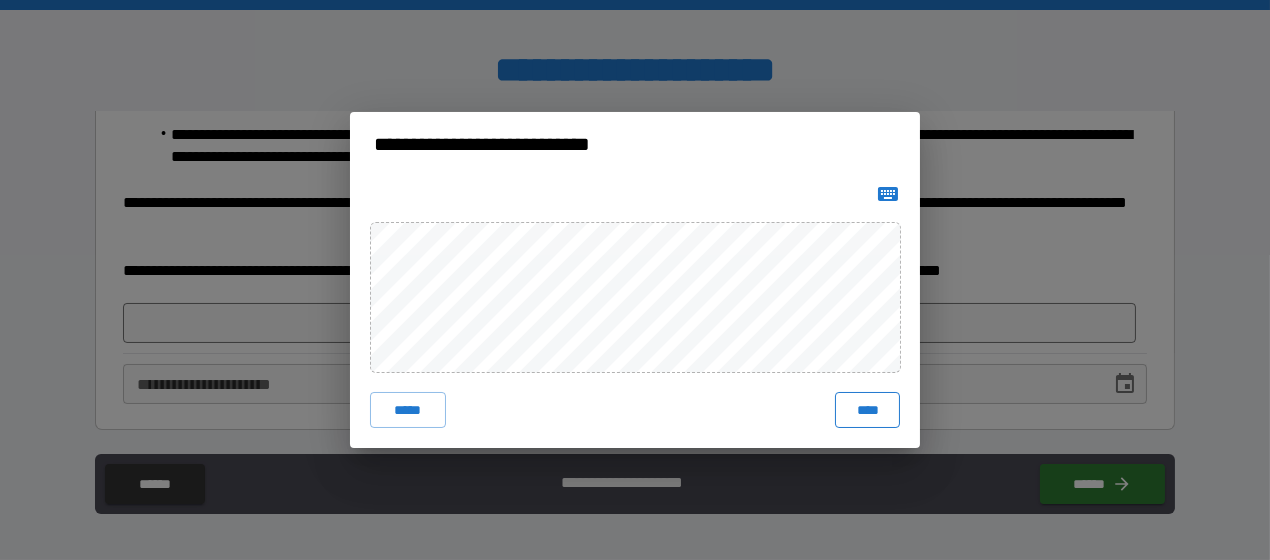 click on "****" at bounding box center [867, 410] 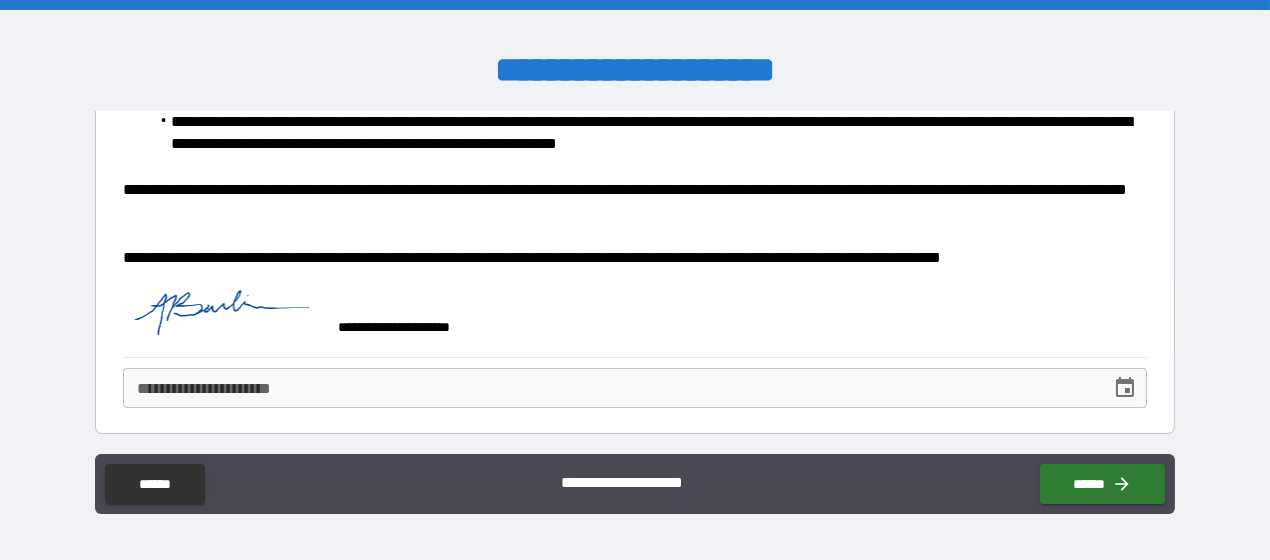 scroll, scrollTop: 316, scrollLeft: 0, axis: vertical 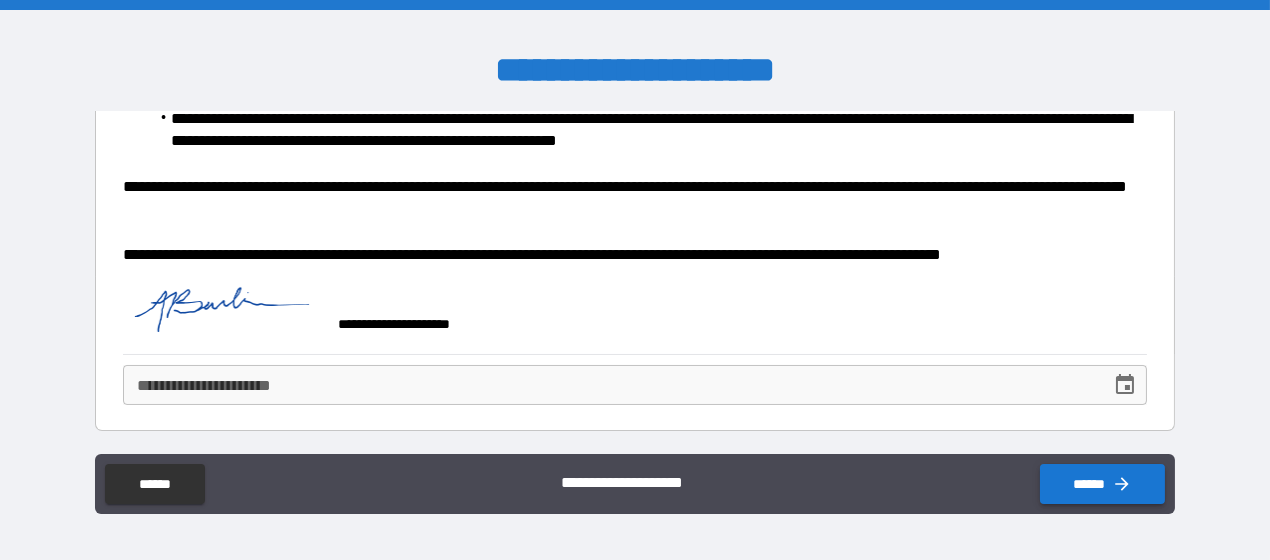 click on "******" at bounding box center [1102, 484] 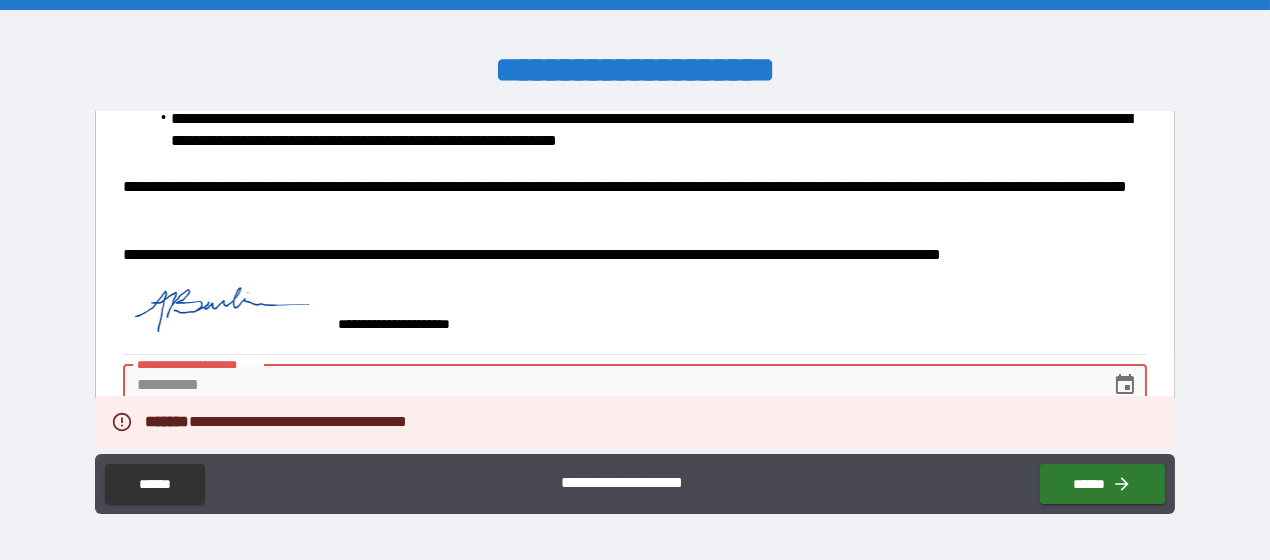 click on "**********" at bounding box center [610, 385] 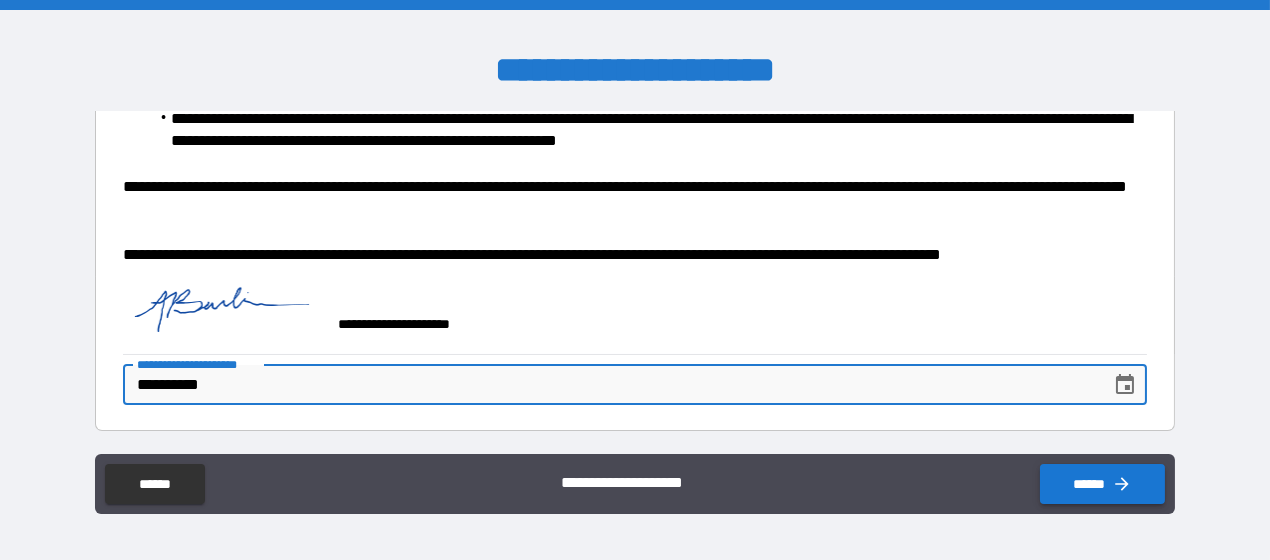 type on "**********" 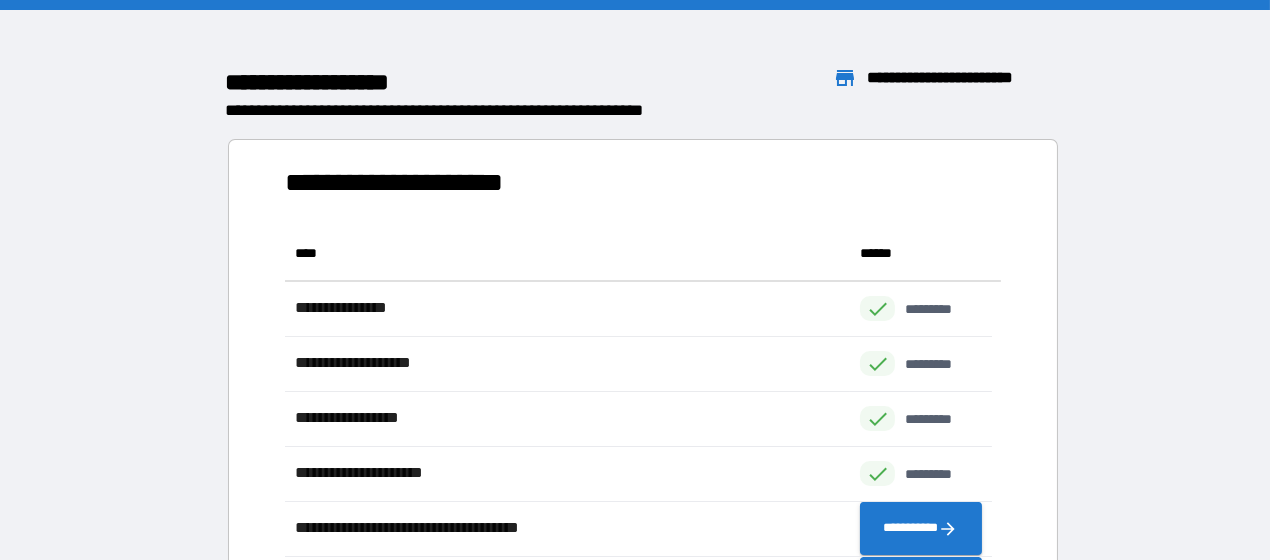 scroll, scrollTop: 16, scrollLeft: 15, axis: both 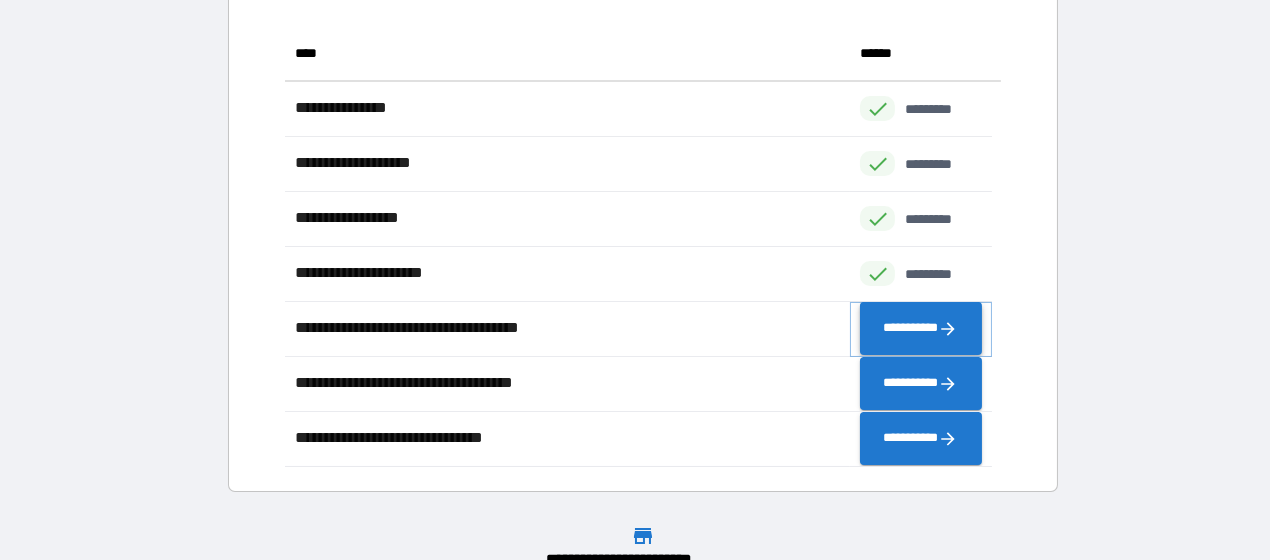 click on "**********" at bounding box center [920, 328] 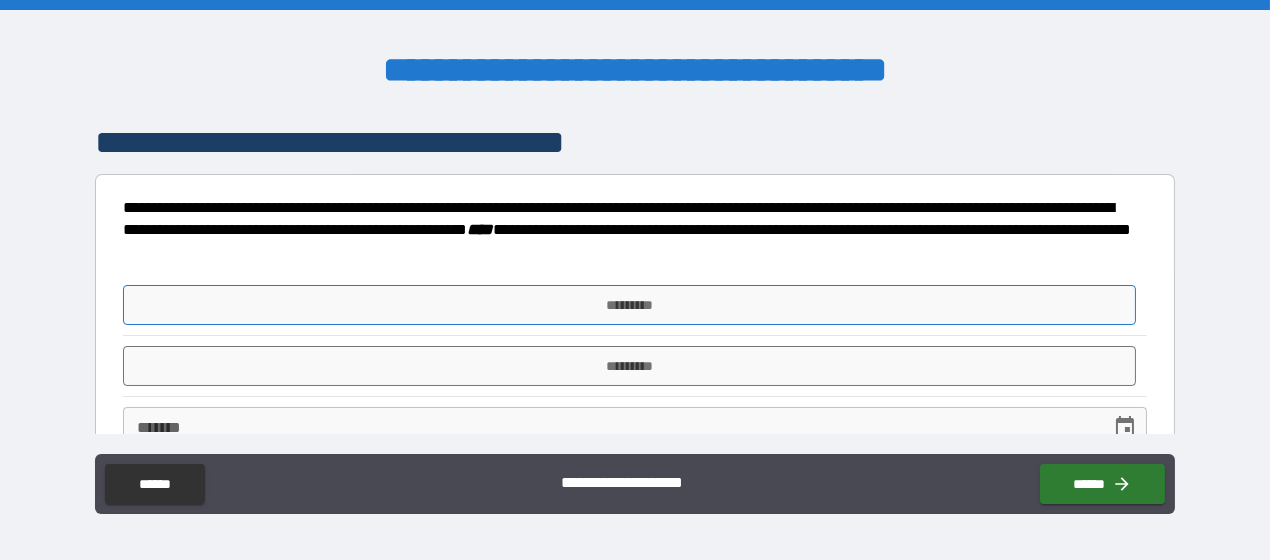 click on "*********" at bounding box center (629, 305) 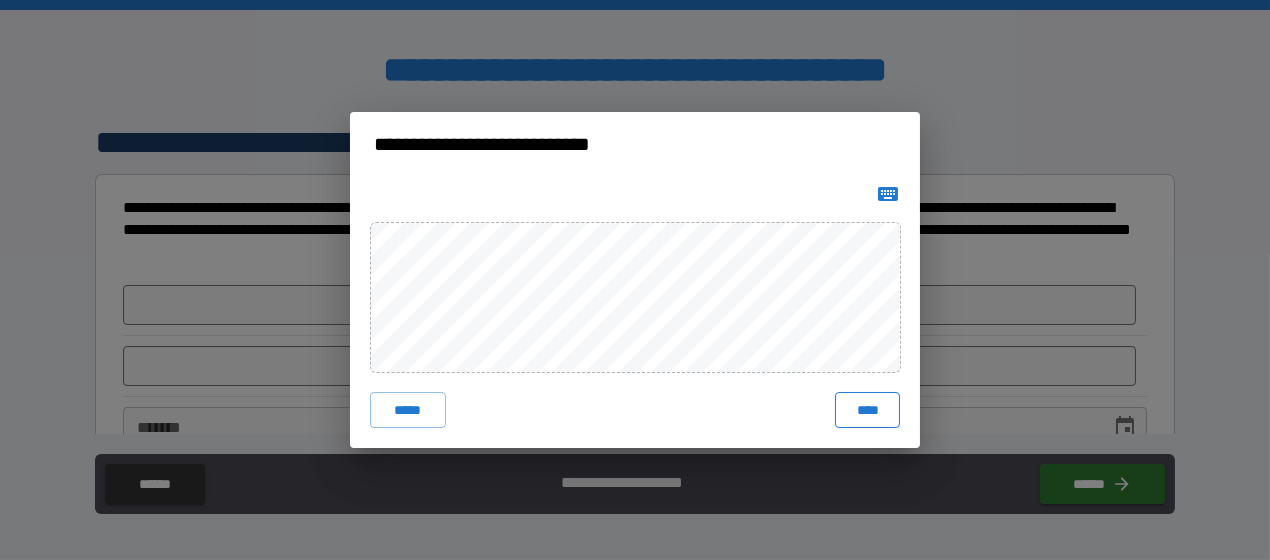 click on "****" at bounding box center (867, 410) 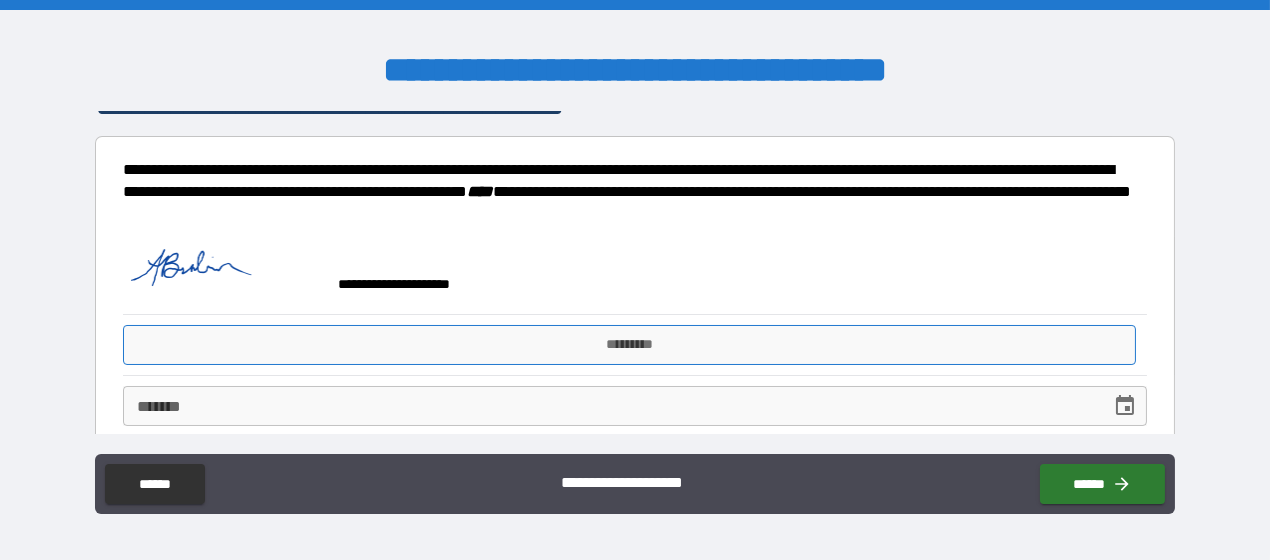 scroll, scrollTop: 59, scrollLeft: 0, axis: vertical 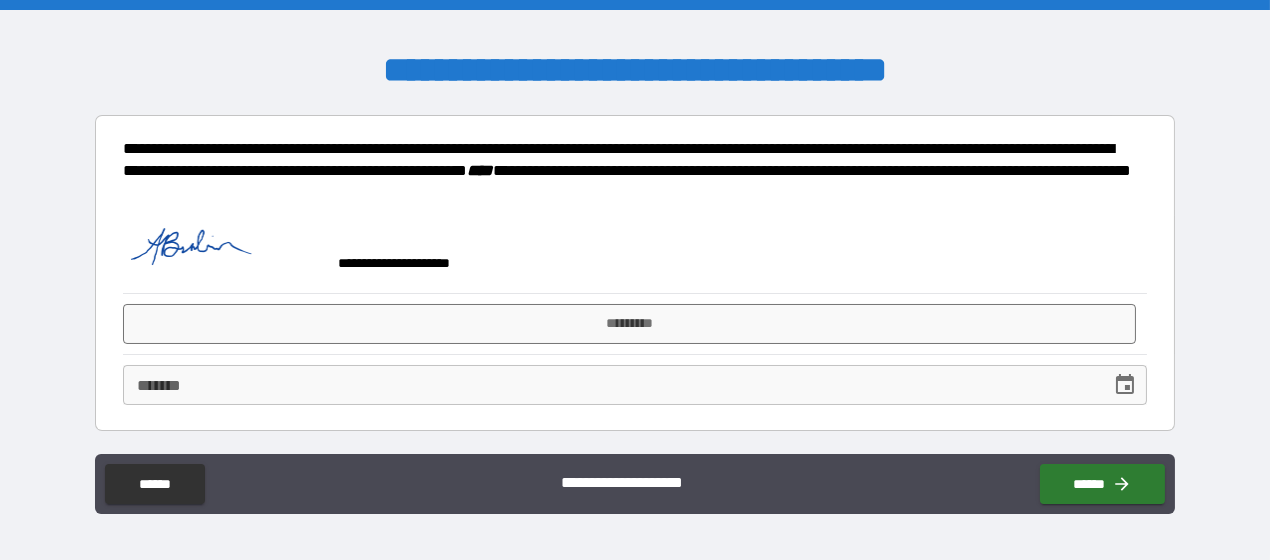 click on "****   *" at bounding box center [610, 385] 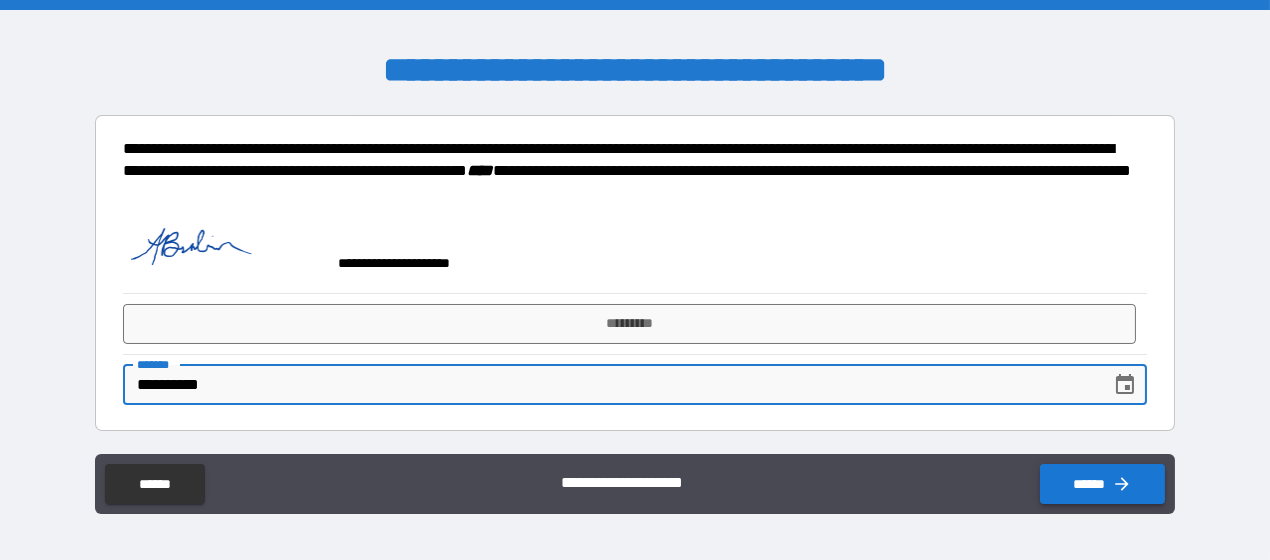 type on "**********" 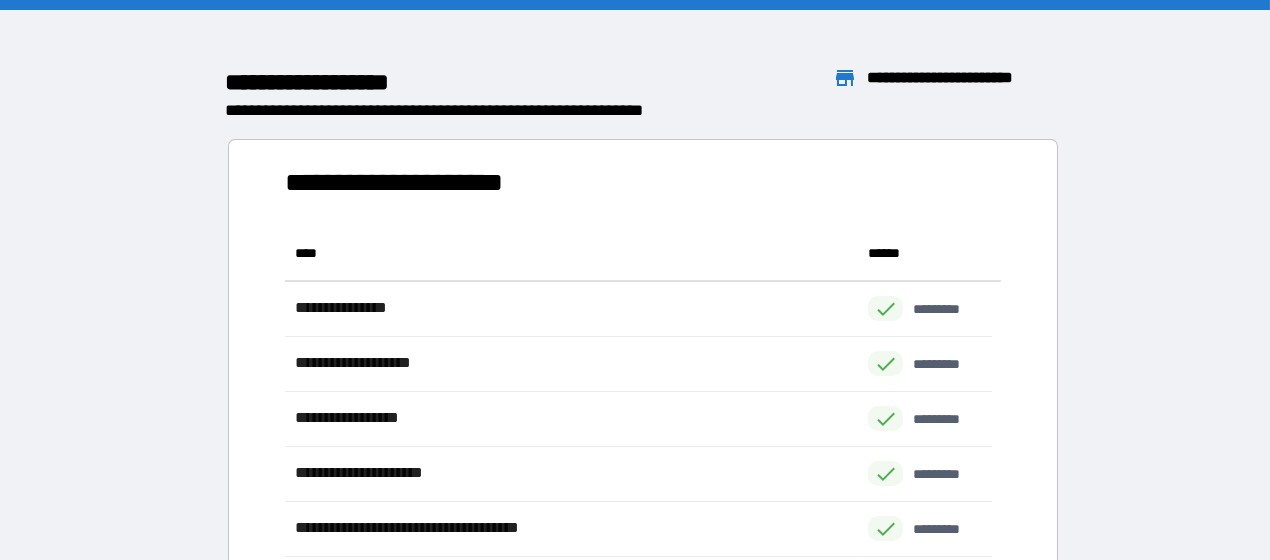 scroll, scrollTop: 425, scrollLeft: 692, axis: both 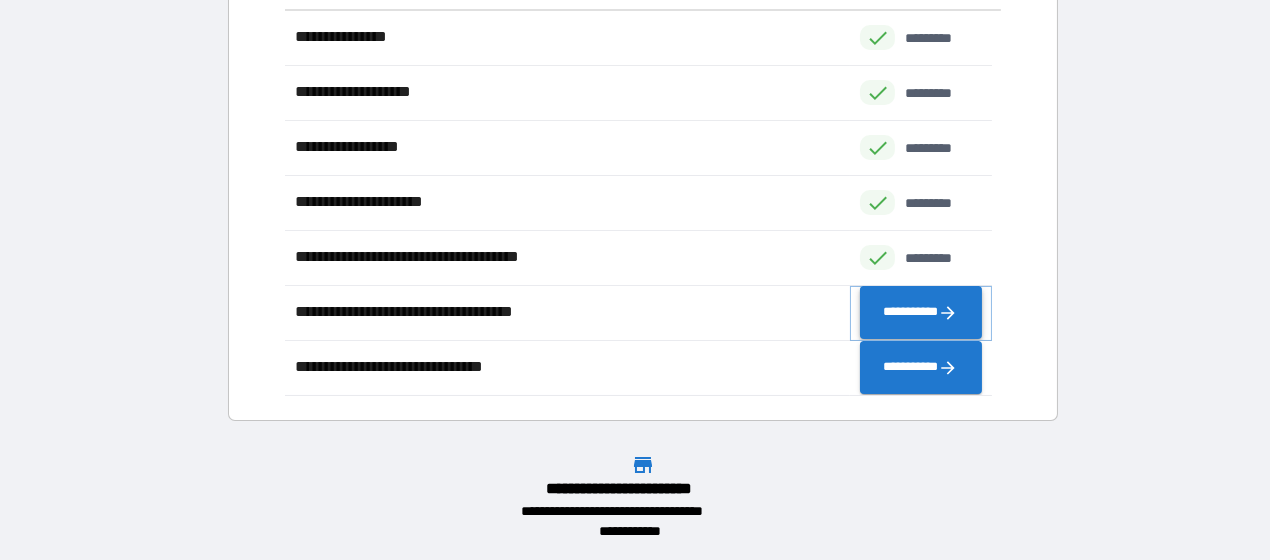 click on "**********" at bounding box center (920, 312) 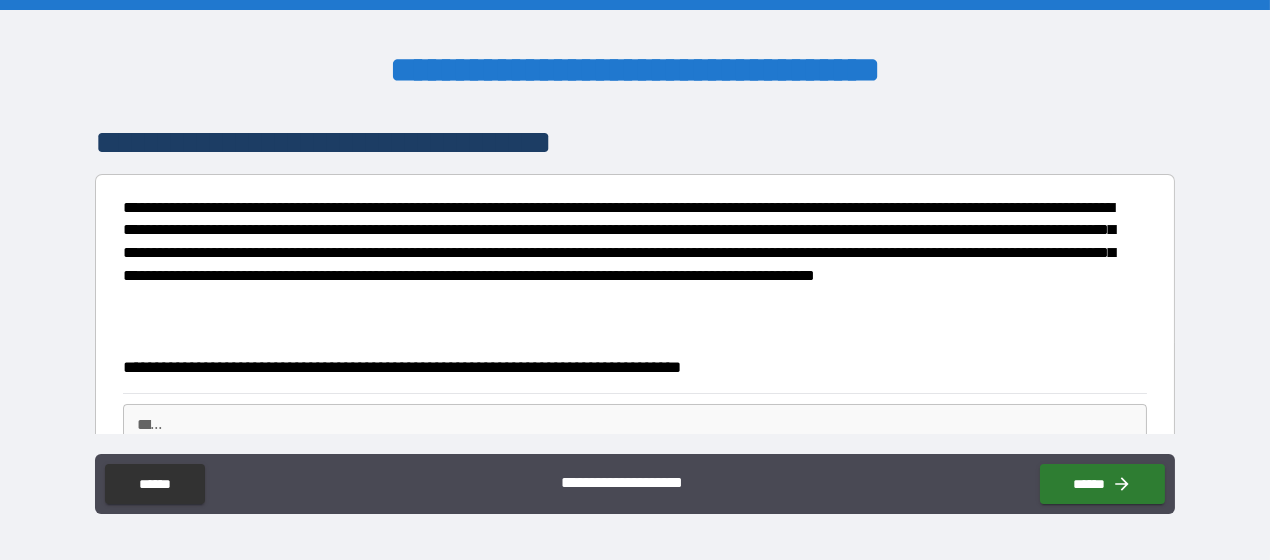 scroll, scrollTop: 99, scrollLeft: 0, axis: vertical 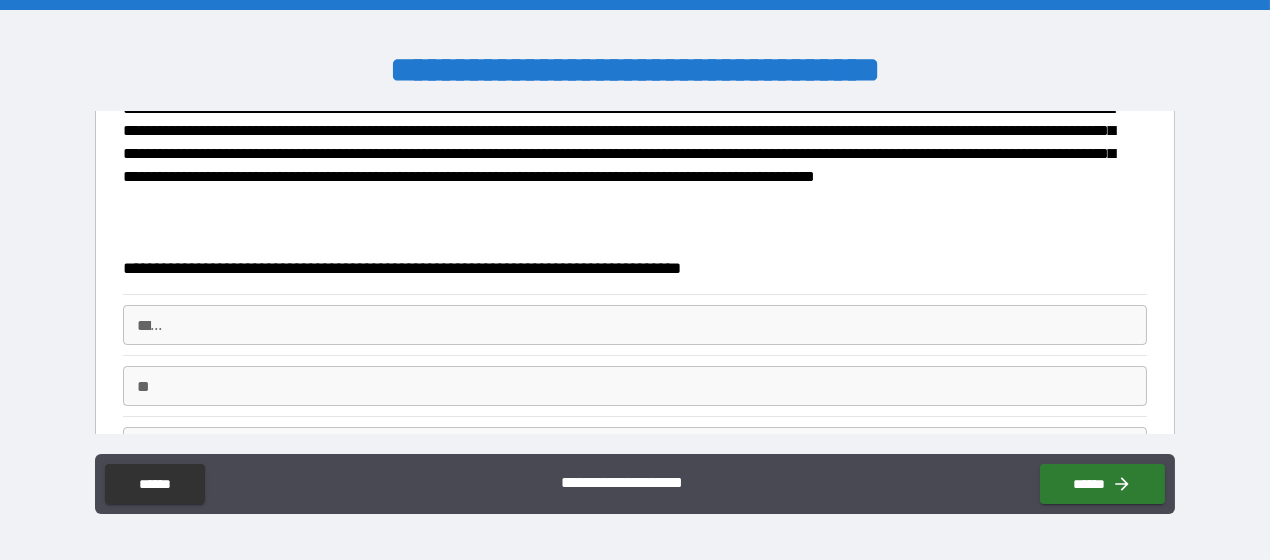 click on "**   *" at bounding box center (635, 325) 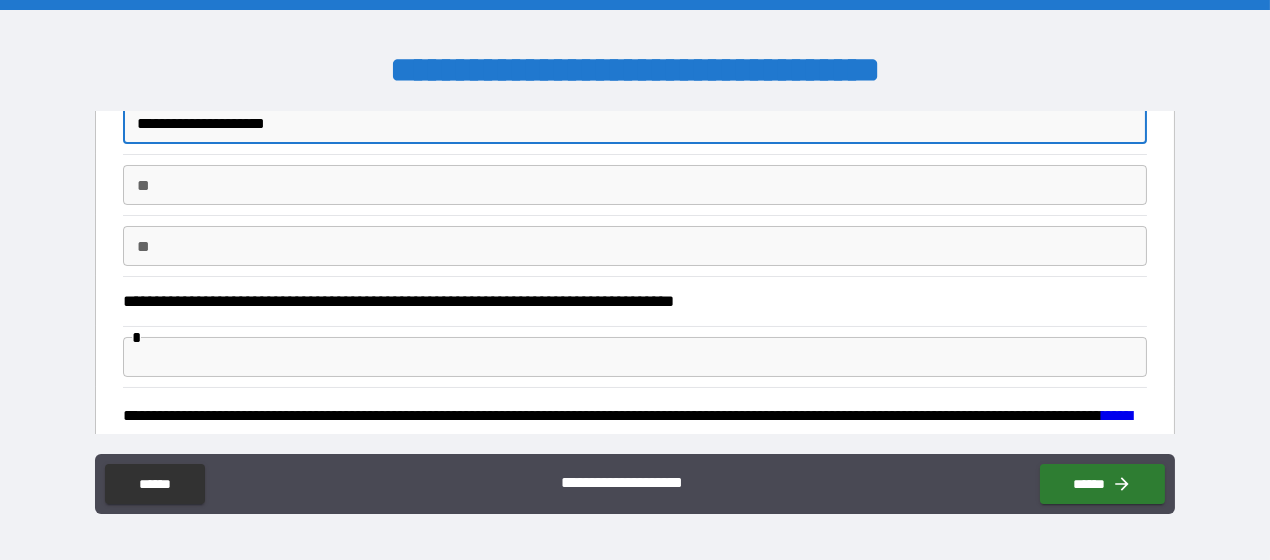 scroll, scrollTop: 400, scrollLeft: 0, axis: vertical 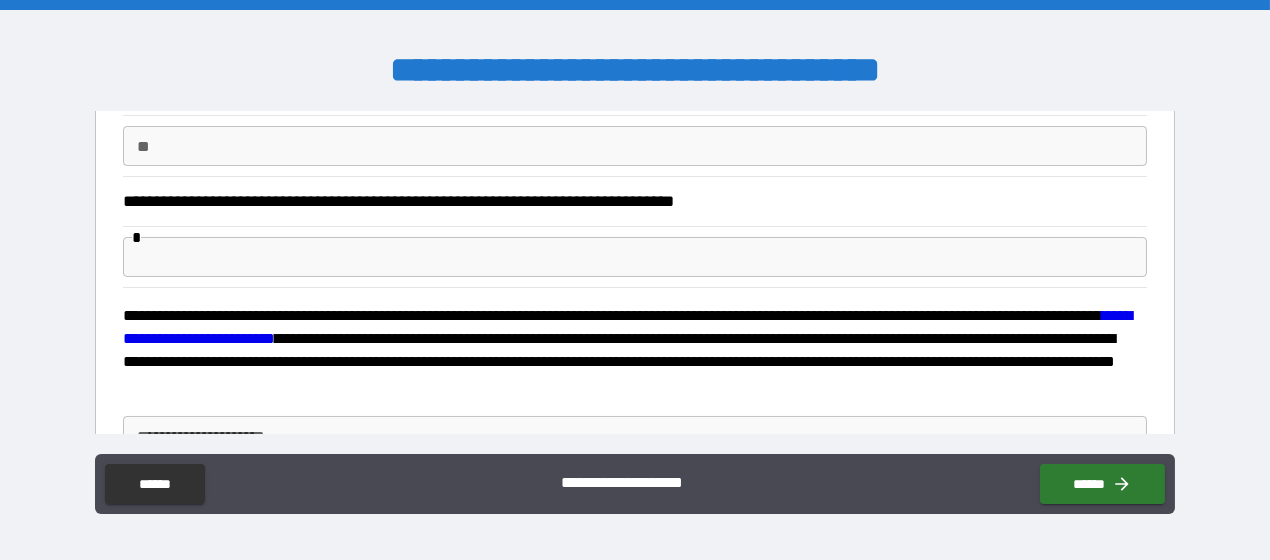 type on "**********" 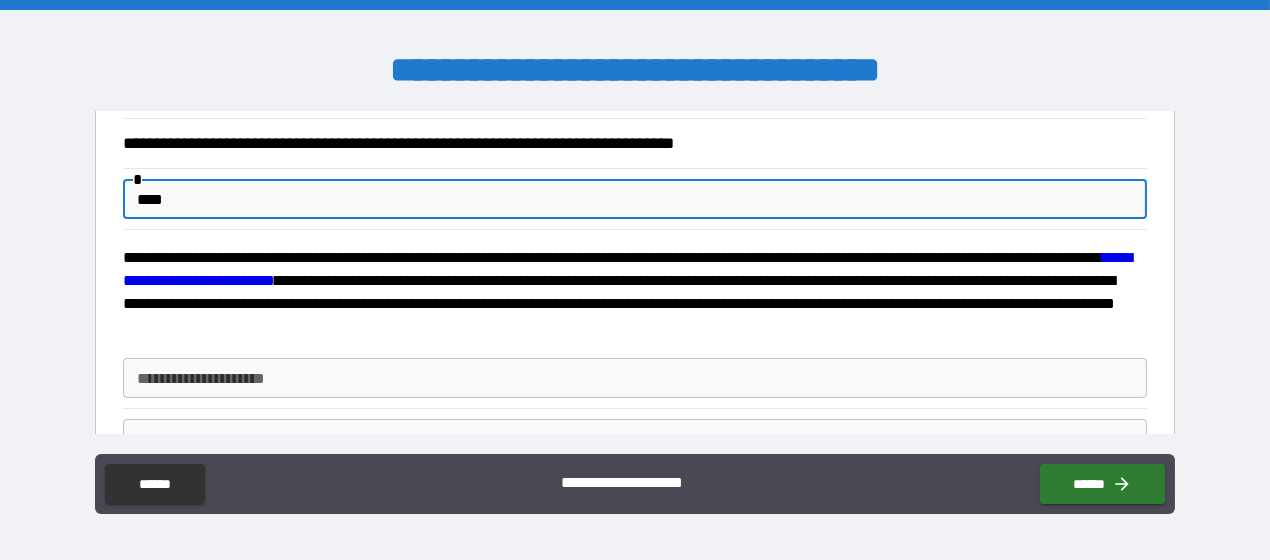 scroll, scrollTop: 499, scrollLeft: 0, axis: vertical 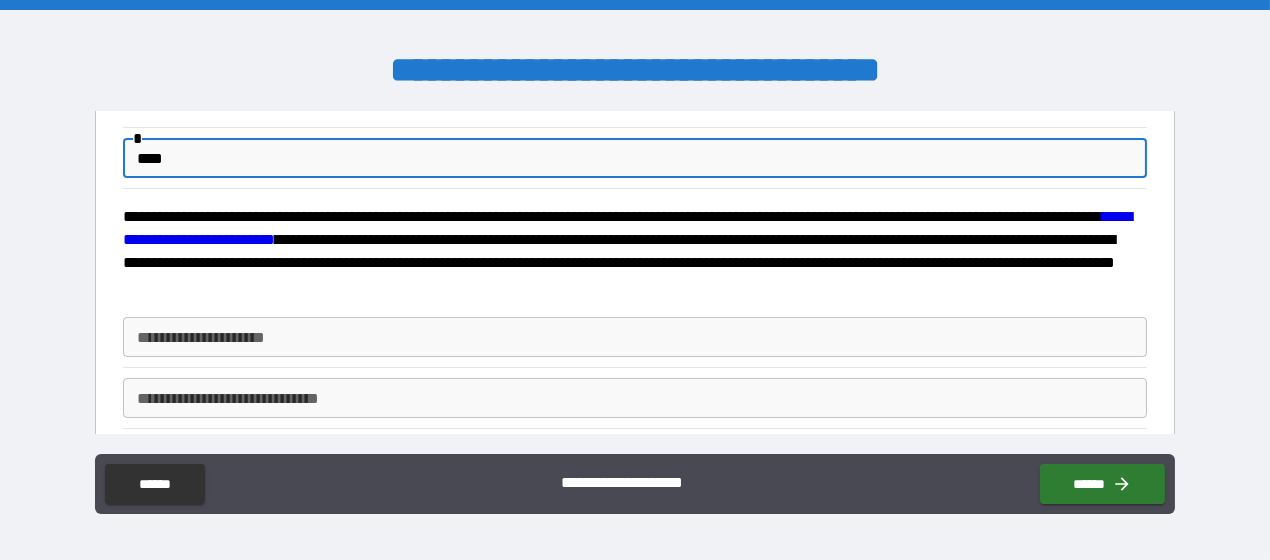type on "****" 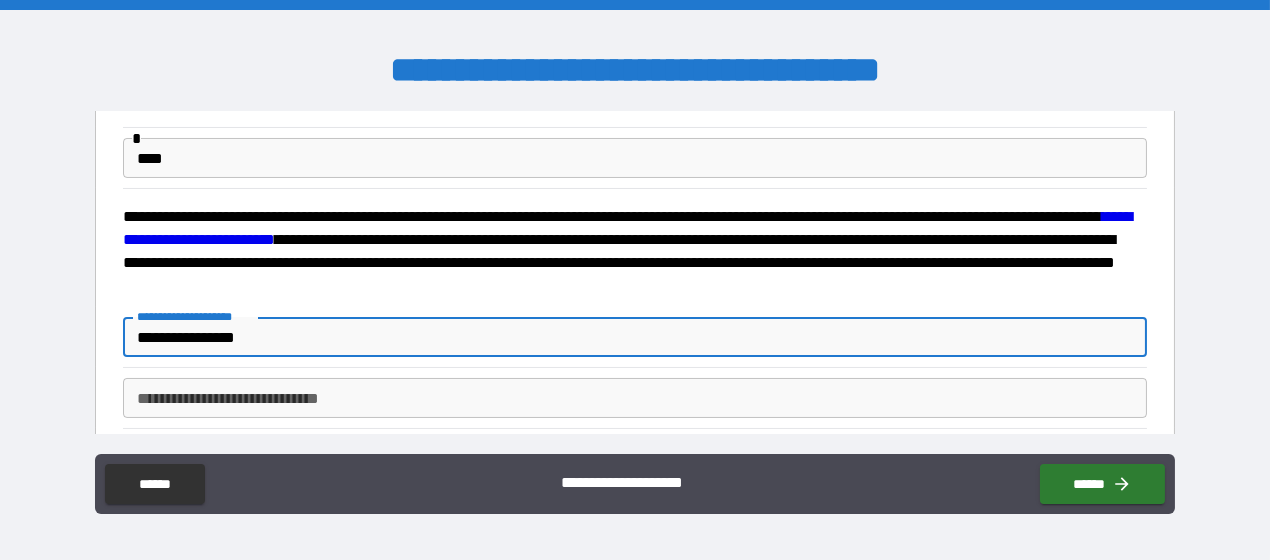 type on "**********" 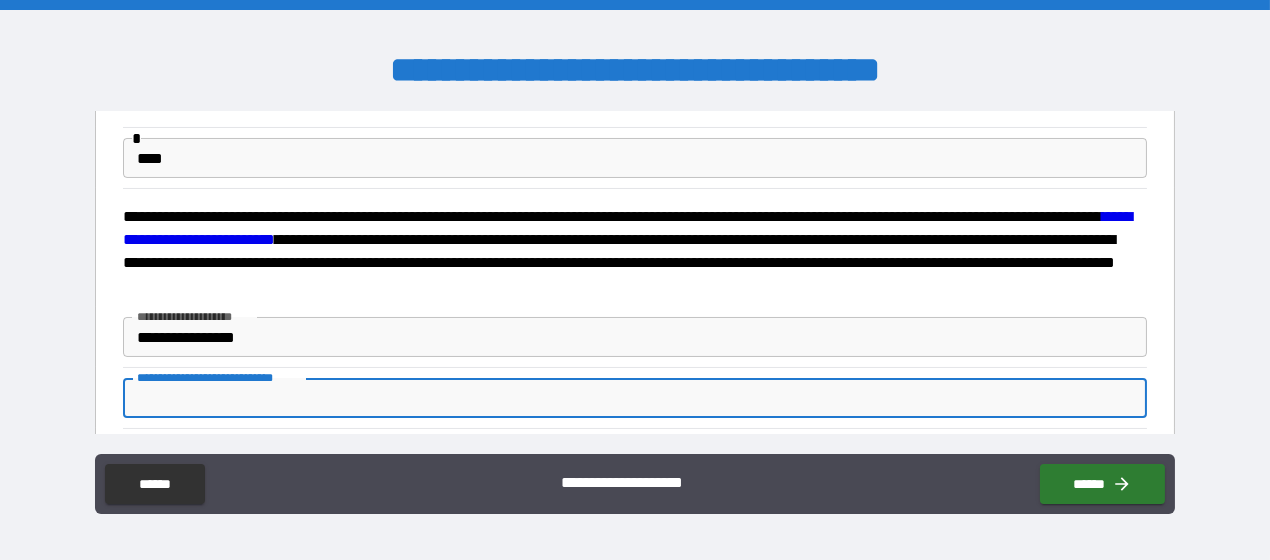 click on "**********" at bounding box center [635, 398] 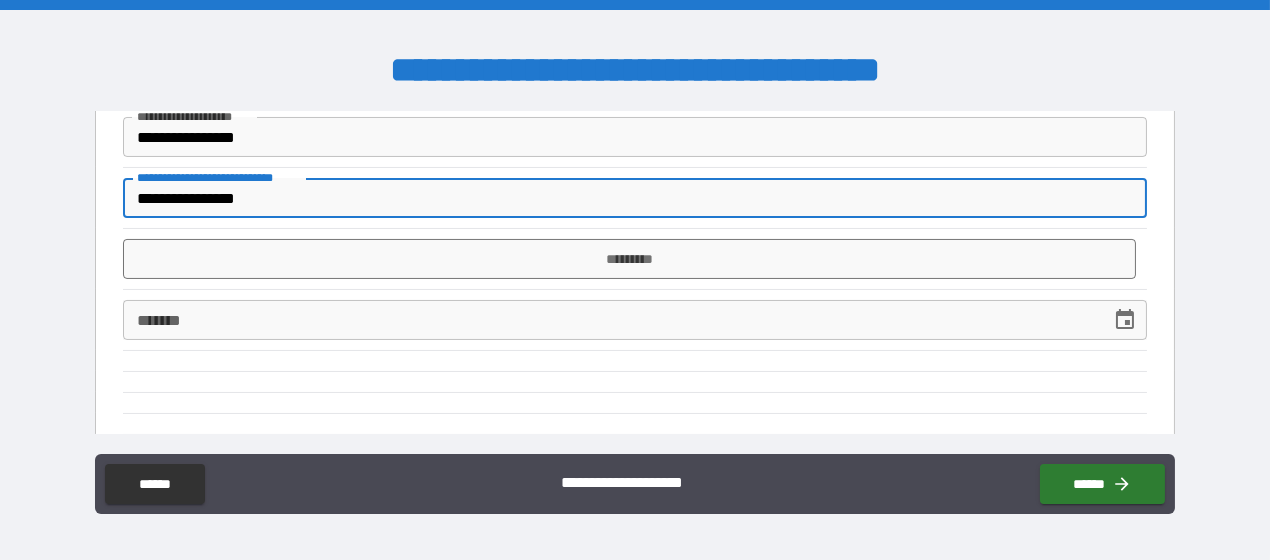 scroll, scrollTop: 700, scrollLeft: 0, axis: vertical 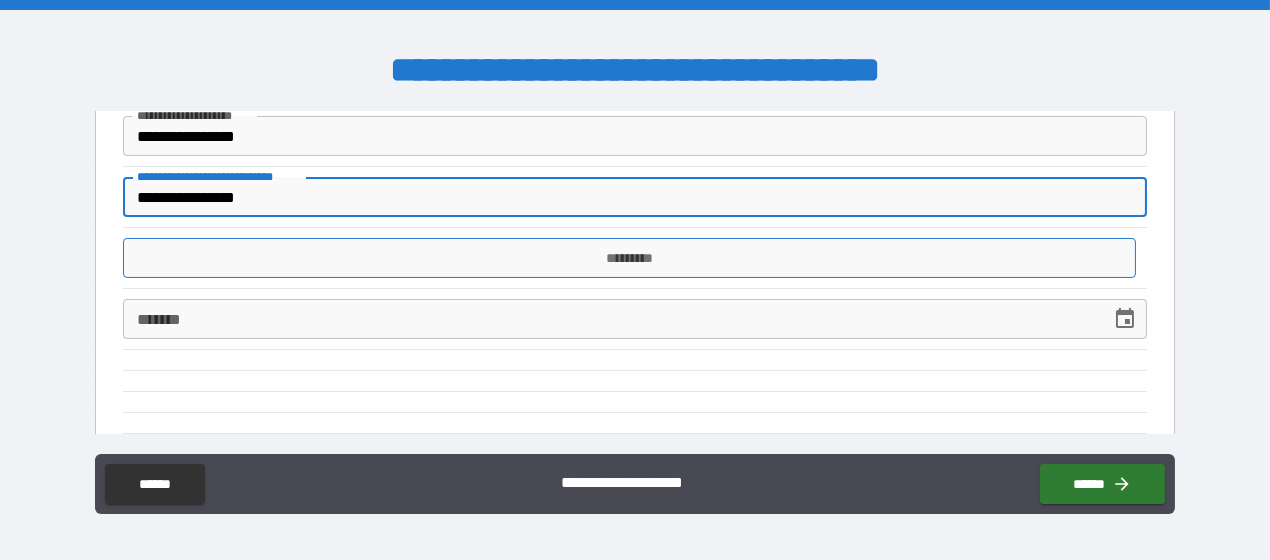 type on "**********" 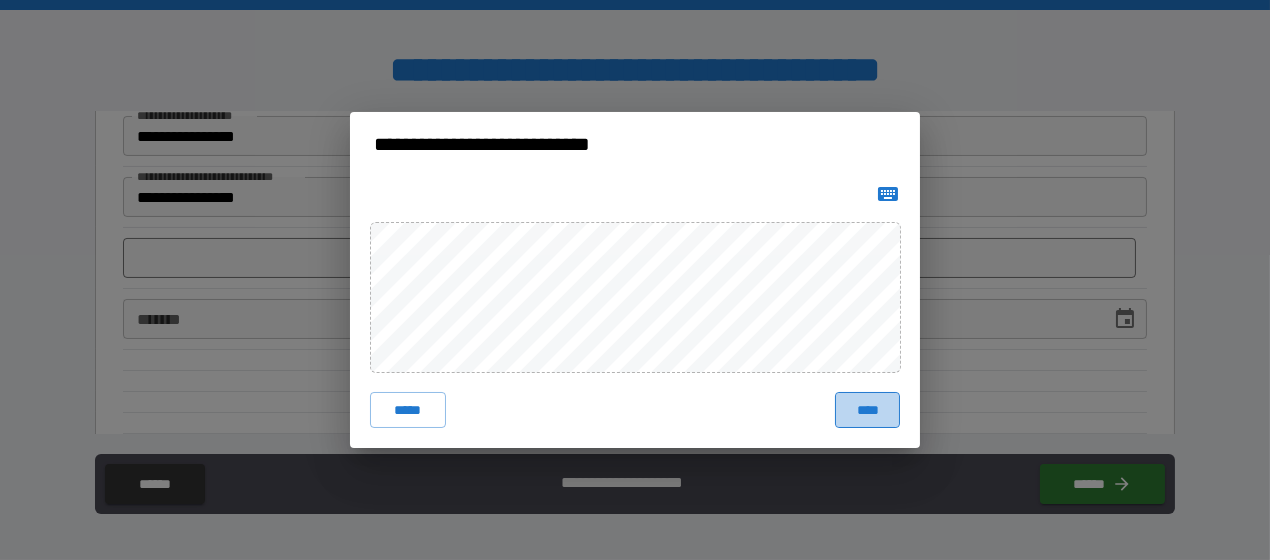click on "****" at bounding box center (867, 410) 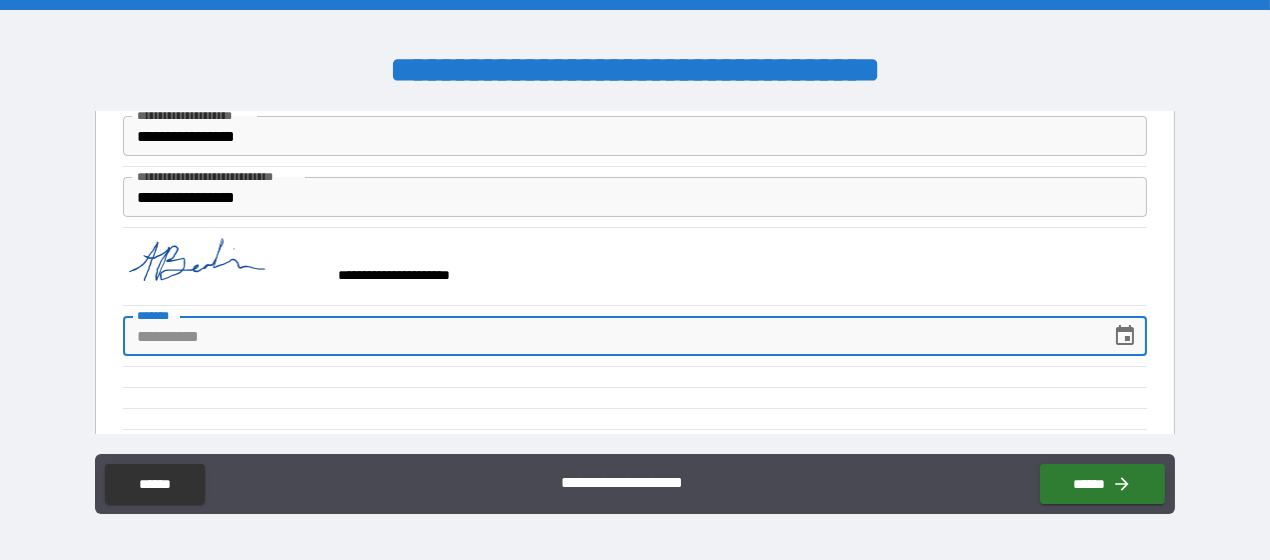 click on "****   *" at bounding box center [610, 336] 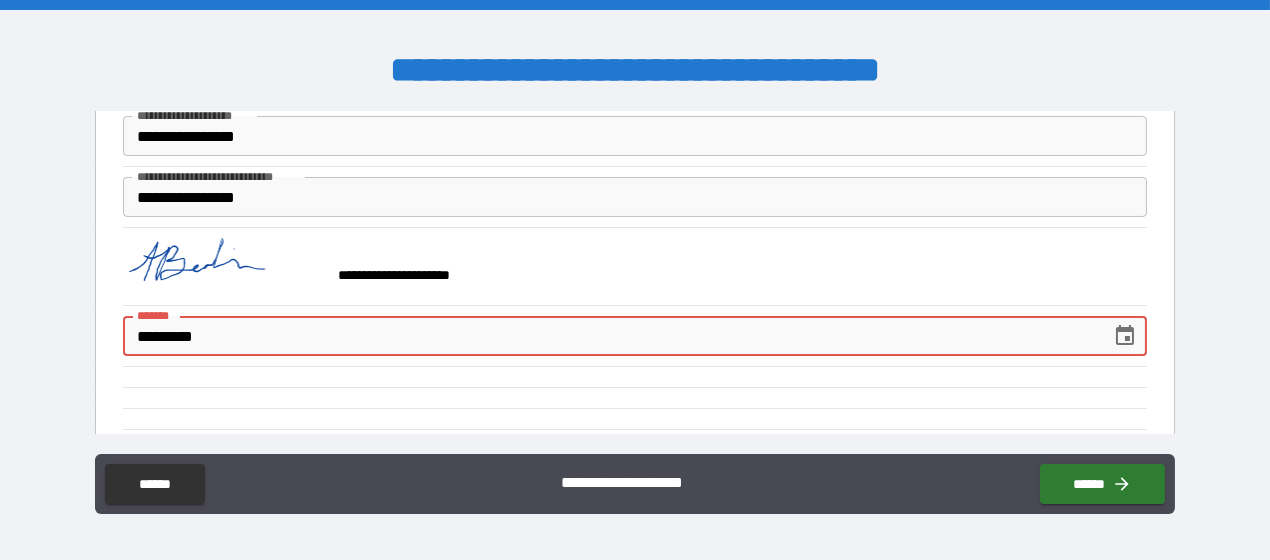 scroll, scrollTop: 773, scrollLeft: 0, axis: vertical 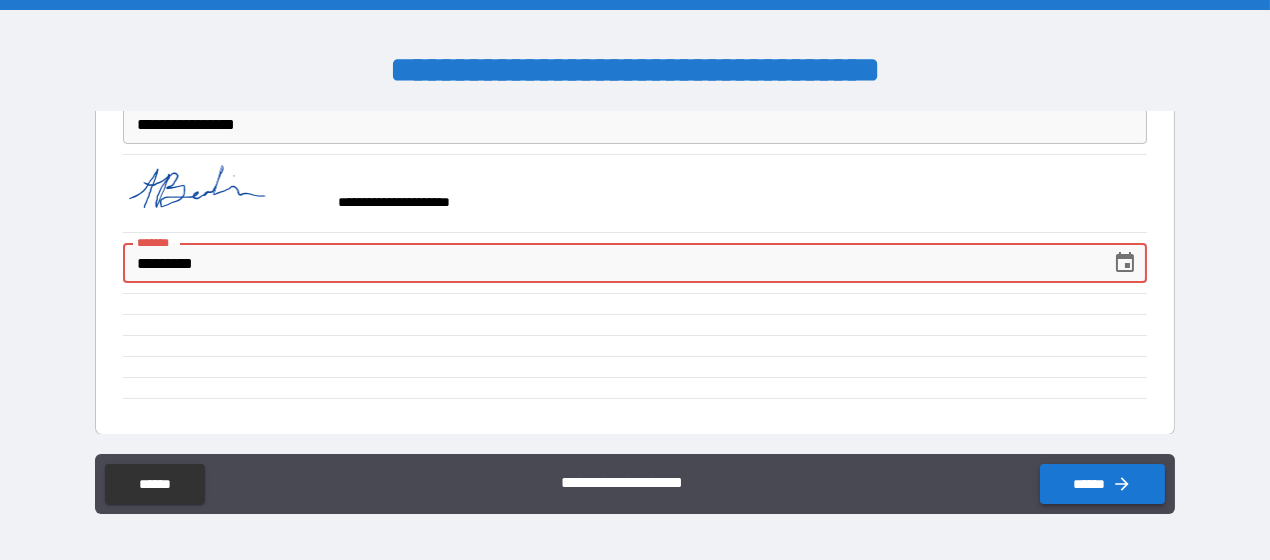click on "******" at bounding box center (1102, 484) 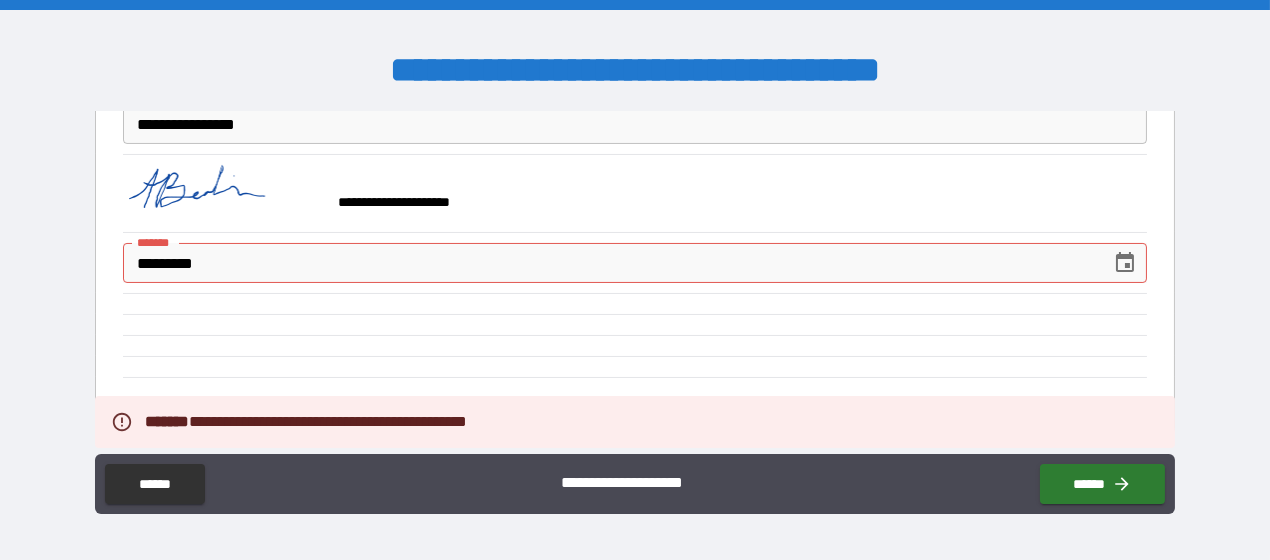 click on "*********" at bounding box center [610, 263] 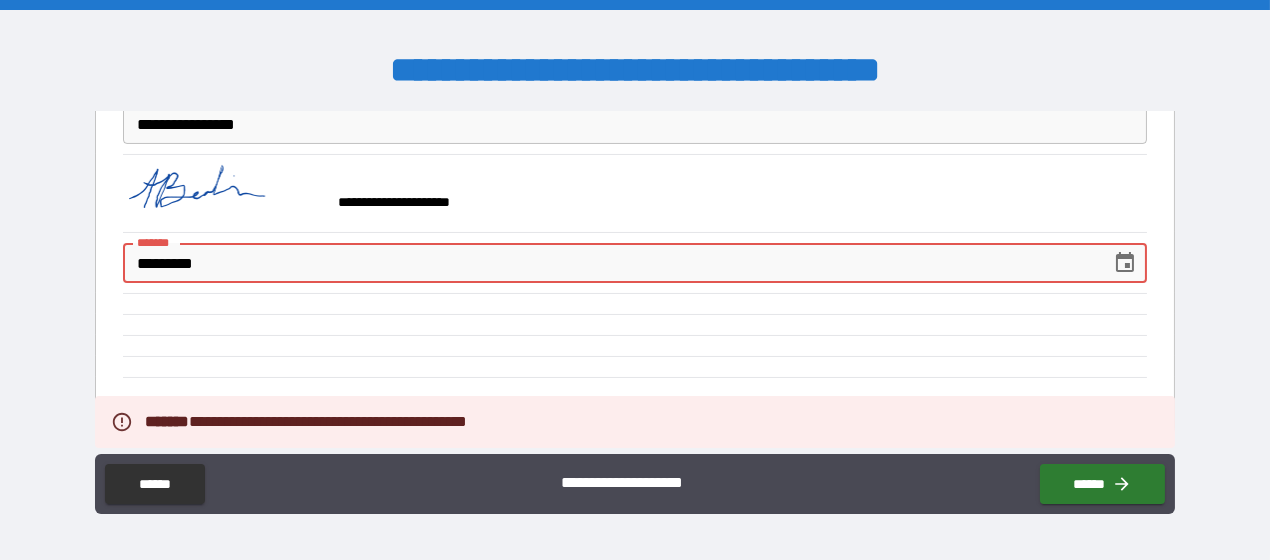 click on "*********" at bounding box center (610, 263) 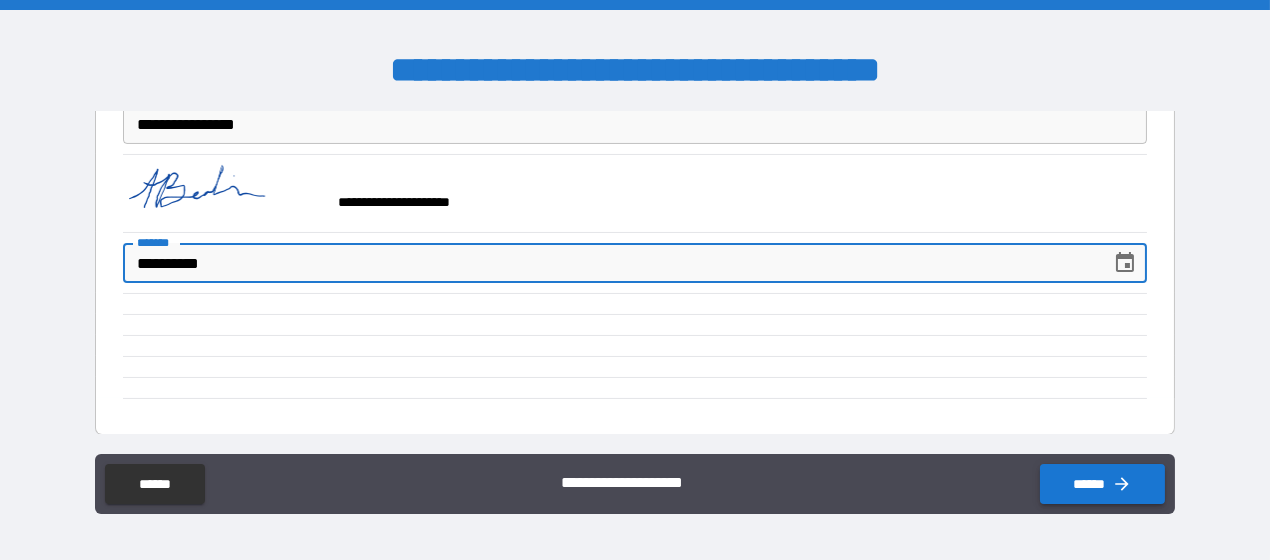 type on "**********" 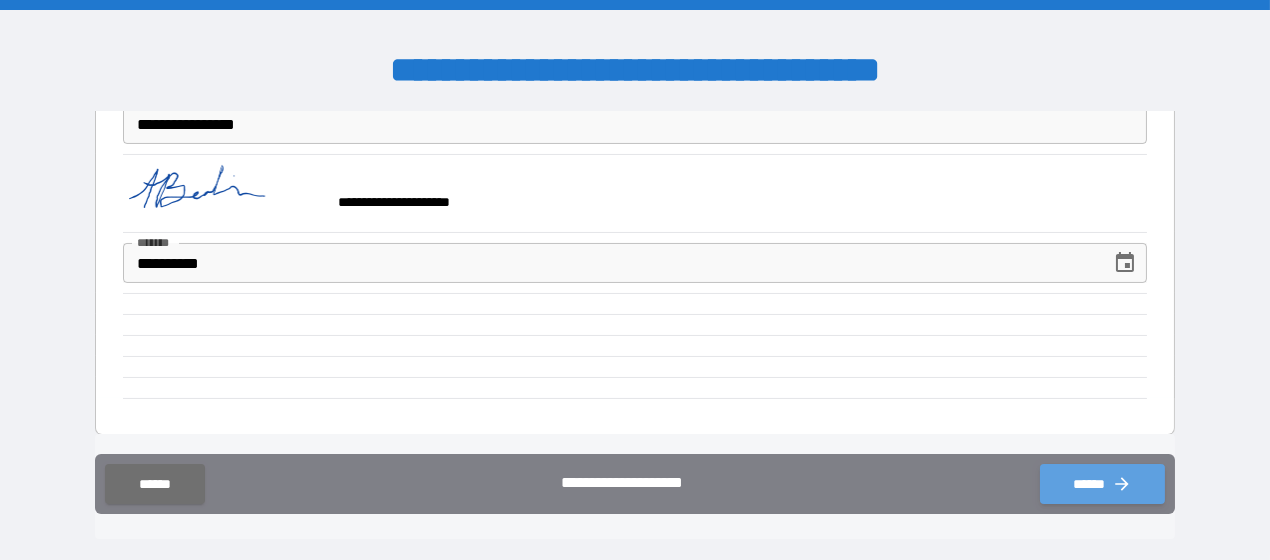 click on "******" at bounding box center [1102, 484] 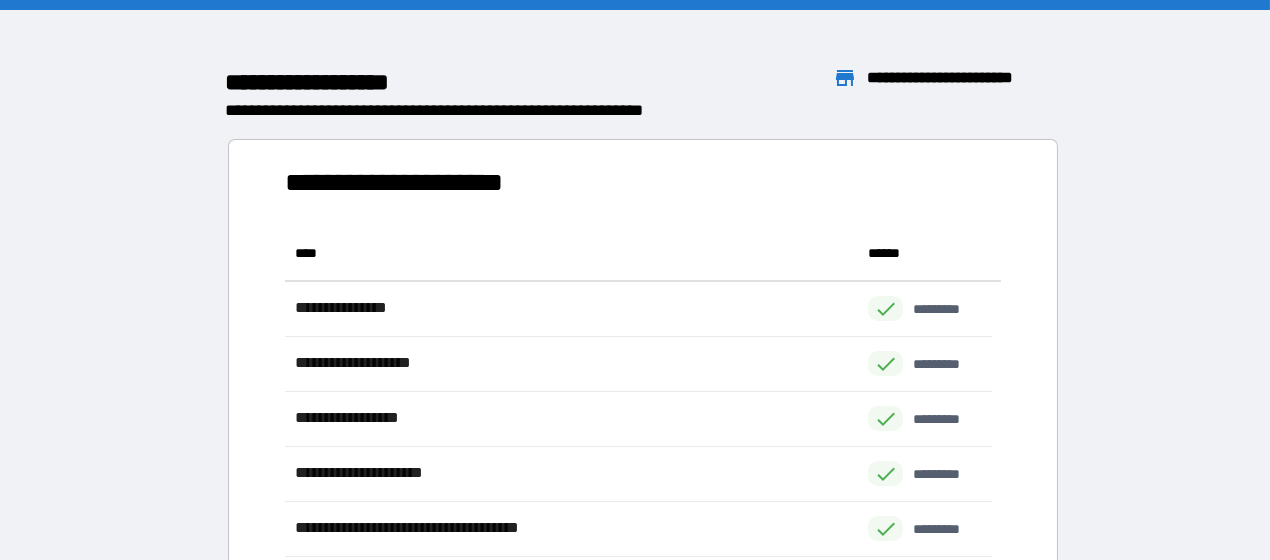 scroll, scrollTop: 425, scrollLeft: 692, axis: both 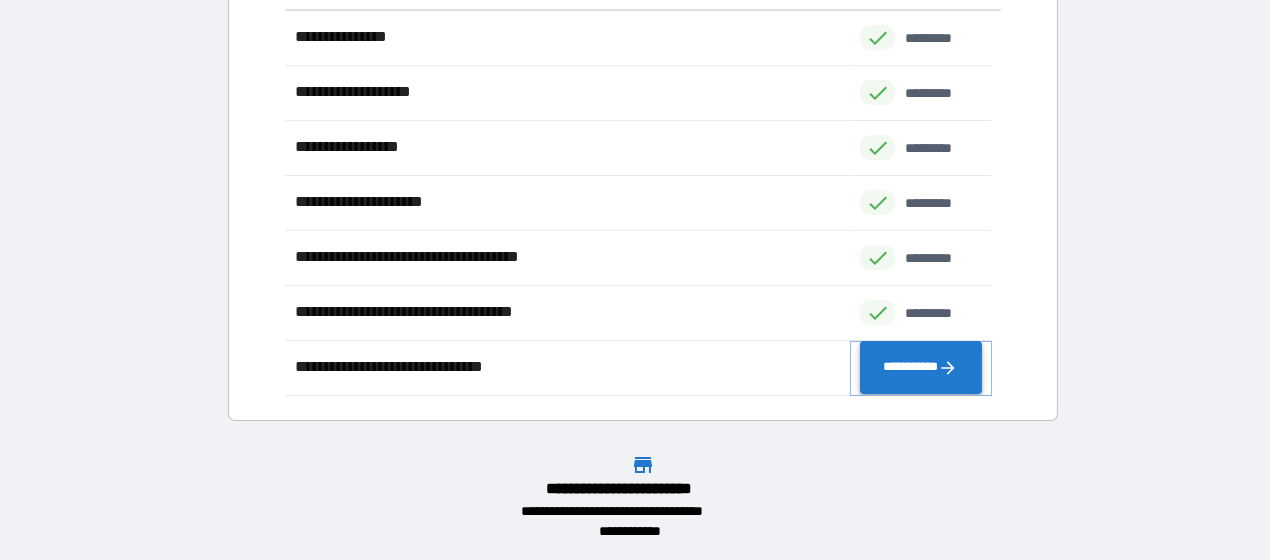 click on "**********" at bounding box center [920, 367] 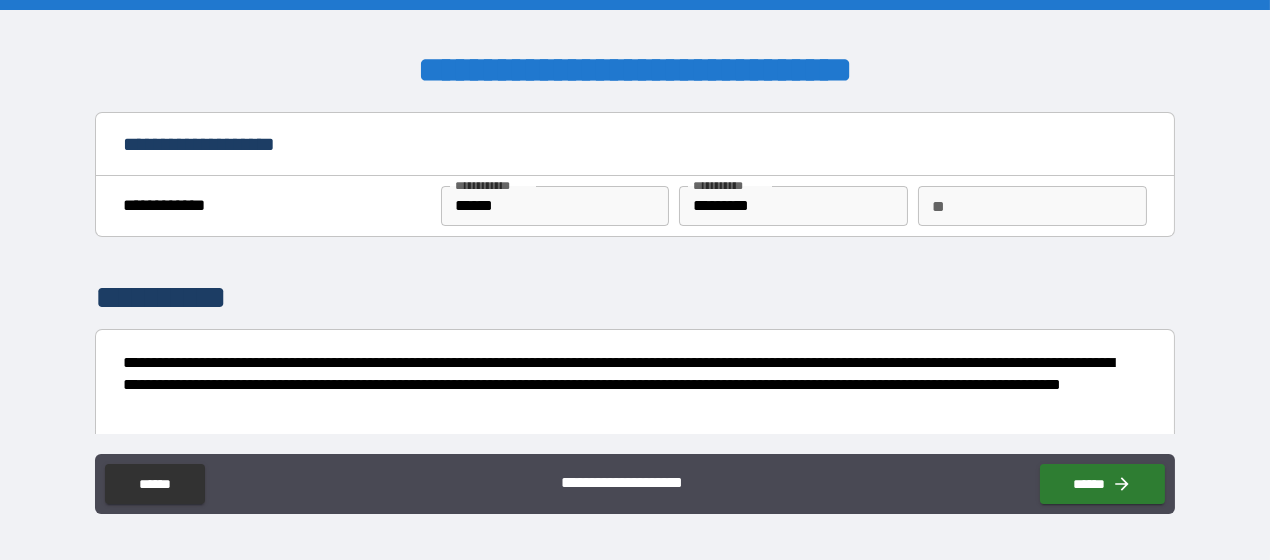 click on "******" at bounding box center (555, 206) 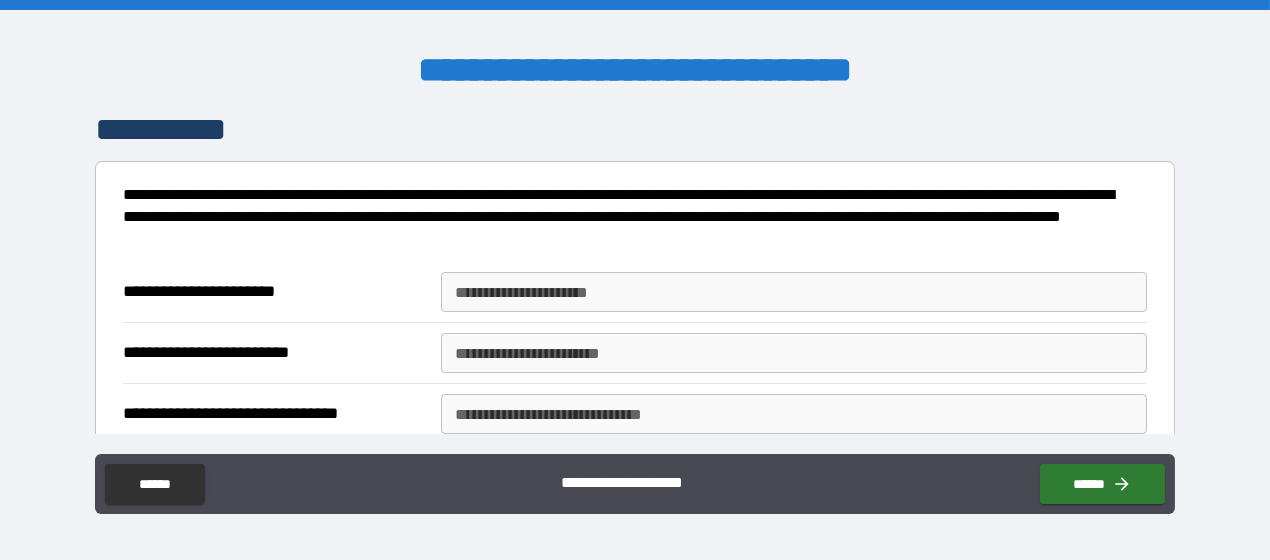 scroll, scrollTop: 200, scrollLeft: 0, axis: vertical 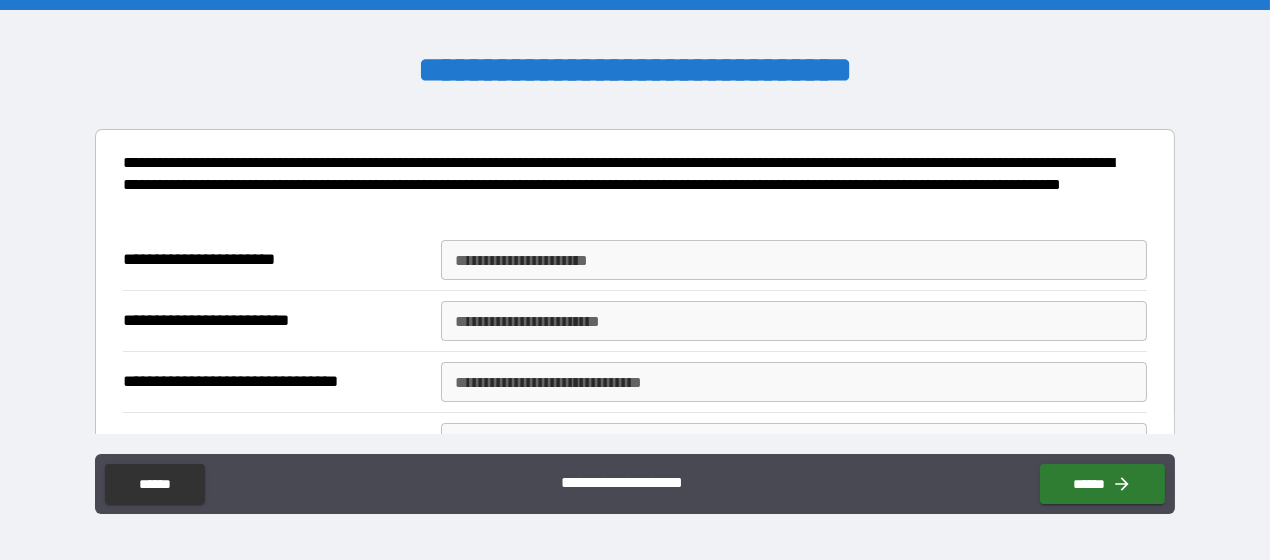 type on "******" 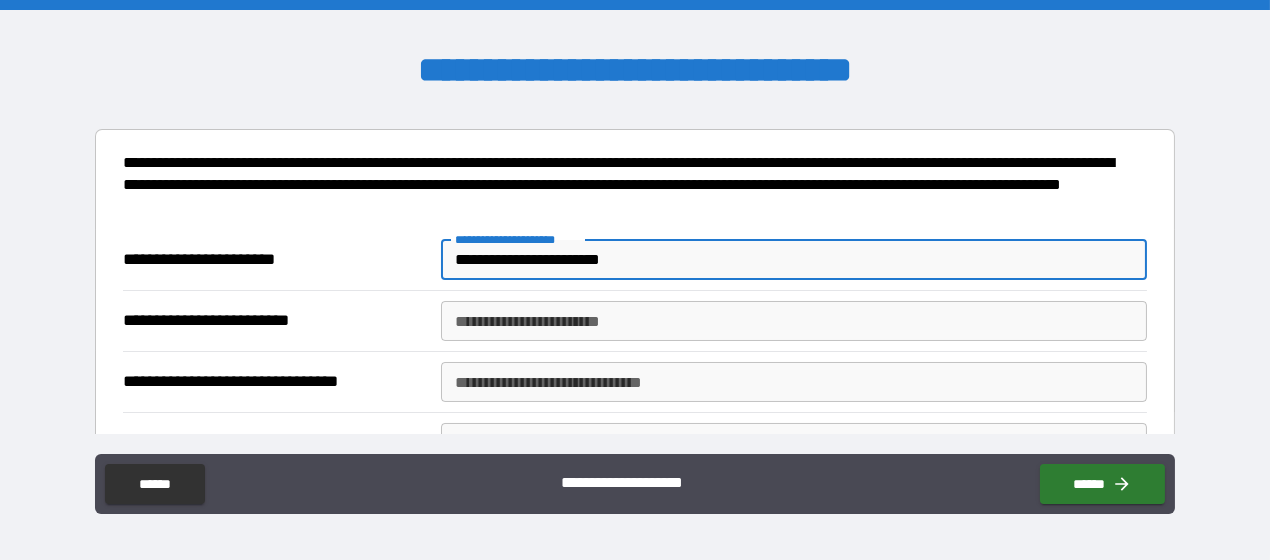 type on "**********" 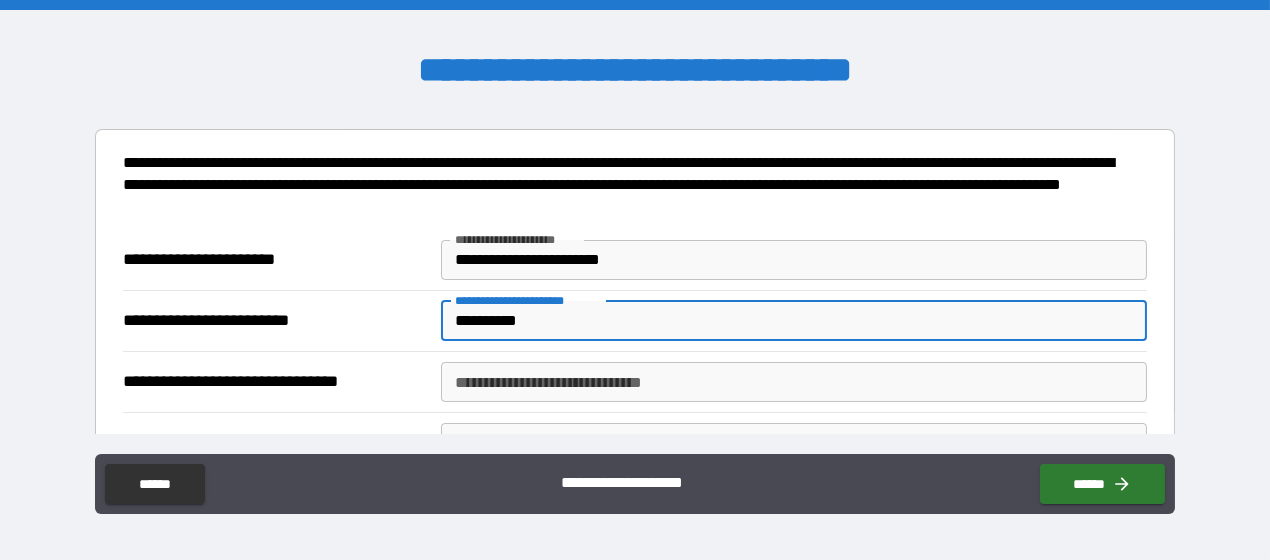 scroll, scrollTop: 300, scrollLeft: 0, axis: vertical 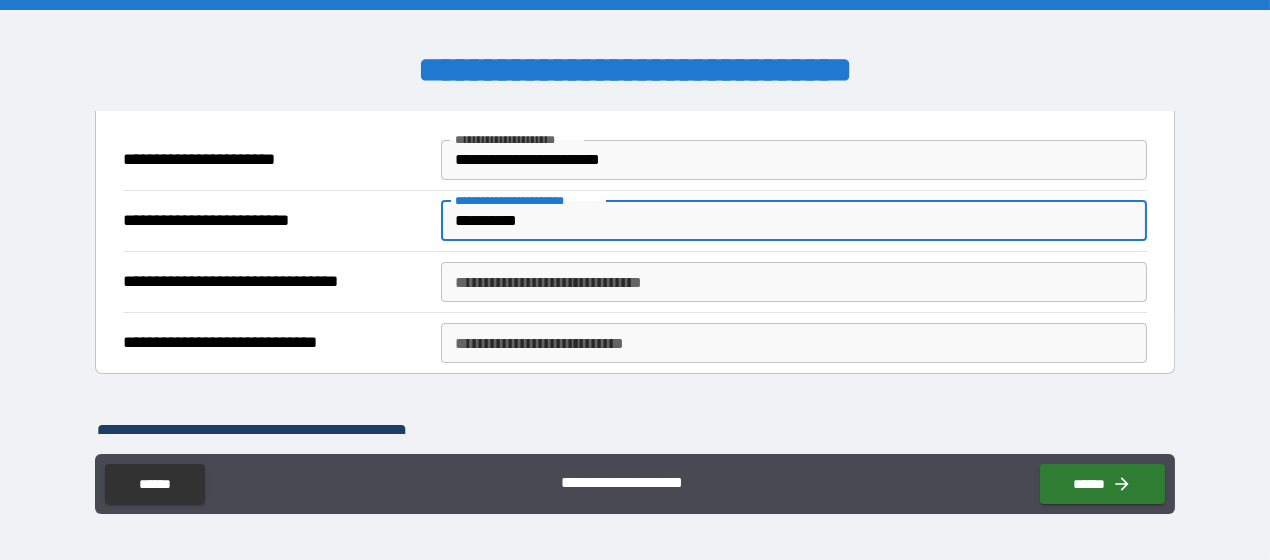 type on "**********" 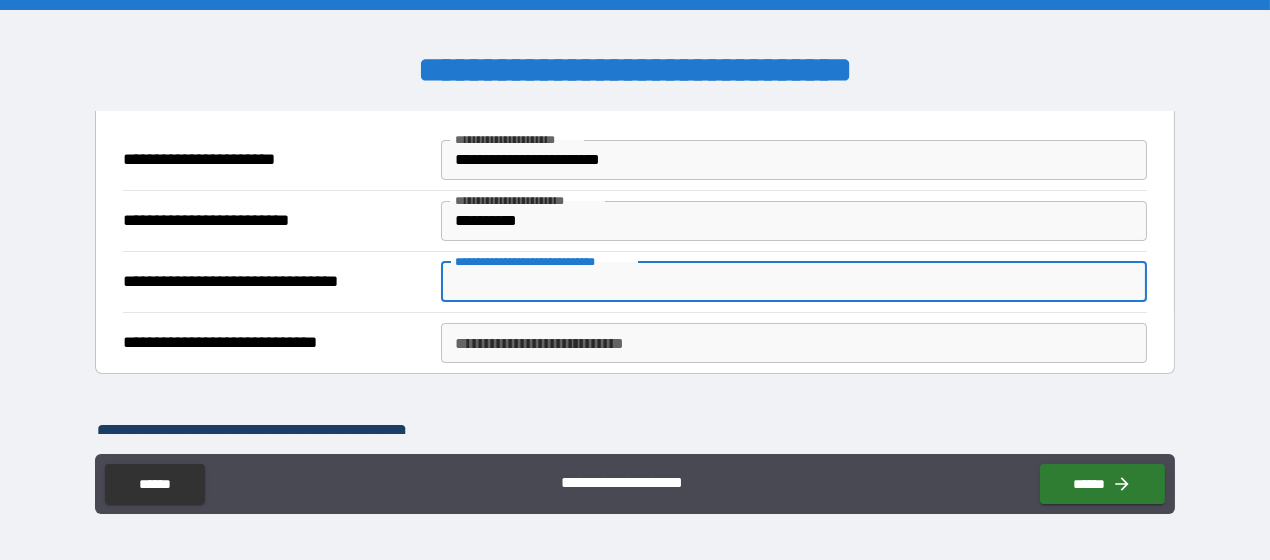 click on "**********" at bounding box center [794, 282] 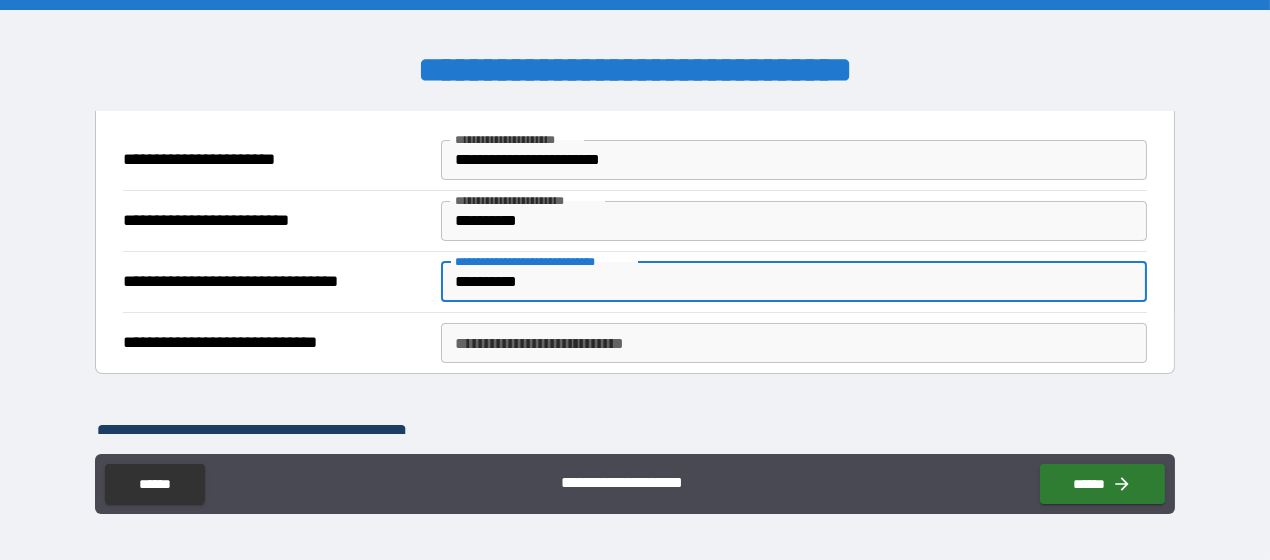 type on "**********" 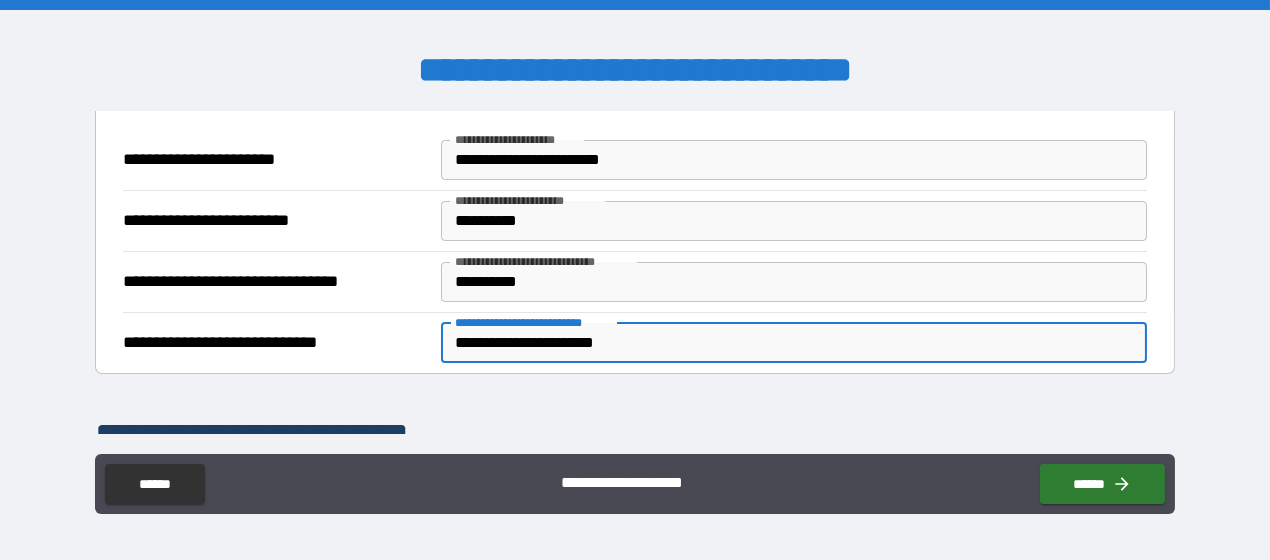 scroll, scrollTop: 499, scrollLeft: 0, axis: vertical 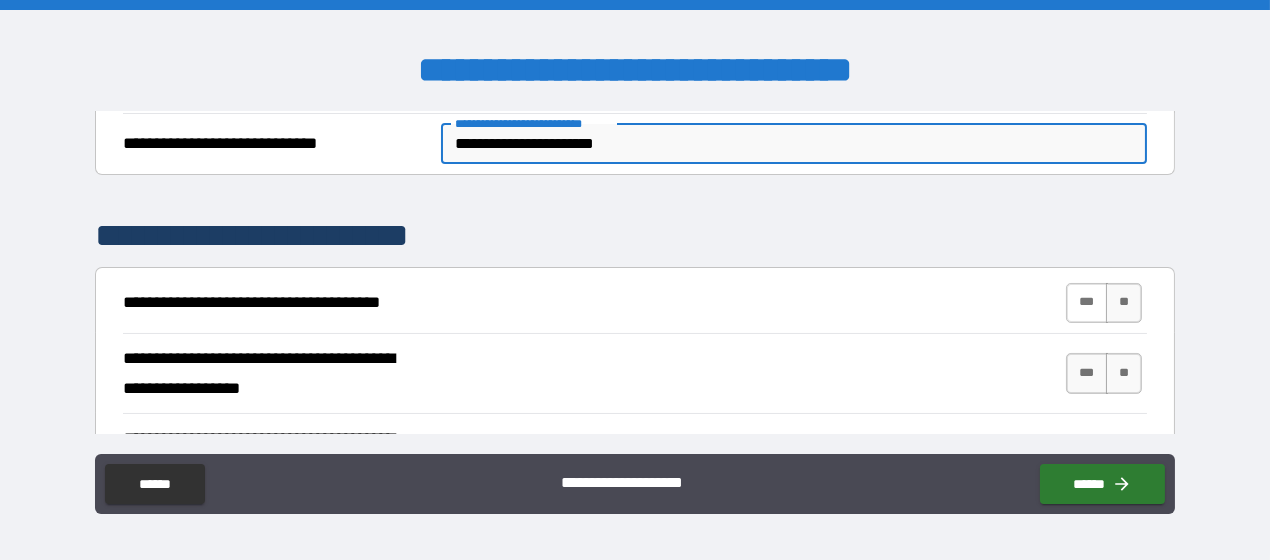 type on "**********" 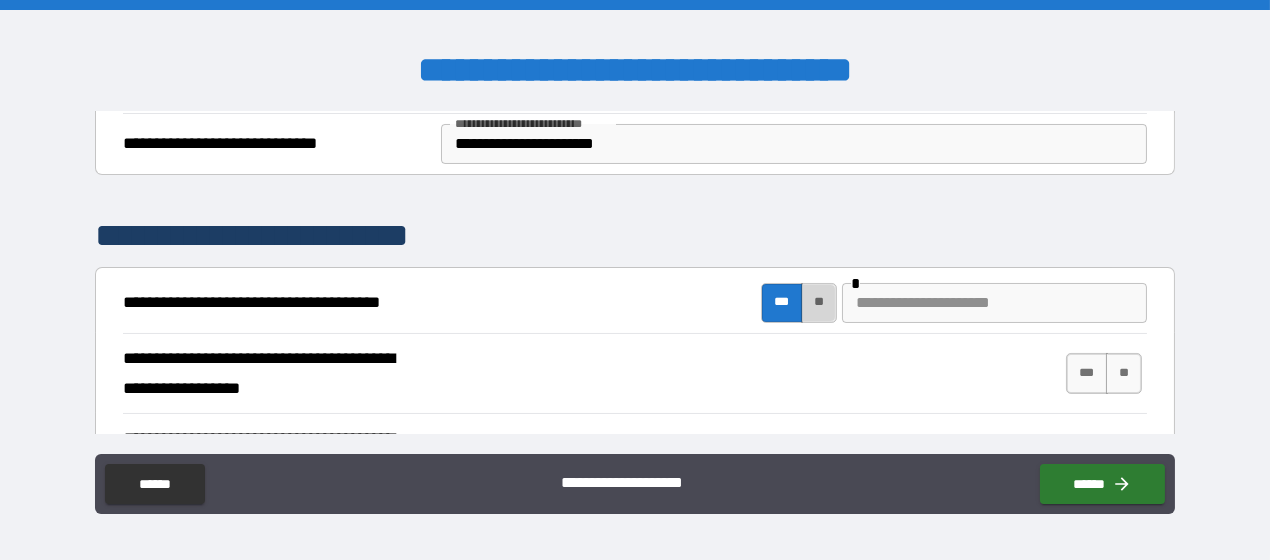 click on "**" at bounding box center (819, 303) 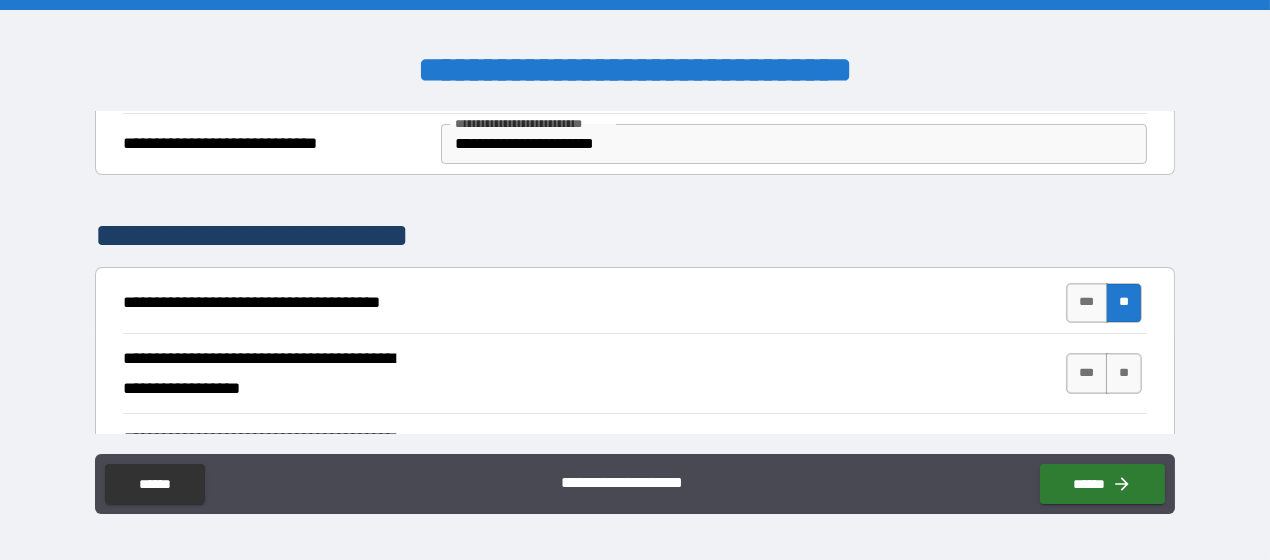 scroll, scrollTop: 600, scrollLeft: 0, axis: vertical 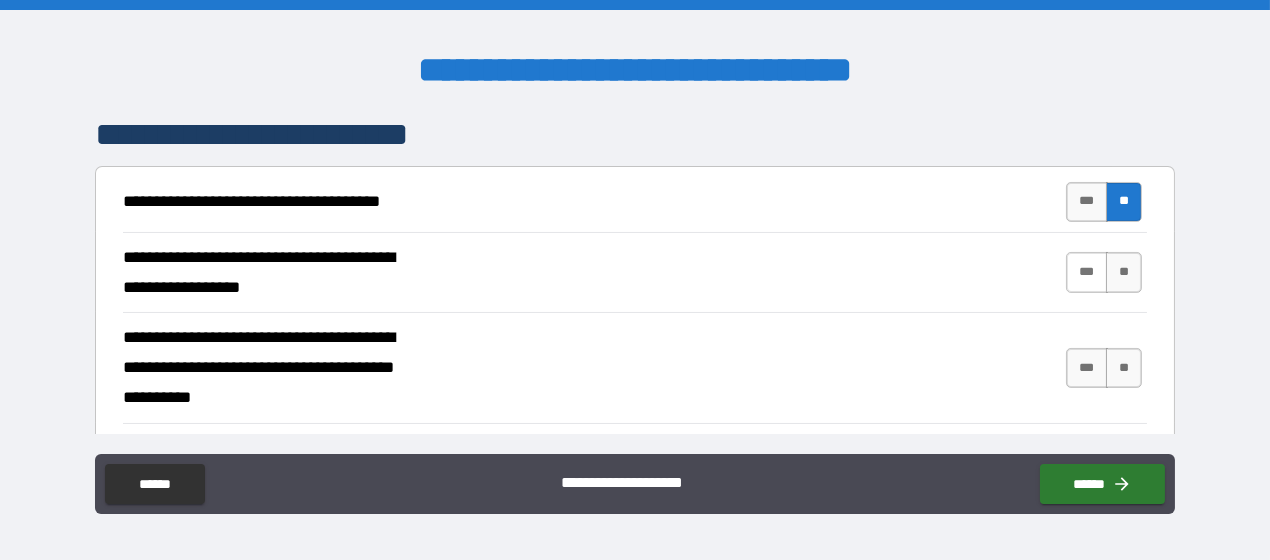 click on "***" at bounding box center [1087, 272] 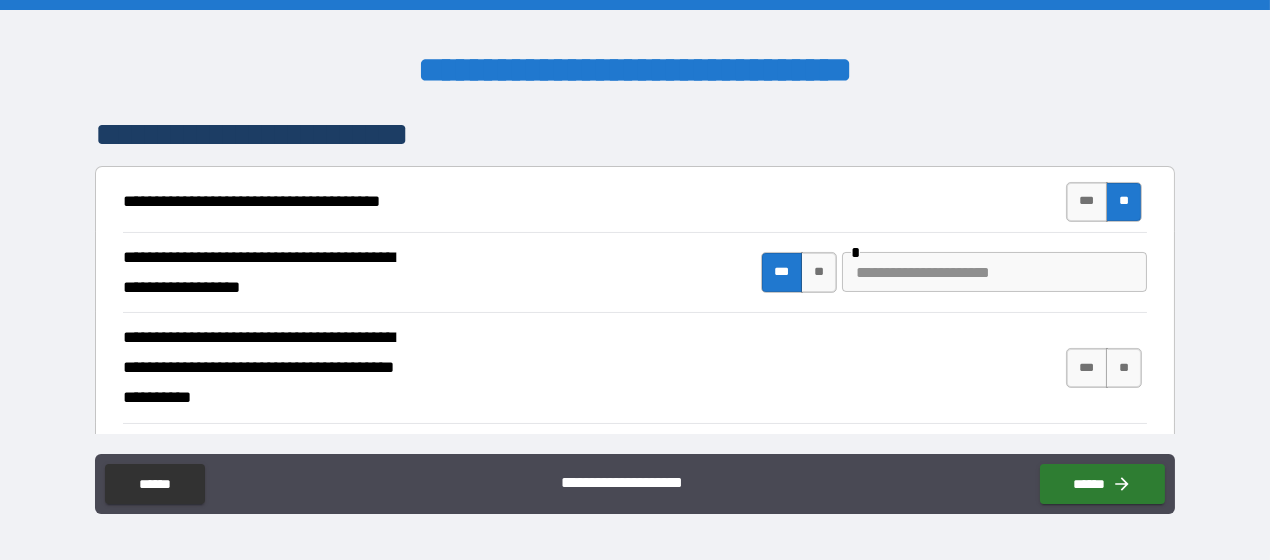 click at bounding box center [994, 272] 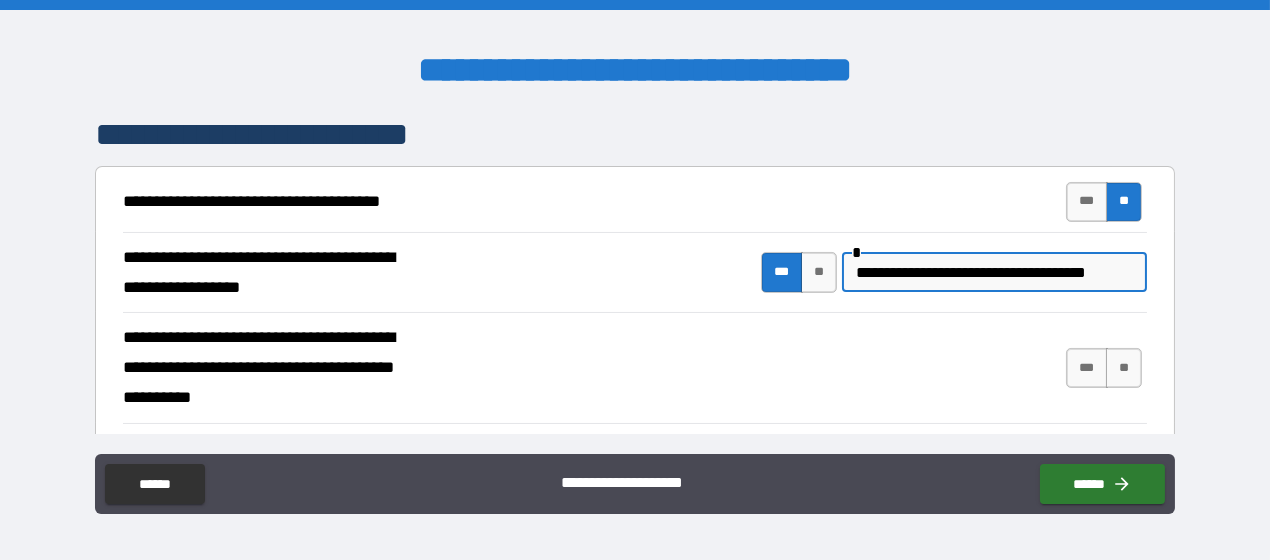 click on "**********" at bounding box center (994, 272) 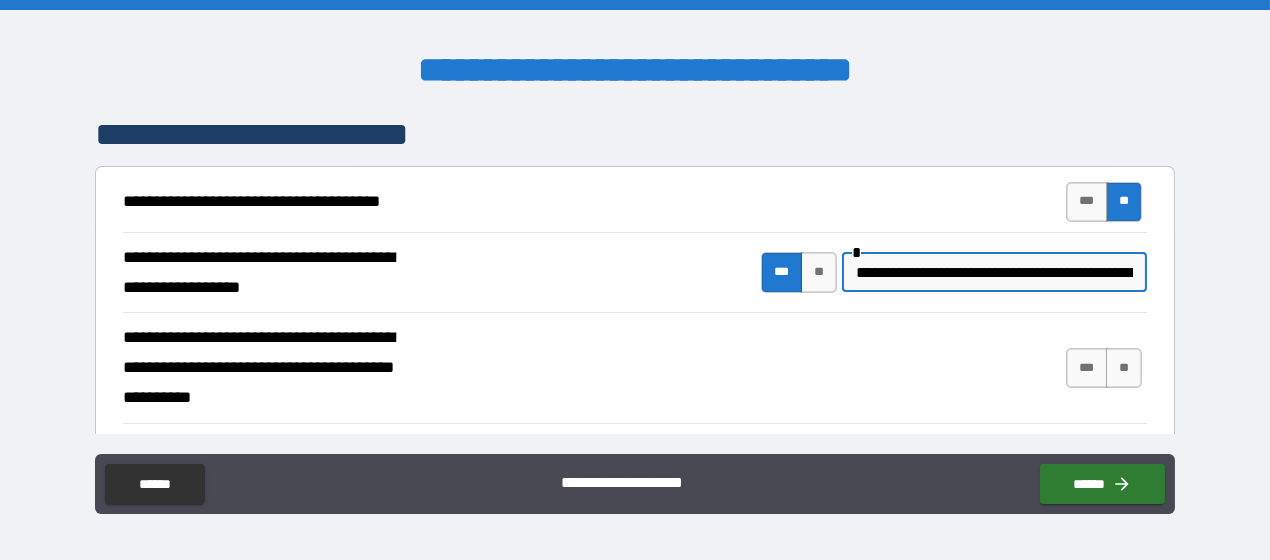 scroll, scrollTop: 700, scrollLeft: 0, axis: vertical 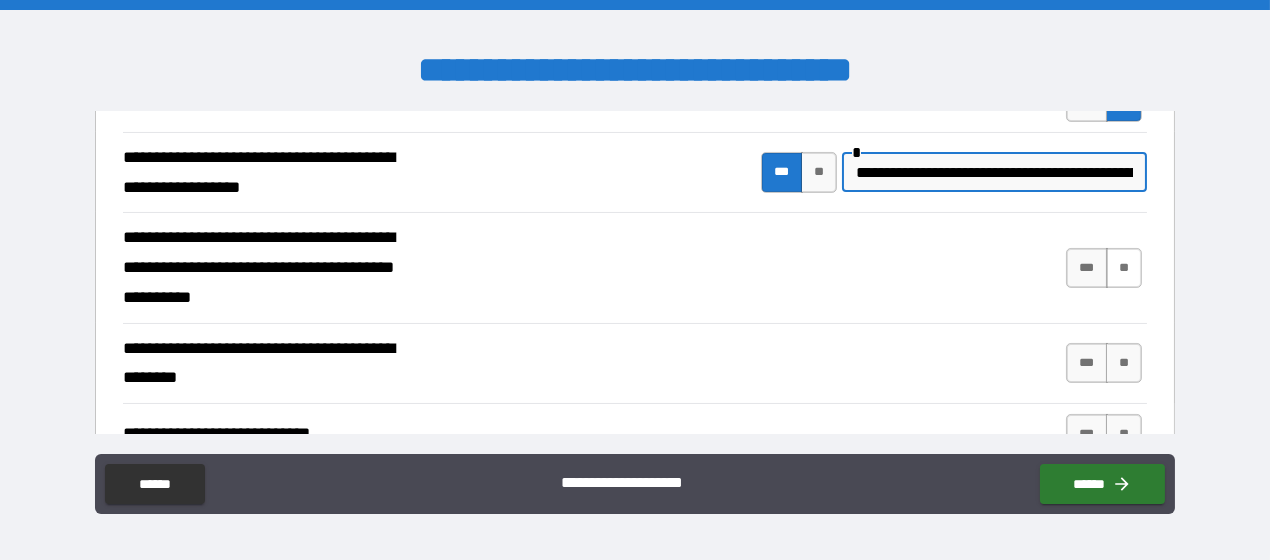 type on "**********" 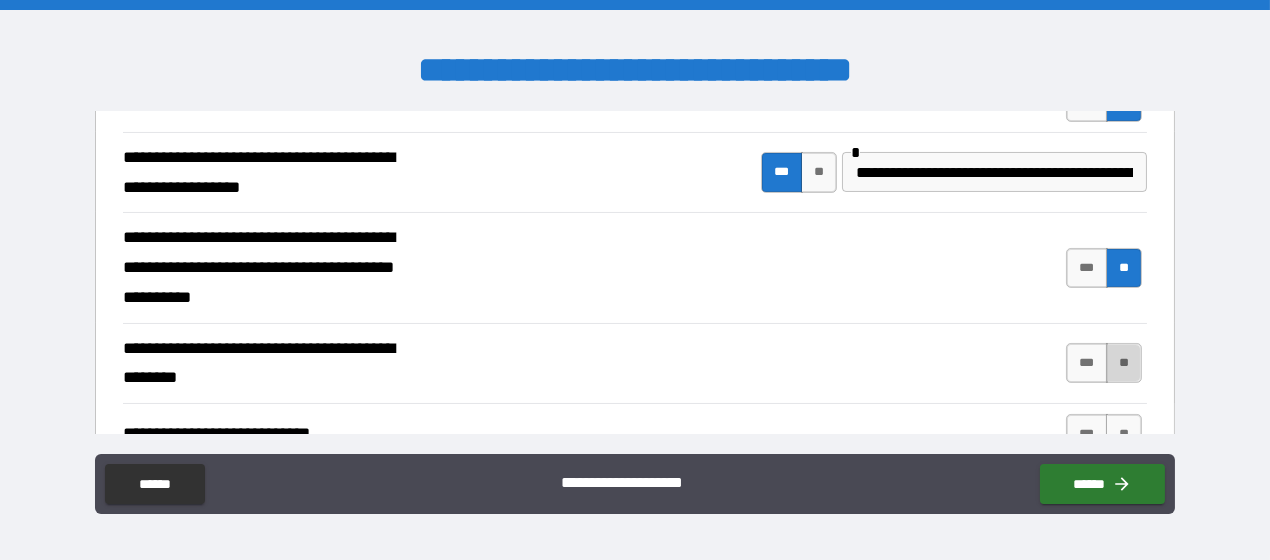 click on "**" at bounding box center [1124, 363] 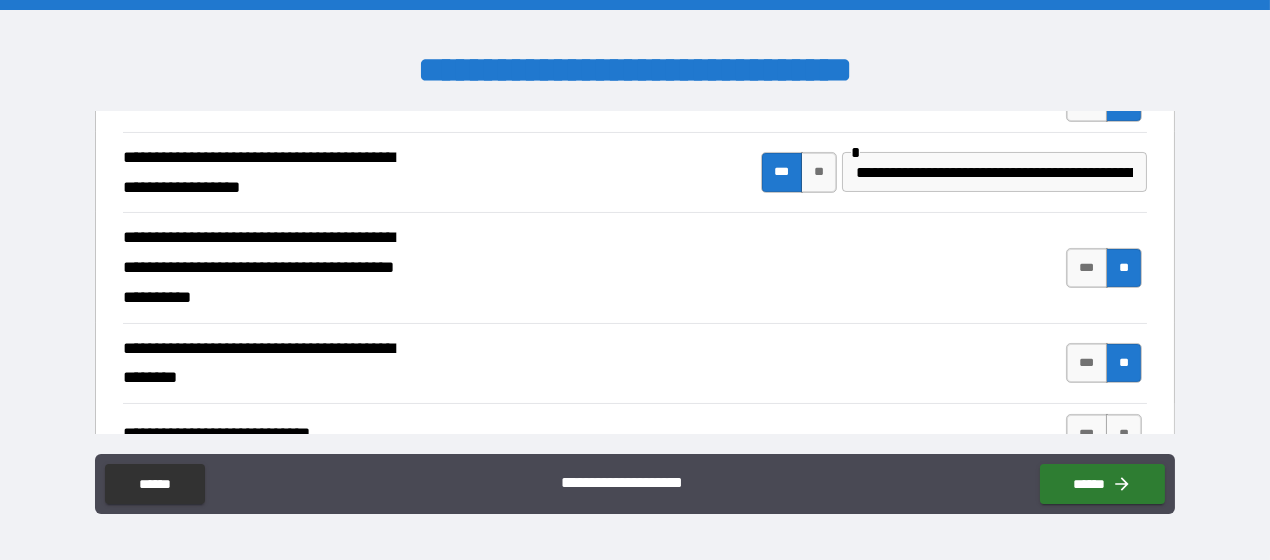 scroll, scrollTop: 800, scrollLeft: 0, axis: vertical 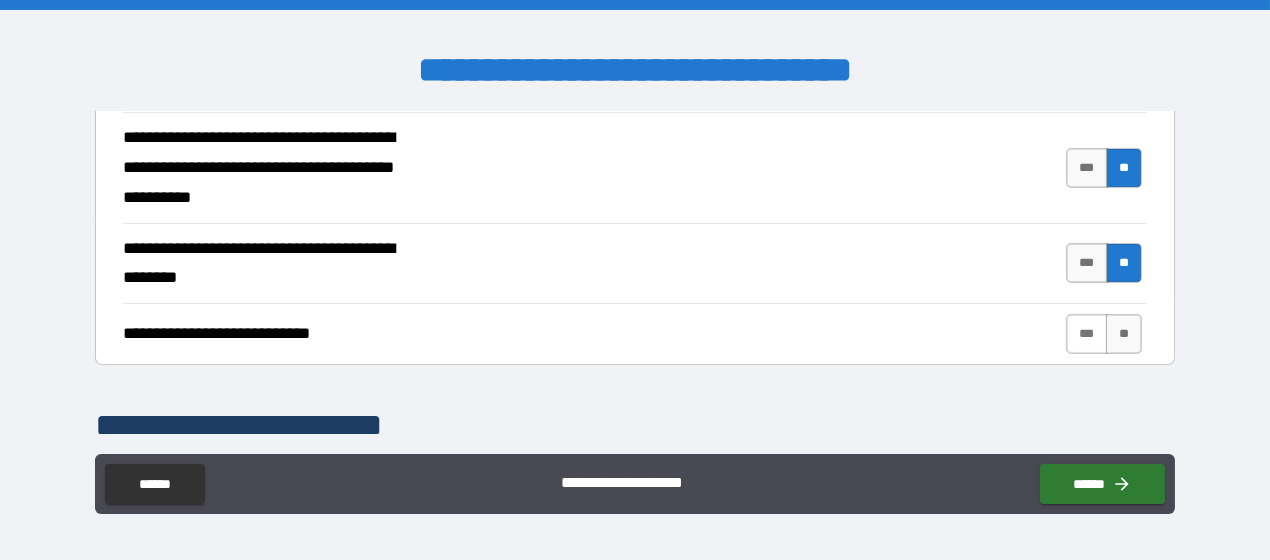 click on "***" at bounding box center (1087, 334) 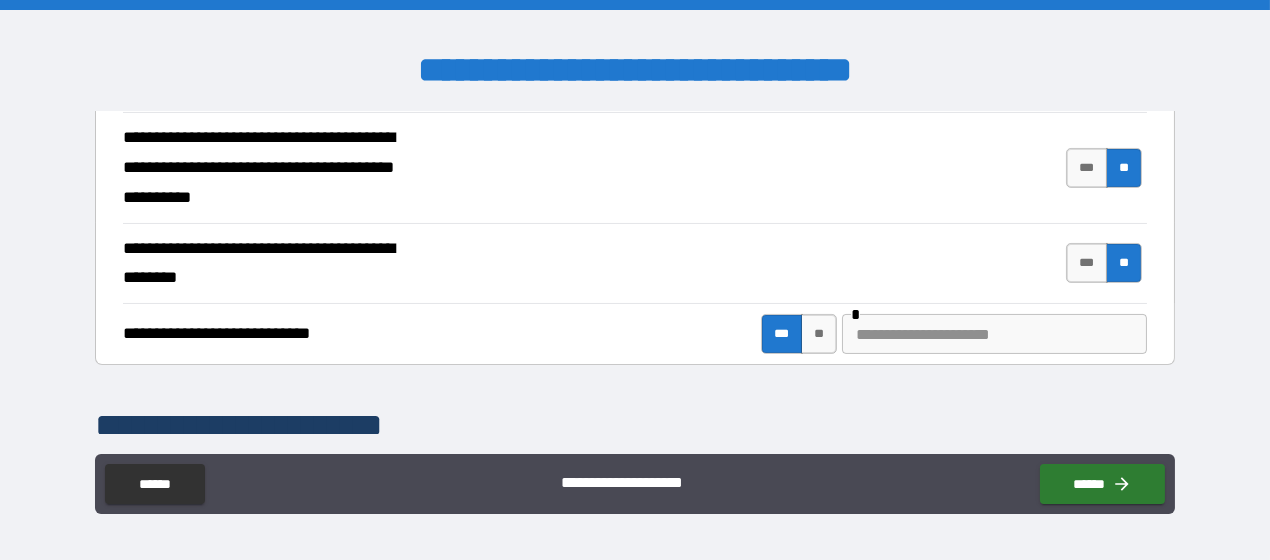 click at bounding box center (994, 334) 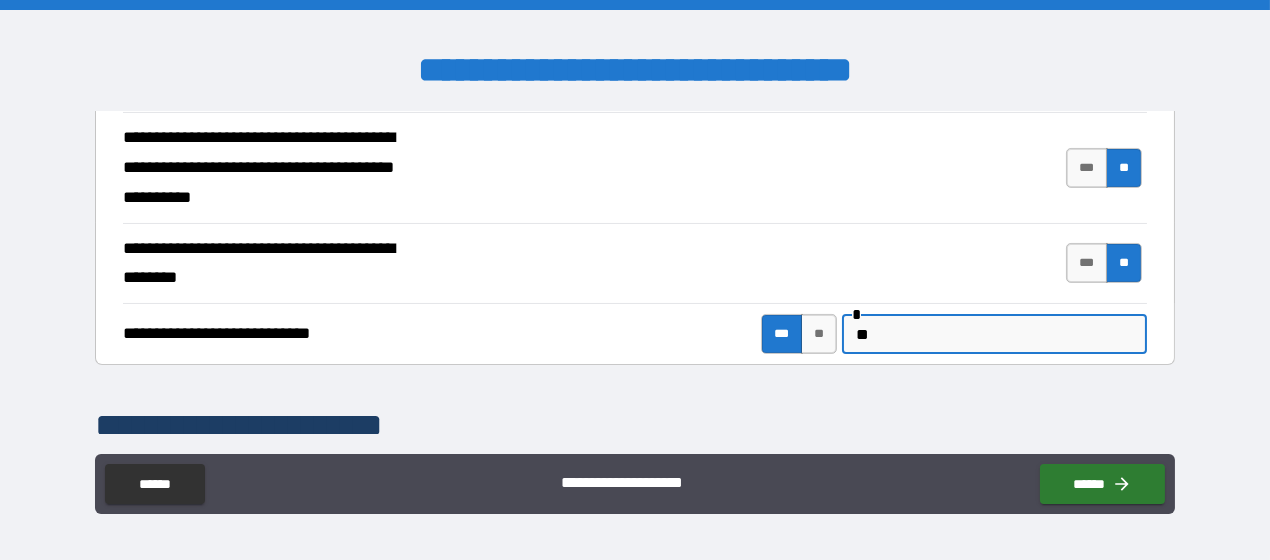 type on "*" 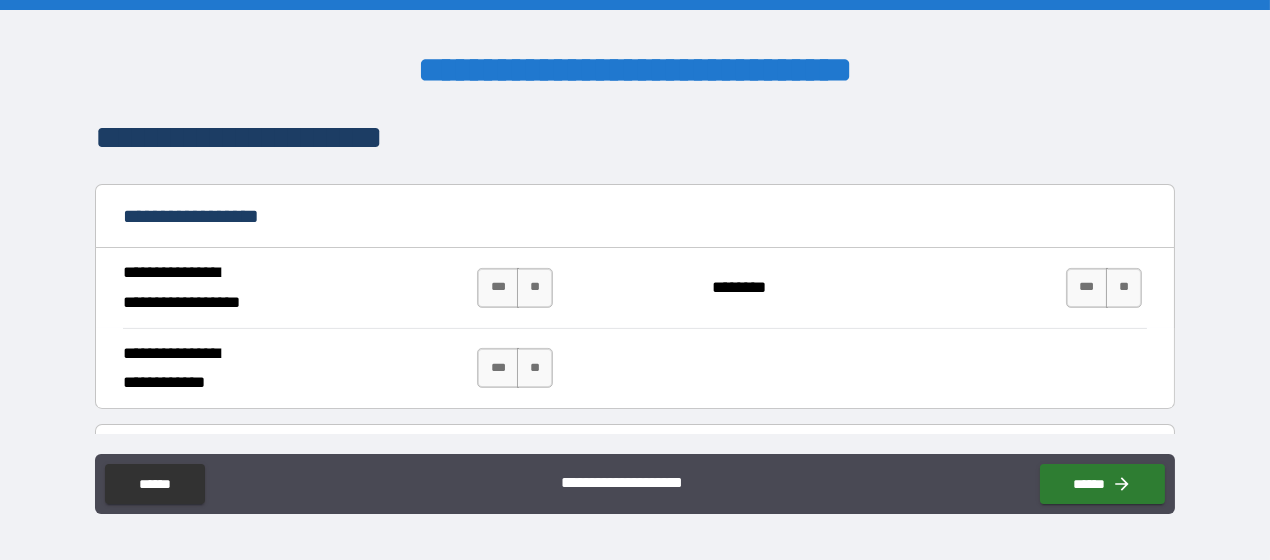 scroll, scrollTop: 1100, scrollLeft: 0, axis: vertical 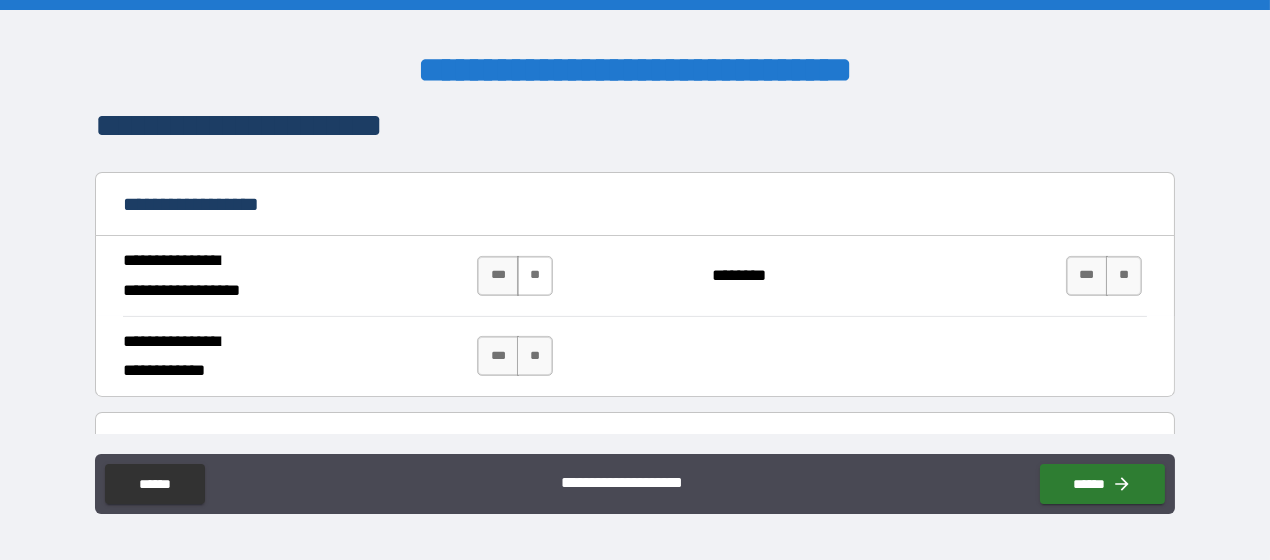 type on "**********" 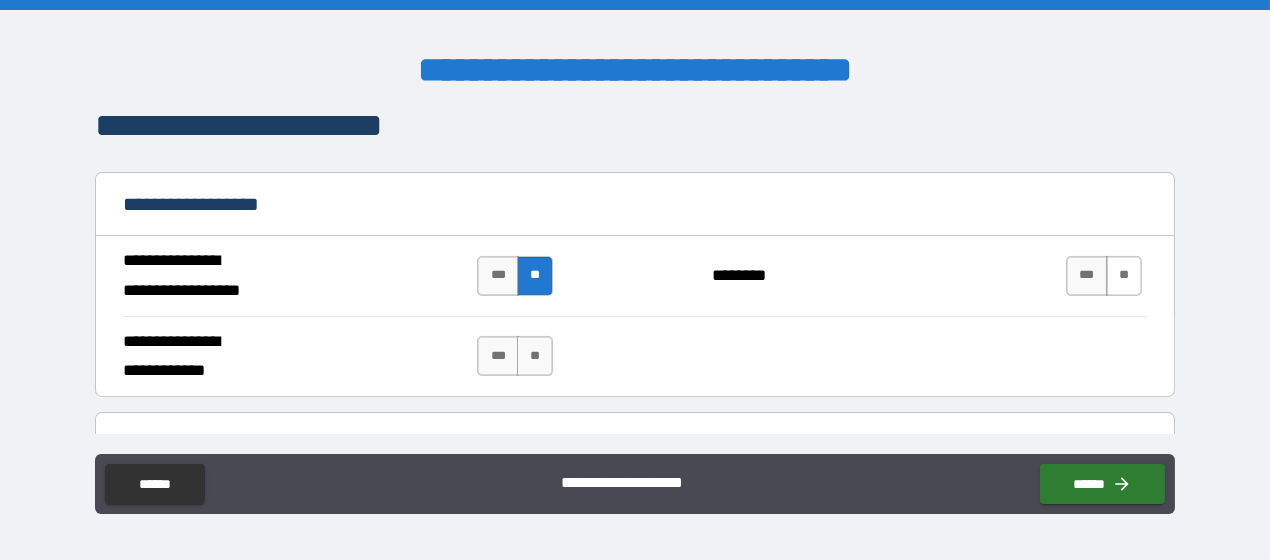 click on "**" at bounding box center (1124, 276) 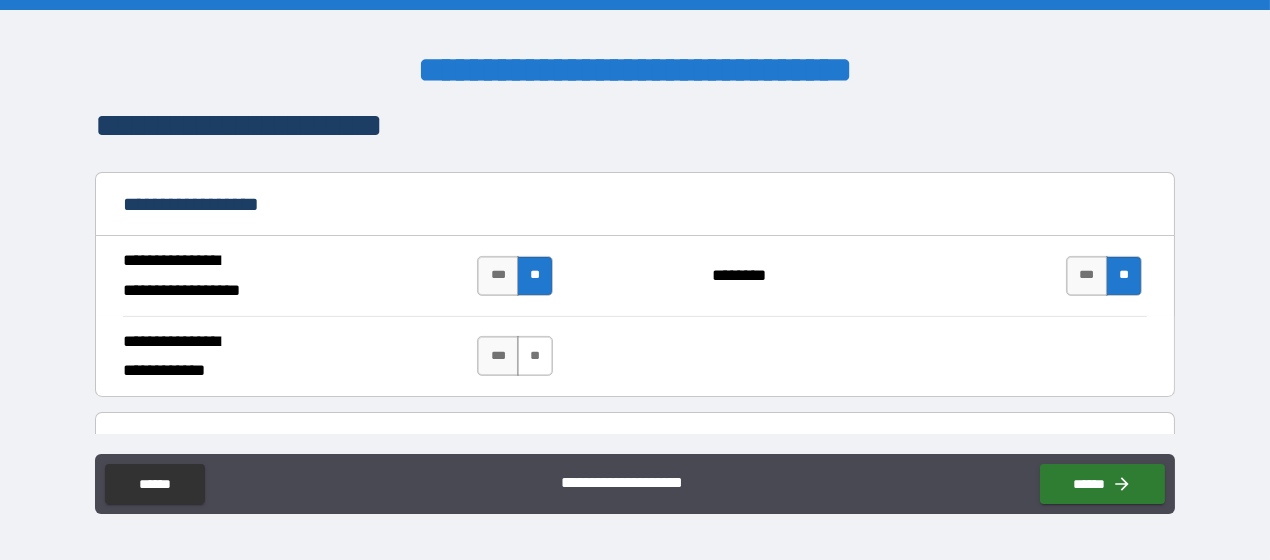 click on "**" at bounding box center [535, 356] 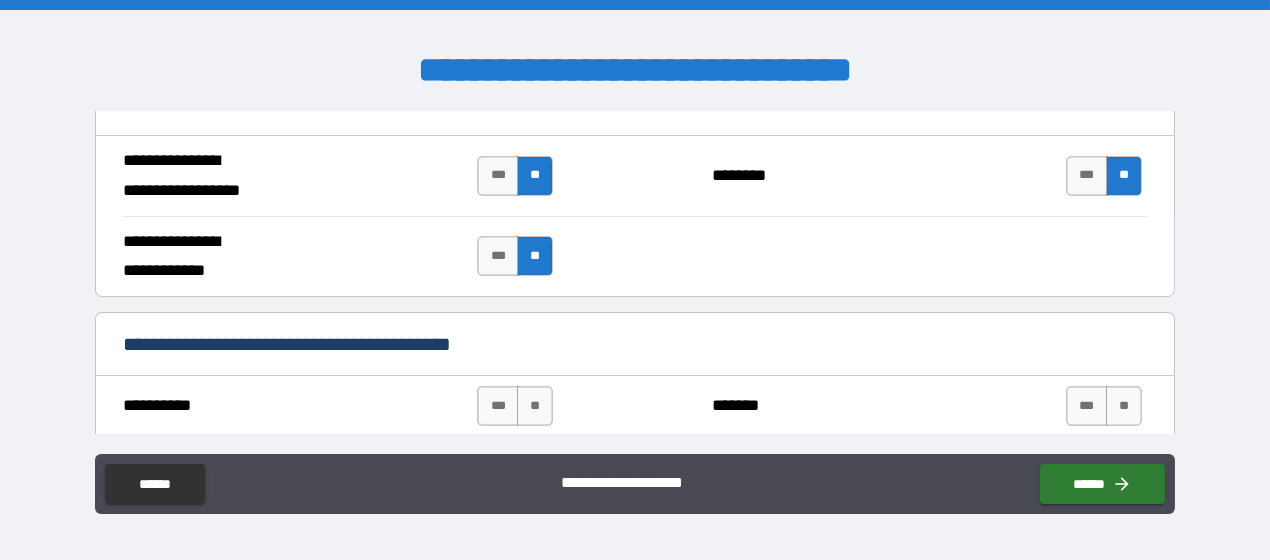 scroll, scrollTop: 1299, scrollLeft: 0, axis: vertical 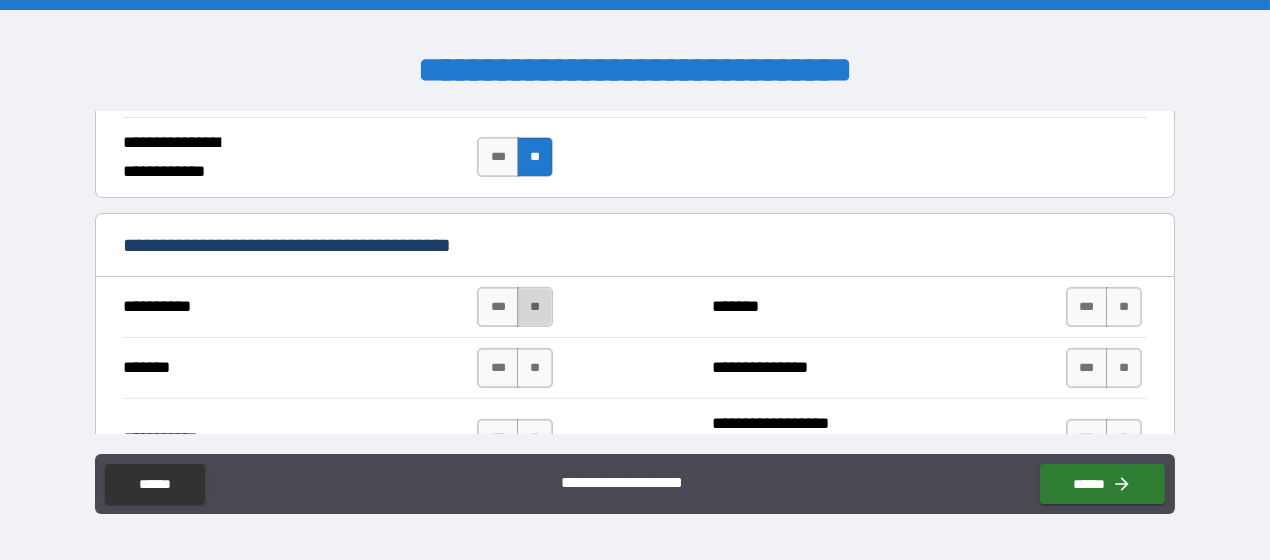 click on "**" at bounding box center [535, 307] 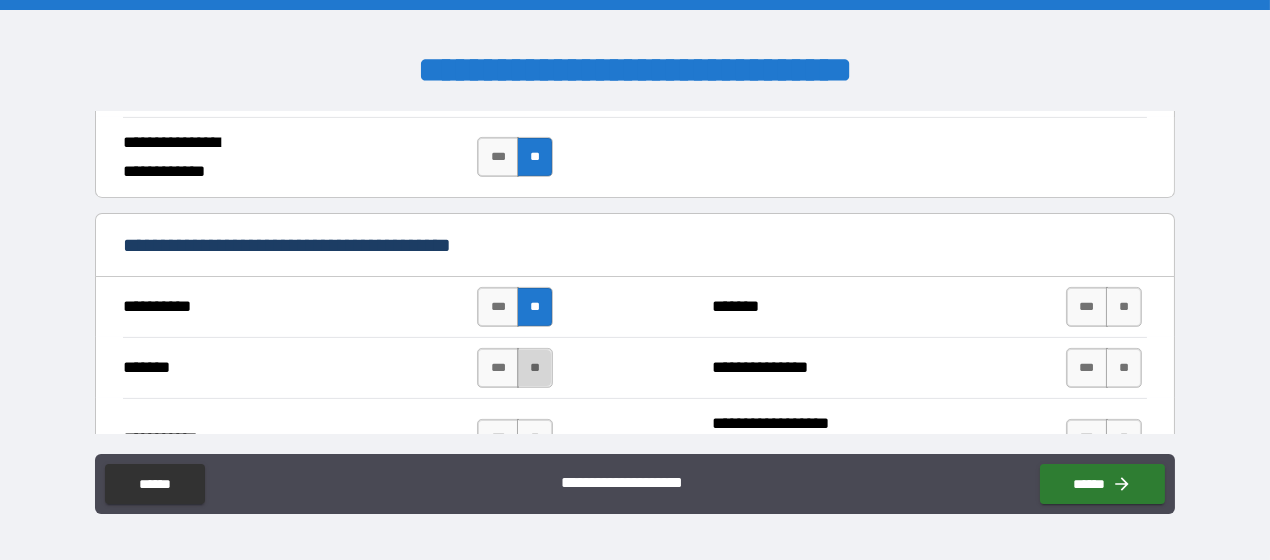 click on "**" at bounding box center (535, 368) 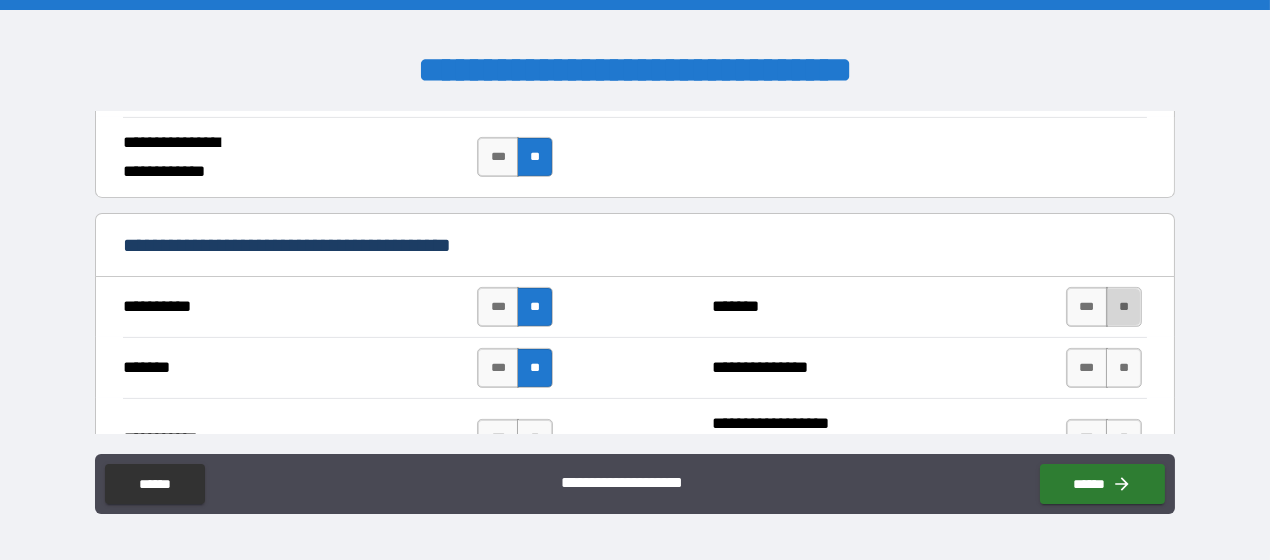 click on "**" at bounding box center [1124, 307] 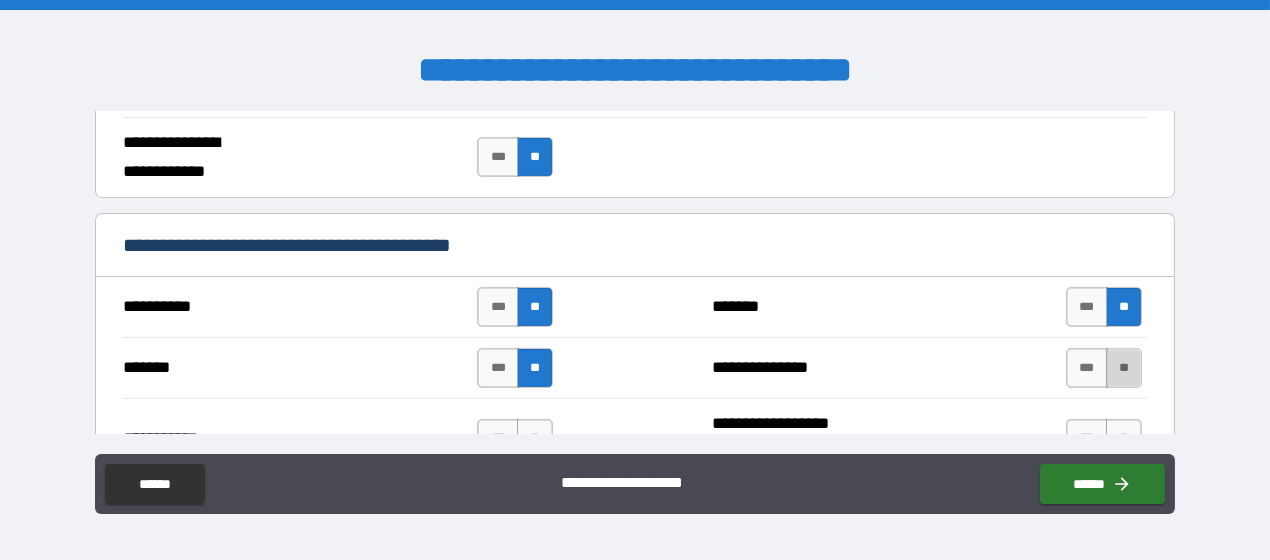 click on "**" at bounding box center [1124, 368] 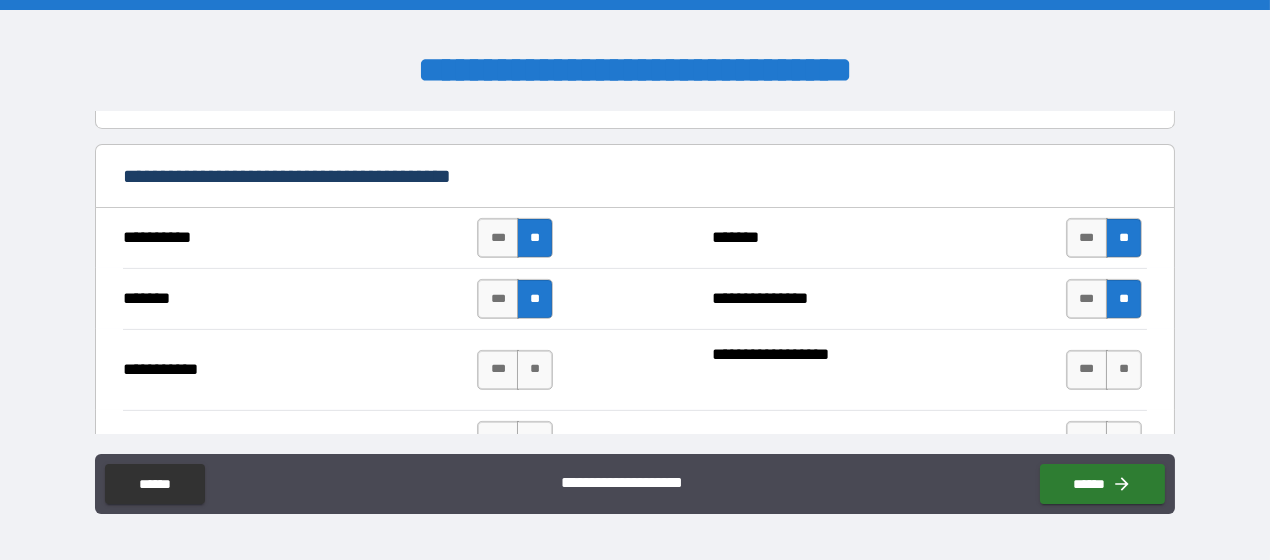scroll, scrollTop: 1400, scrollLeft: 0, axis: vertical 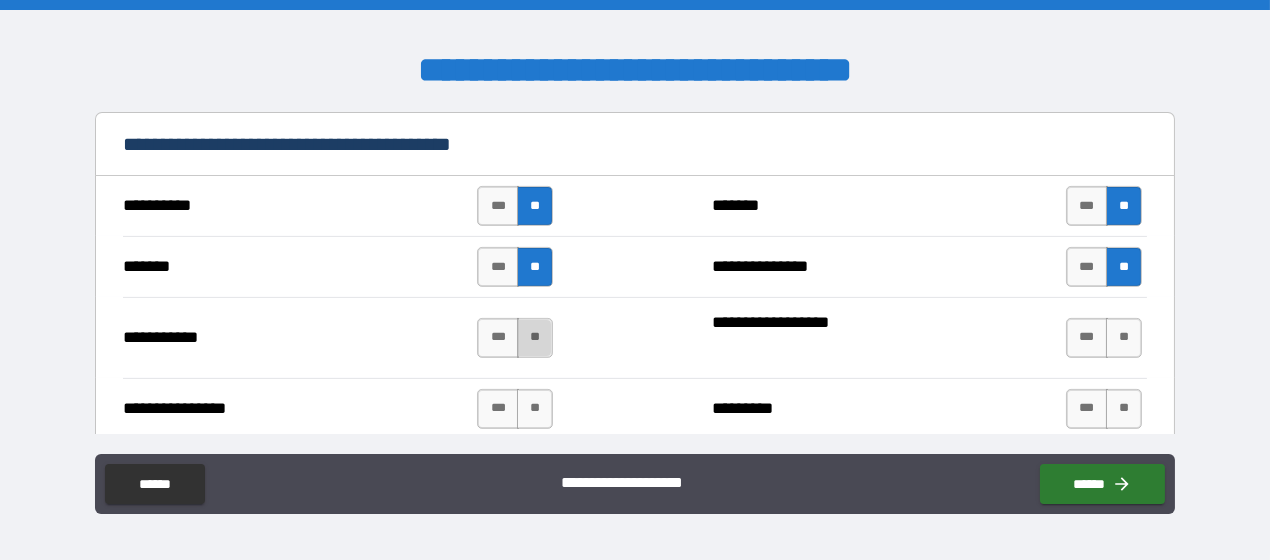 click on "**" at bounding box center (535, 338) 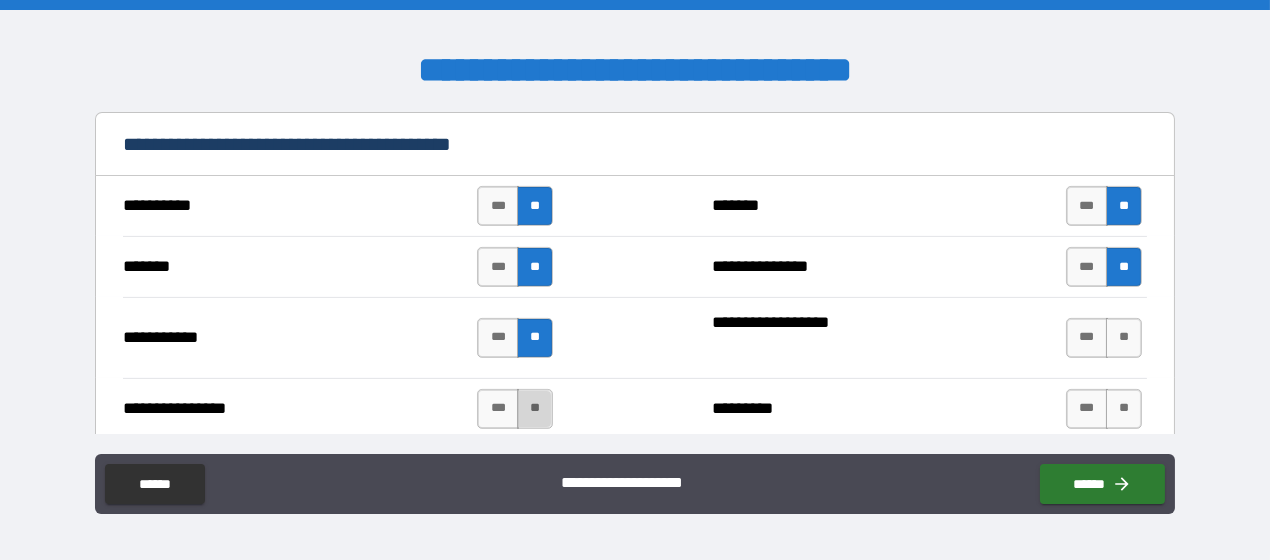 click on "**" at bounding box center [535, 409] 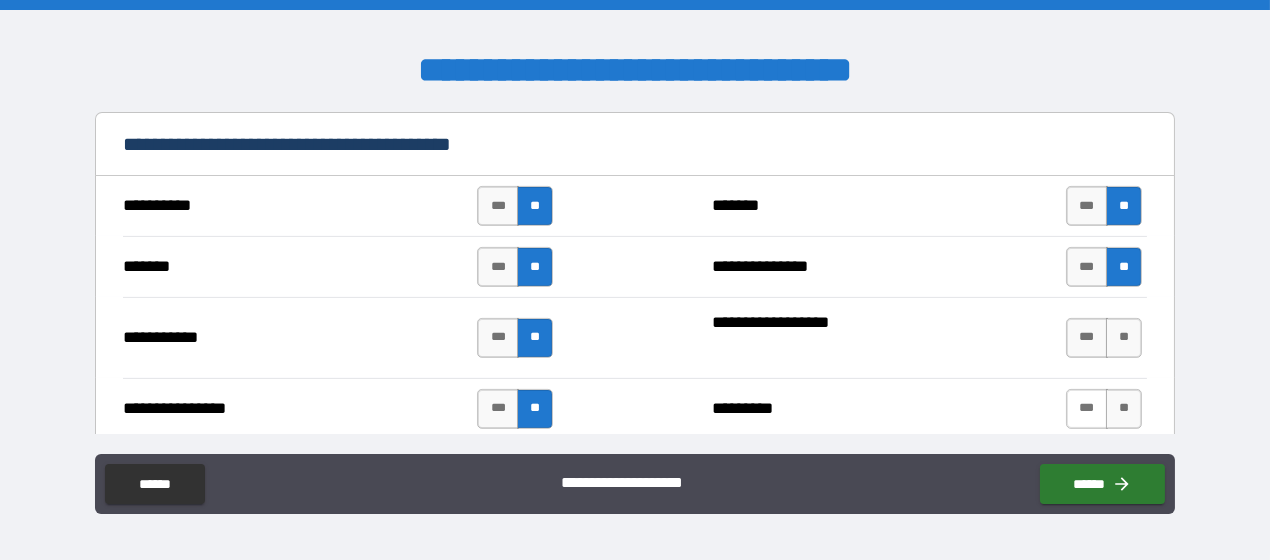 click on "***" at bounding box center (1087, 409) 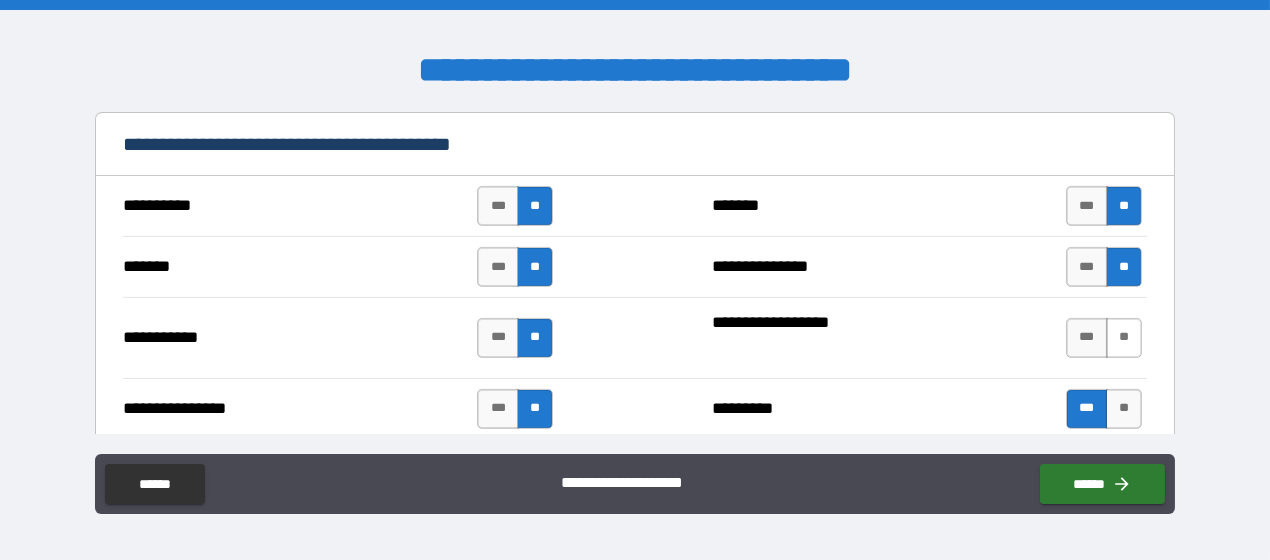 click on "**" at bounding box center [1124, 338] 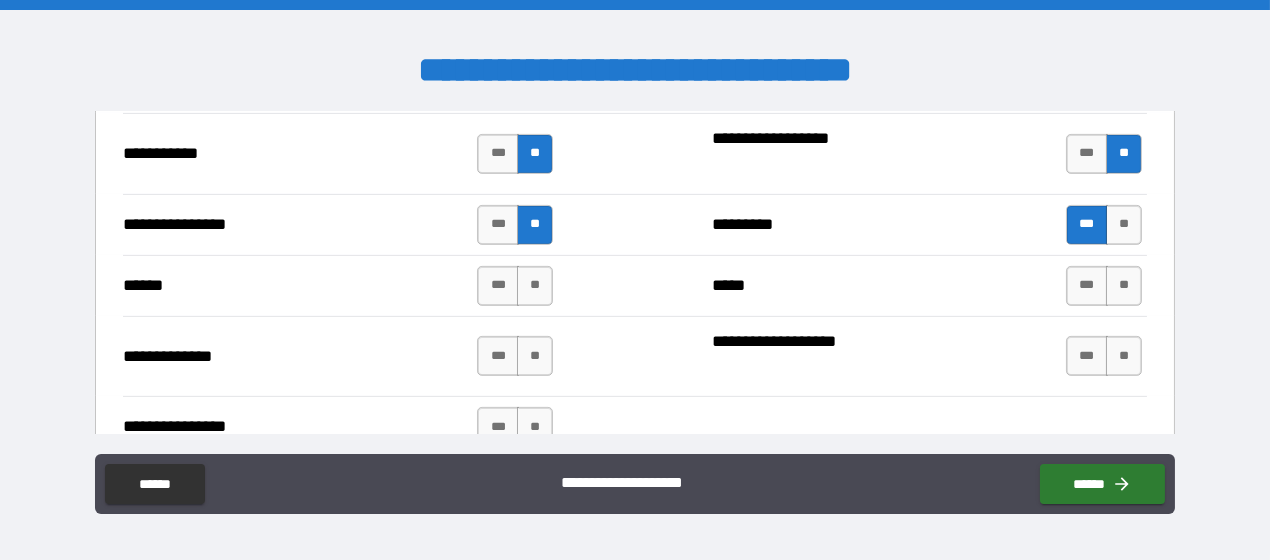 scroll, scrollTop: 1600, scrollLeft: 0, axis: vertical 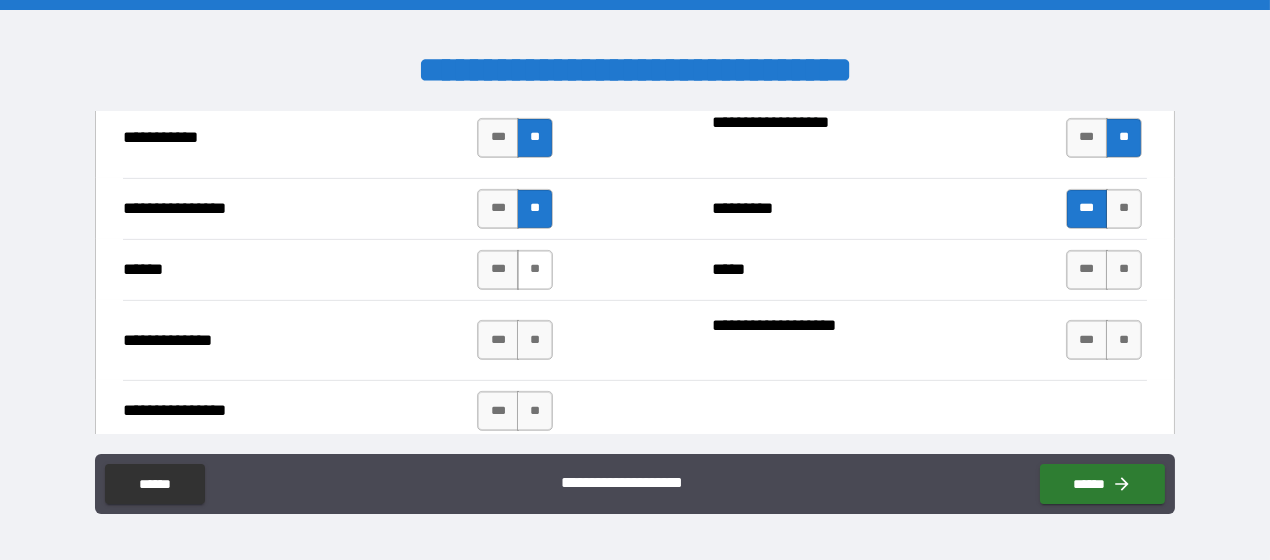click on "**" at bounding box center (535, 270) 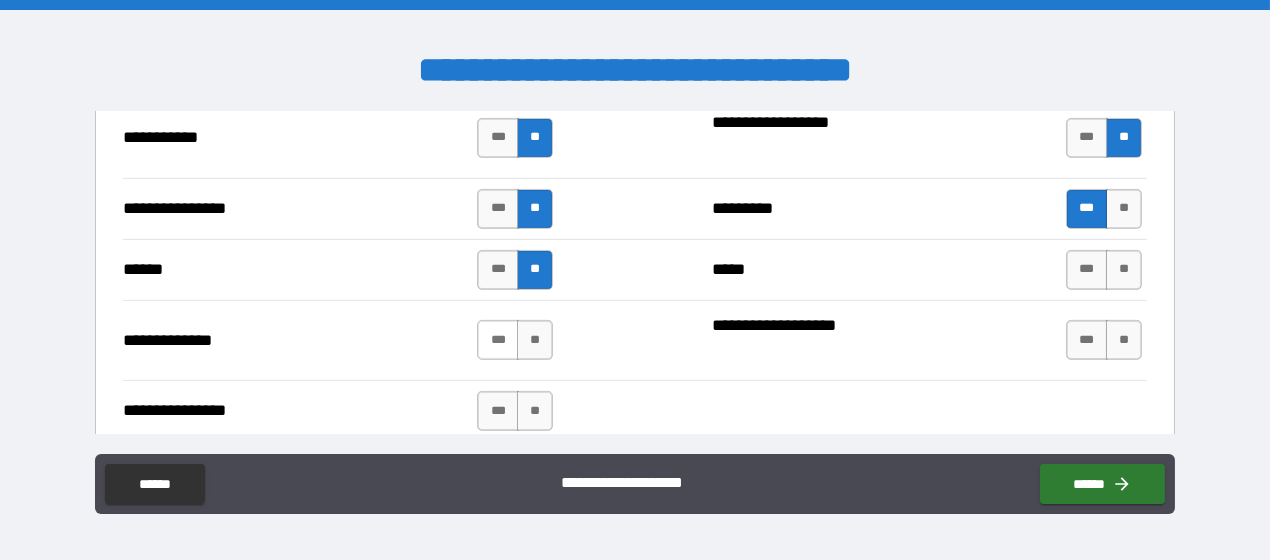click on "***" at bounding box center (498, 340) 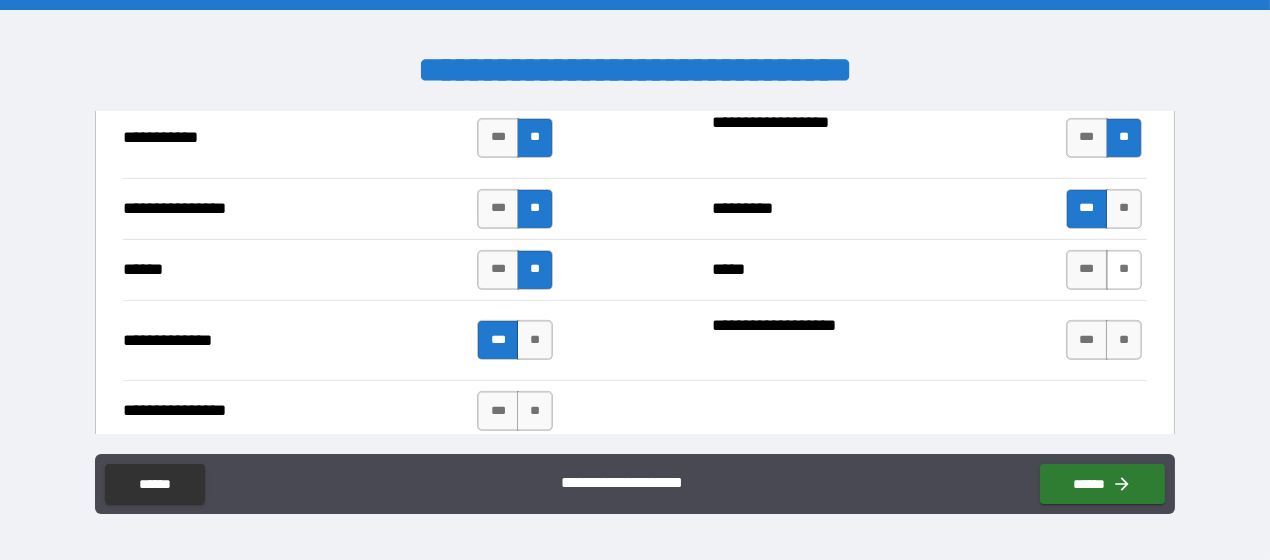 click on "**" at bounding box center [1124, 270] 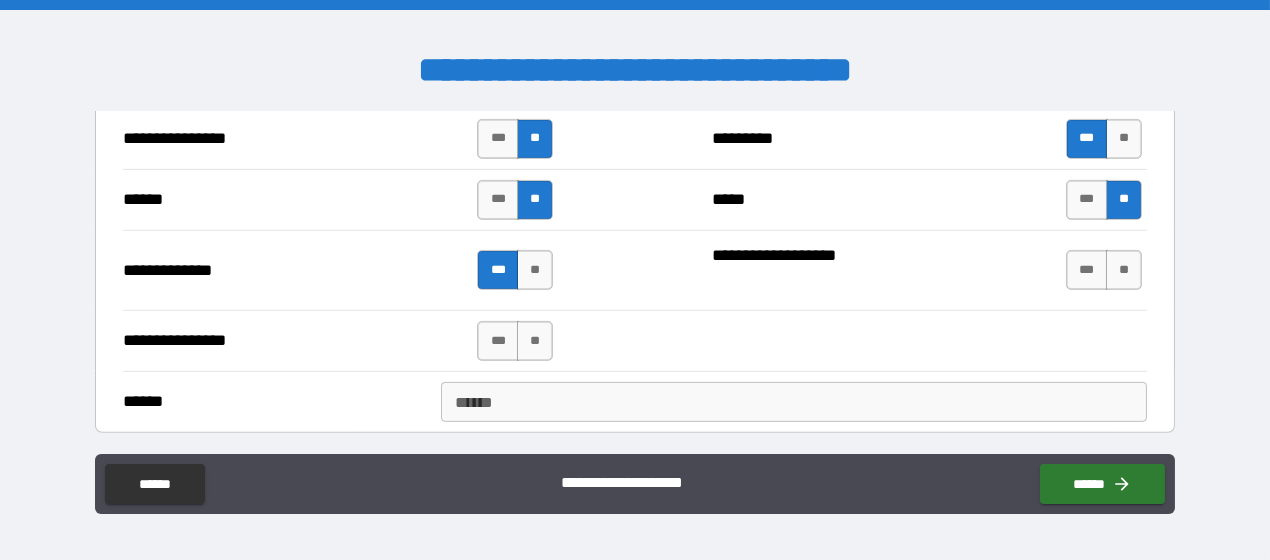 scroll, scrollTop: 1699, scrollLeft: 0, axis: vertical 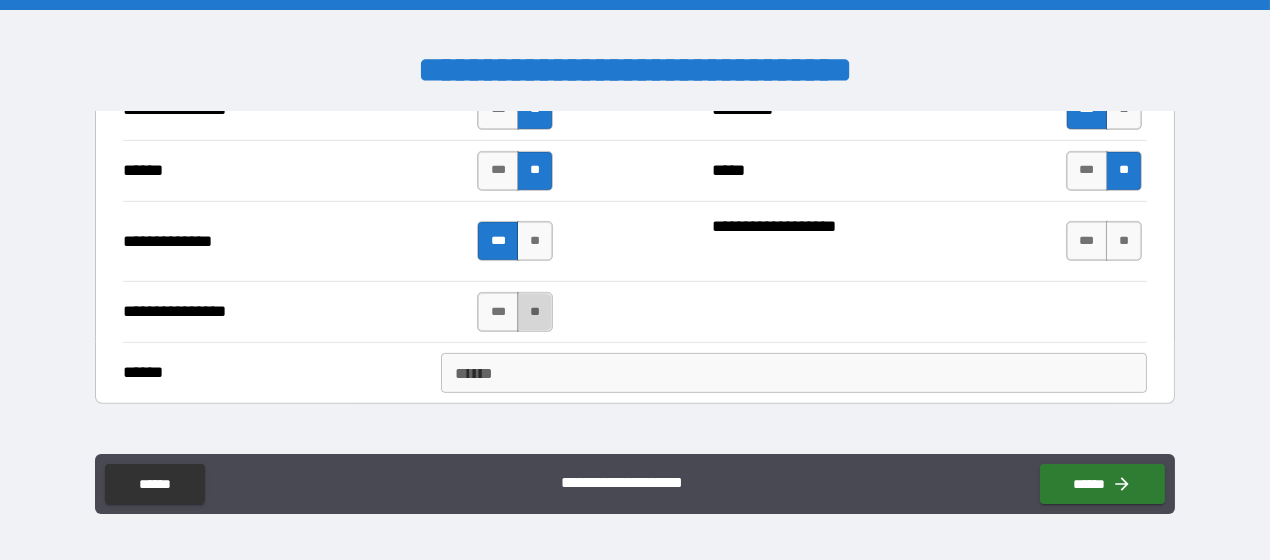 click on "**" at bounding box center (535, 312) 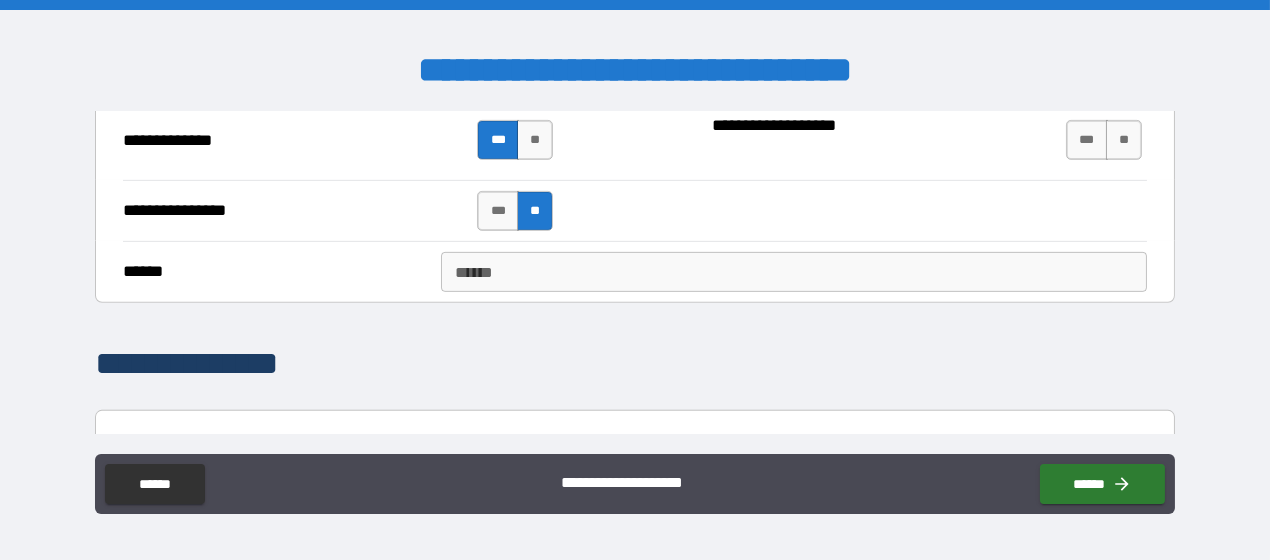 scroll, scrollTop: 1699, scrollLeft: 0, axis: vertical 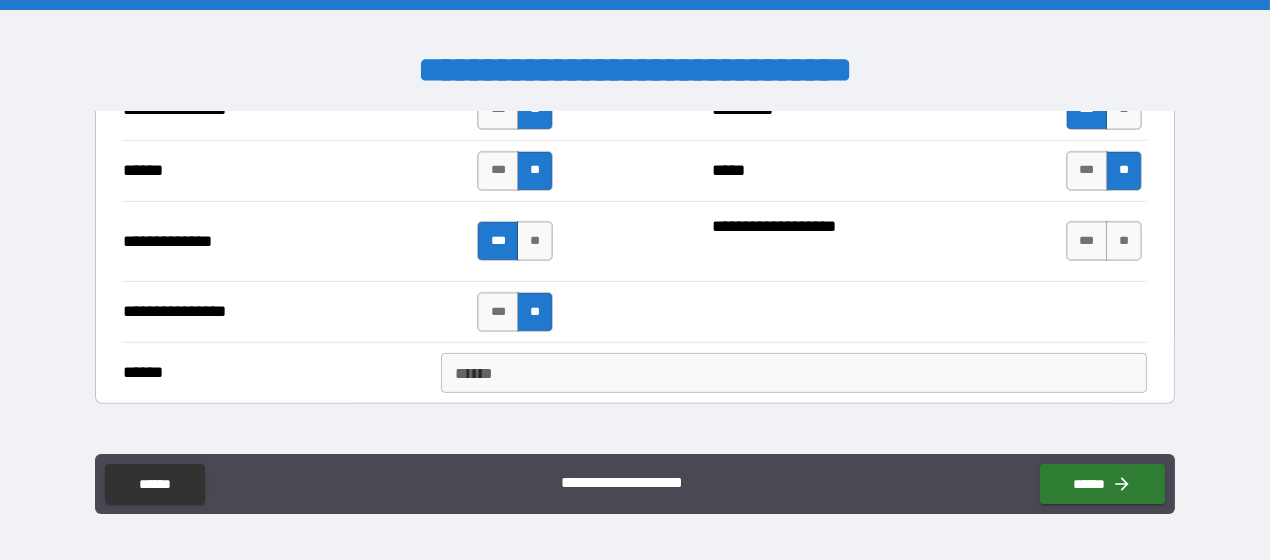 click on "******" at bounding box center (794, 373) 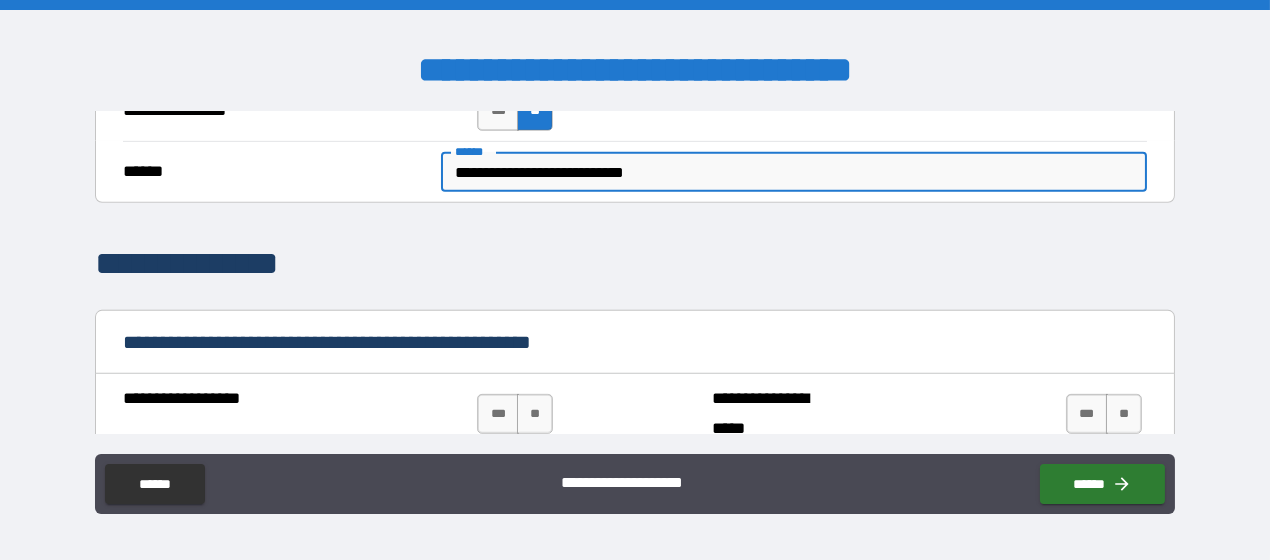 scroll, scrollTop: 1999, scrollLeft: 0, axis: vertical 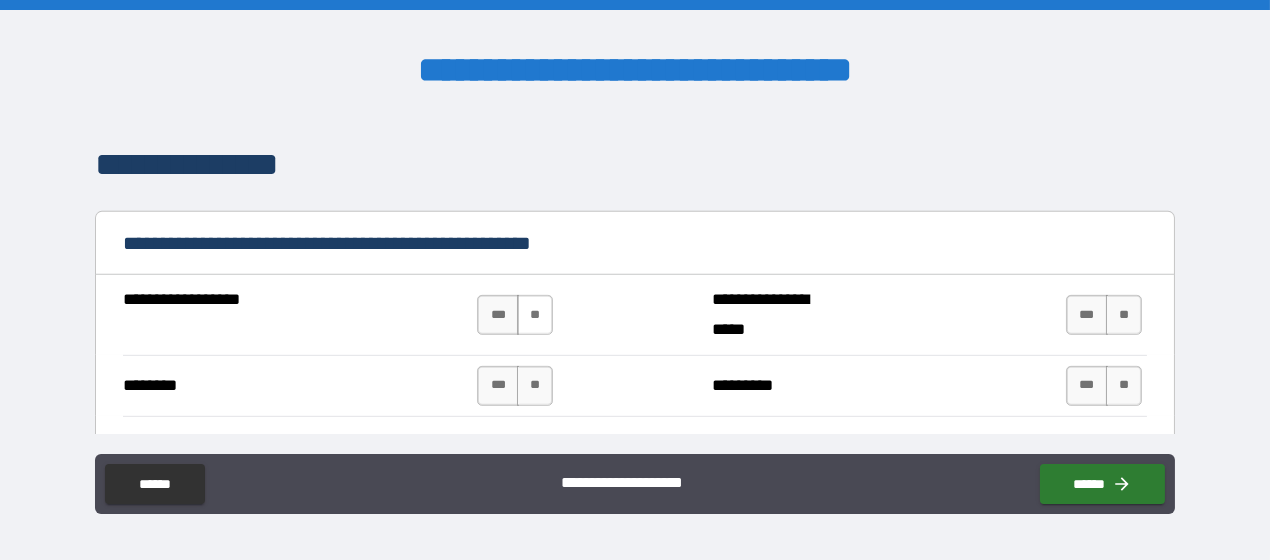 type on "**********" 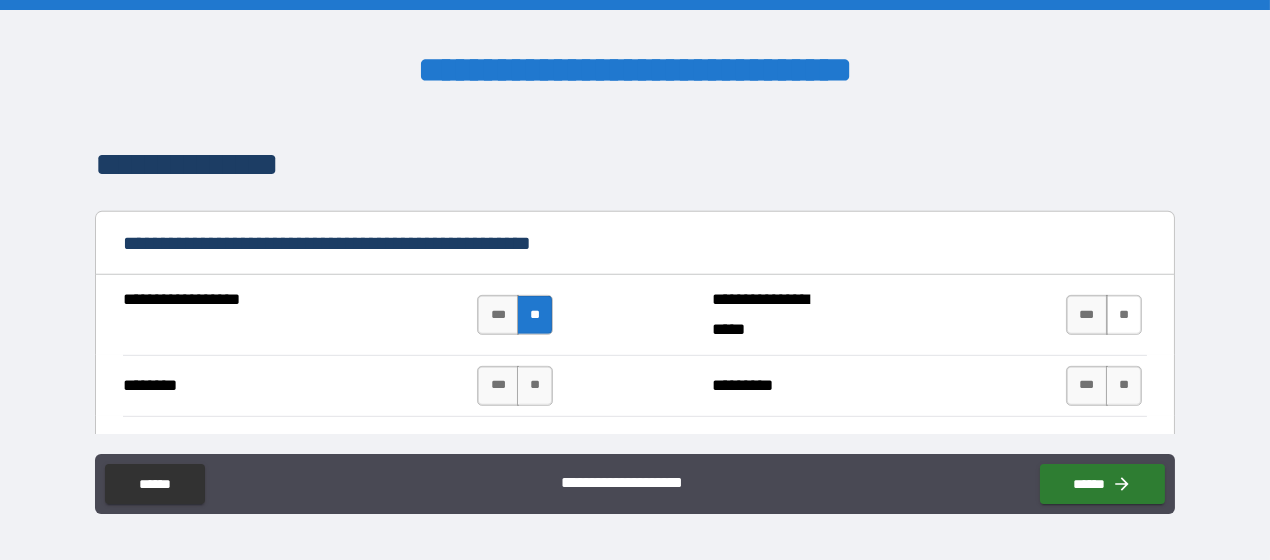 click on "**" at bounding box center [1124, 315] 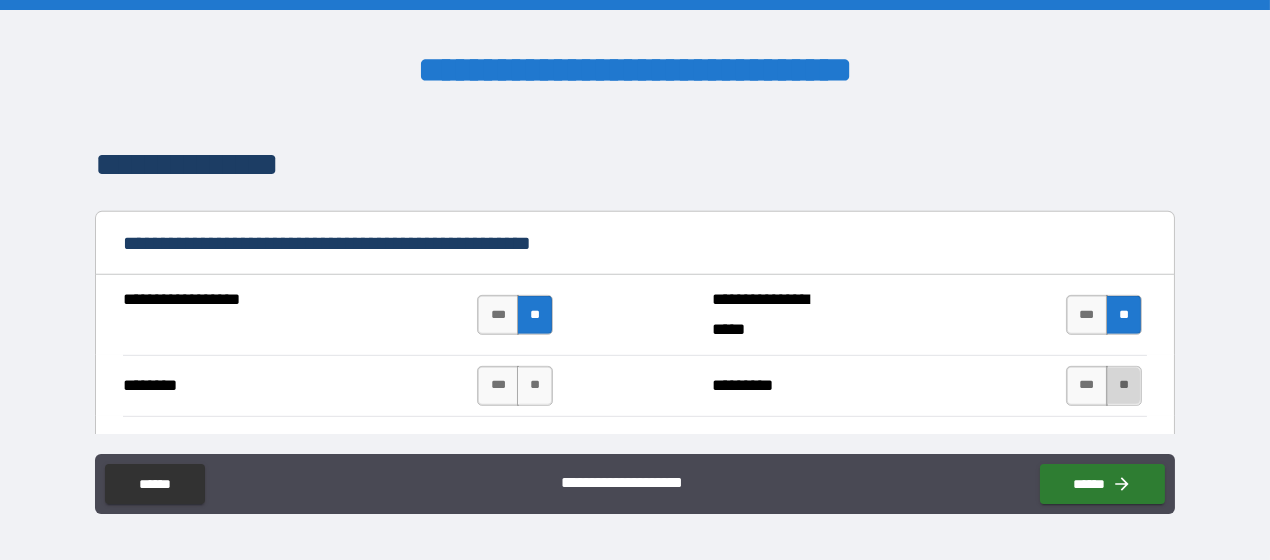 click on "**" at bounding box center [1124, 386] 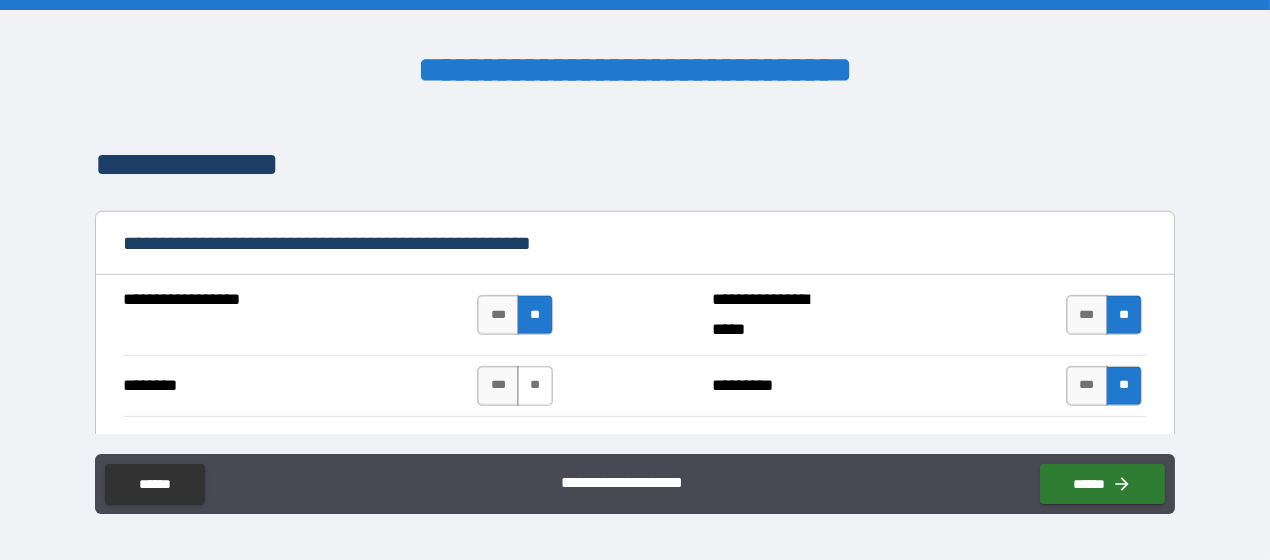 click on "**" at bounding box center (535, 386) 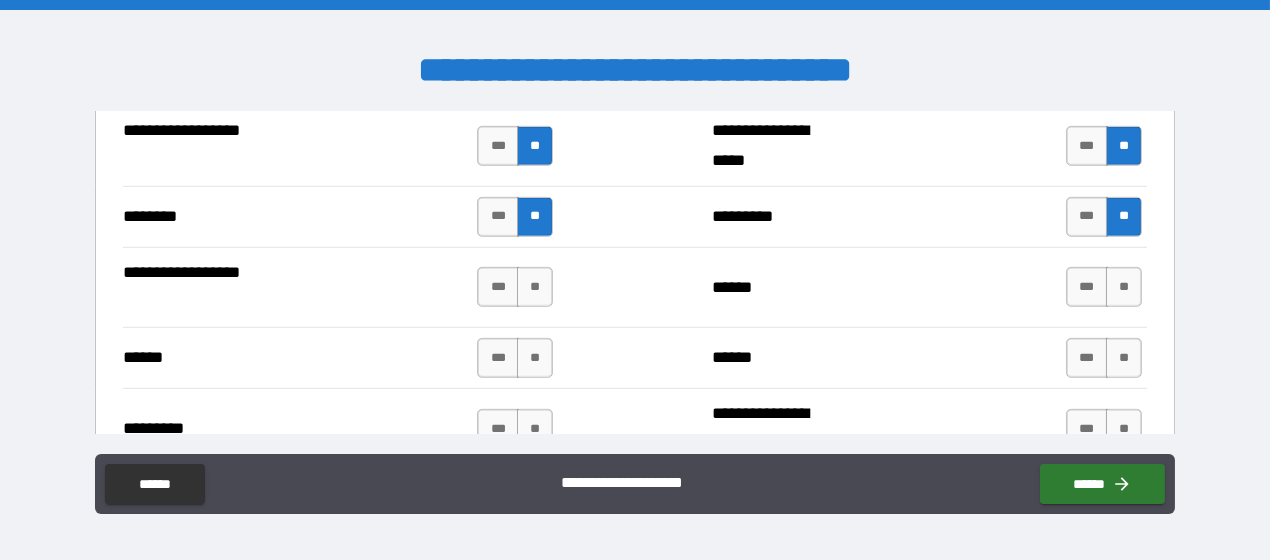 scroll, scrollTop: 2200, scrollLeft: 0, axis: vertical 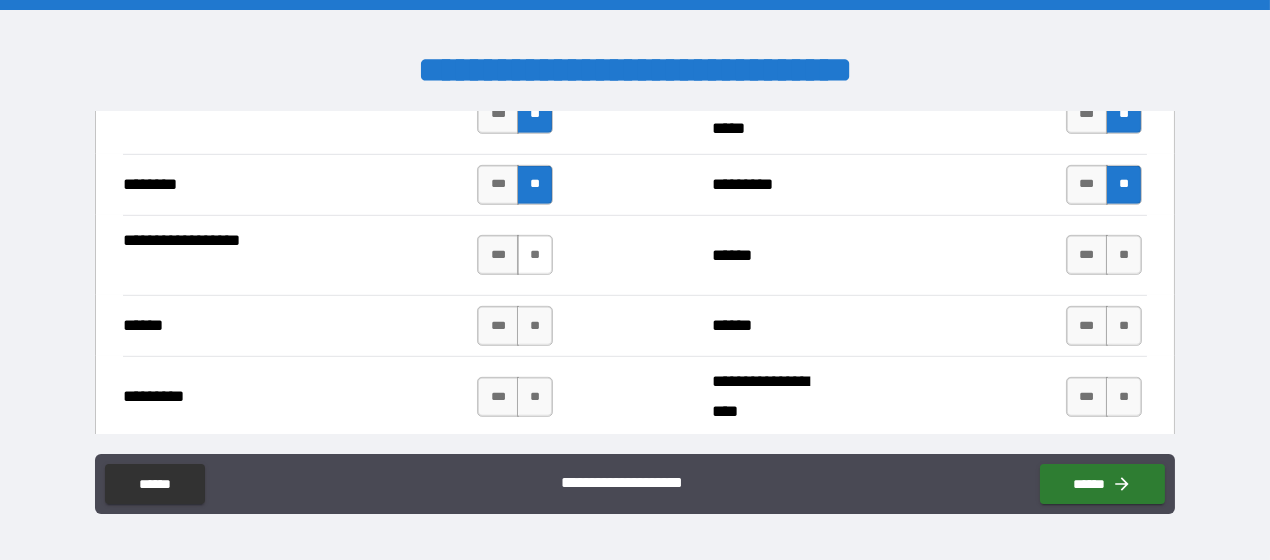 click on "**" at bounding box center (535, 255) 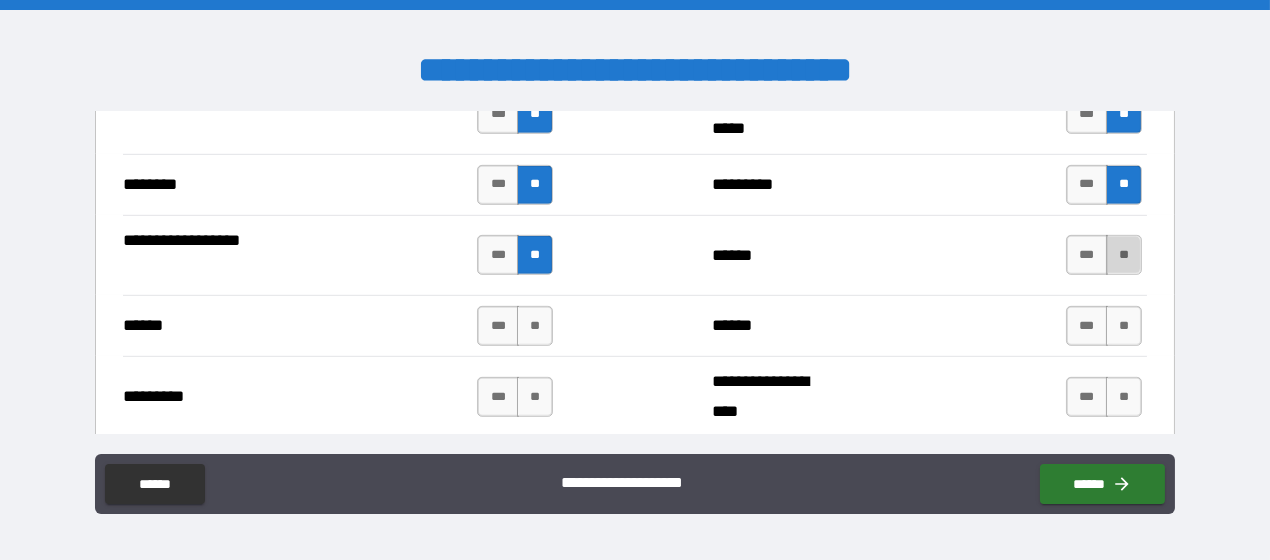 click on "**" at bounding box center [1124, 255] 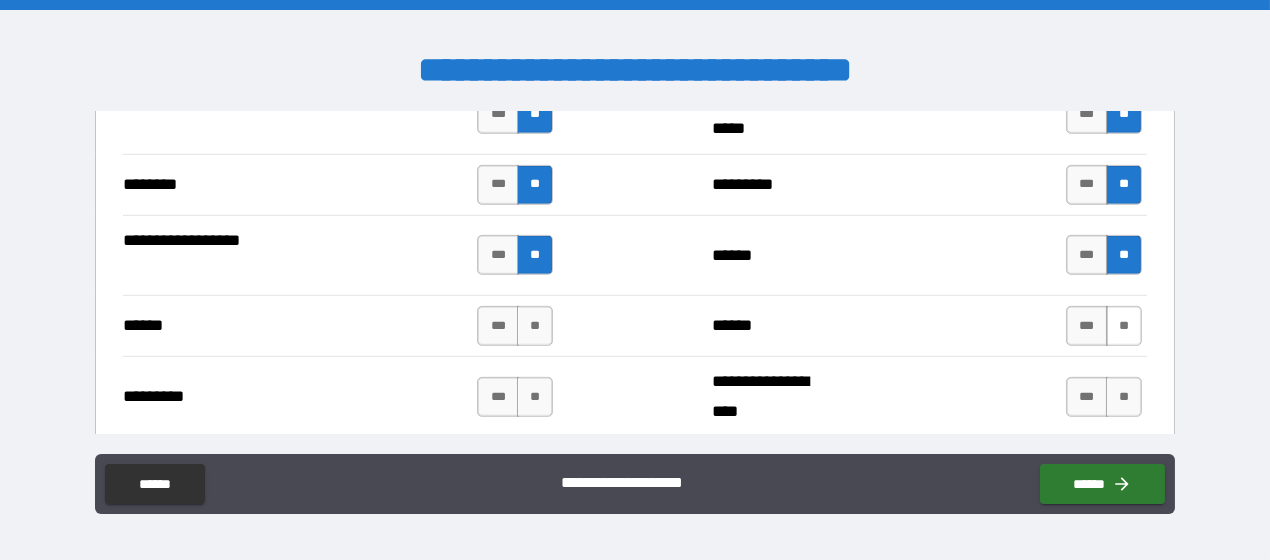 click on "**" at bounding box center (1124, 326) 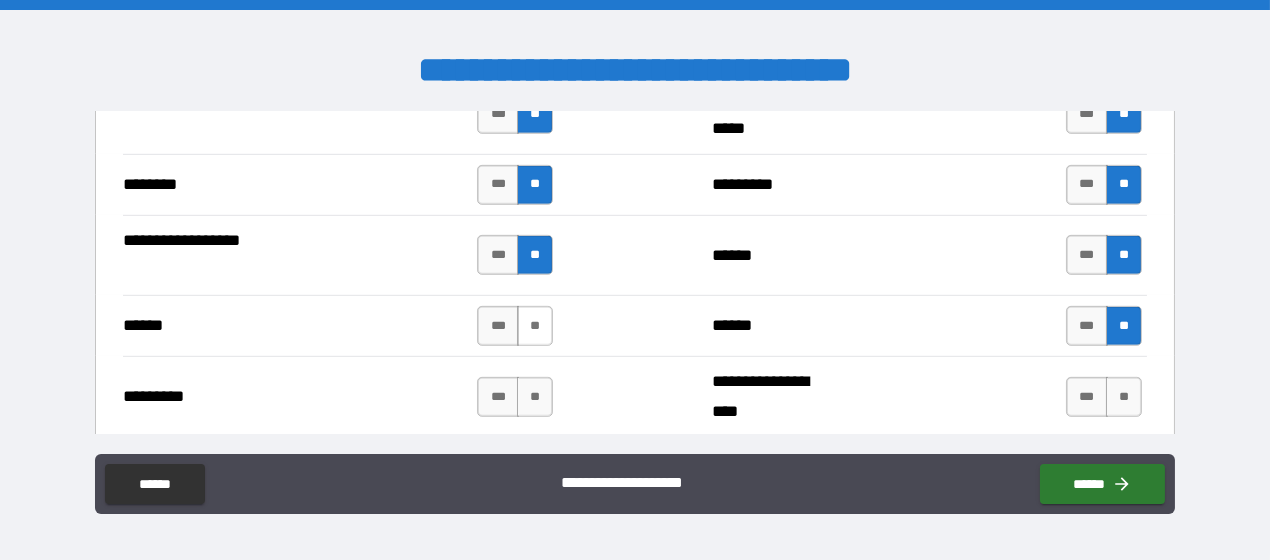 click on "**" at bounding box center (535, 326) 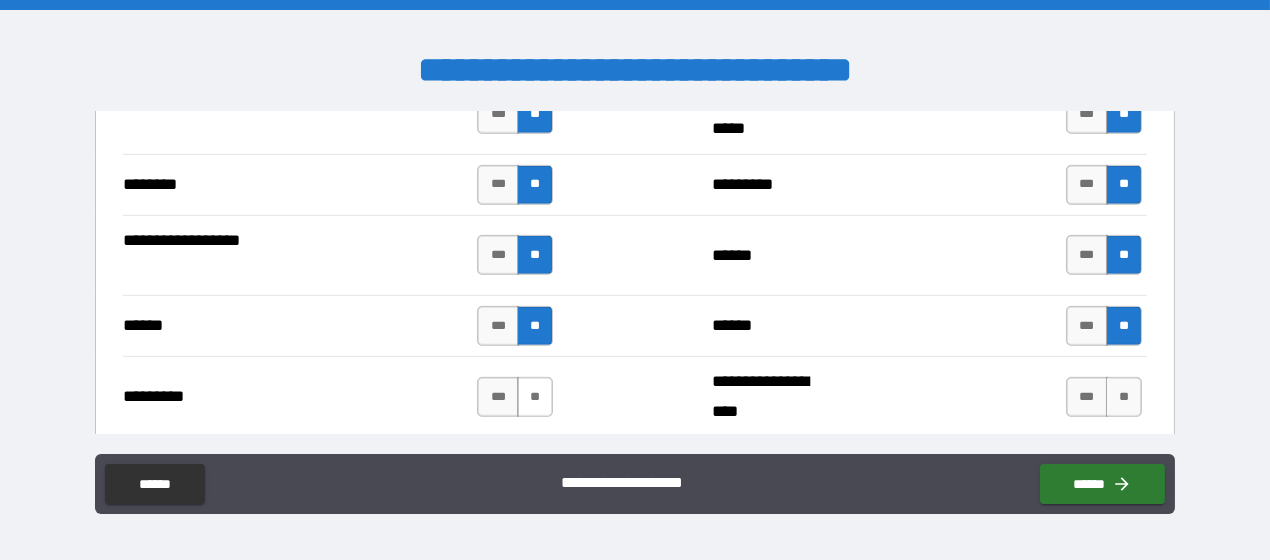 click on "**" at bounding box center (535, 397) 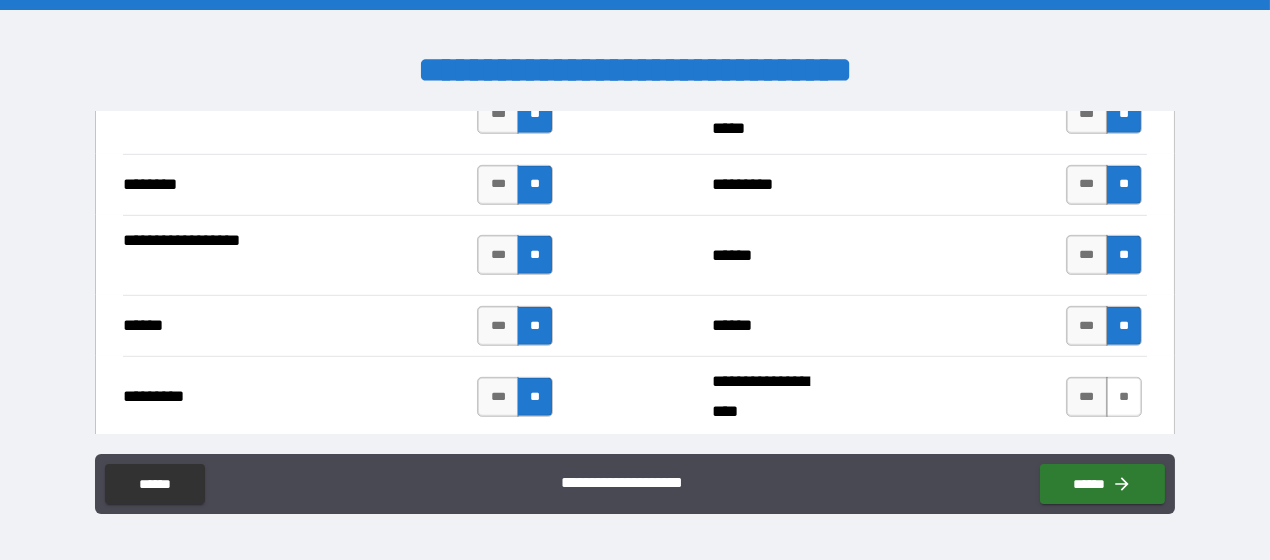click on "**" at bounding box center [1124, 397] 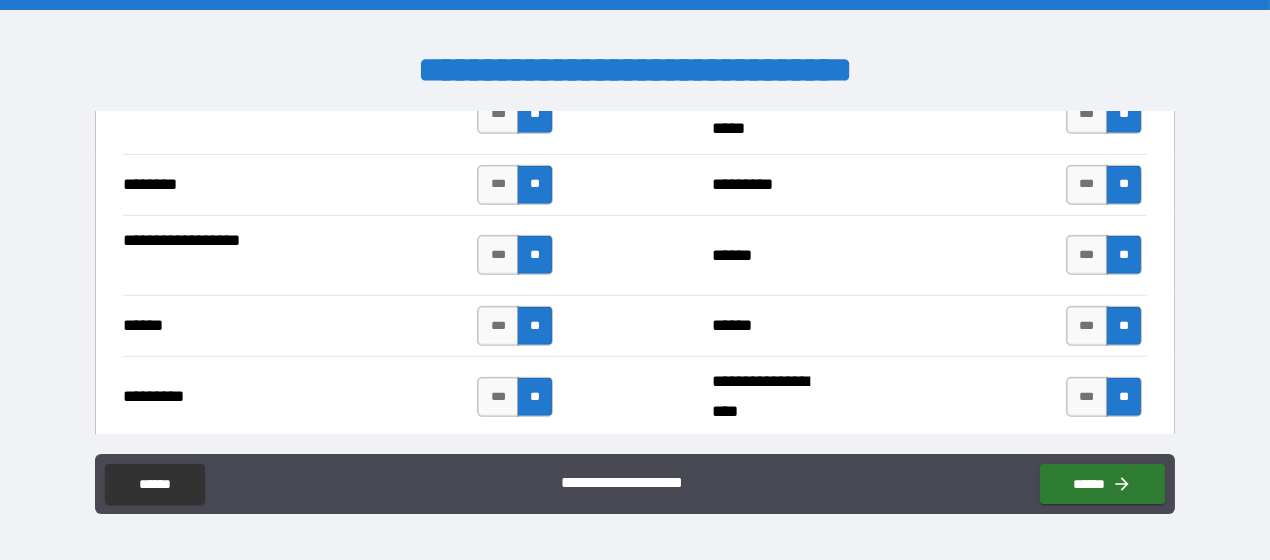 scroll, scrollTop: 2300, scrollLeft: 0, axis: vertical 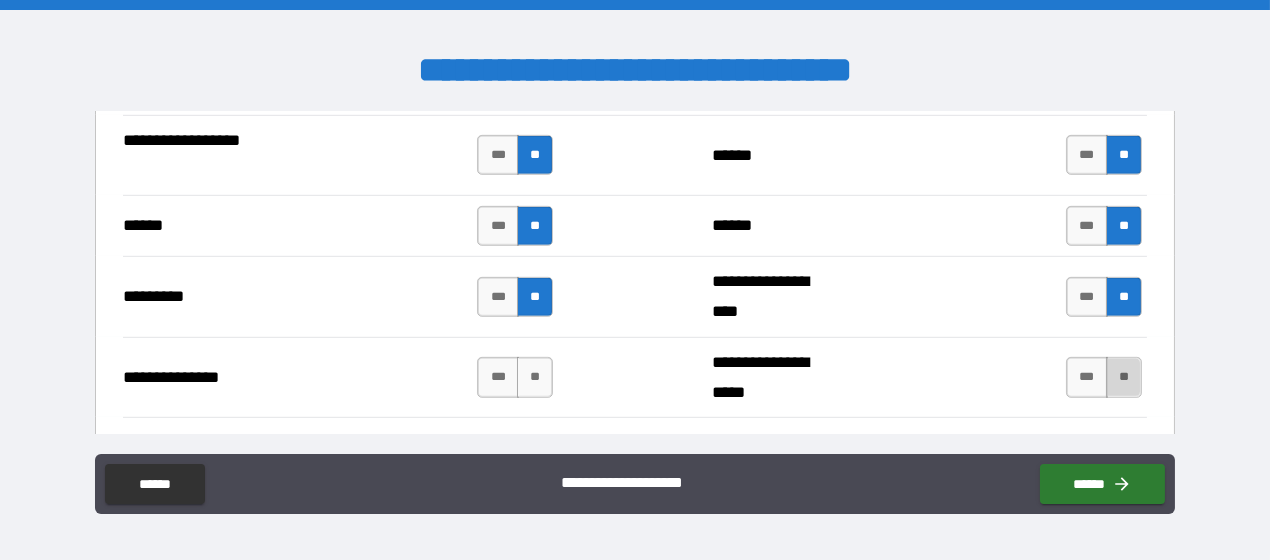 click on "**" at bounding box center (1124, 377) 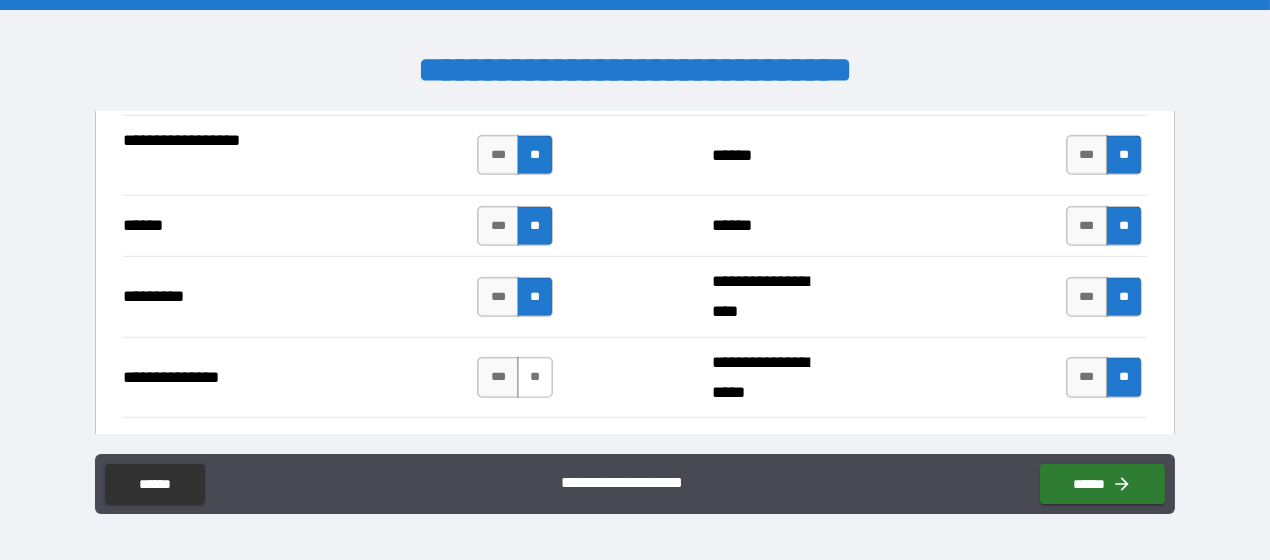 click on "**" at bounding box center (535, 377) 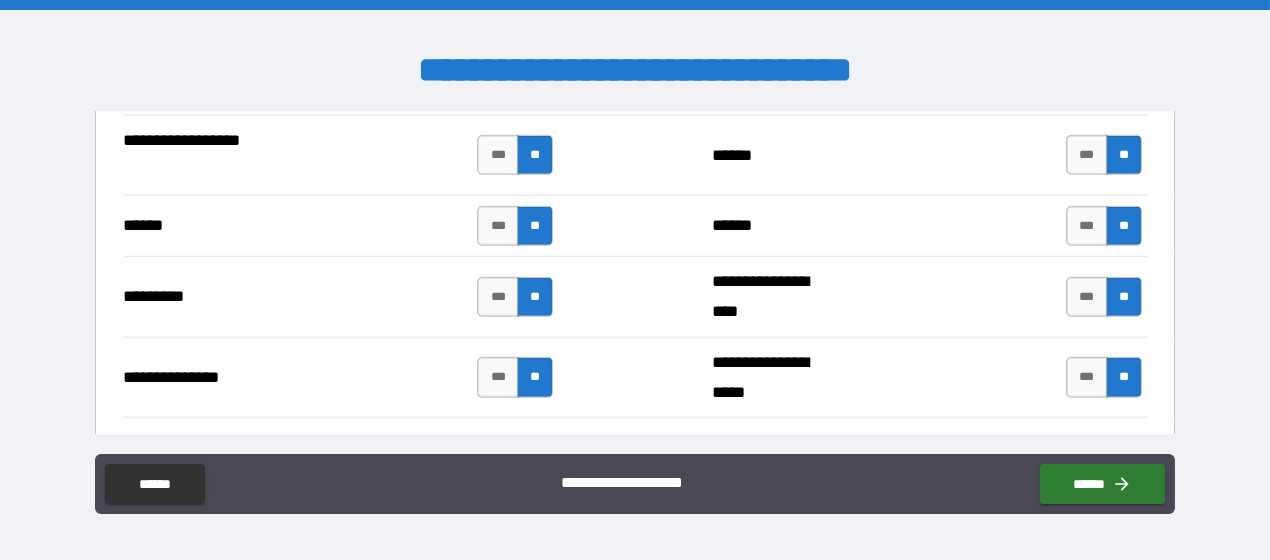 scroll, scrollTop: 2400, scrollLeft: 0, axis: vertical 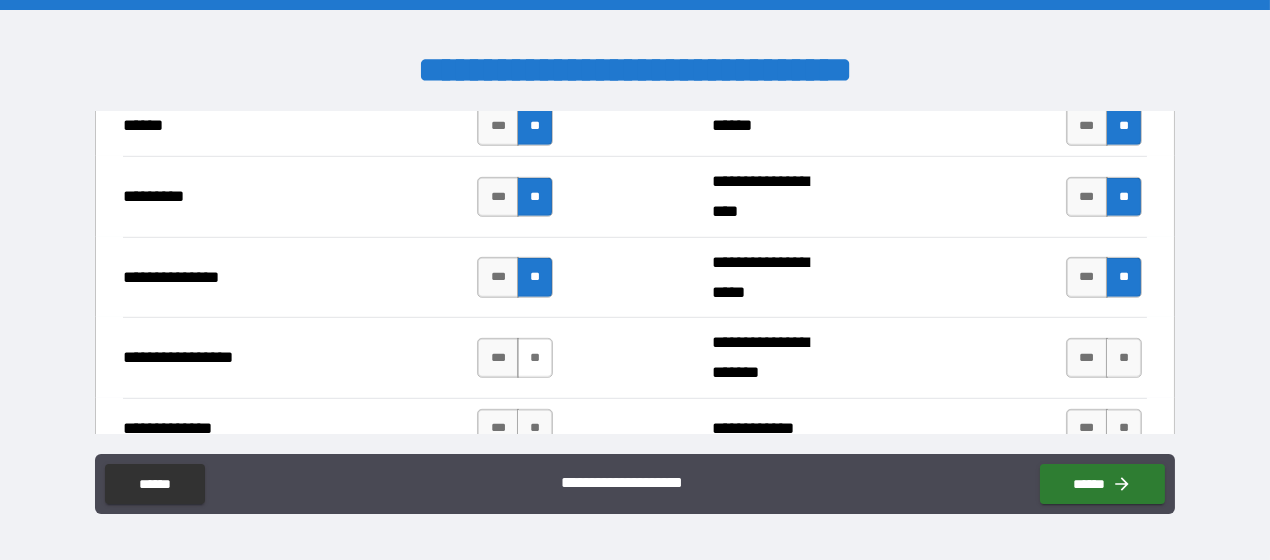 drag, startPoint x: 492, startPoint y: 343, endPoint x: 527, endPoint y: 343, distance: 35 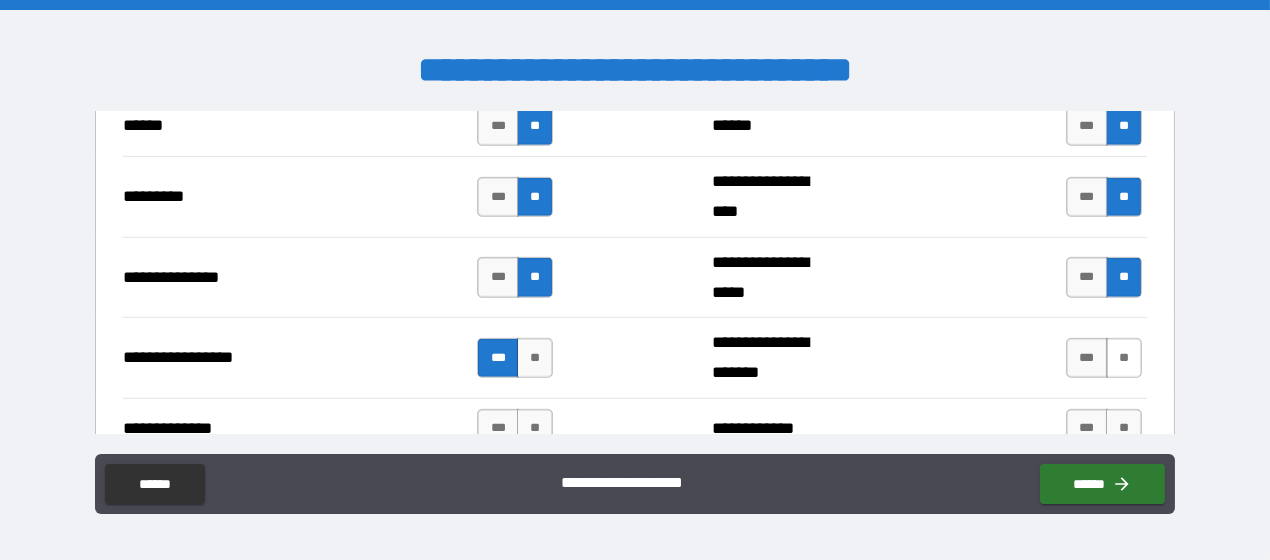 click on "**" at bounding box center (1124, 358) 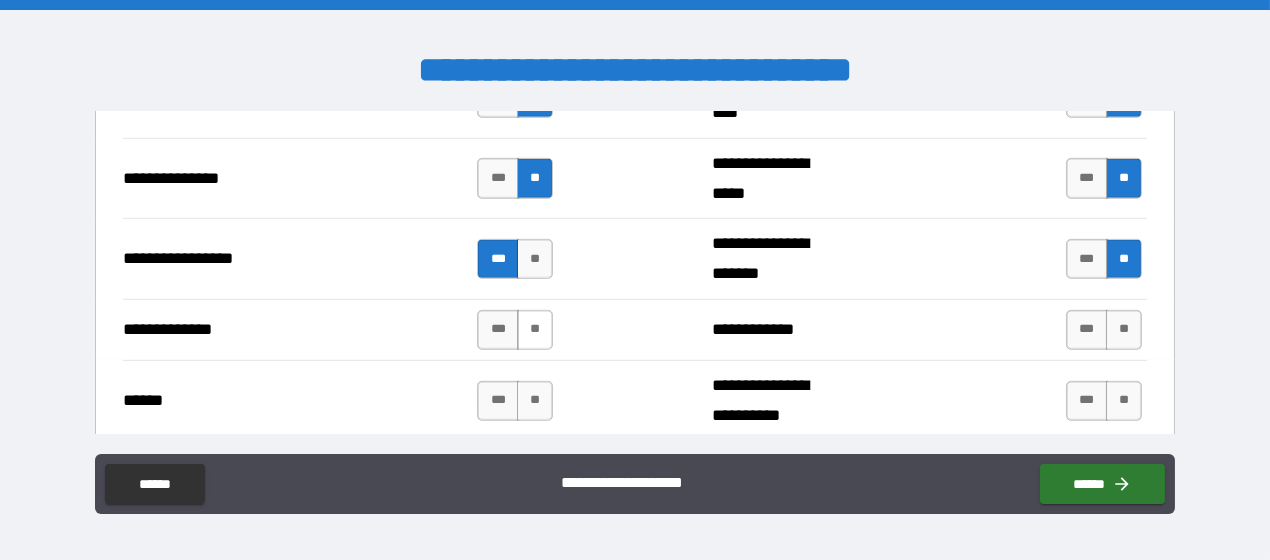 scroll, scrollTop: 2600, scrollLeft: 0, axis: vertical 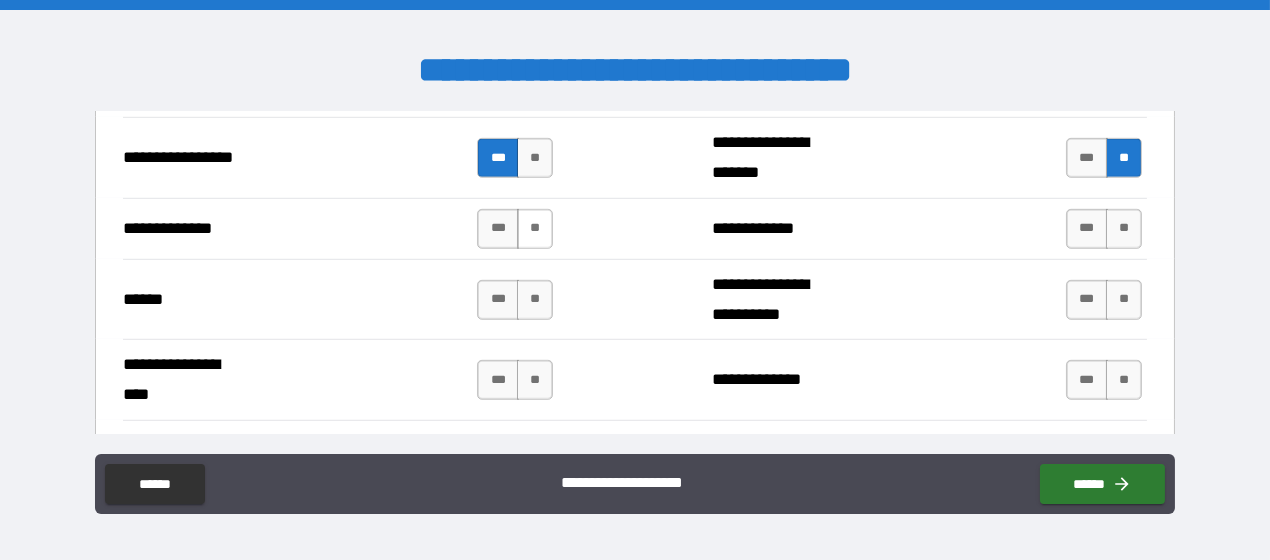 click on "**" at bounding box center [535, 229] 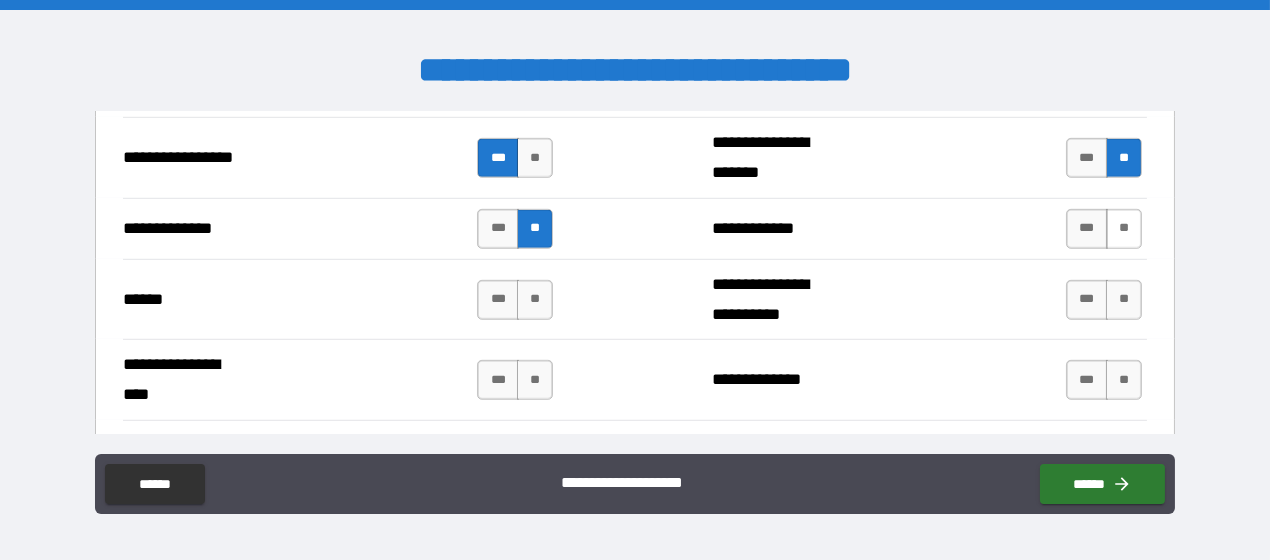click on "**" at bounding box center [1124, 229] 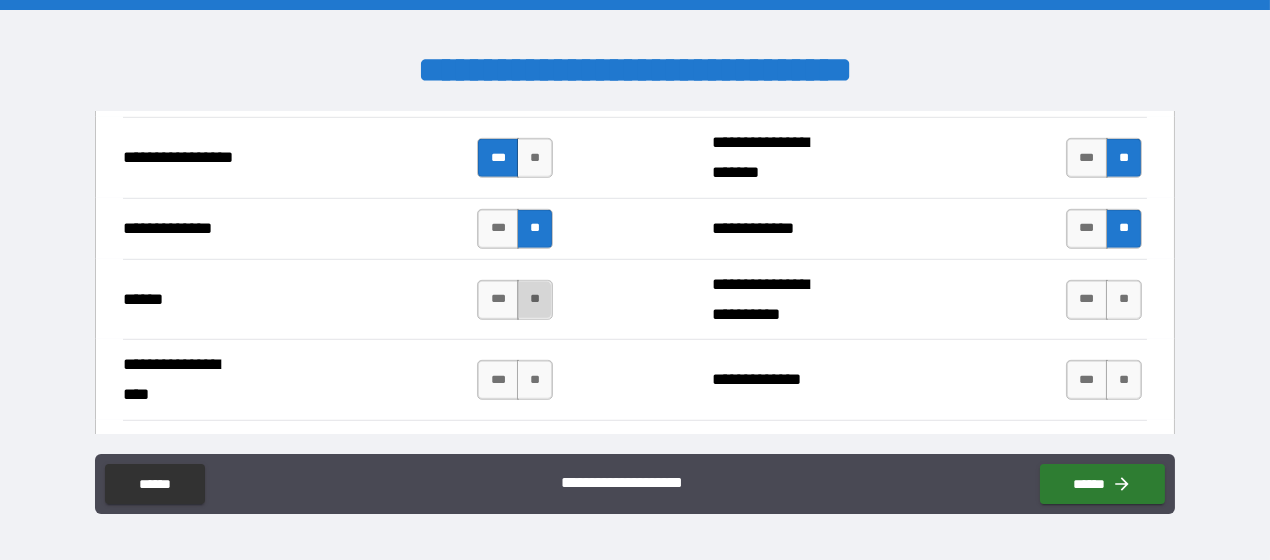 click on "**" at bounding box center [535, 300] 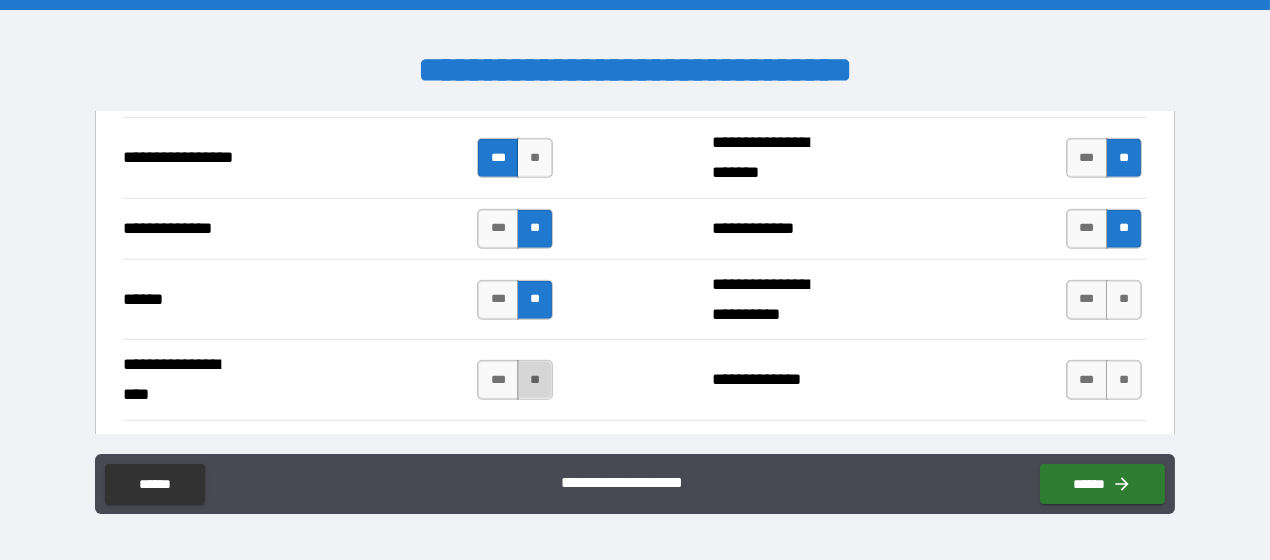 click on "**" at bounding box center [535, 380] 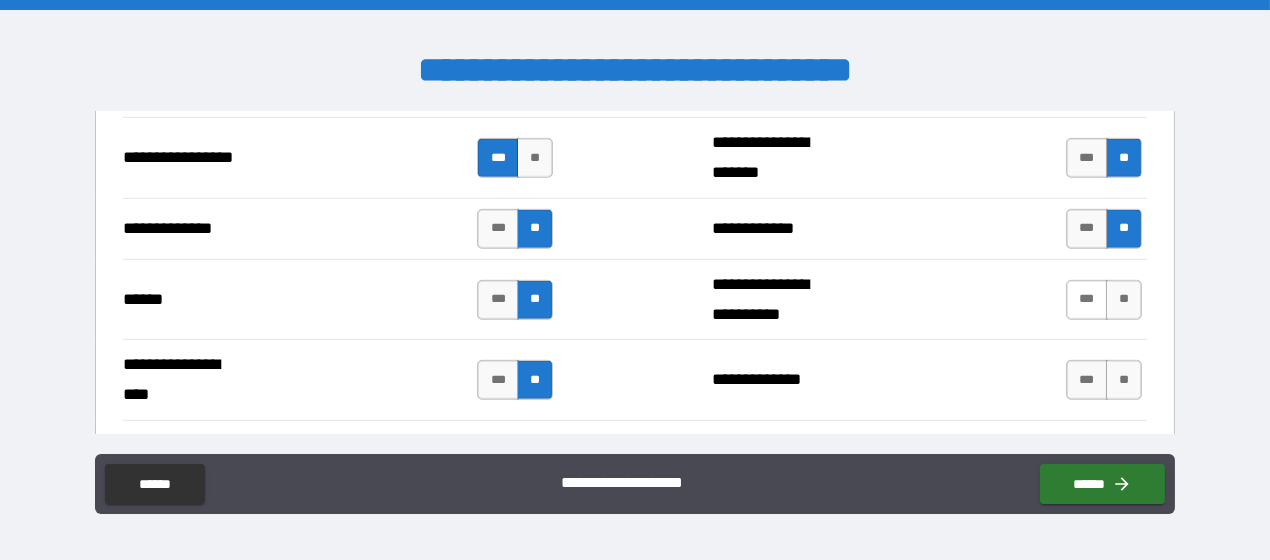 click on "***" at bounding box center (1087, 300) 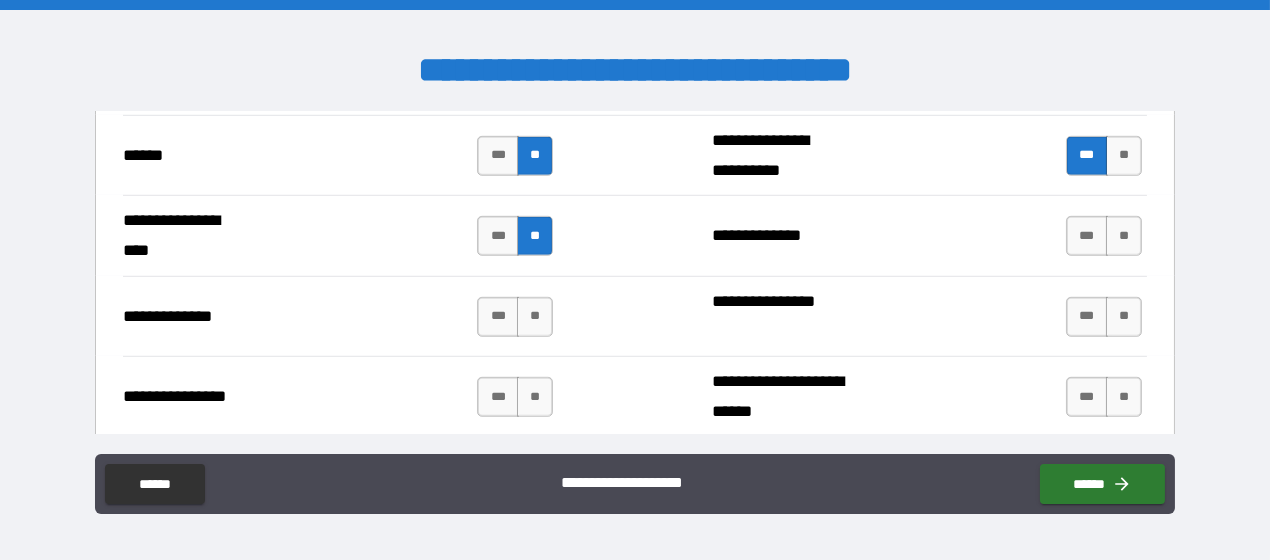 scroll, scrollTop: 2700, scrollLeft: 0, axis: vertical 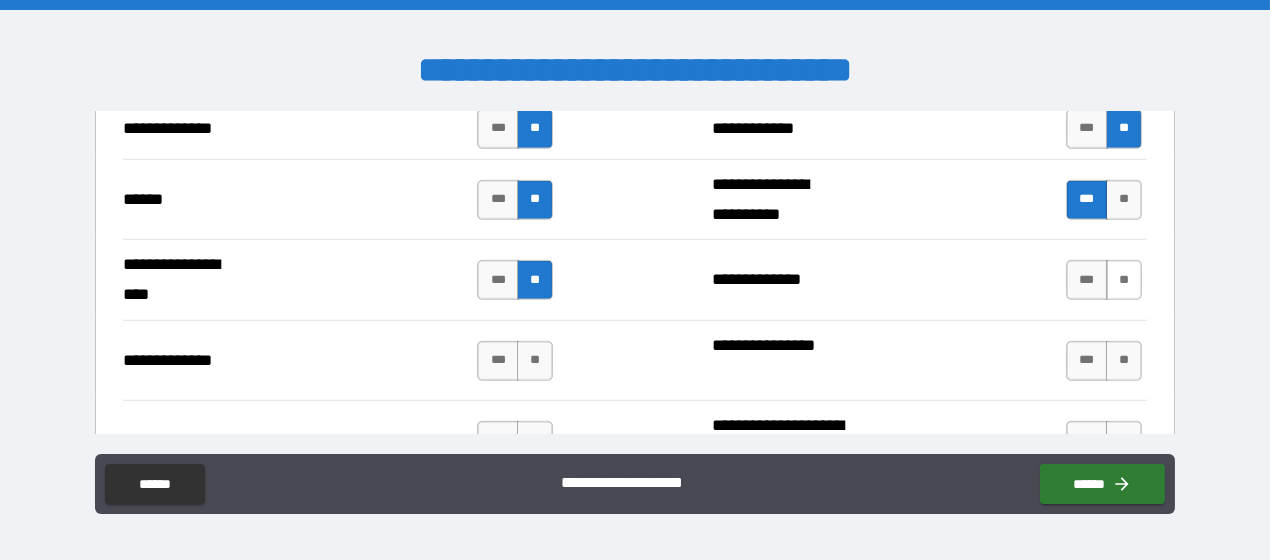 click on "**" at bounding box center (1124, 280) 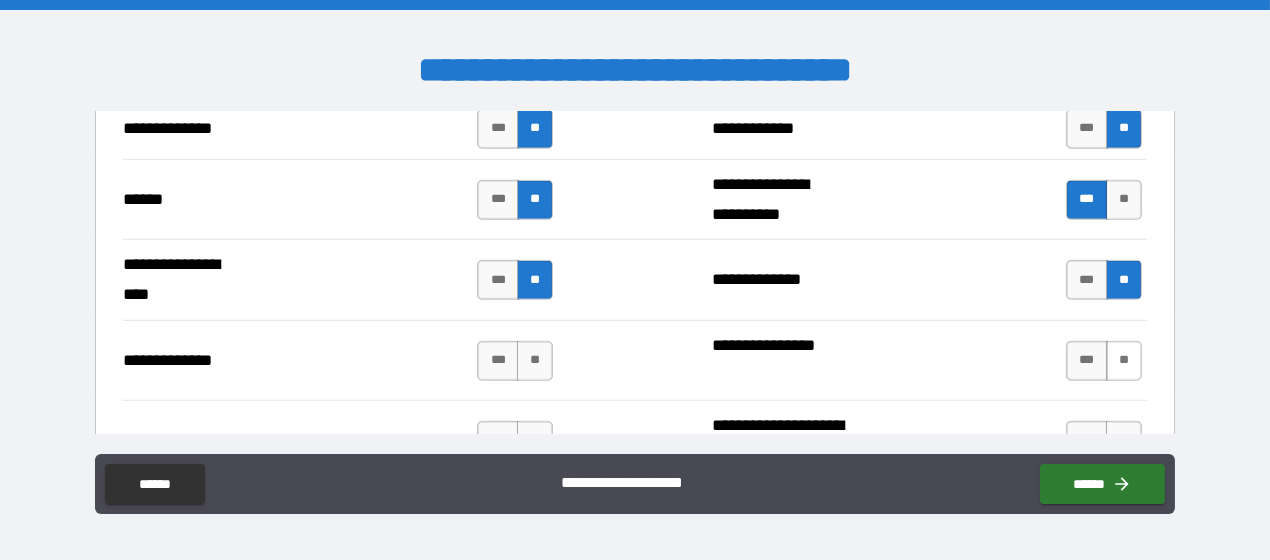 click on "**" at bounding box center [1124, 361] 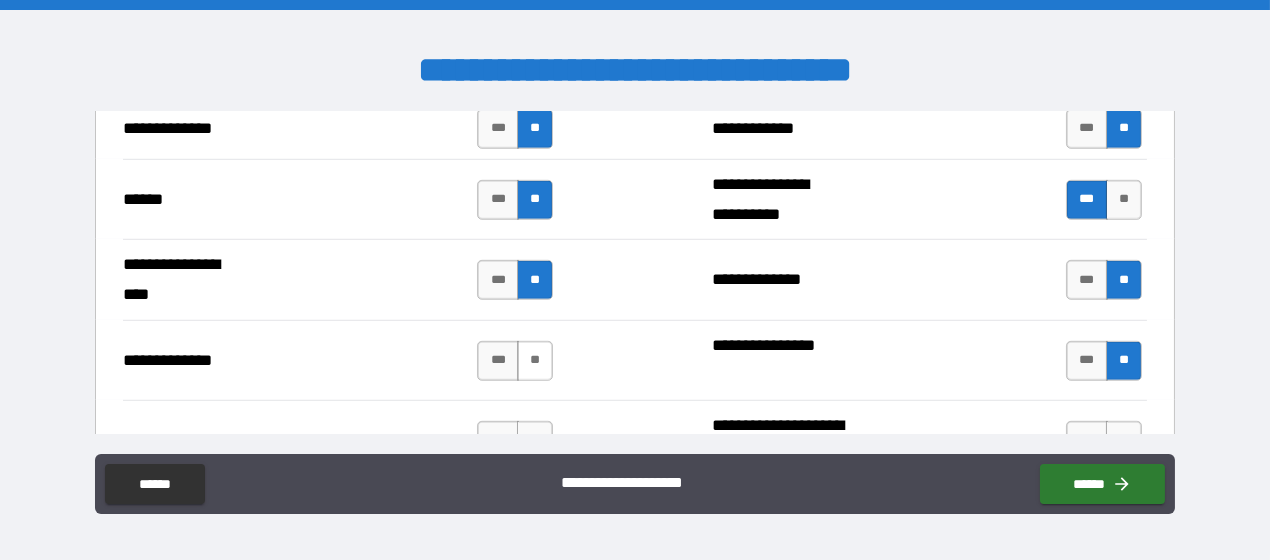 click on "**" at bounding box center (535, 361) 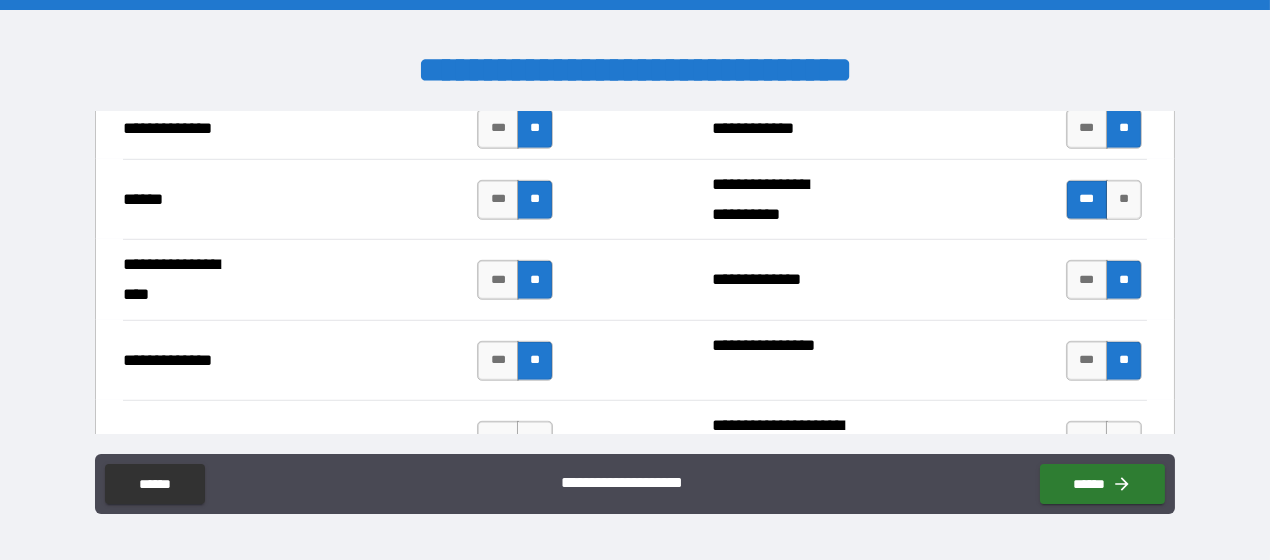 scroll, scrollTop: 2800, scrollLeft: 0, axis: vertical 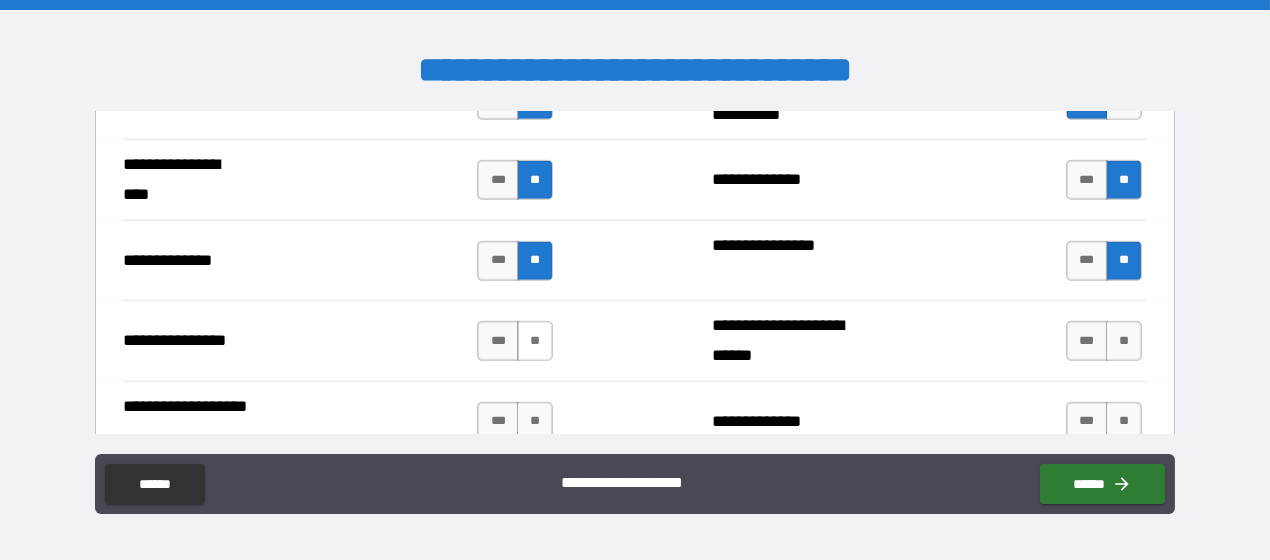 click on "**" at bounding box center [535, 341] 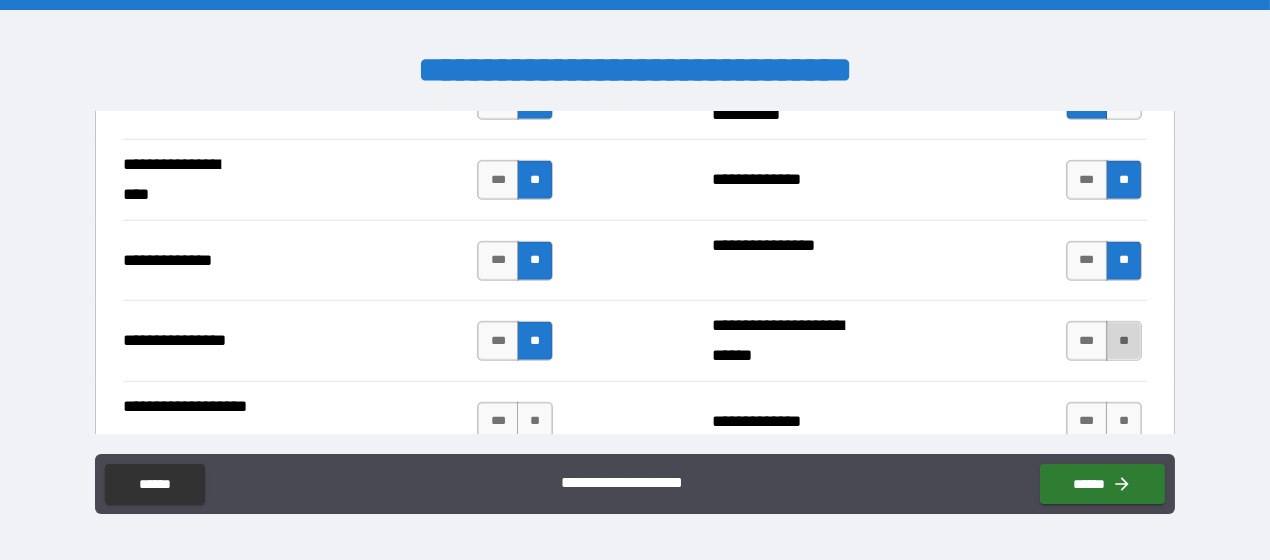 click on "**" at bounding box center [1124, 341] 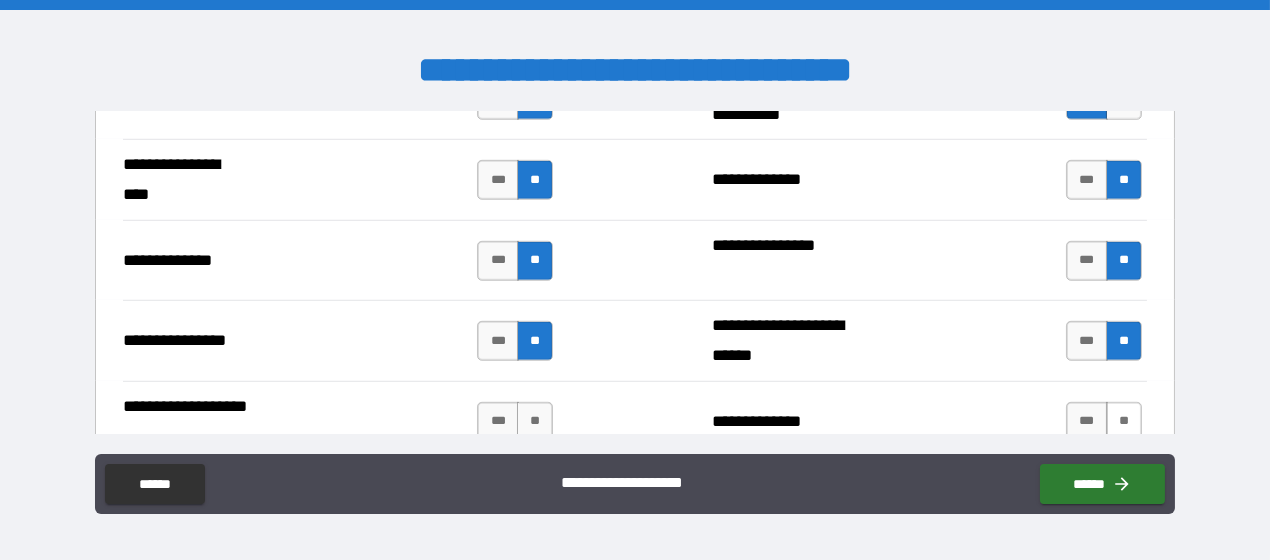 click on "**" at bounding box center [1124, 422] 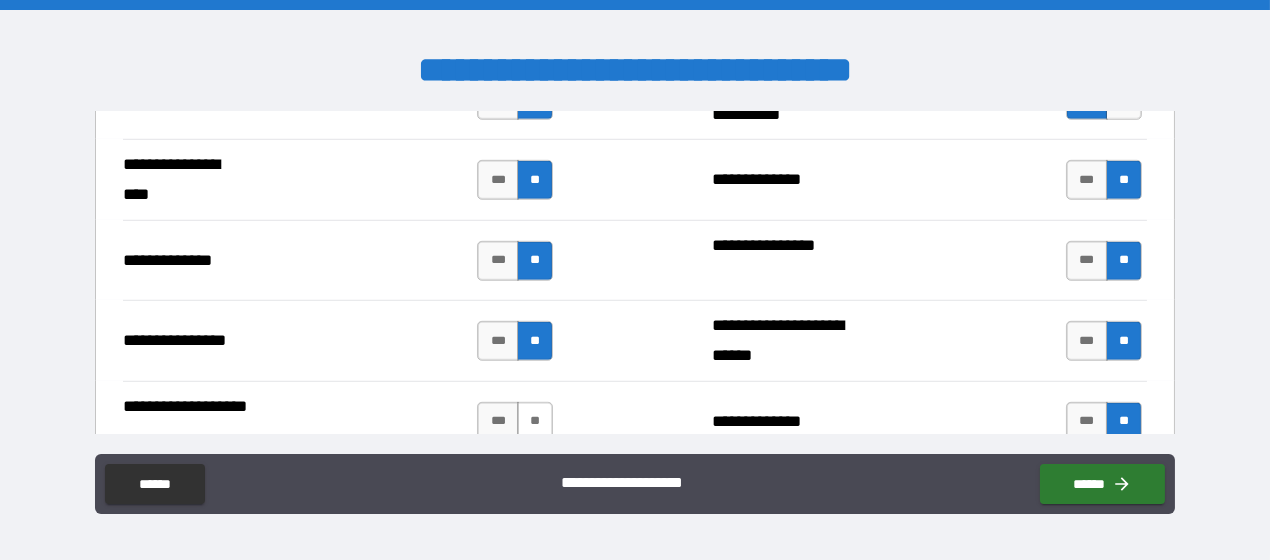 click on "**" at bounding box center [535, 422] 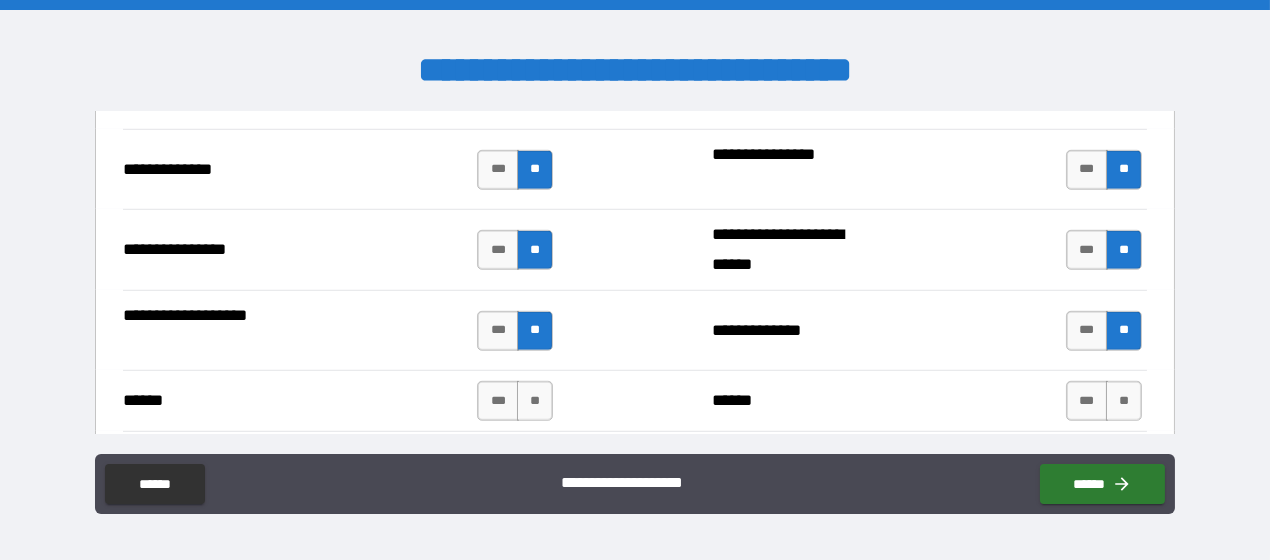 scroll, scrollTop: 3000, scrollLeft: 0, axis: vertical 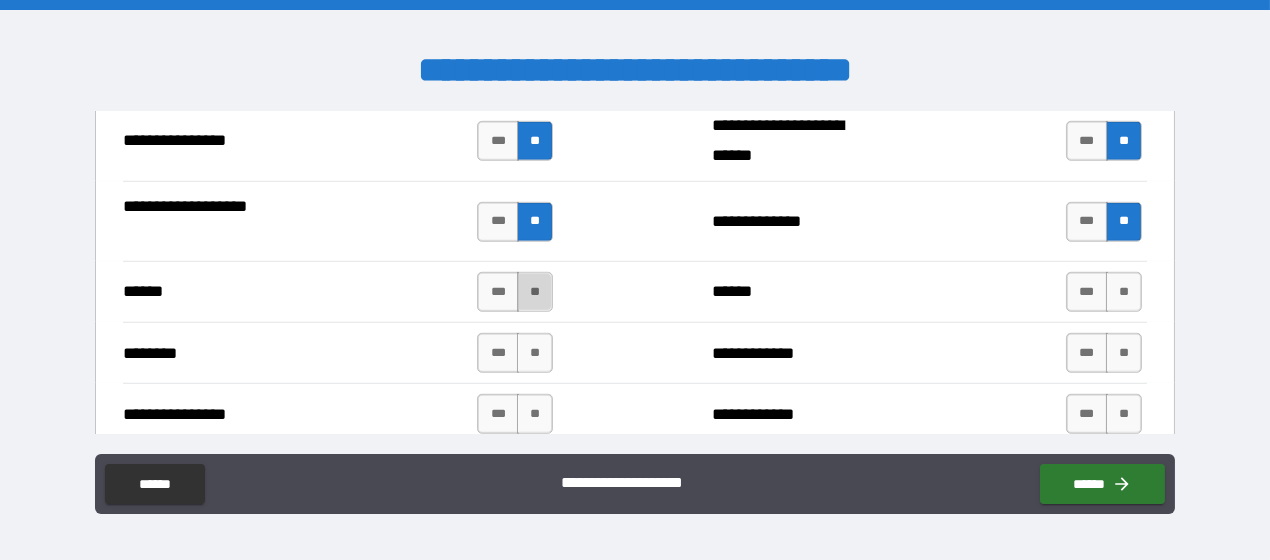 click on "**" at bounding box center [535, 292] 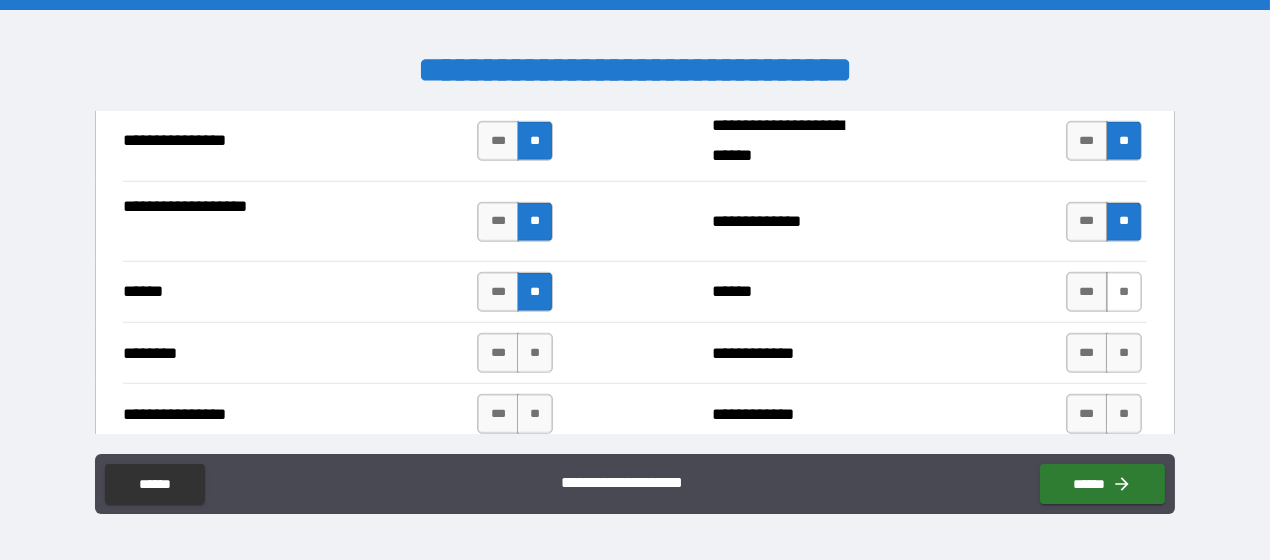 click on "**" at bounding box center [1124, 292] 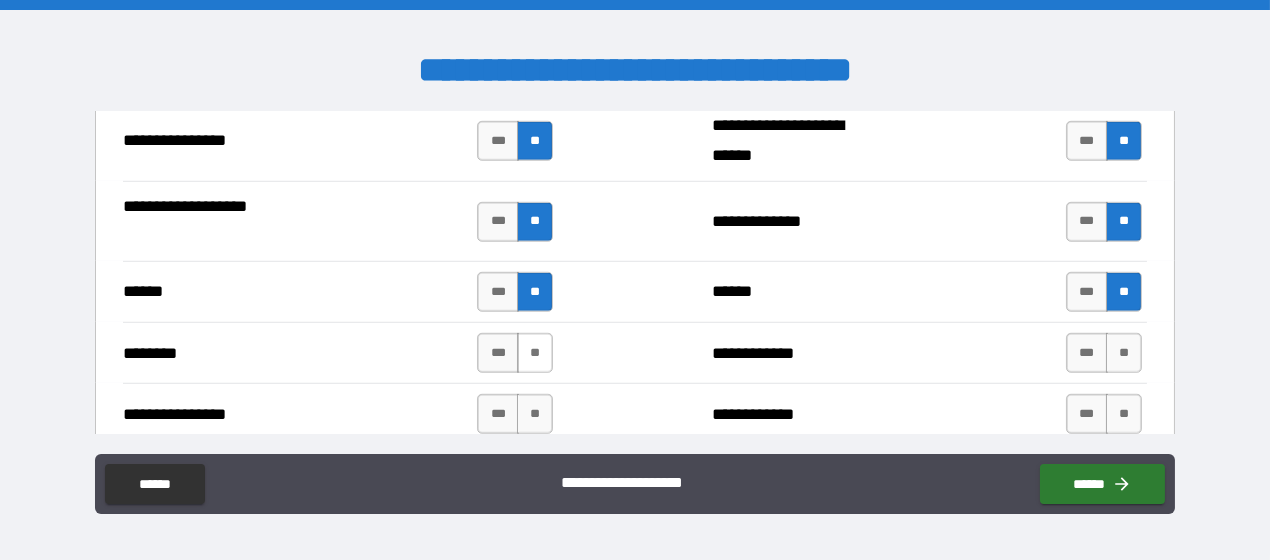 click on "**" at bounding box center (535, 353) 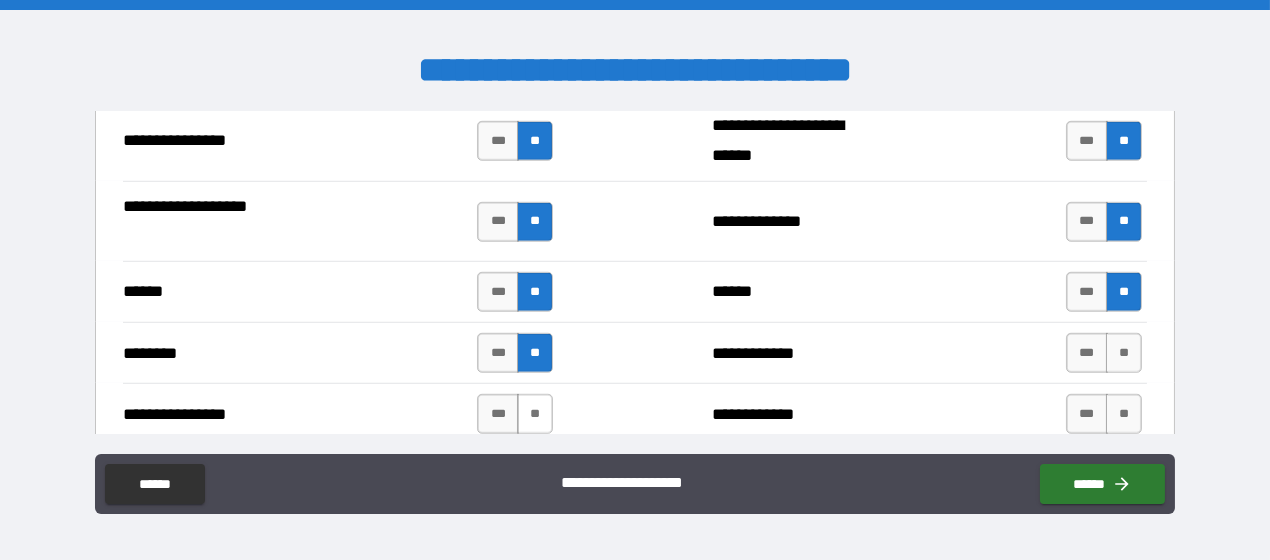 click on "**" at bounding box center (535, 414) 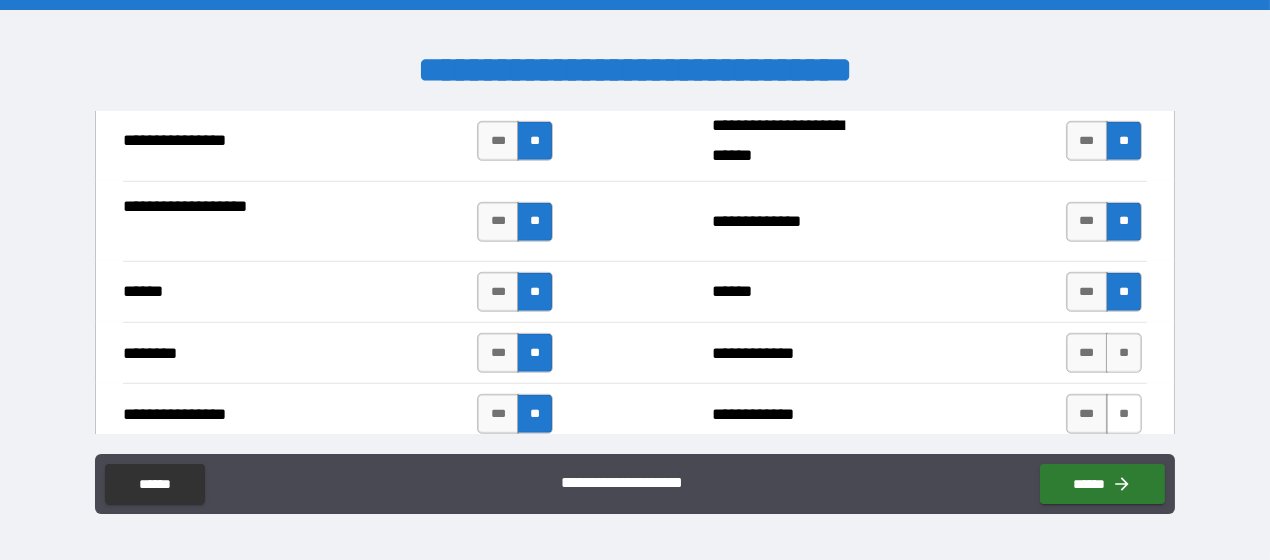 click on "**" at bounding box center [1124, 414] 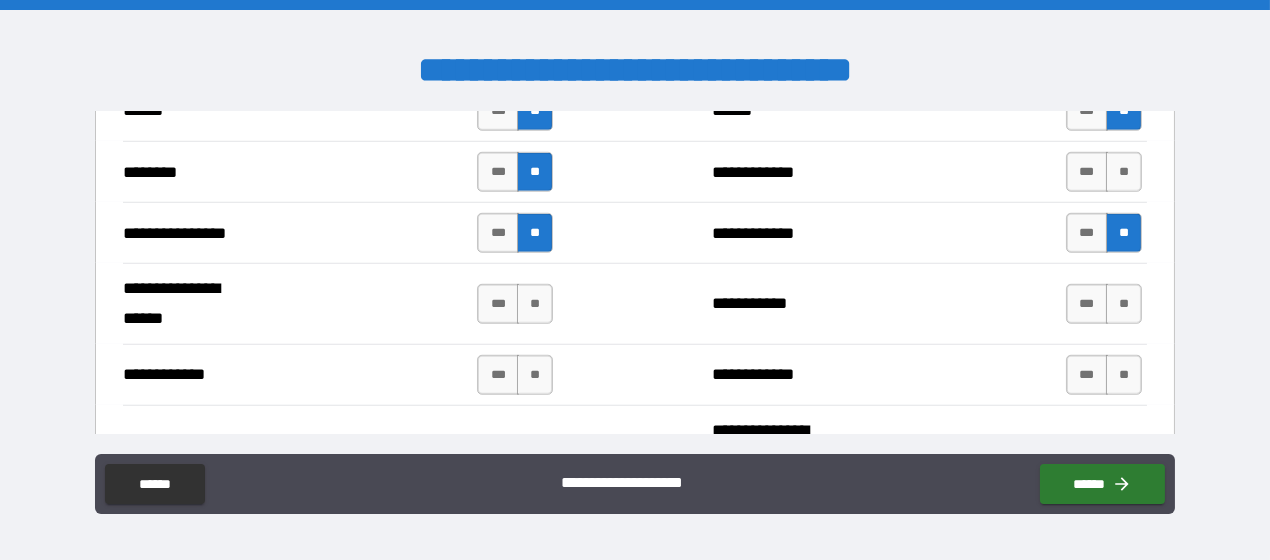 scroll, scrollTop: 3200, scrollLeft: 0, axis: vertical 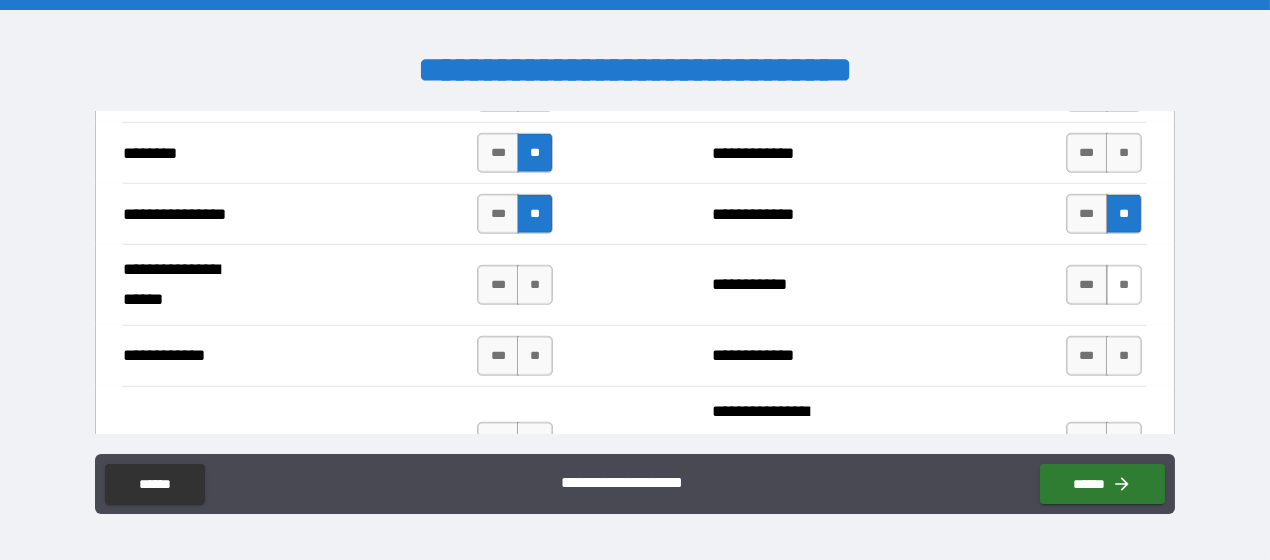 click on "**" at bounding box center (1124, 285) 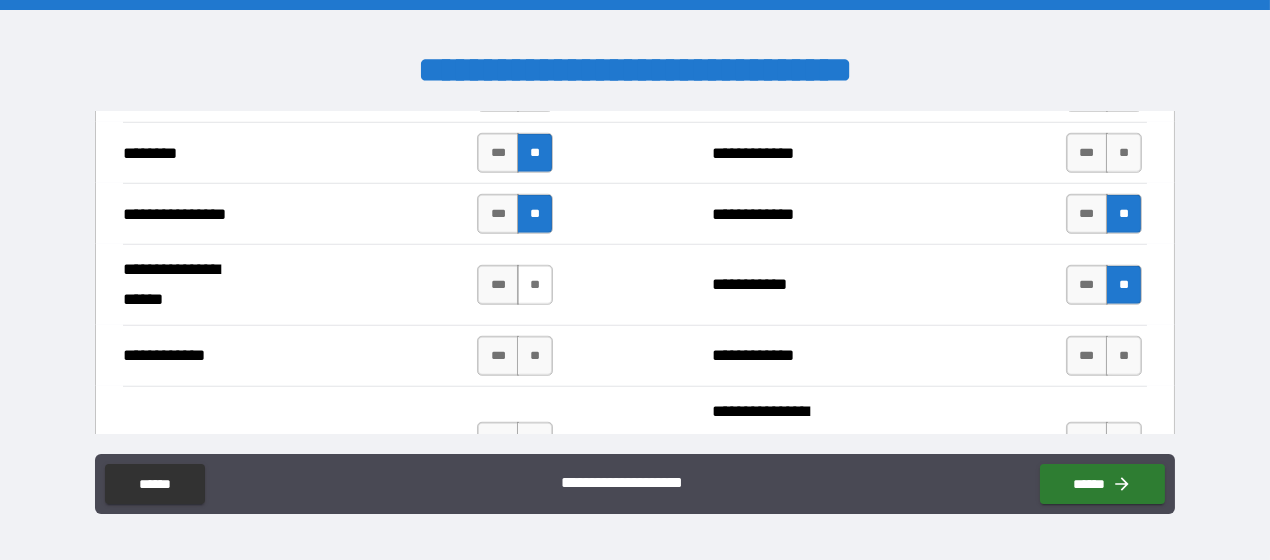 click on "**" at bounding box center [535, 285] 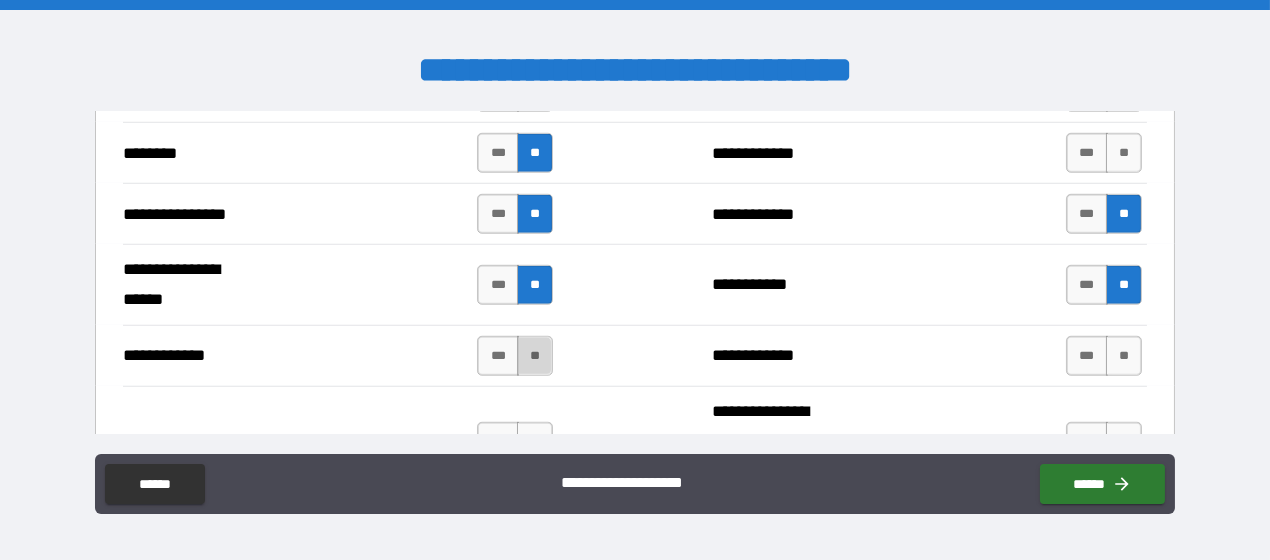 click on "**" at bounding box center (535, 356) 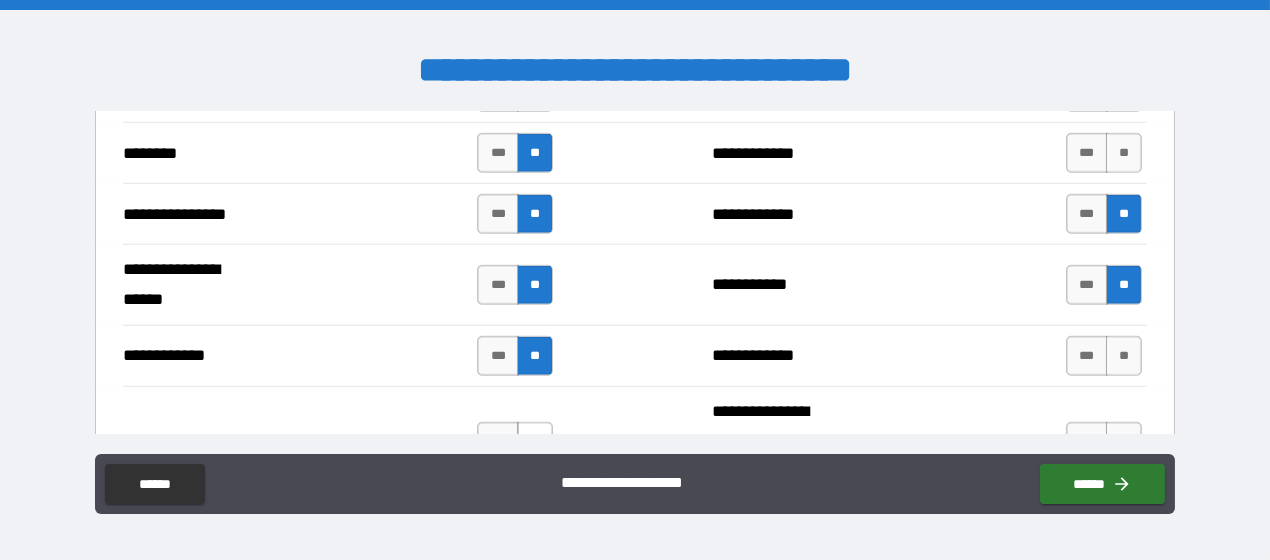 click on "**" at bounding box center [535, 442] 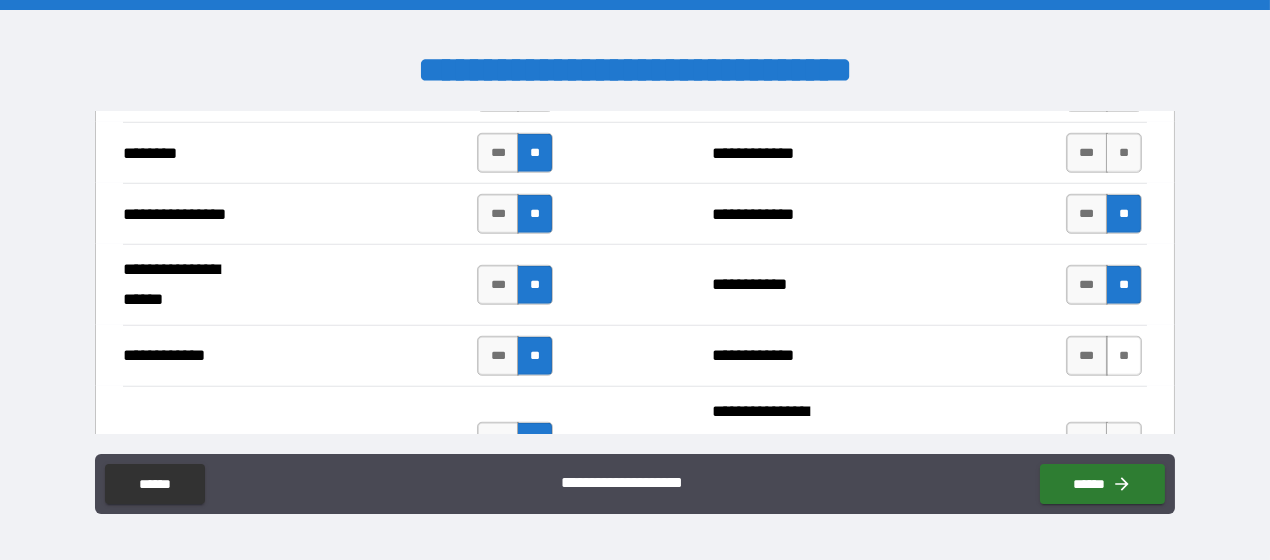click on "**" at bounding box center (1124, 356) 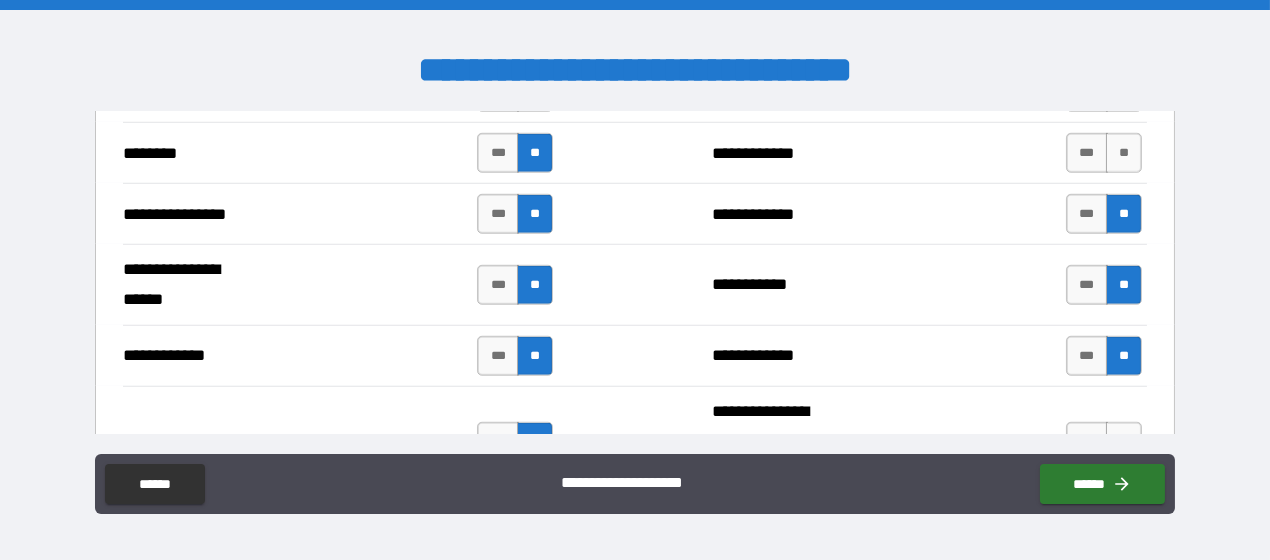 scroll, scrollTop: 3299, scrollLeft: 0, axis: vertical 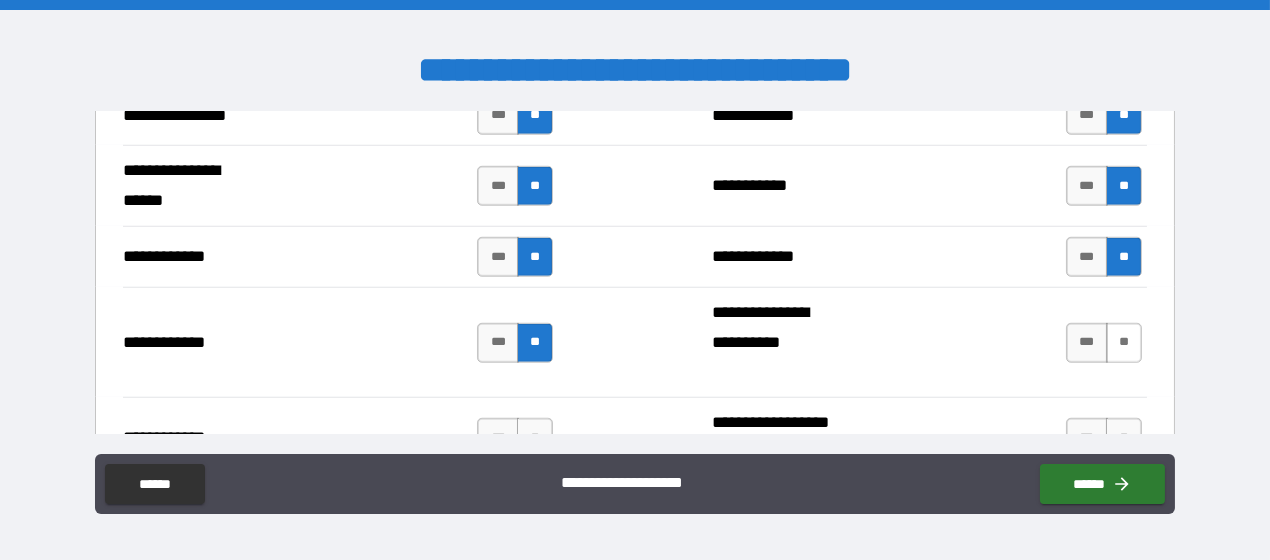 click on "**" at bounding box center (1124, 343) 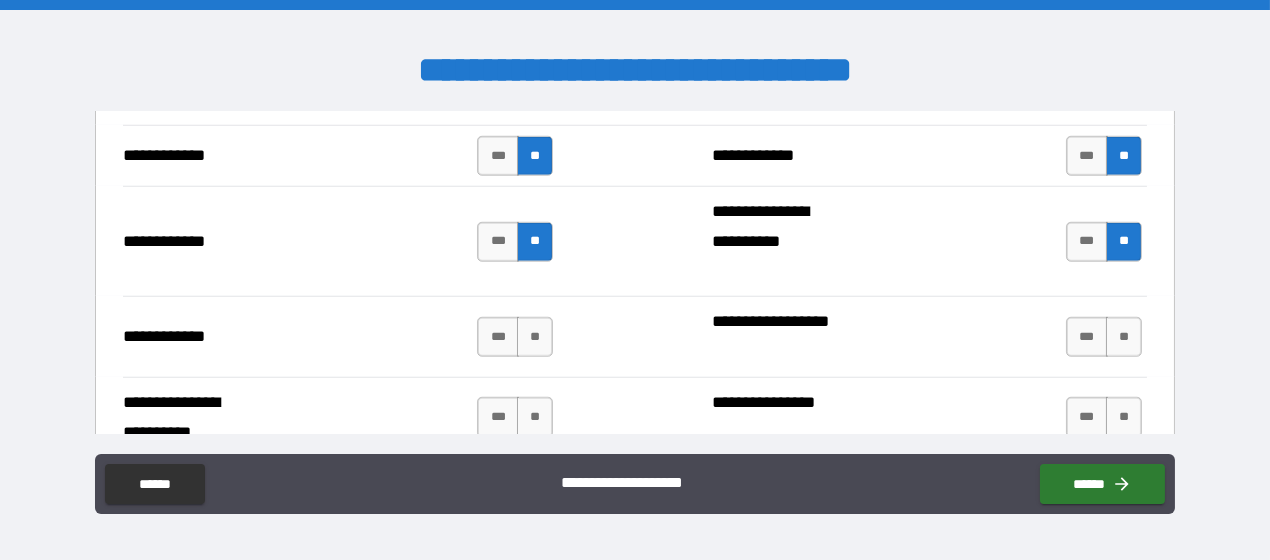 scroll, scrollTop: 3500, scrollLeft: 0, axis: vertical 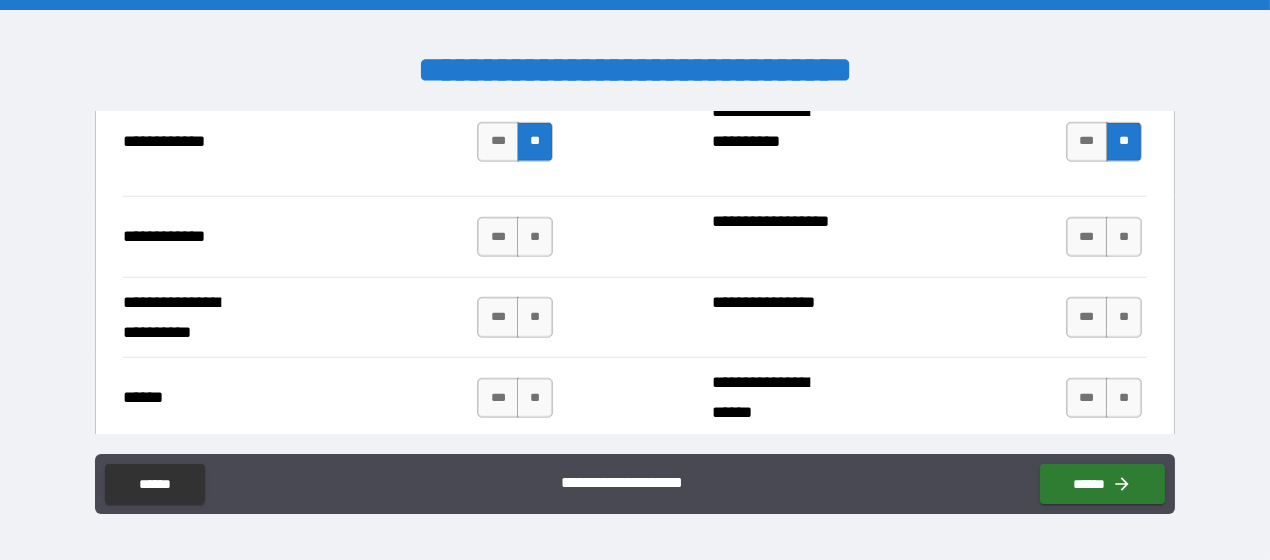 drag, startPoint x: 532, startPoint y: 224, endPoint x: 548, endPoint y: 226, distance: 16.124516 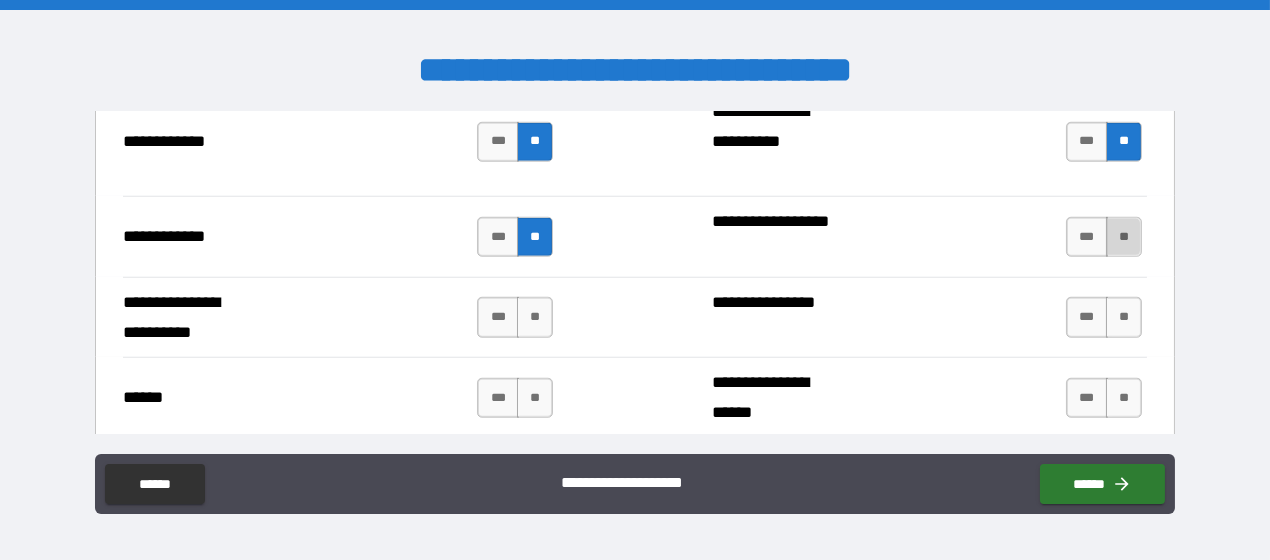 click on "**" at bounding box center (1124, 237) 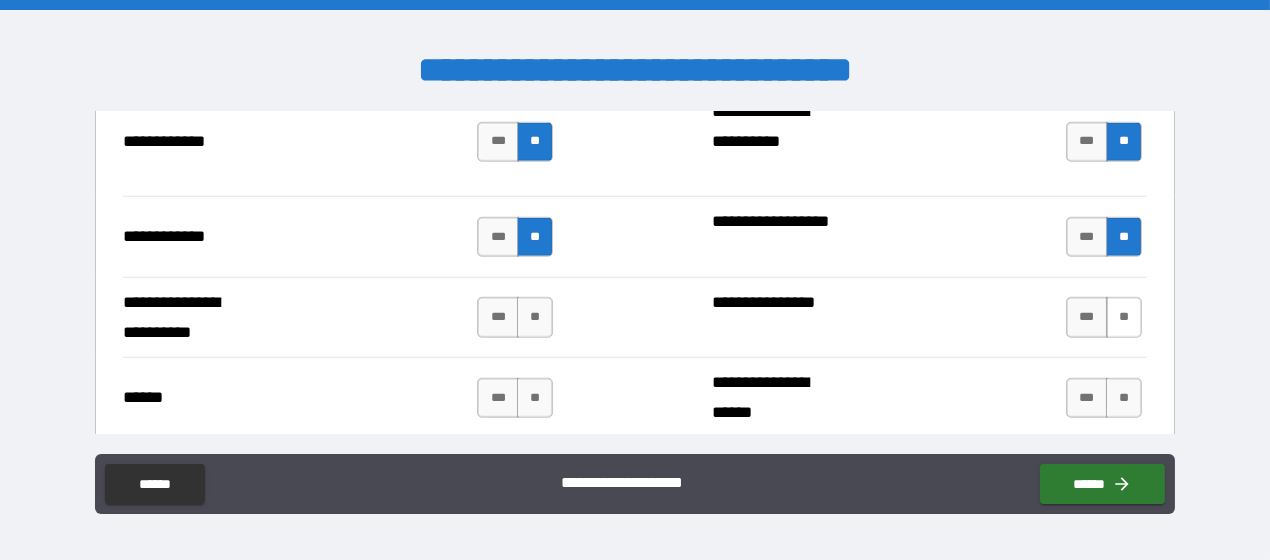click on "**" at bounding box center (1124, 317) 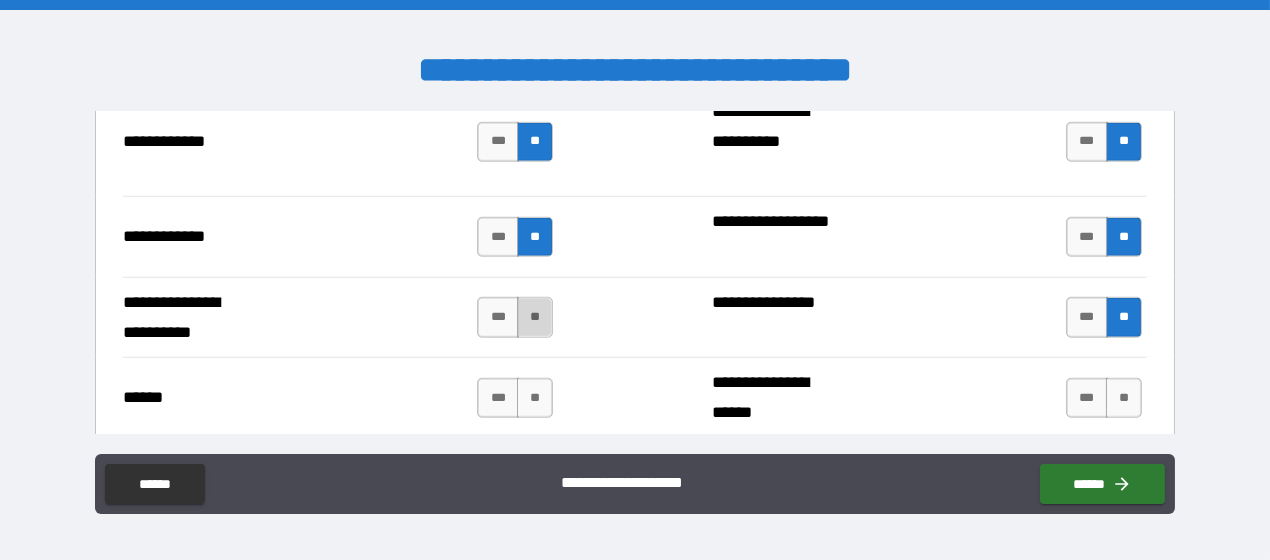 click on "**" at bounding box center (535, 317) 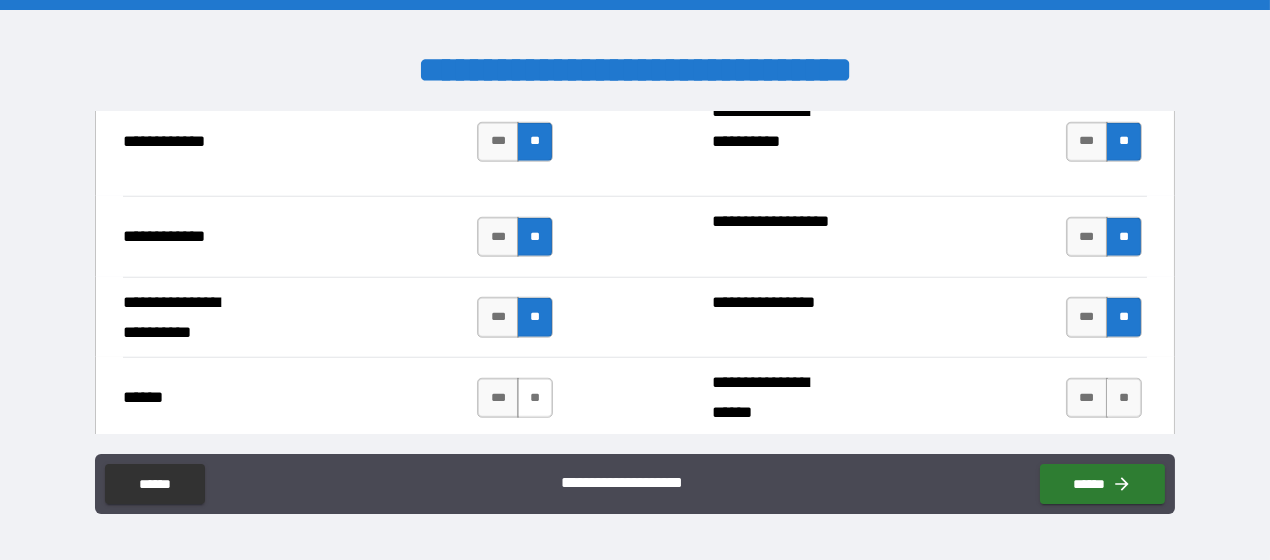 click on "**" at bounding box center [535, 398] 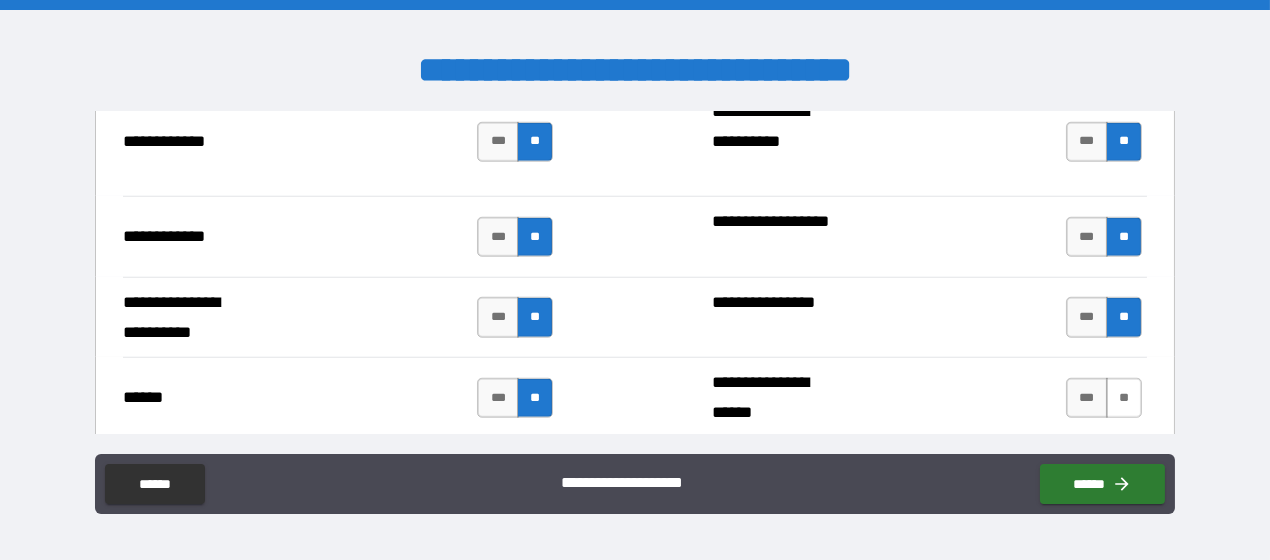 click on "**" at bounding box center (1124, 398) 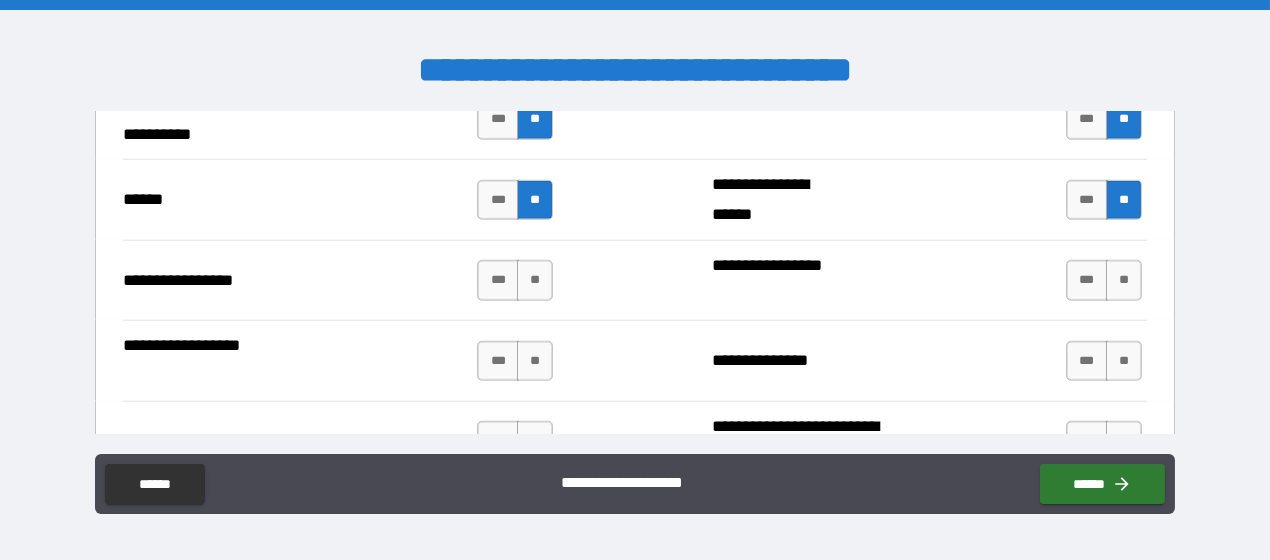 scroll, scrollTop: 3699, scrollLeft: 0, axis: vertical 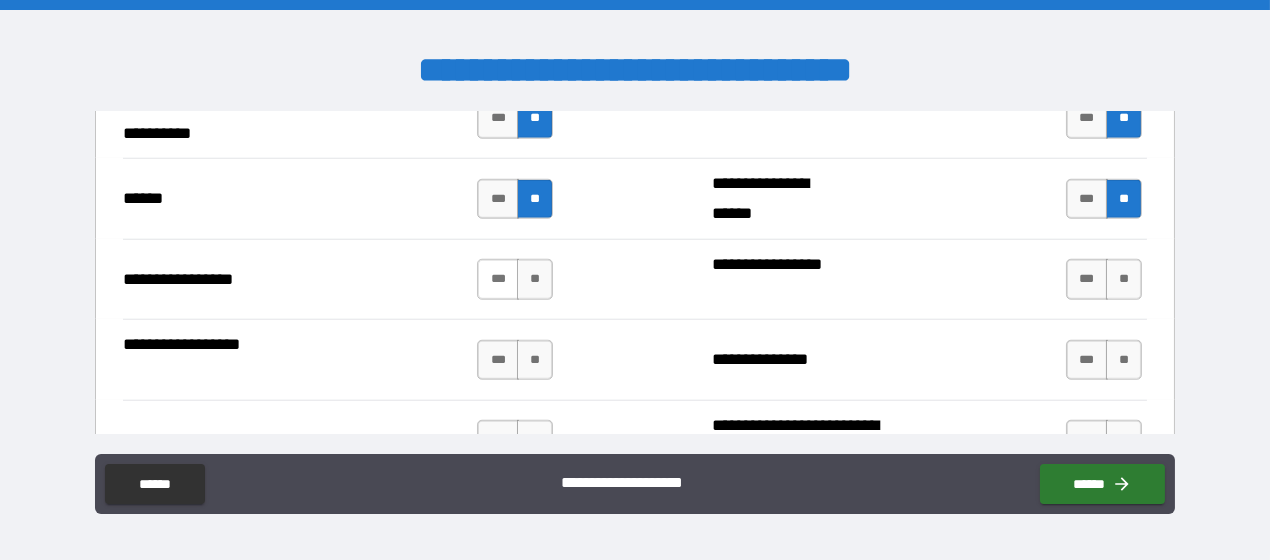 click on "***" at bounding box center (498, 279) 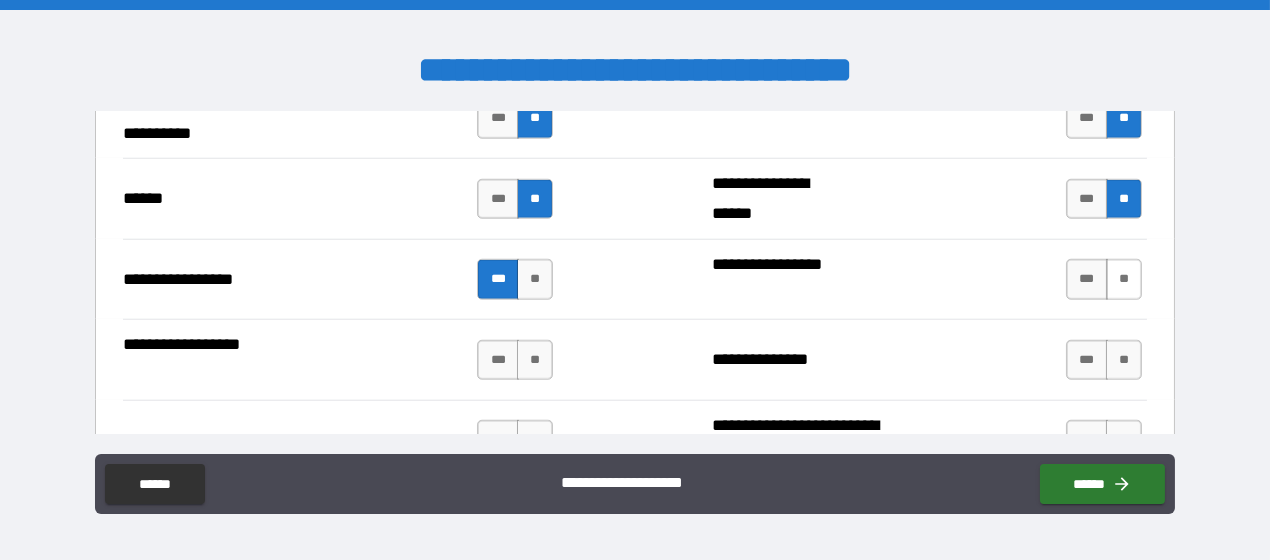click on "**" at bounding box center (1124, 279) 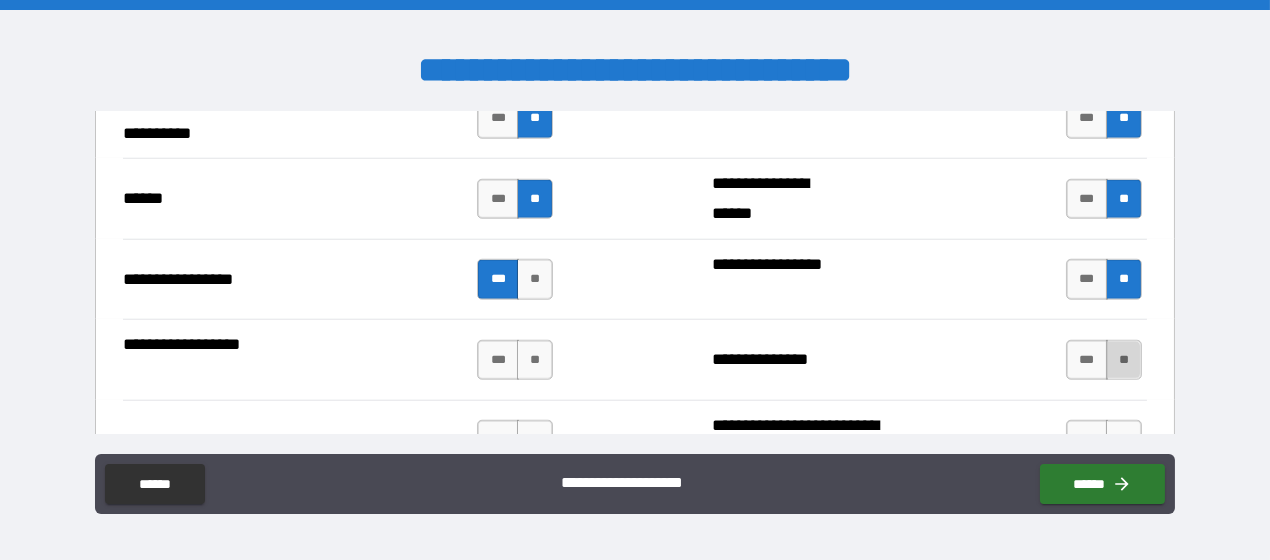 click on "**" at bounding box center (1124, 360) 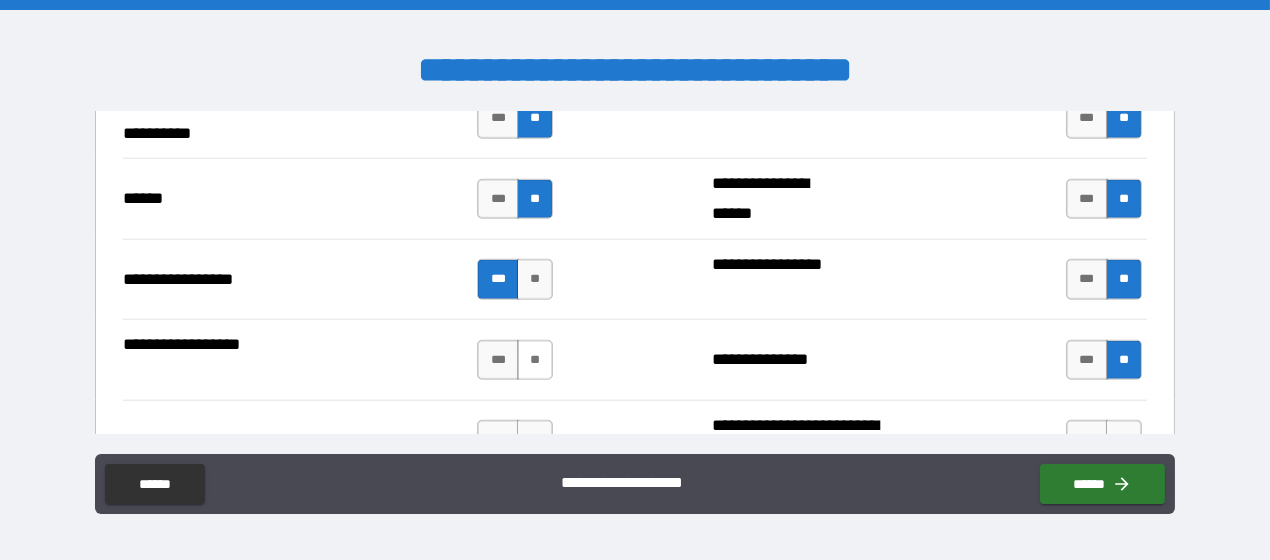 click on "**" at bounding box center (535, 360) 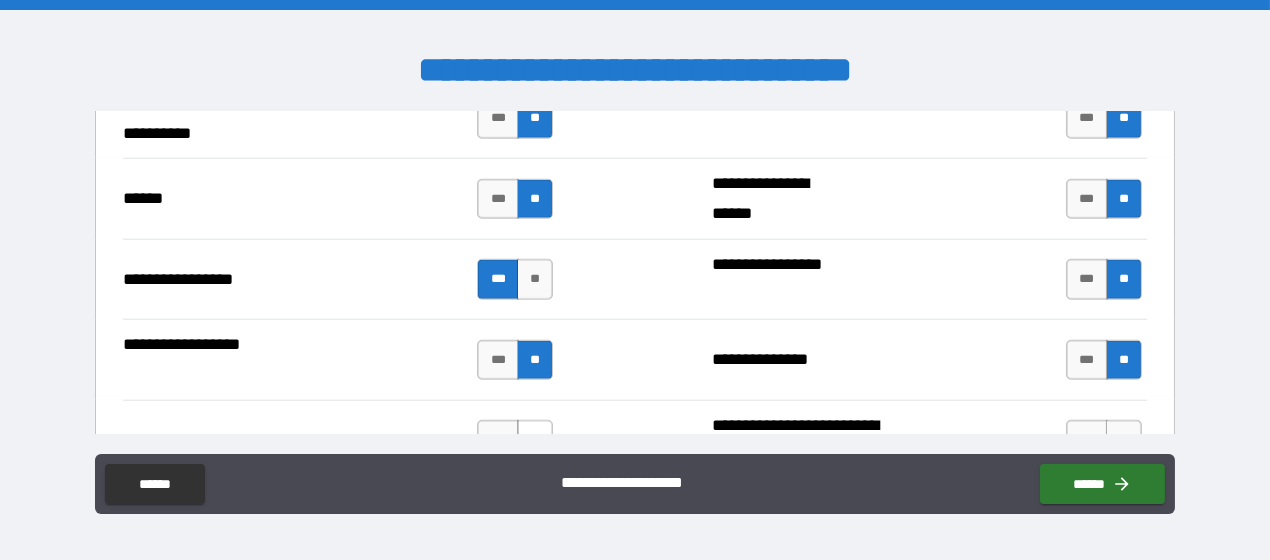 click on "**" at bounding box center [535, 440] 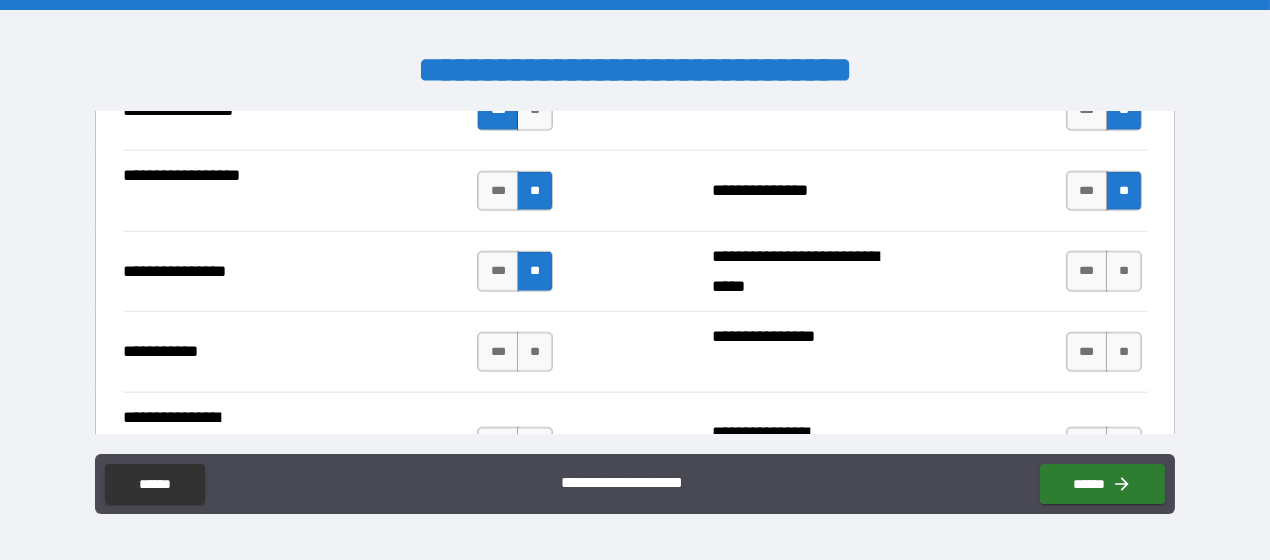 scroll, scrollTop: 3900, scrollLeft: 0, axis: vertical 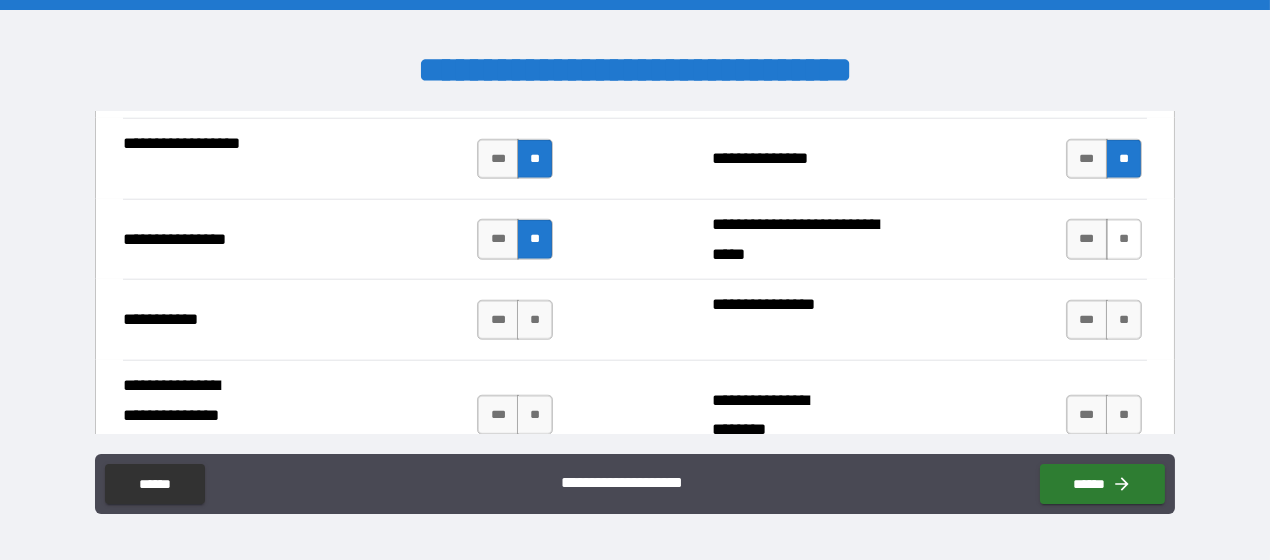 click on "**" at bounding box center (1124, 239) 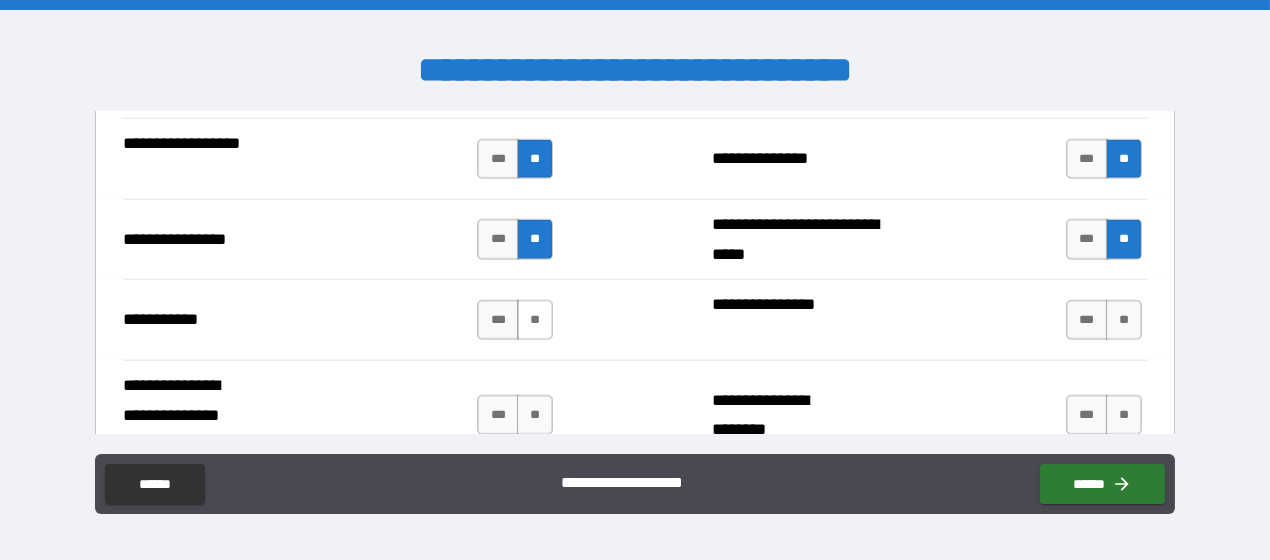 click on "**" at bounding box center (535, 320) 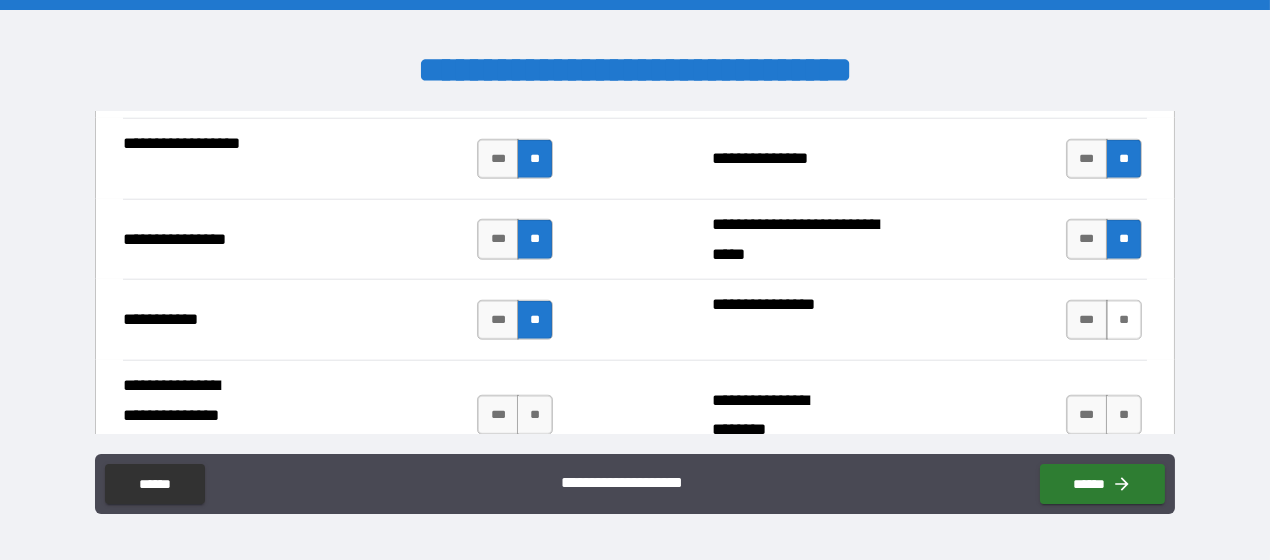 click on "**" at bounding box center [1124, 320] 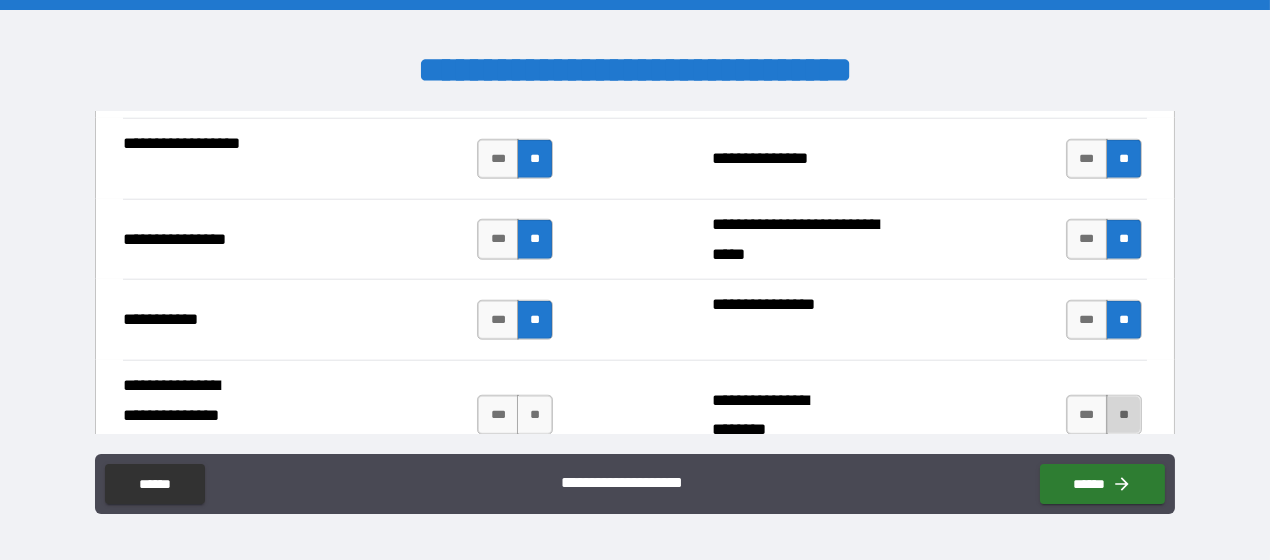 click on "**" at bounding box center [1124, 415] 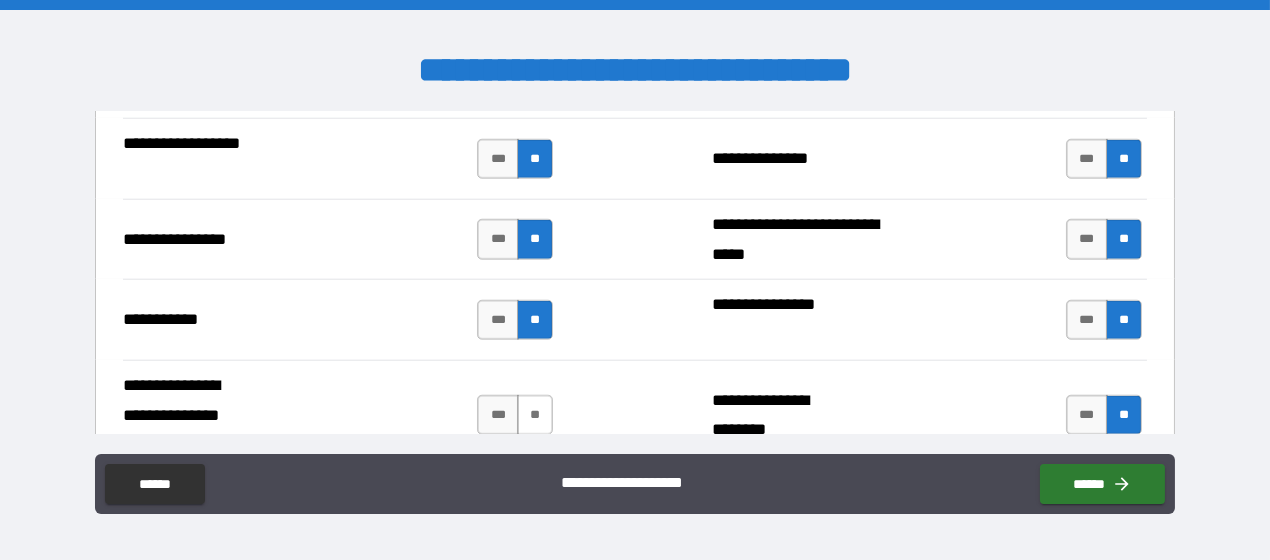 click on "**" at bounding box center [535, 415] 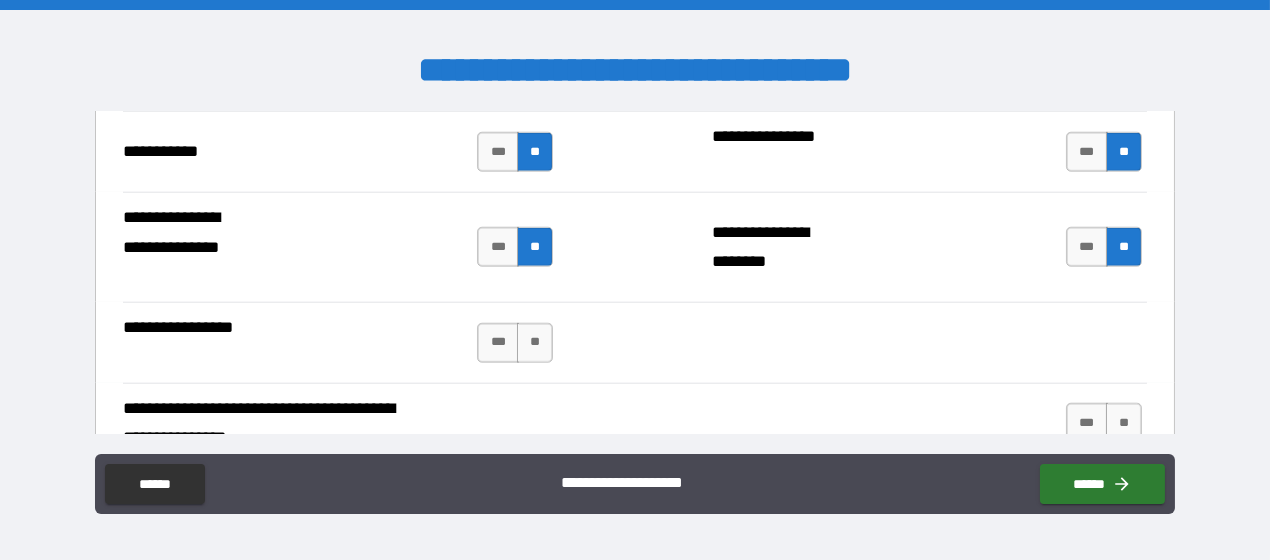 scroll, scrollTop: 4099, scrollLeft: 0, axis: vertical 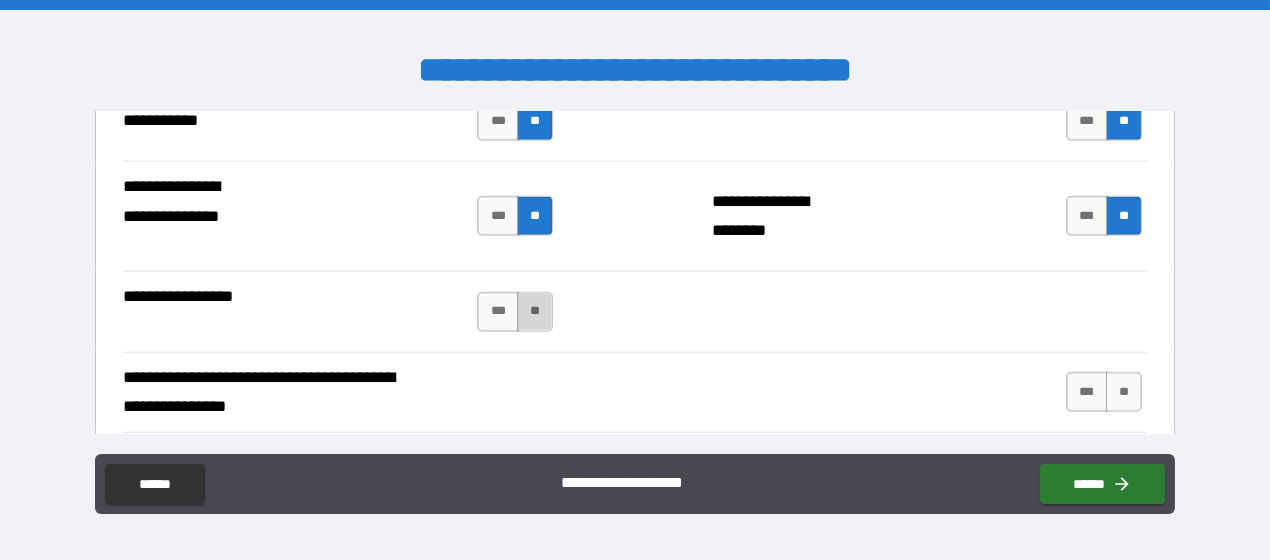 click on "**" at bounding box center (535, 312) 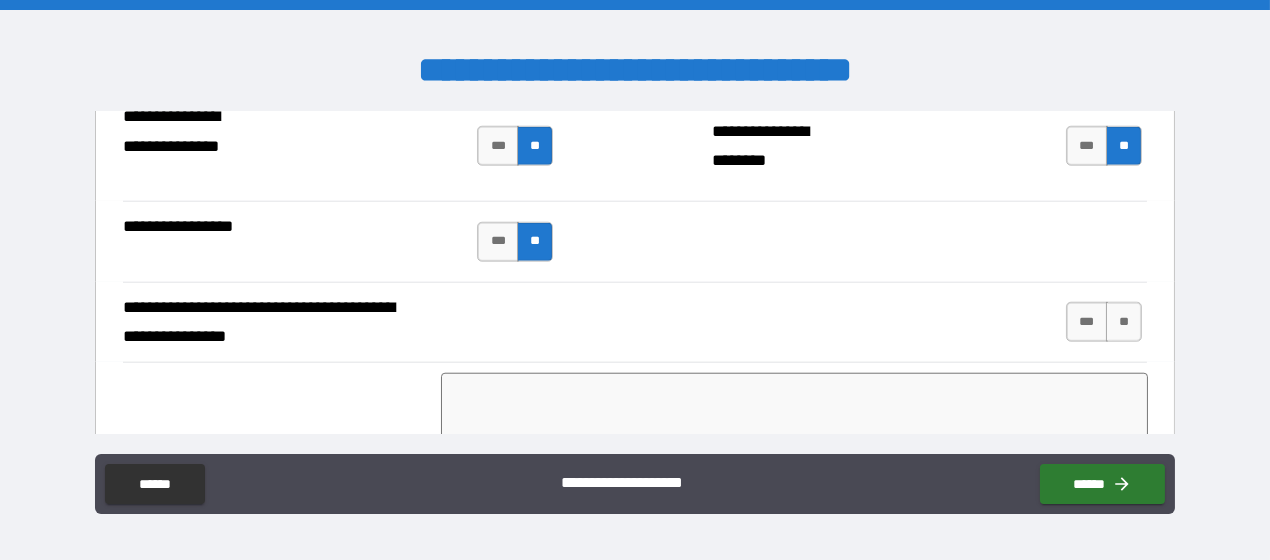 scroll, scrollTop: 4200, scrollLeft: 0, axis: vertical 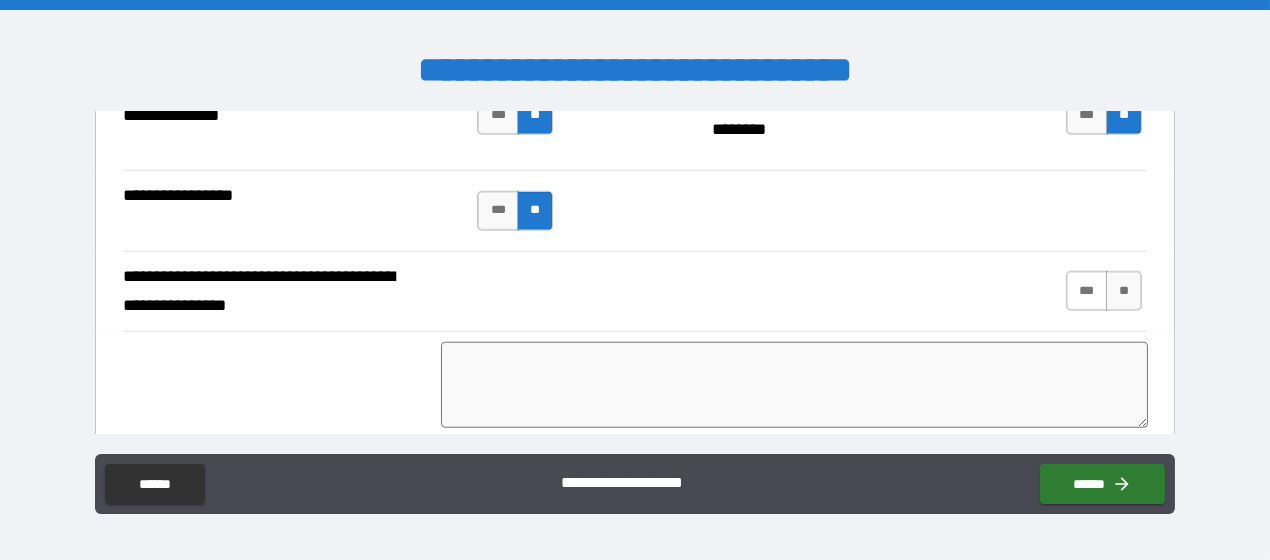 click on "***" at bounding box center (1087, 291) 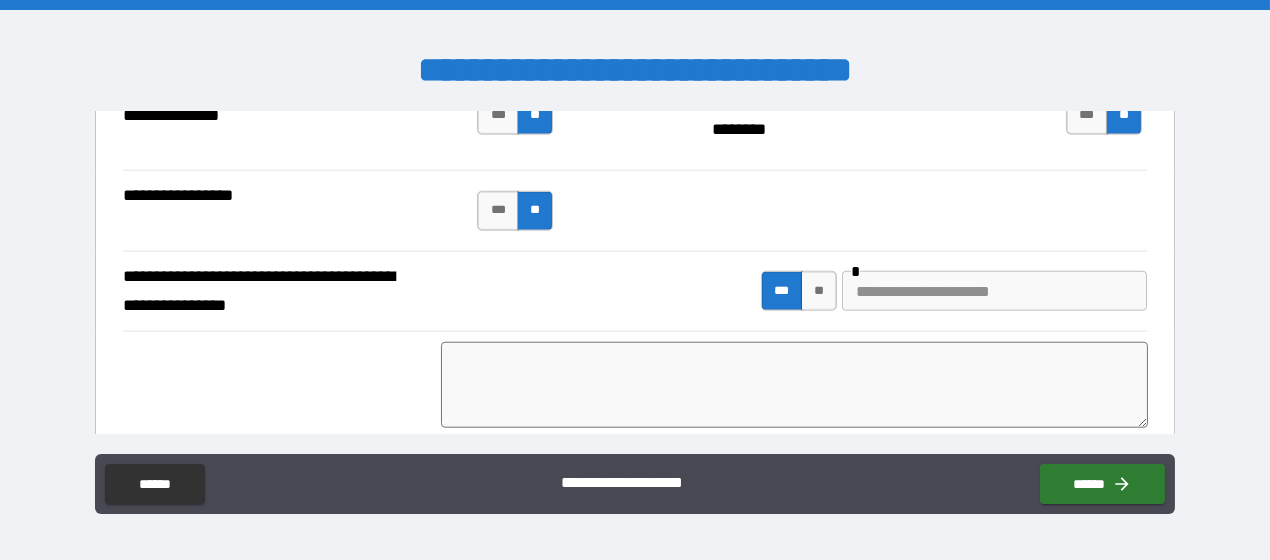 click at bounding box center [994, 291] 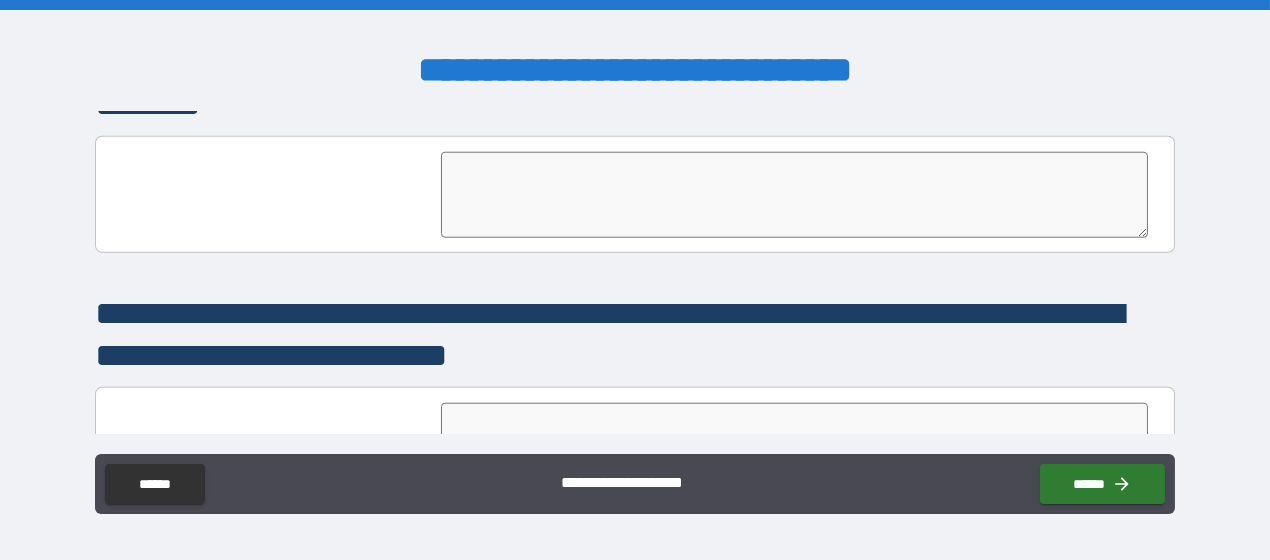 scroll, scrollTop: 4600, scrollLeft: 0, axis: vertical 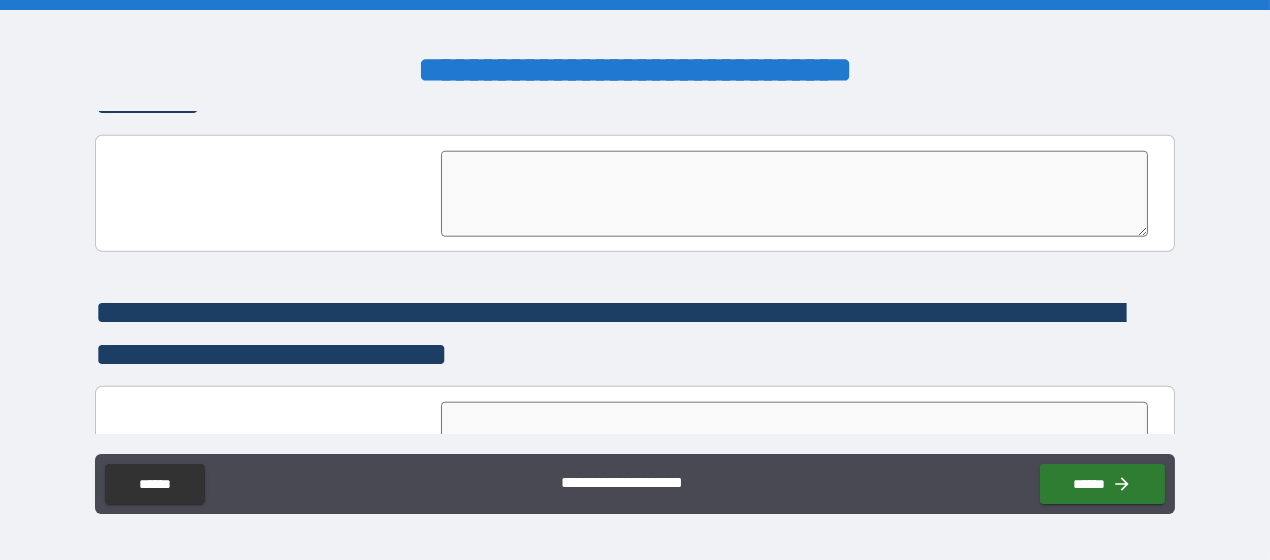 type on "********" 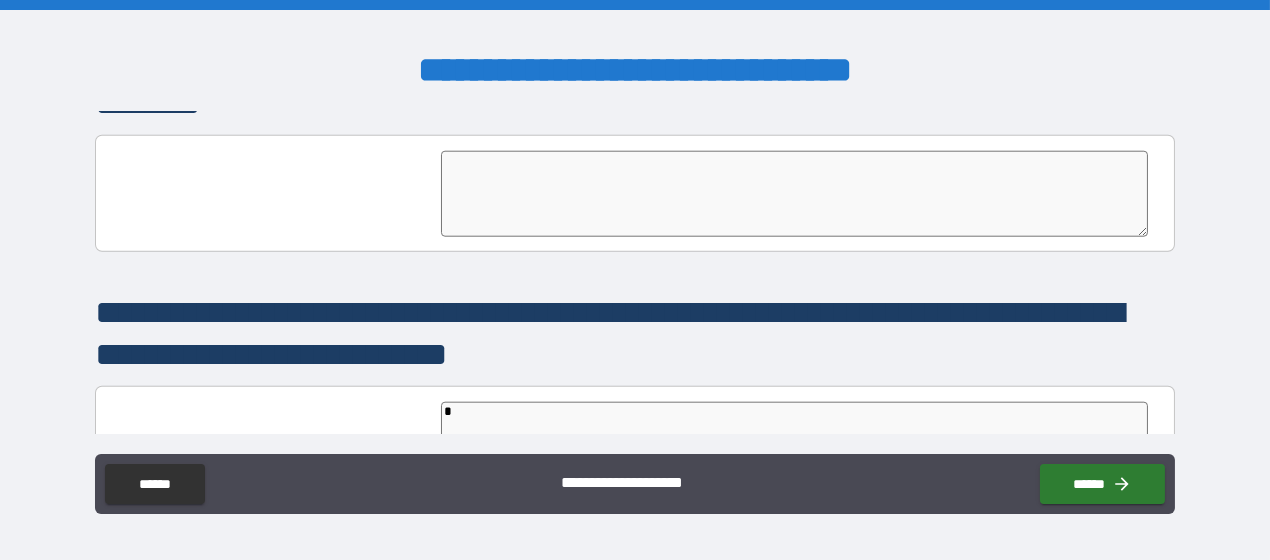 type on "*" 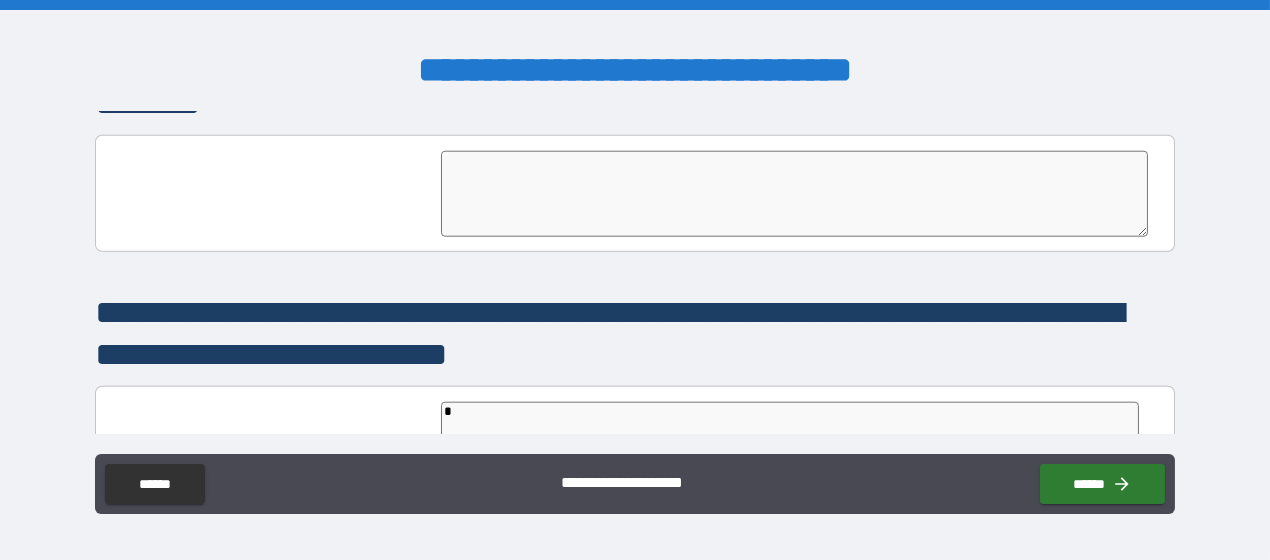 type on "**" 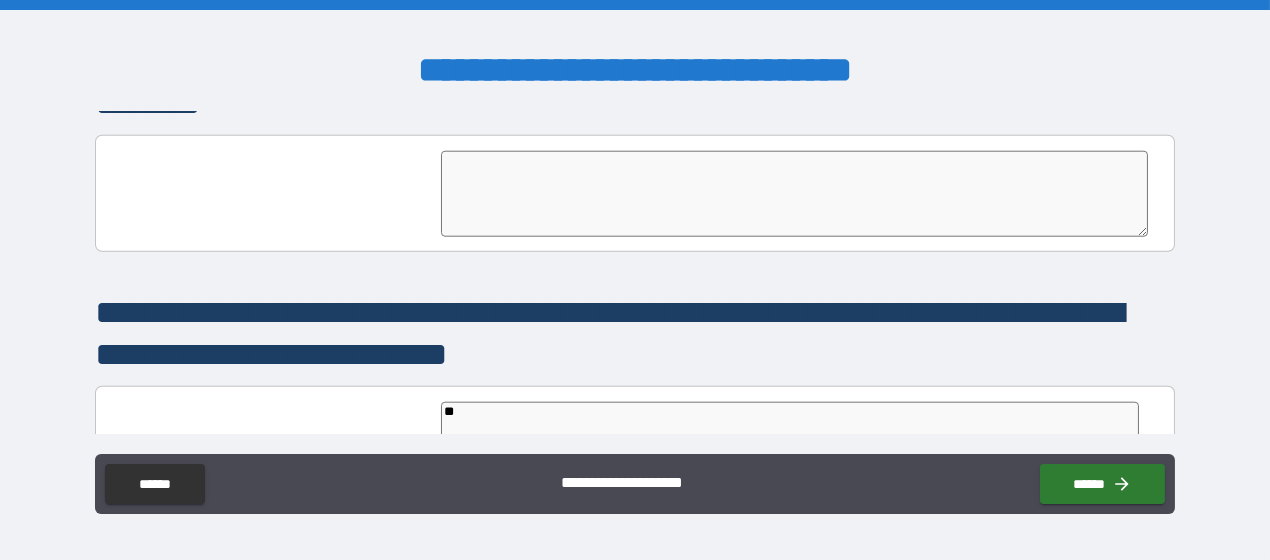 type on "*" 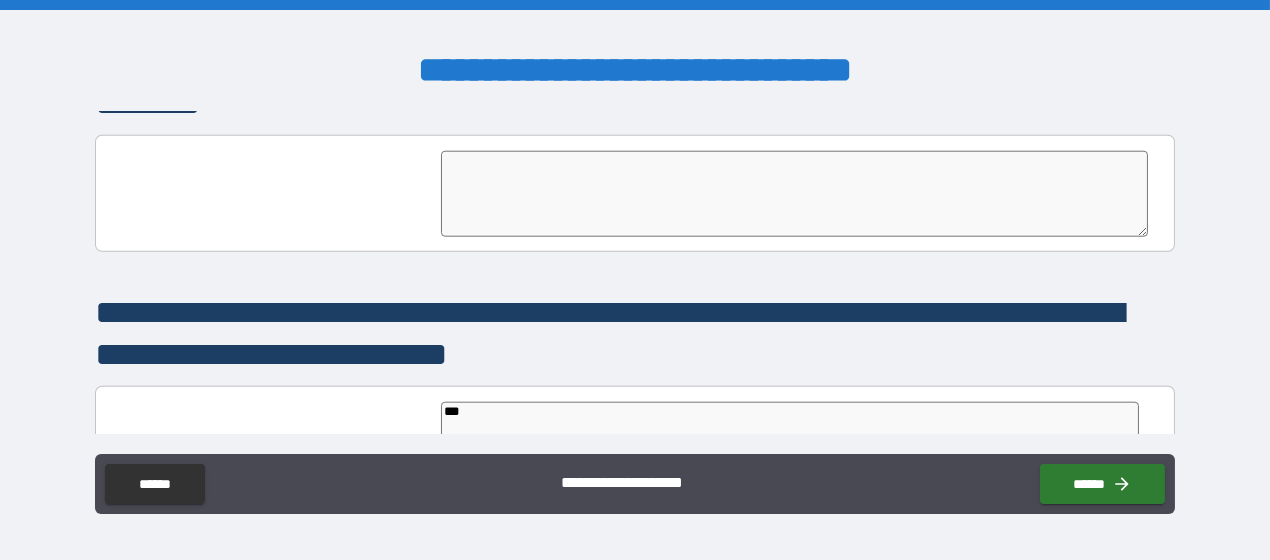 type on "*" 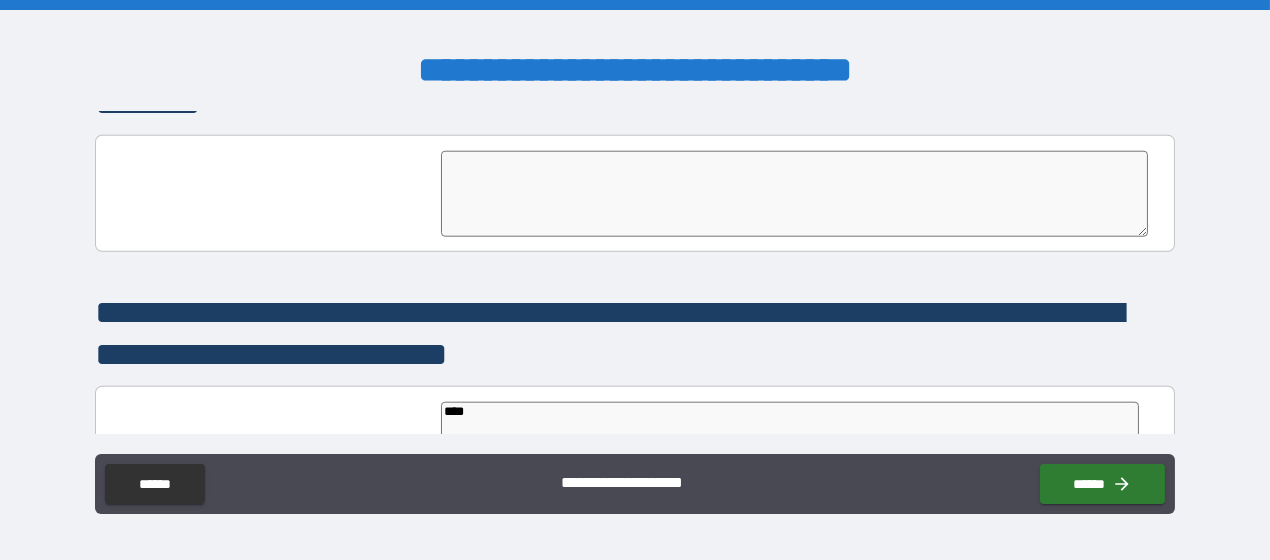type on "*****" 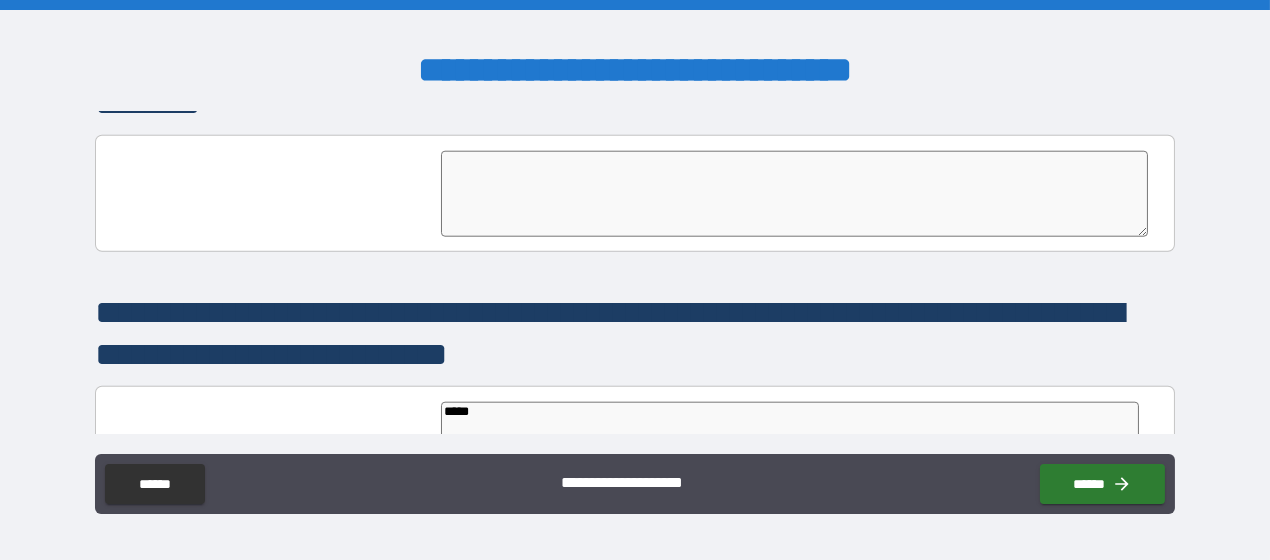 type on "*" 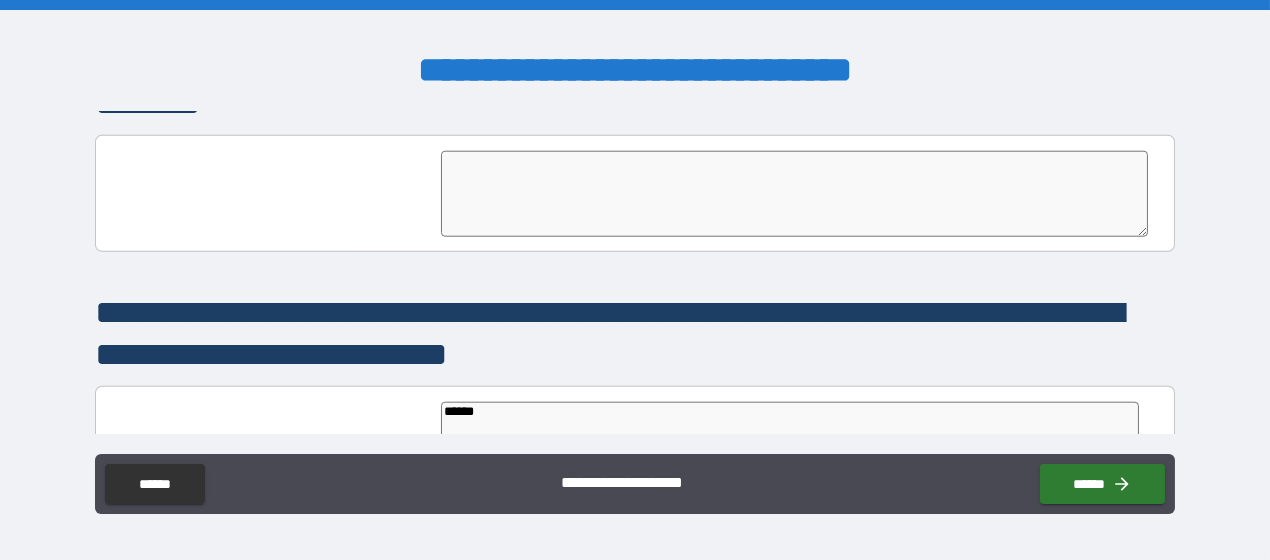 type on "*" 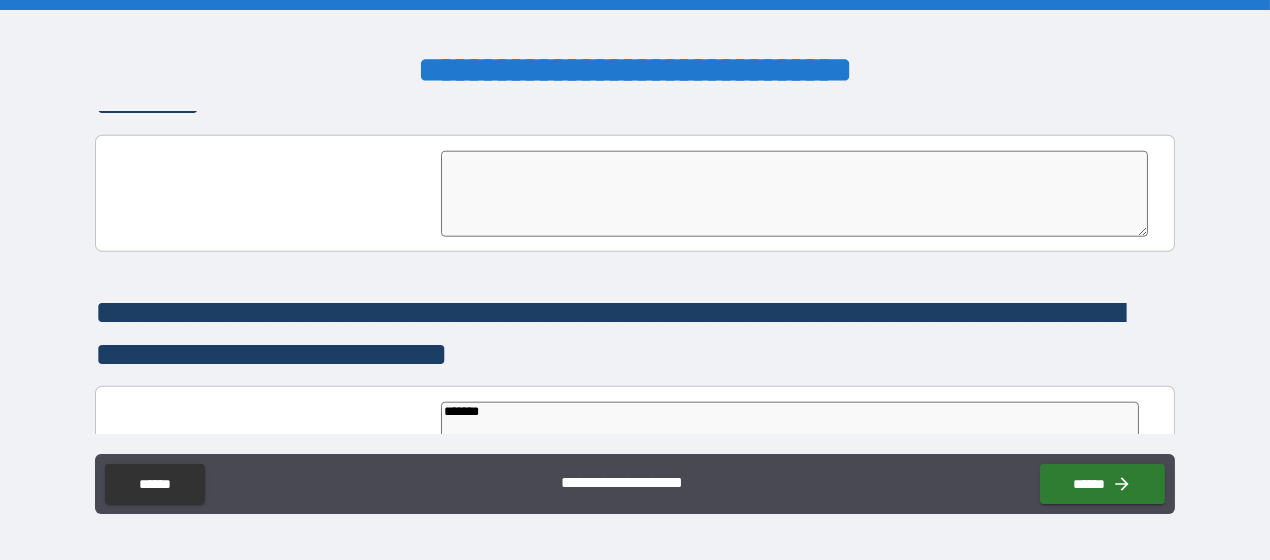 type on "*" 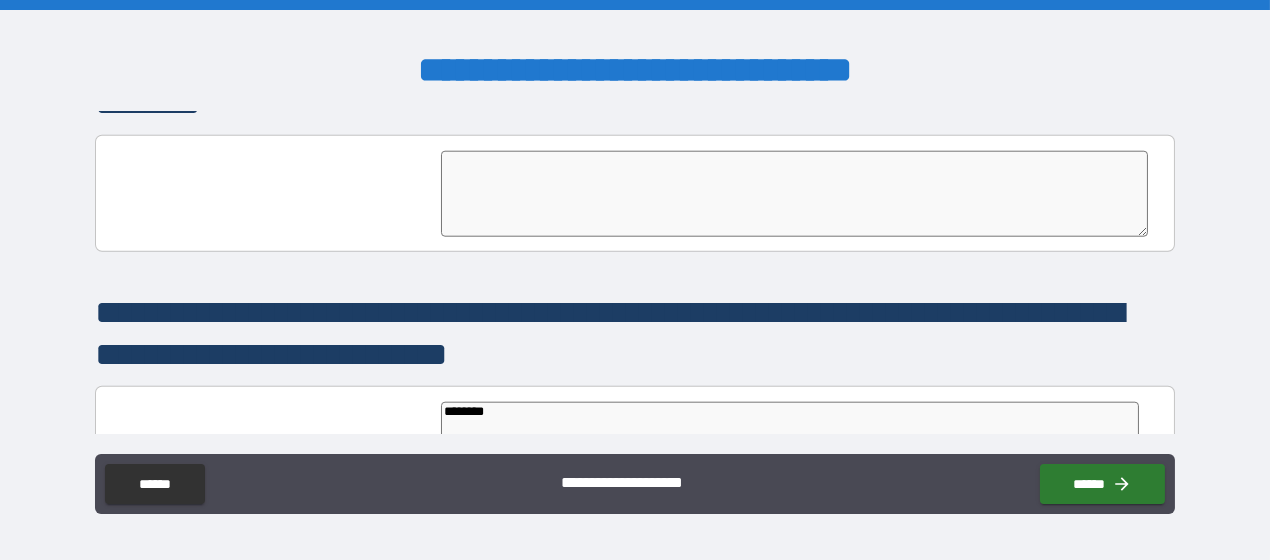 type on "*" 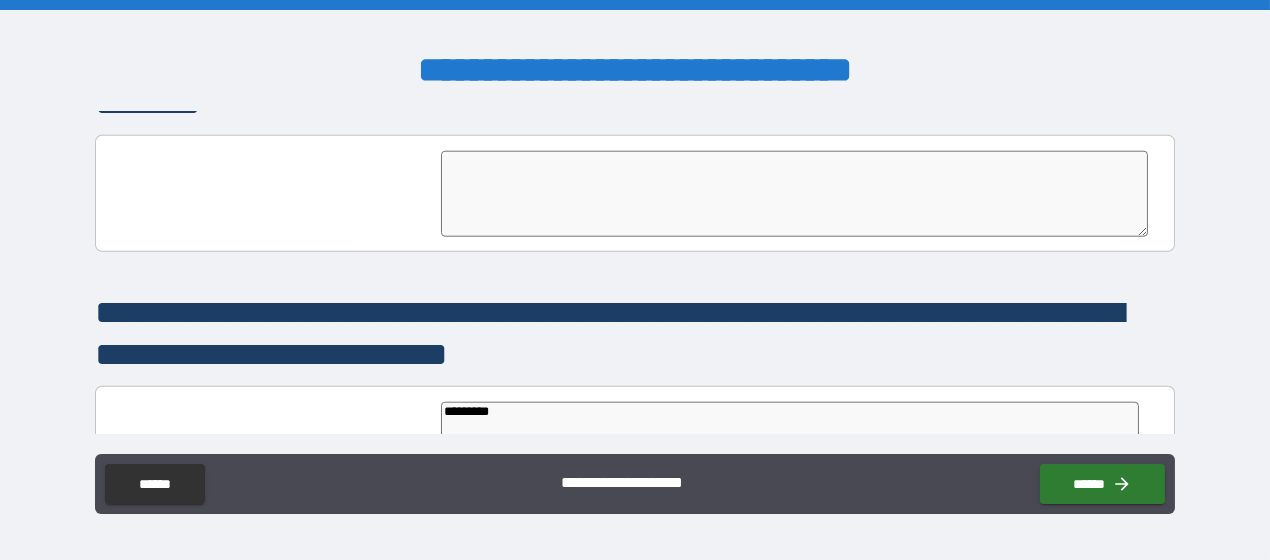 type on "*" 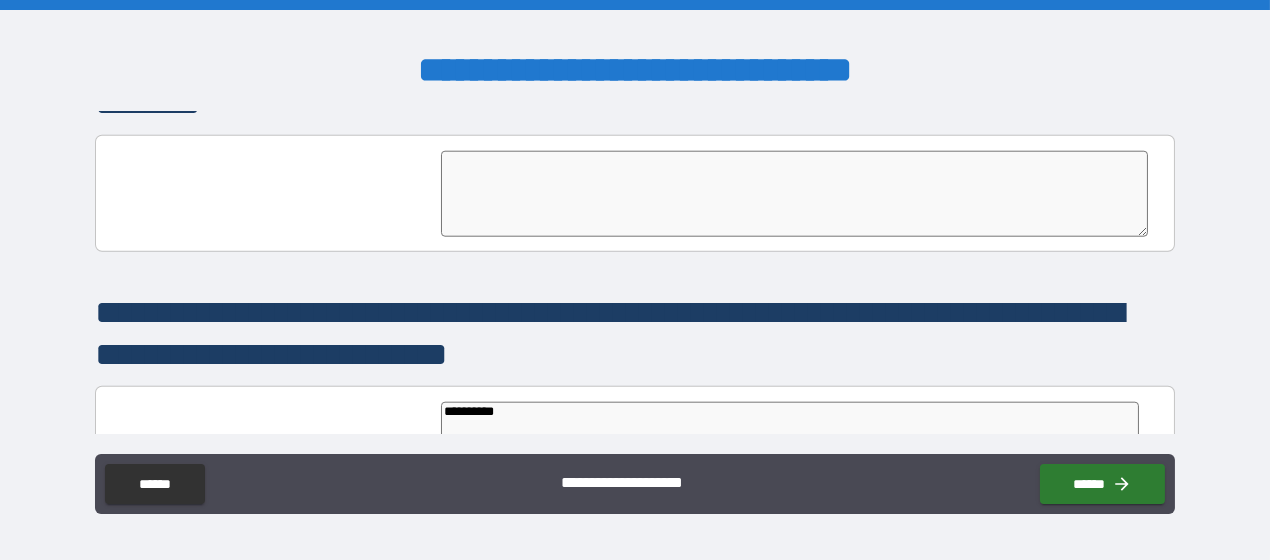type on "**********" 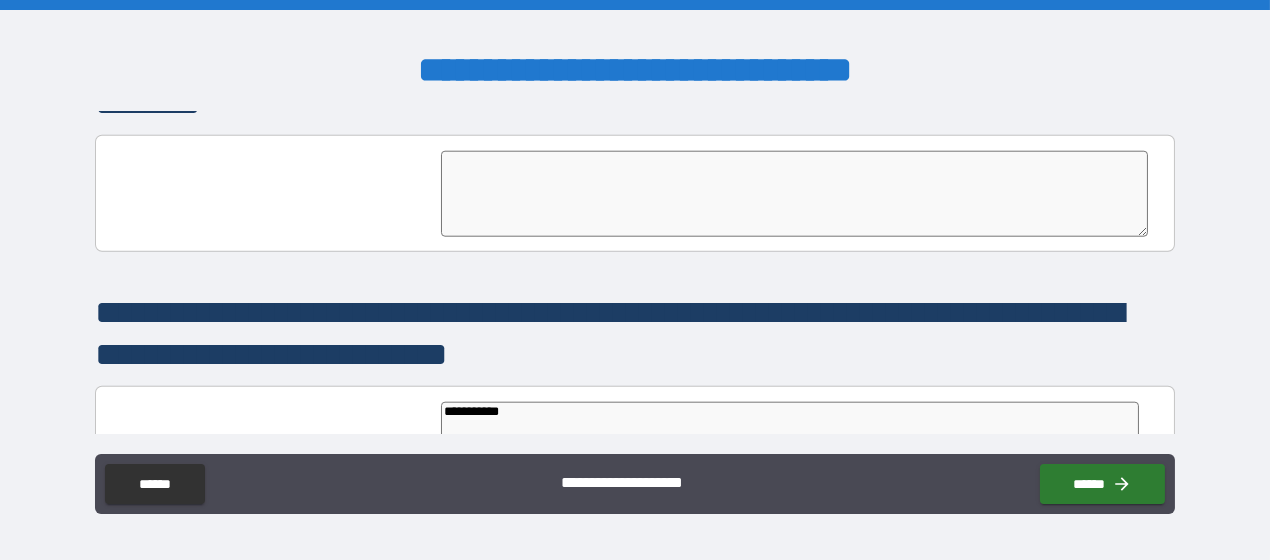 type on "*" 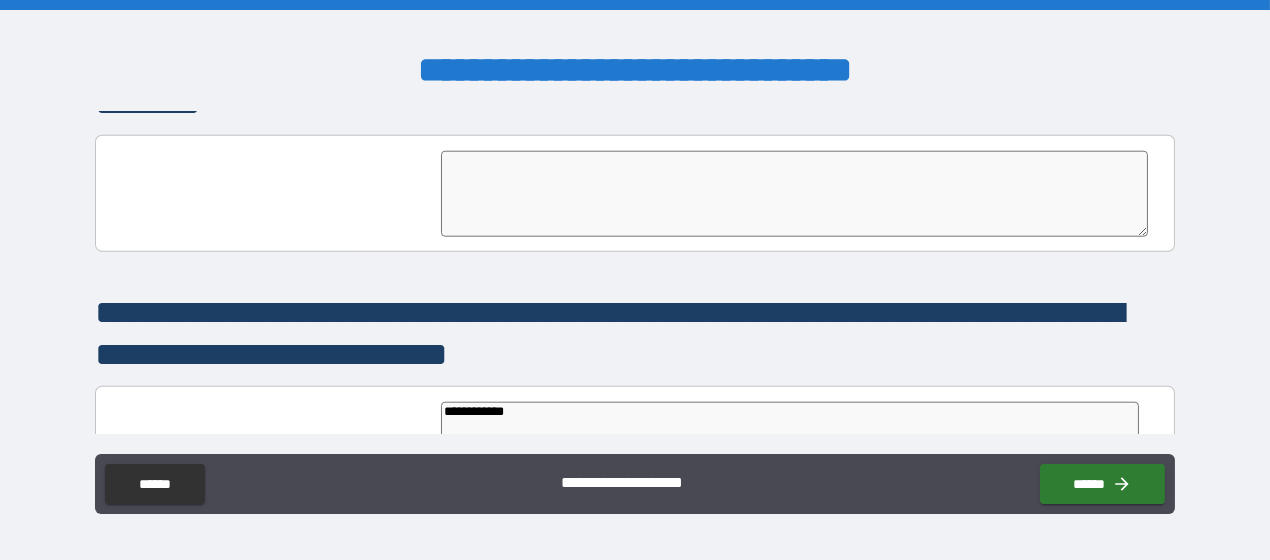 type on "*" 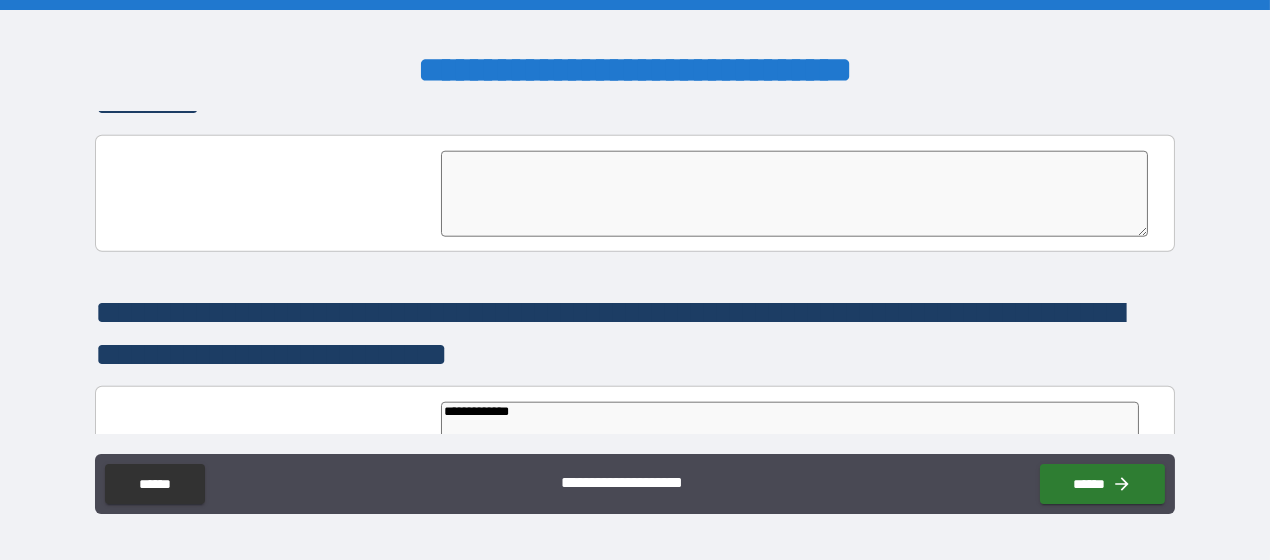 type on "*" 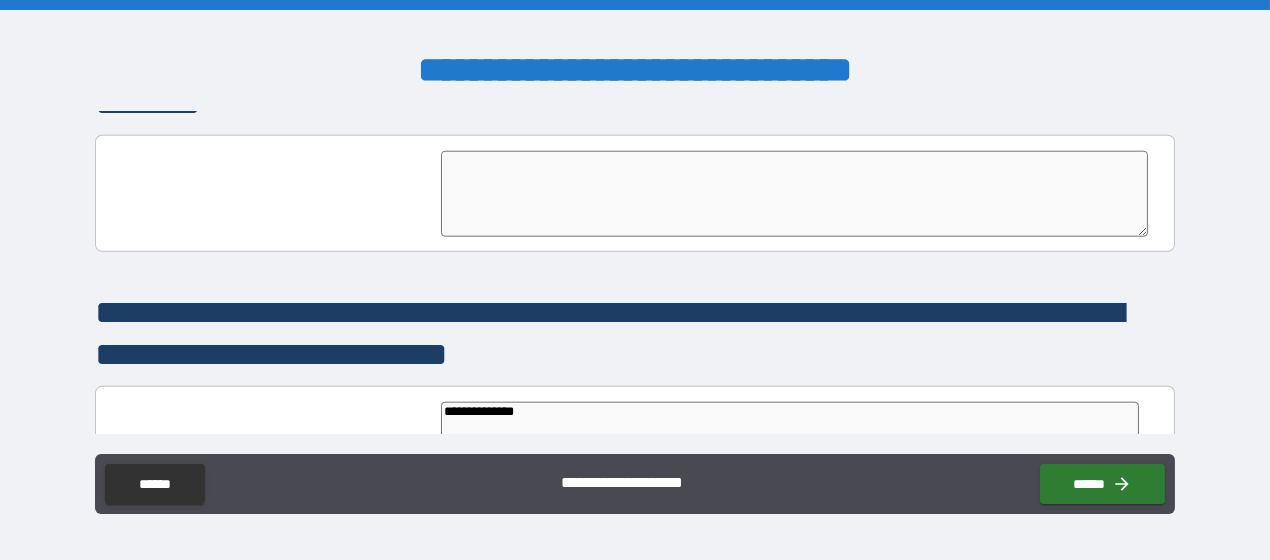 type on "*" 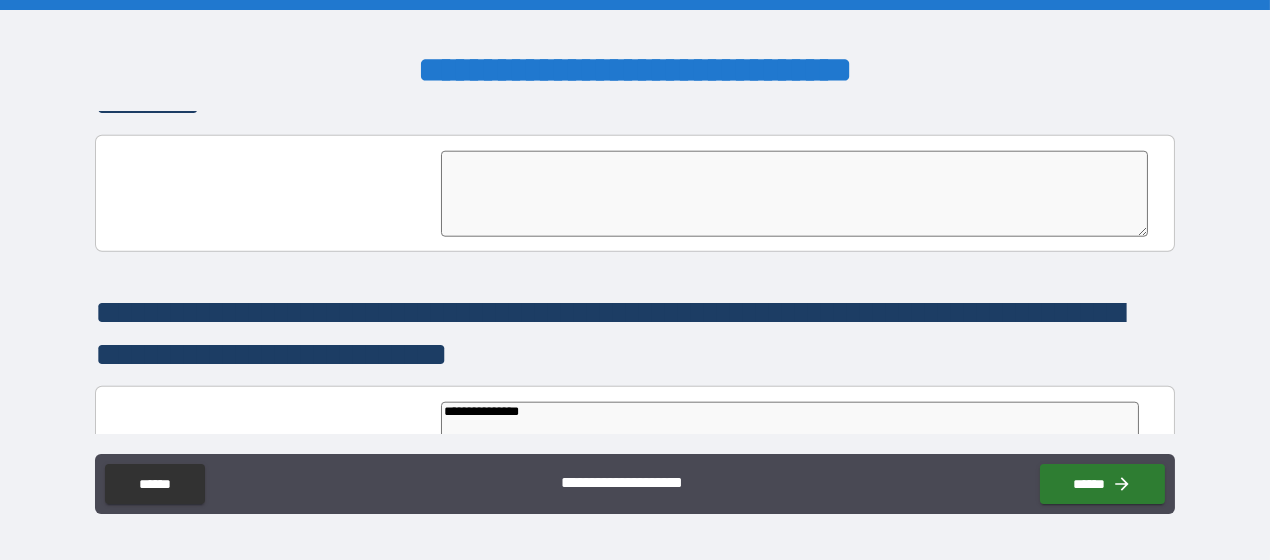 type on "*" 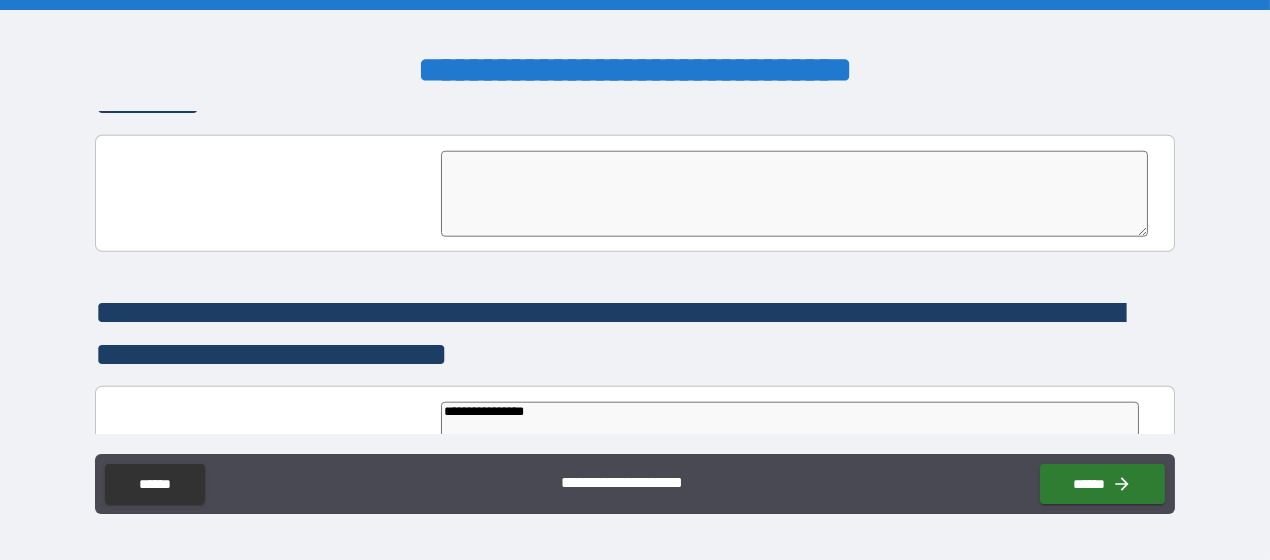 type on "*" 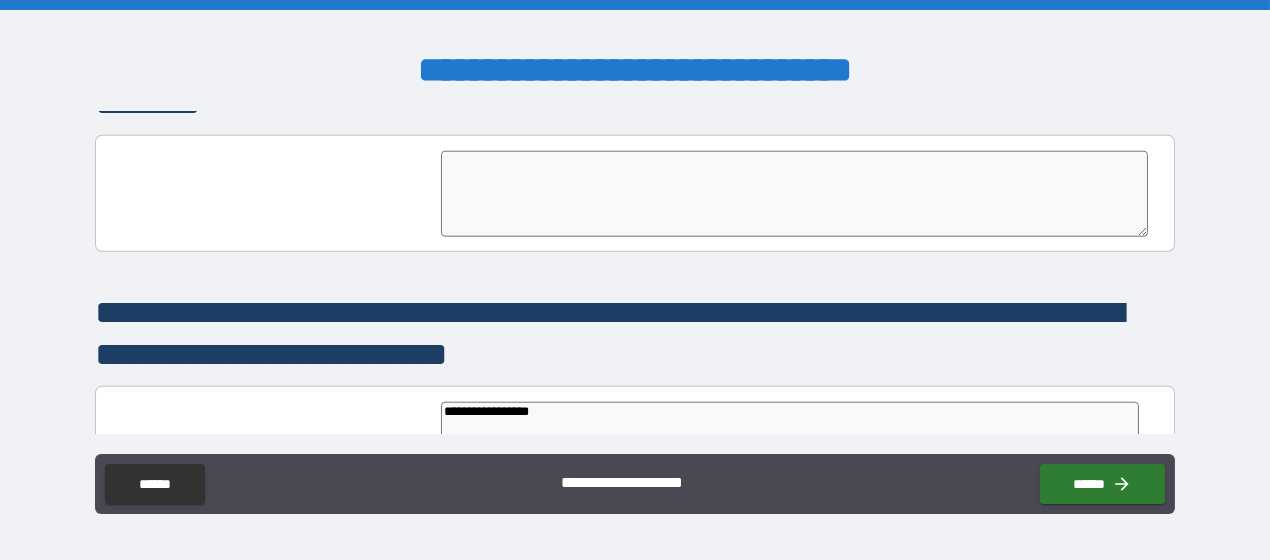 type on "*" 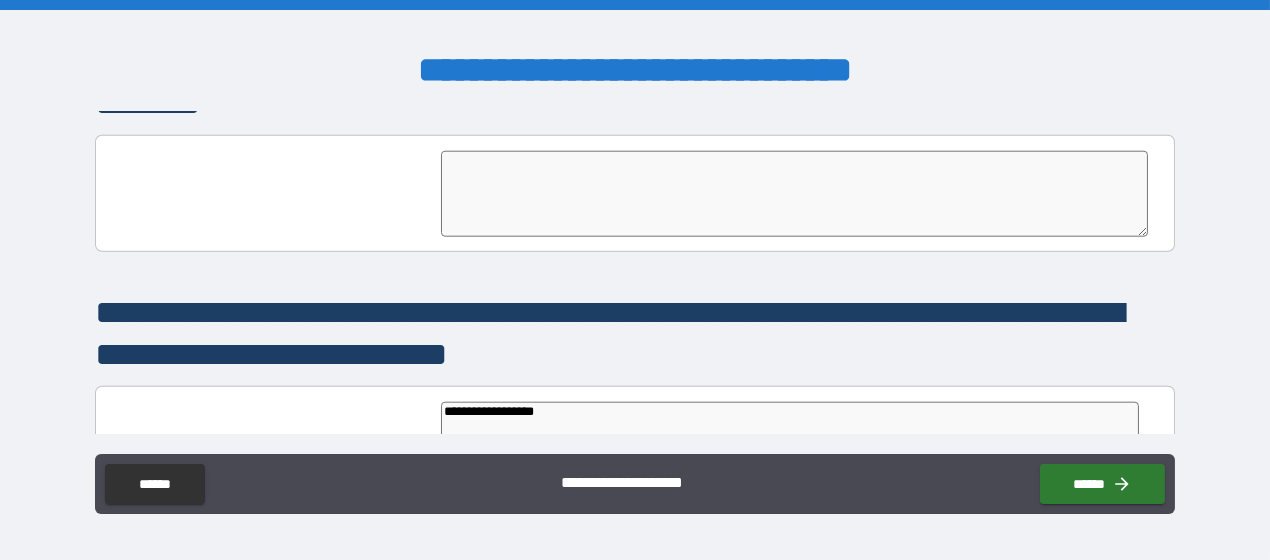 type on "**********" 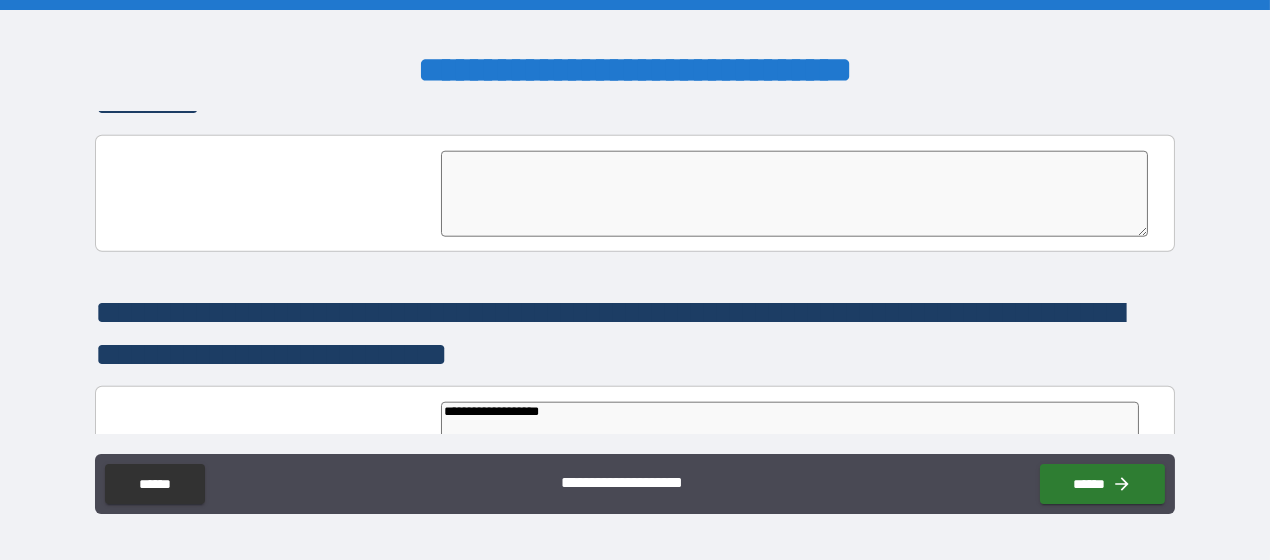 type on "*" 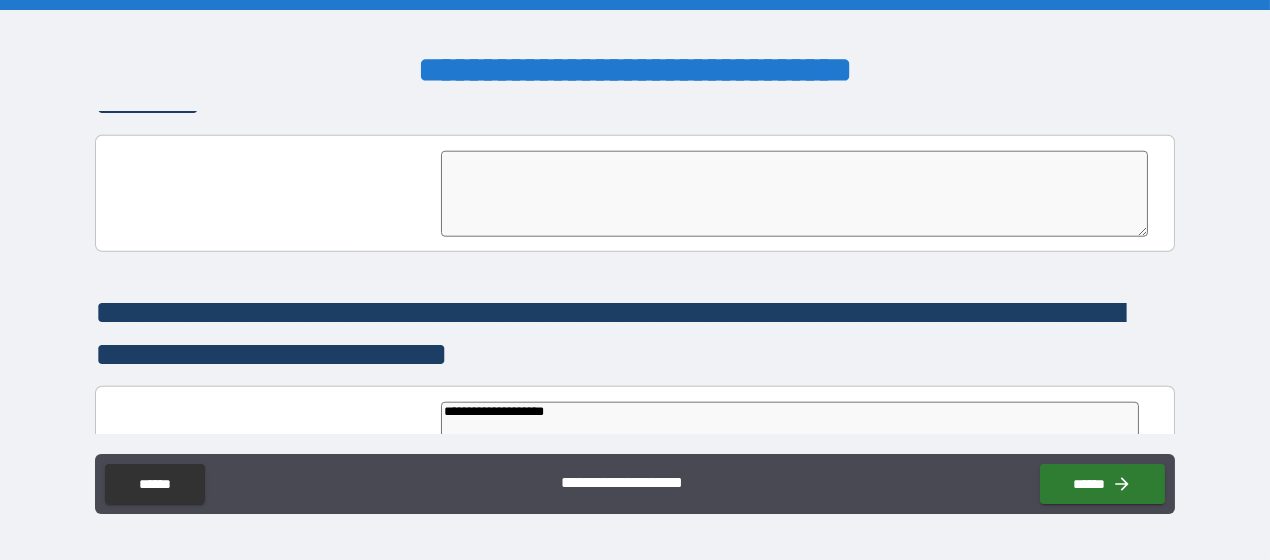 type on "**********" 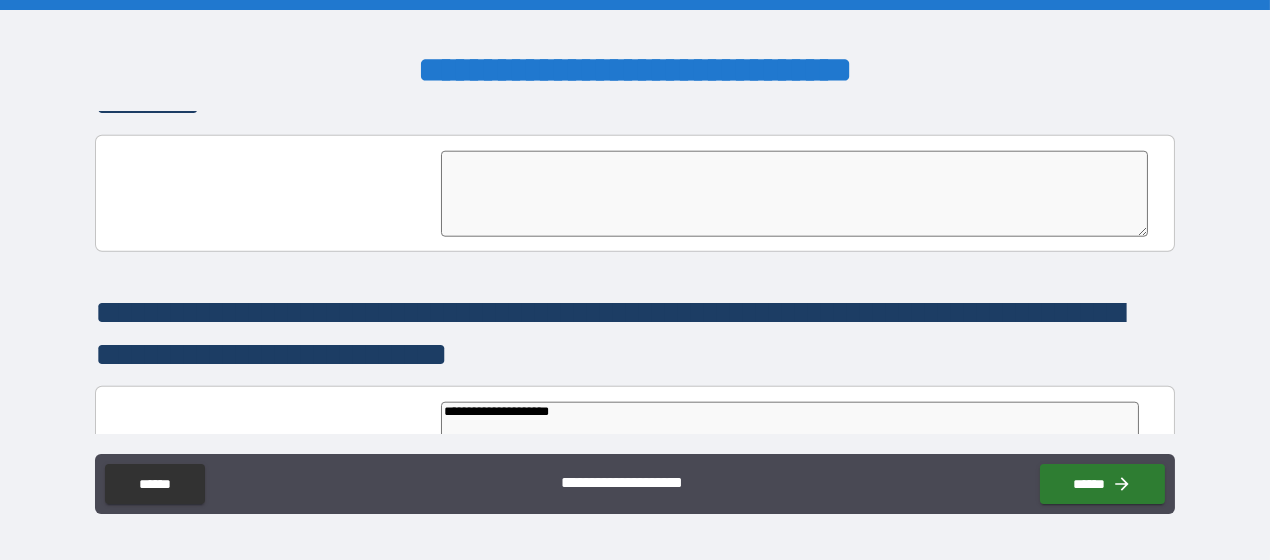 type on "**********" 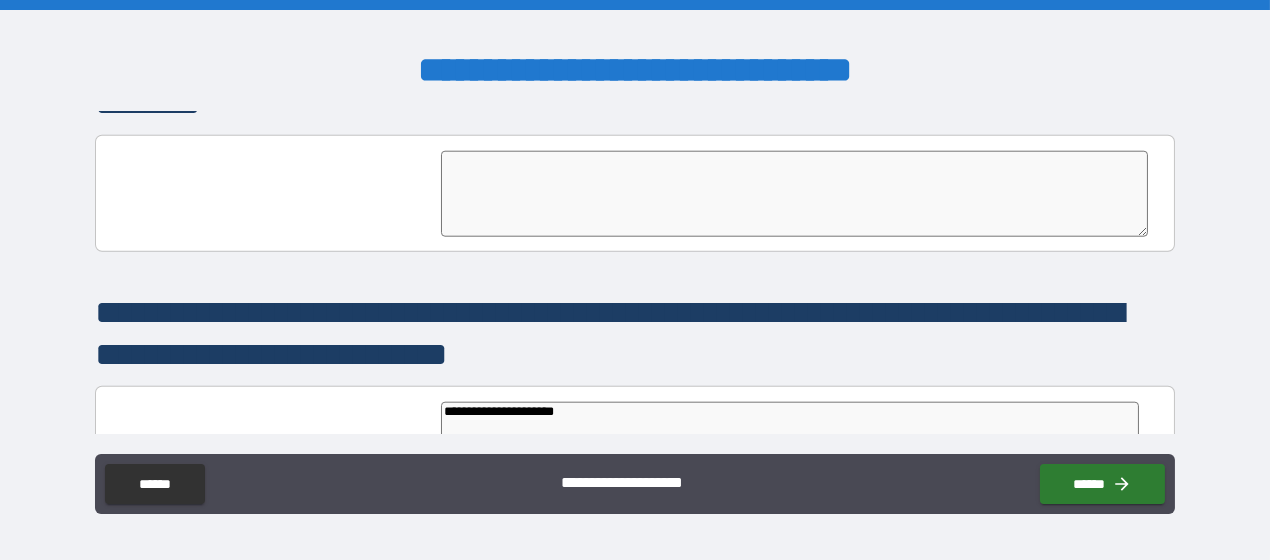 type on "*" 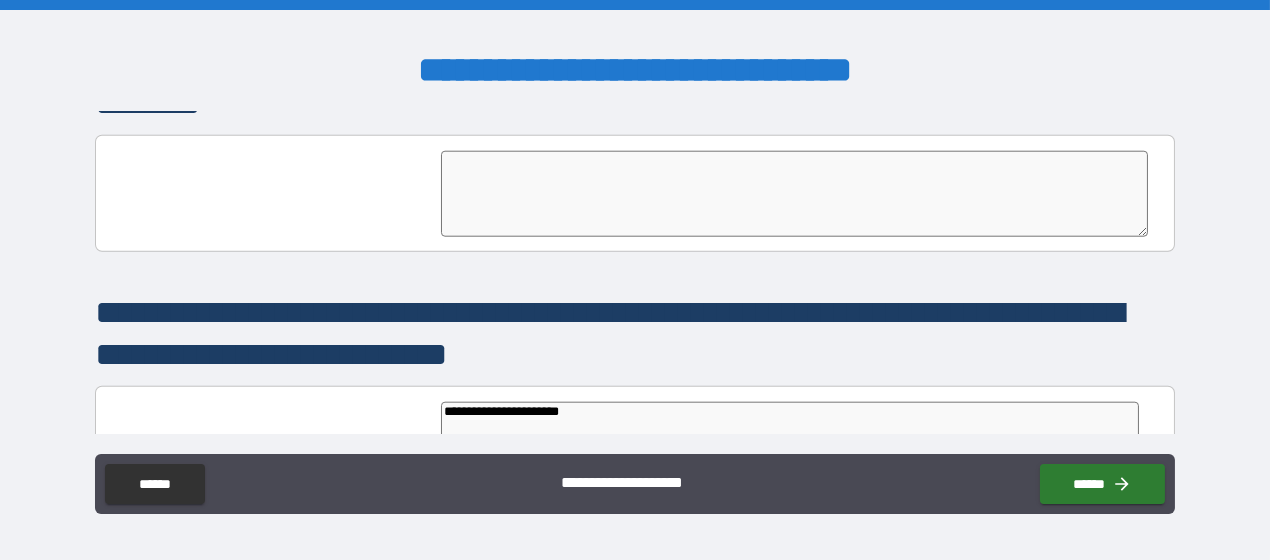 type on "*" 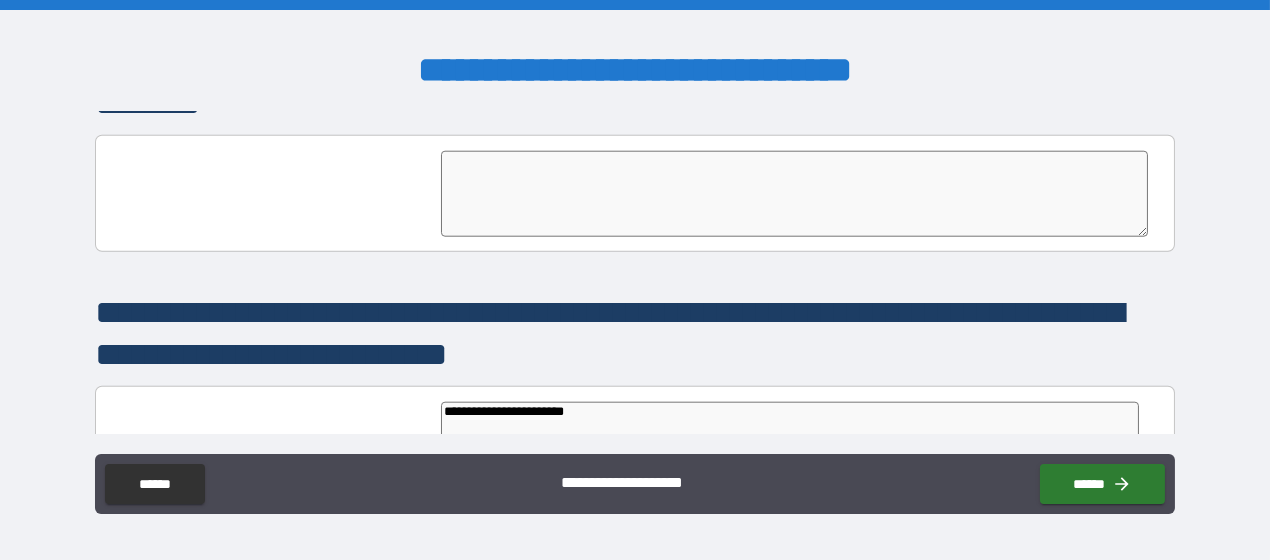 type on "*" 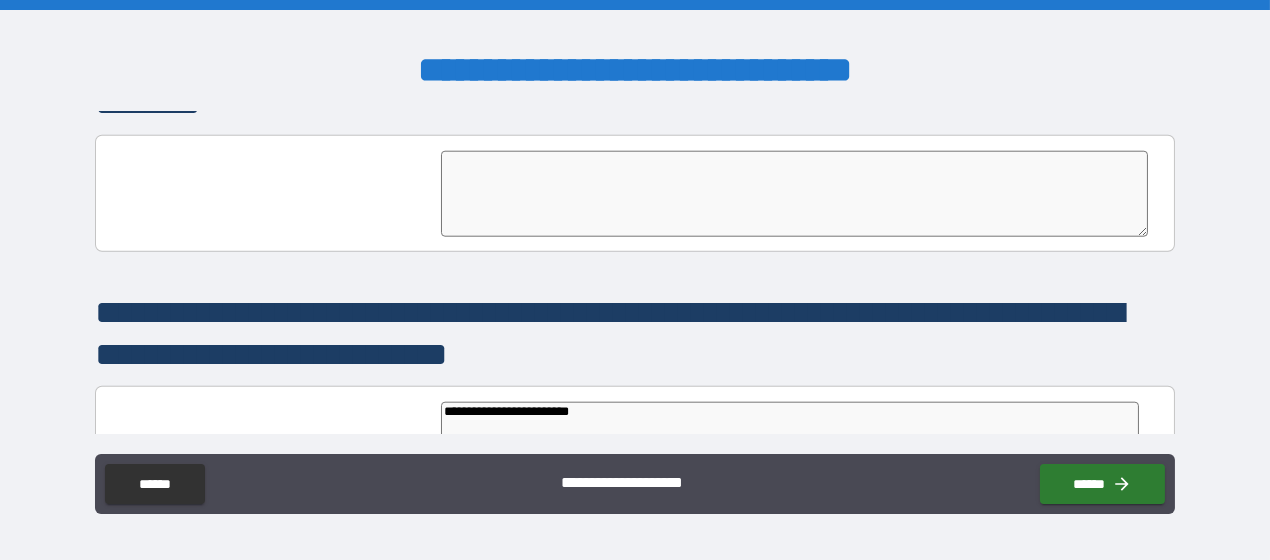 type on "*" 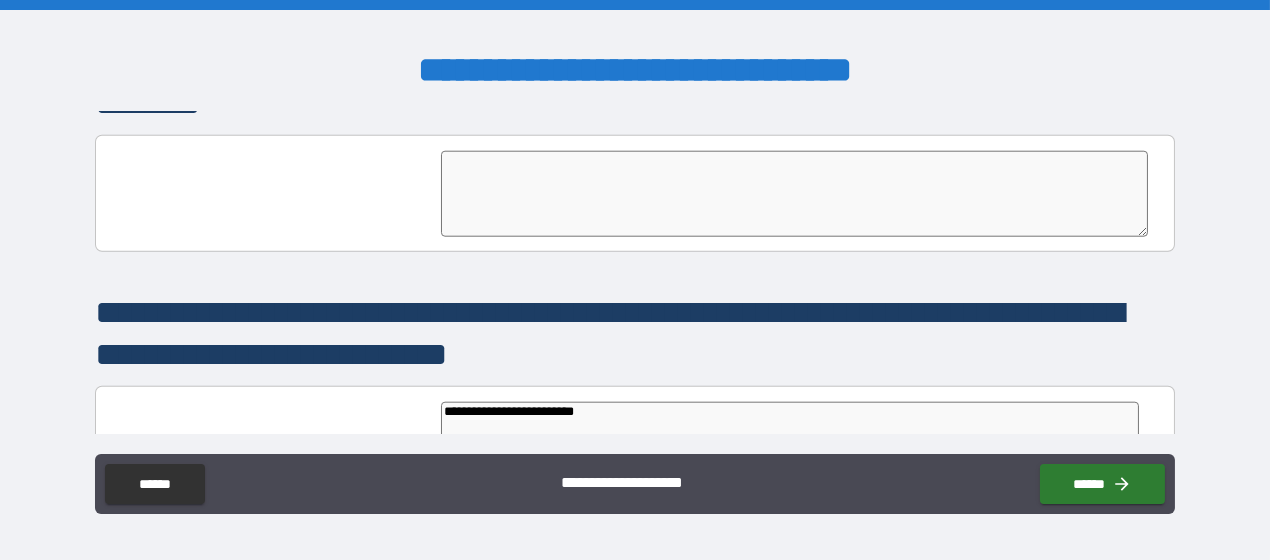 type on "*" 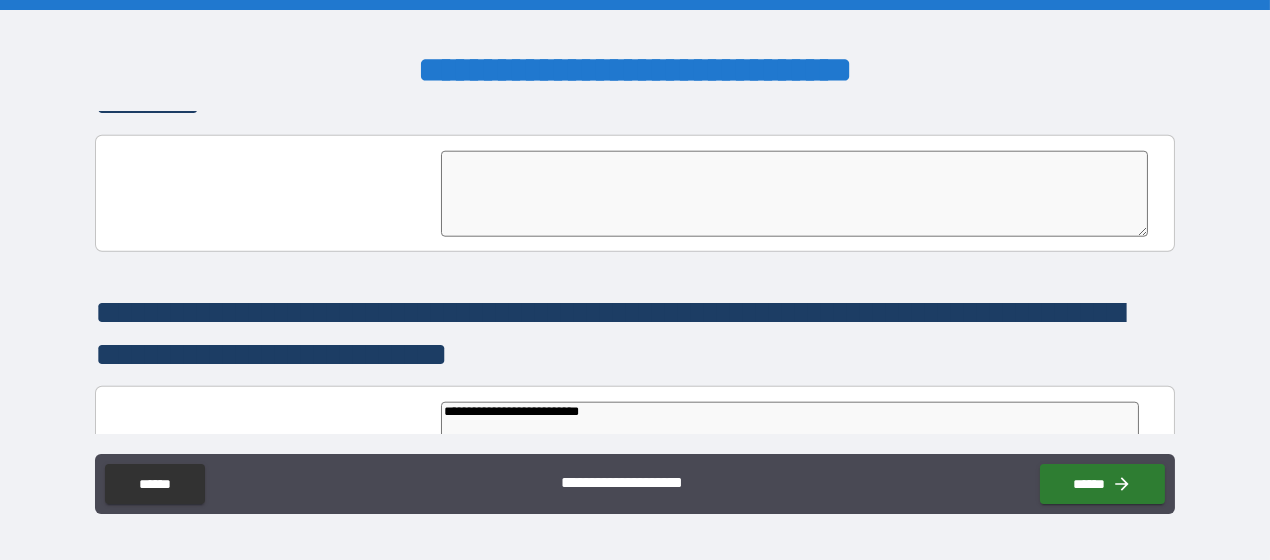 type on "*" 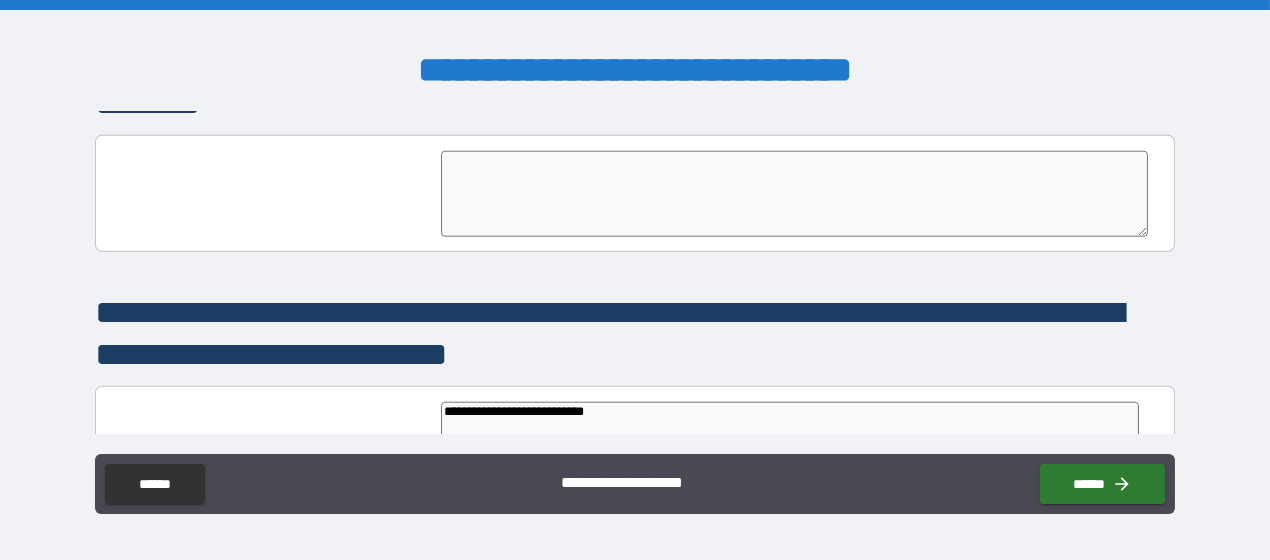type on "*" 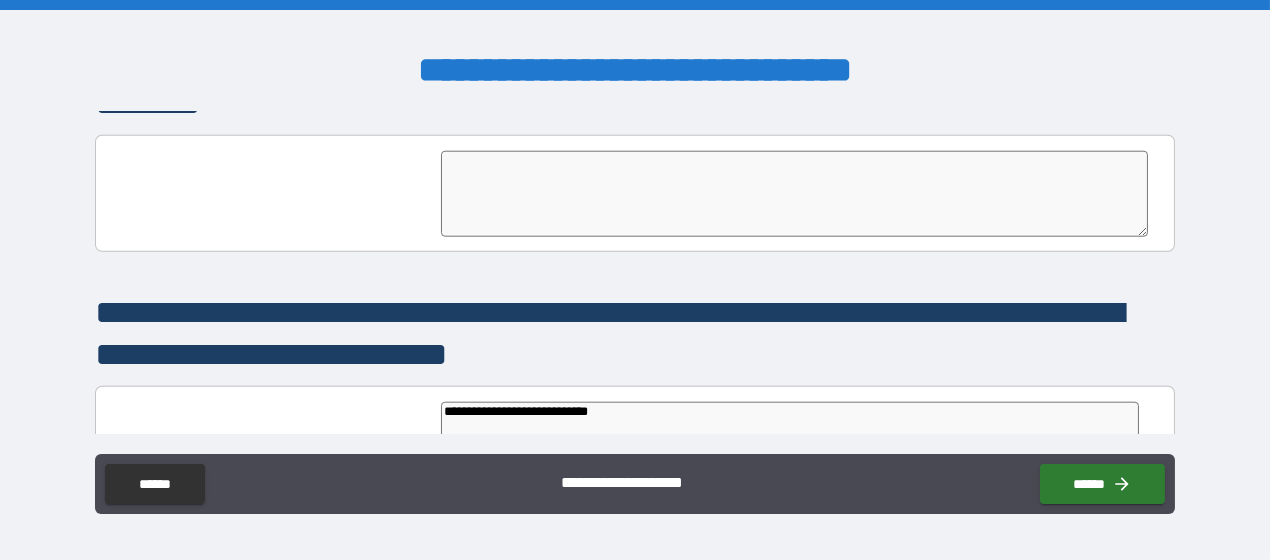 type on "*" 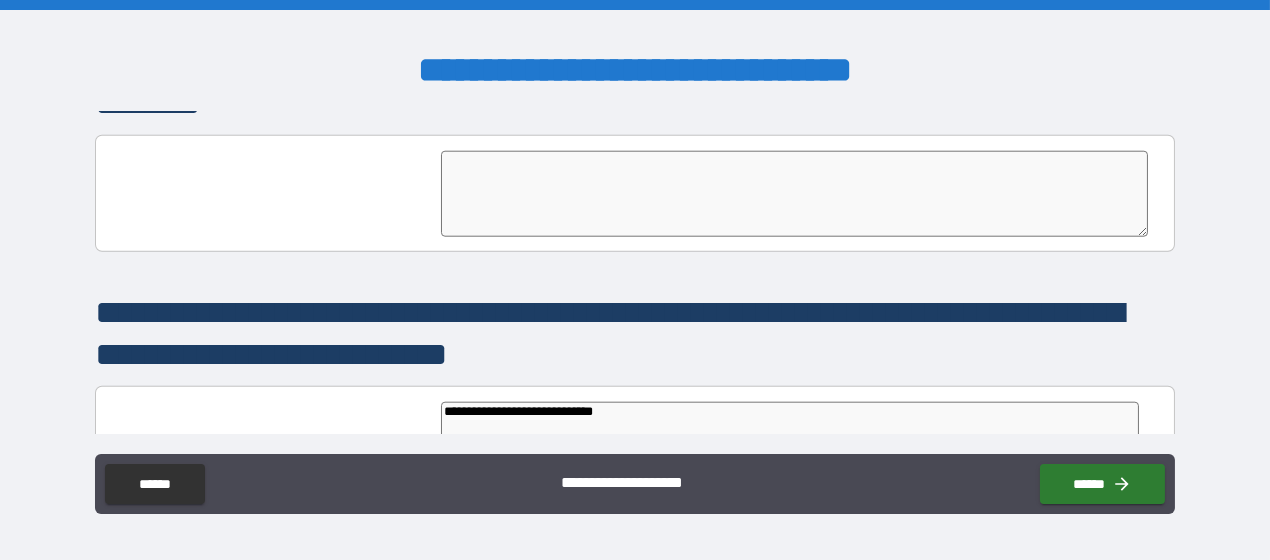 type on "*" 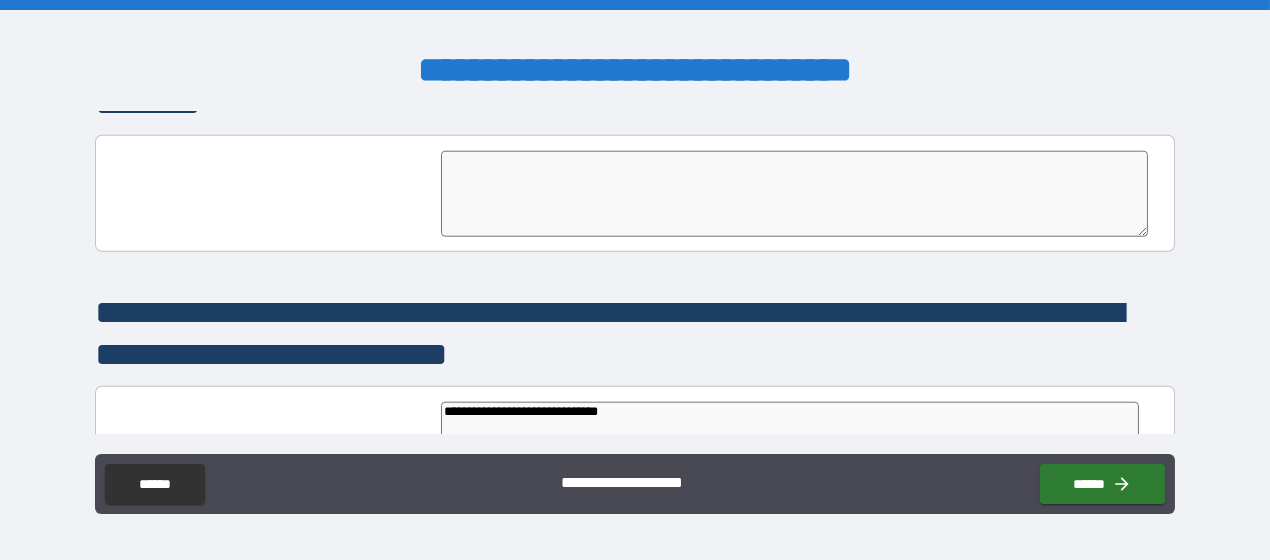 type on "**********" 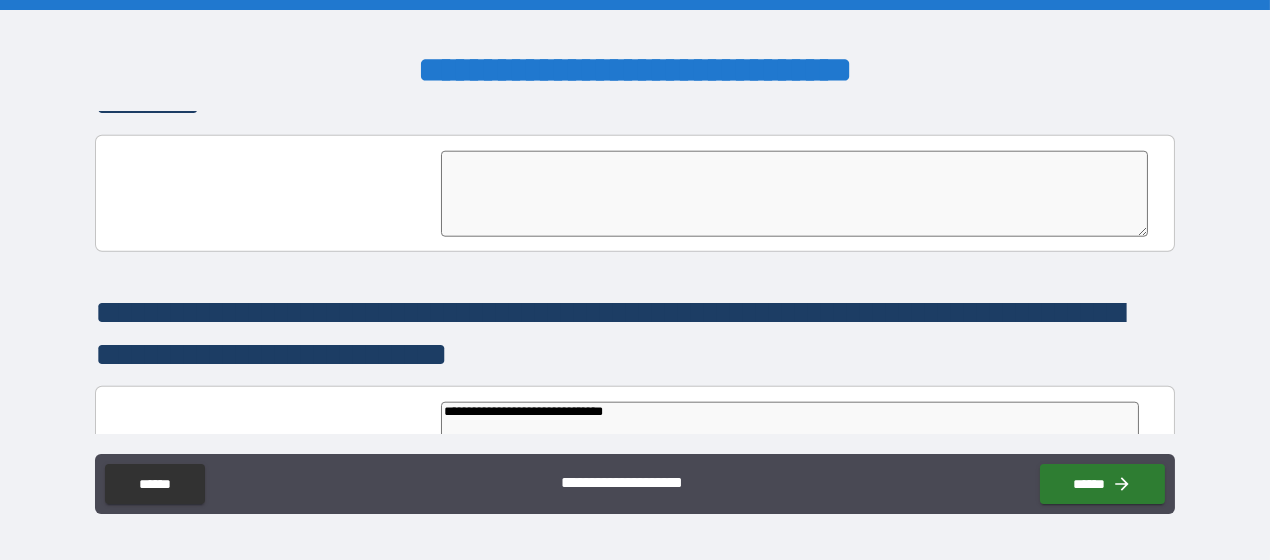 type on "*" 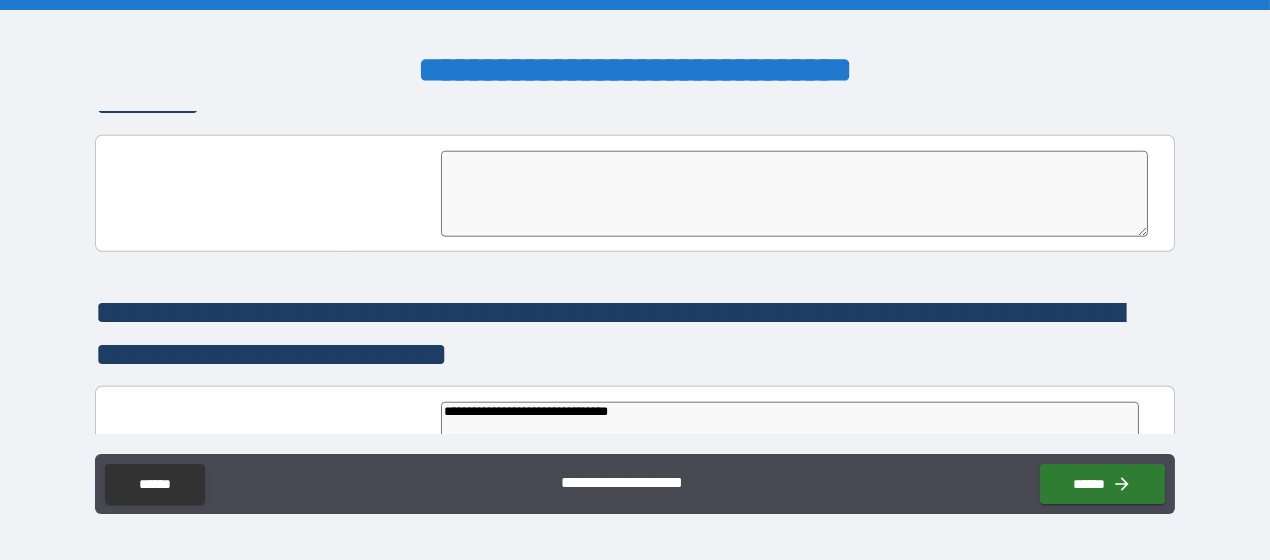 type on "*" 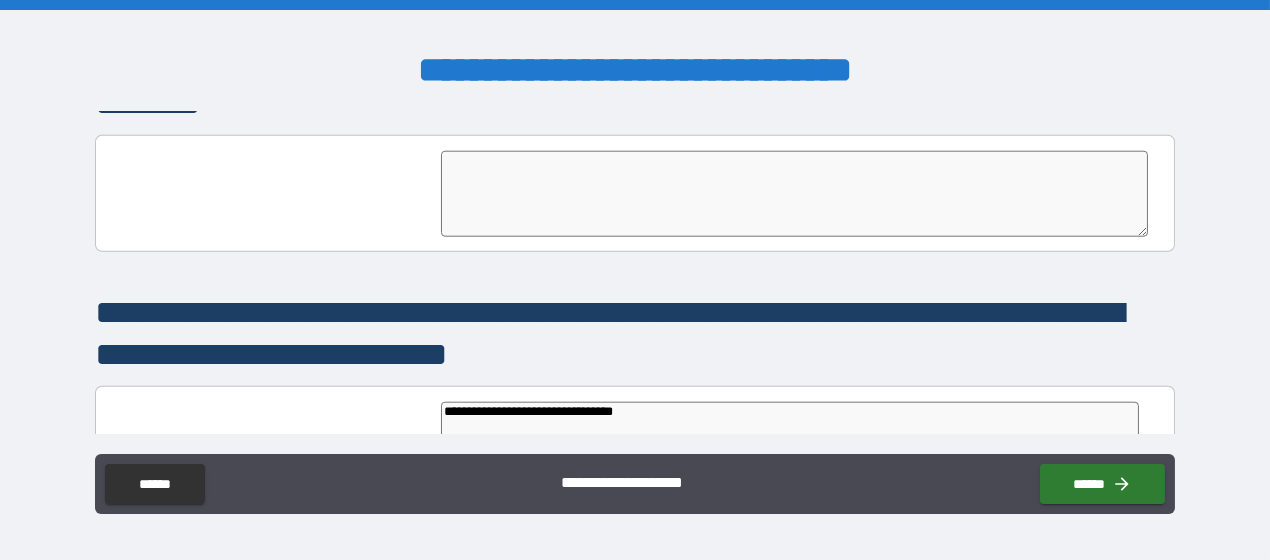 type on "*" 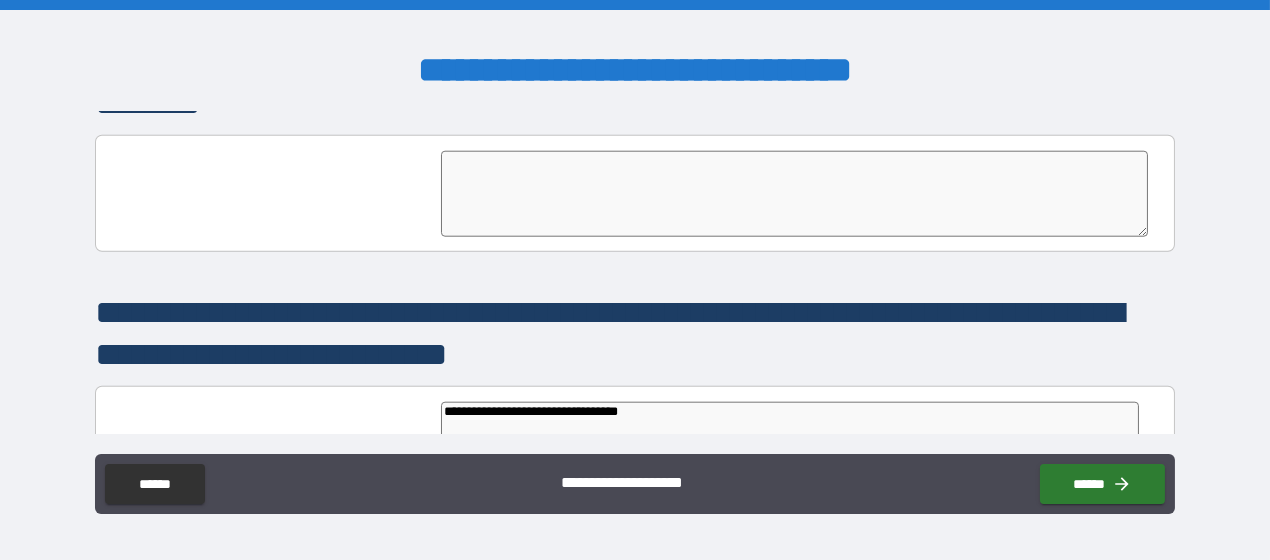 type on "*" 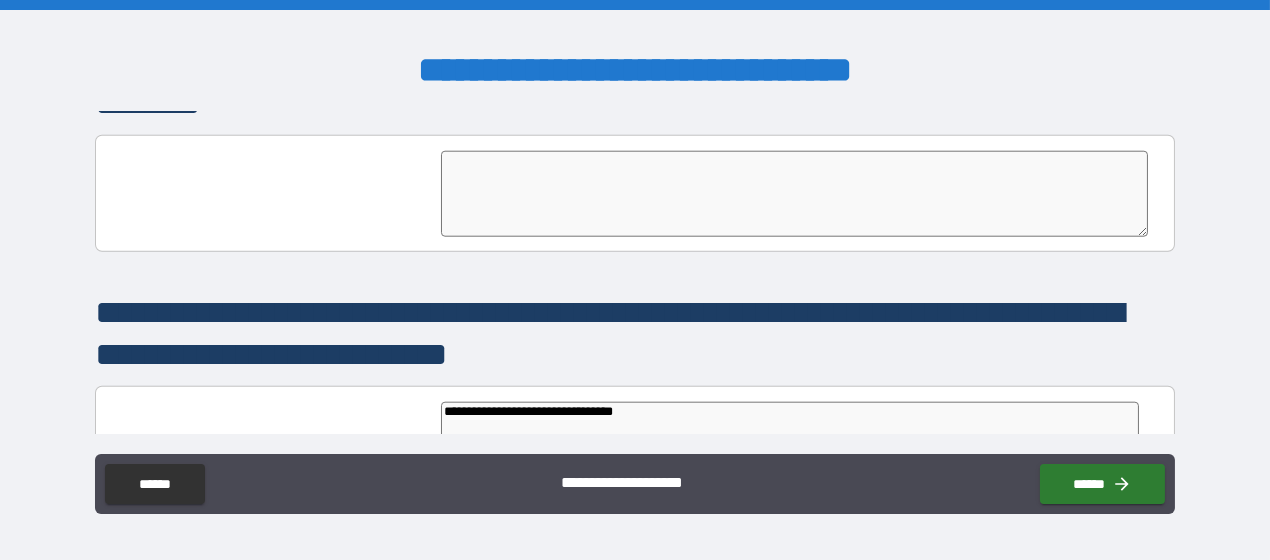type on "*" 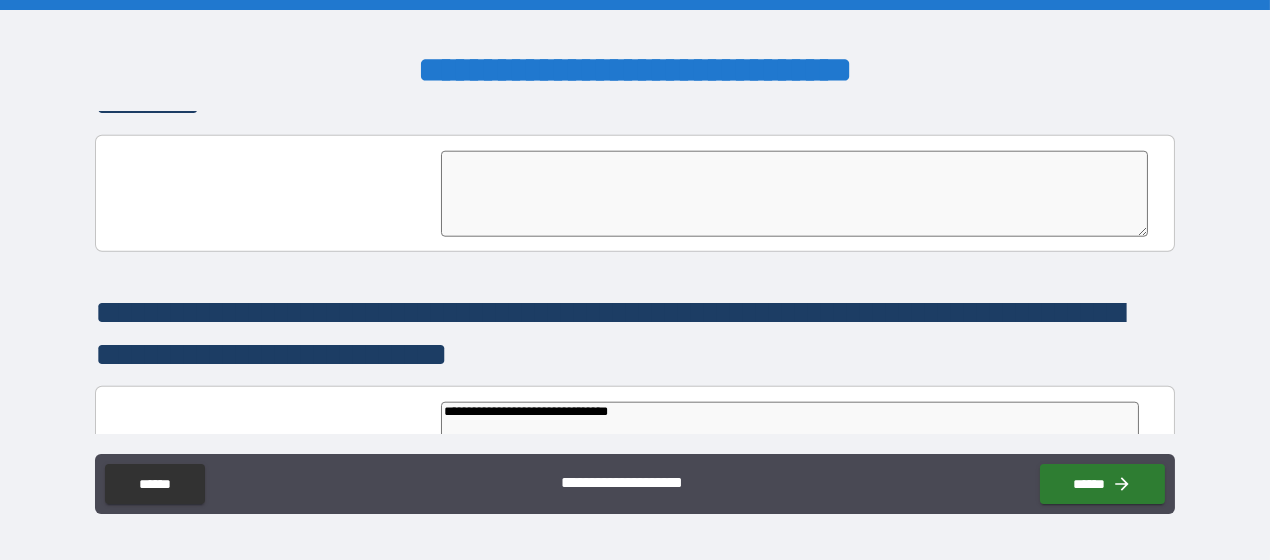 type on "*" 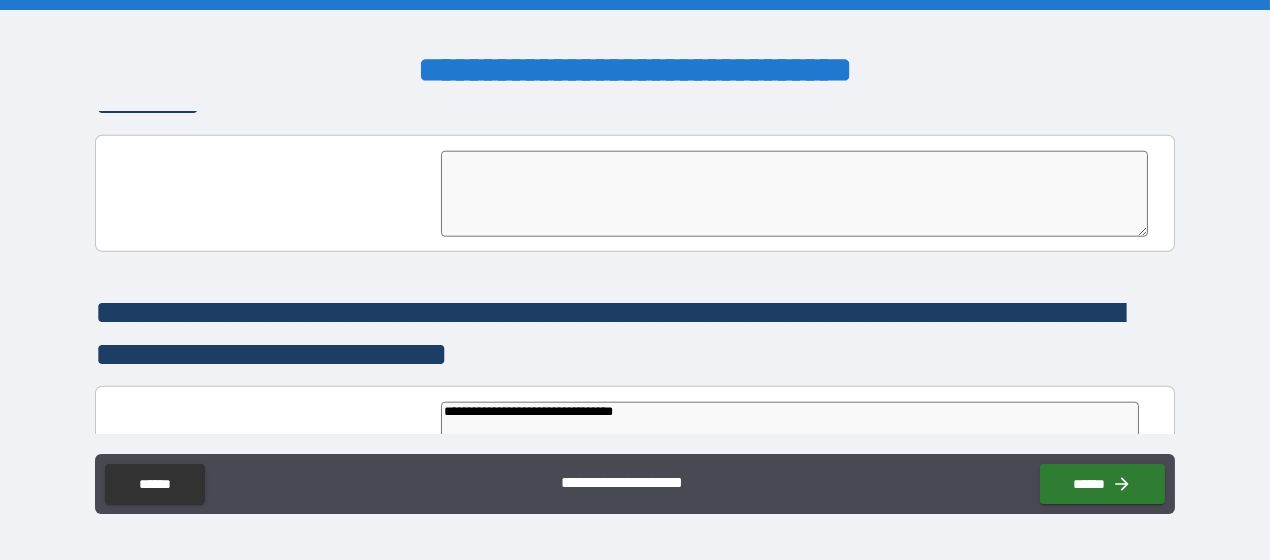 type on "*" 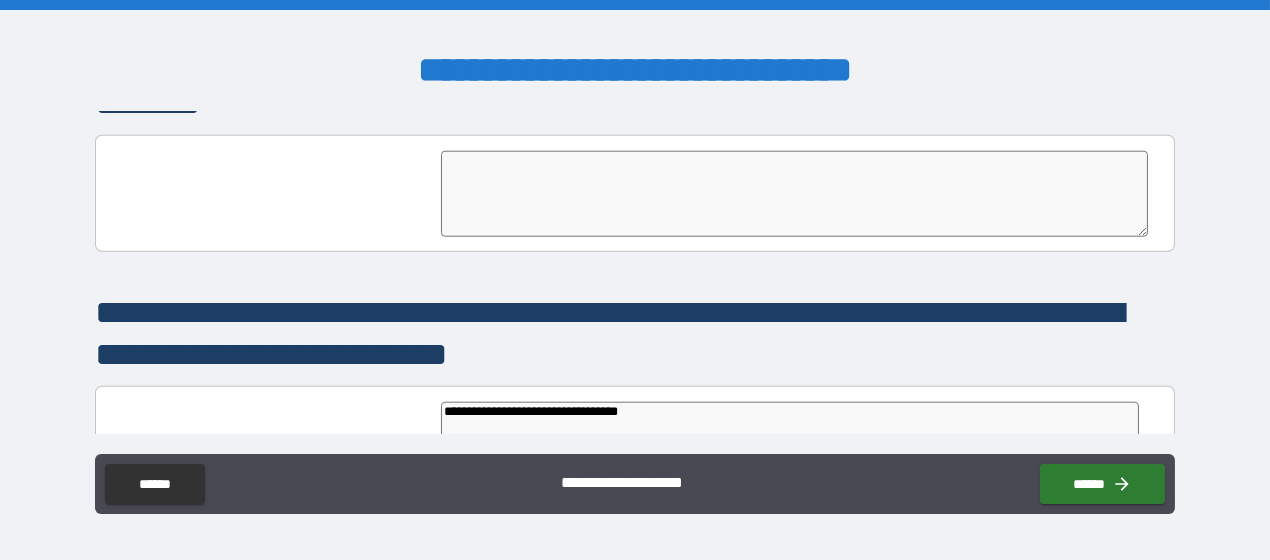 type on "*" 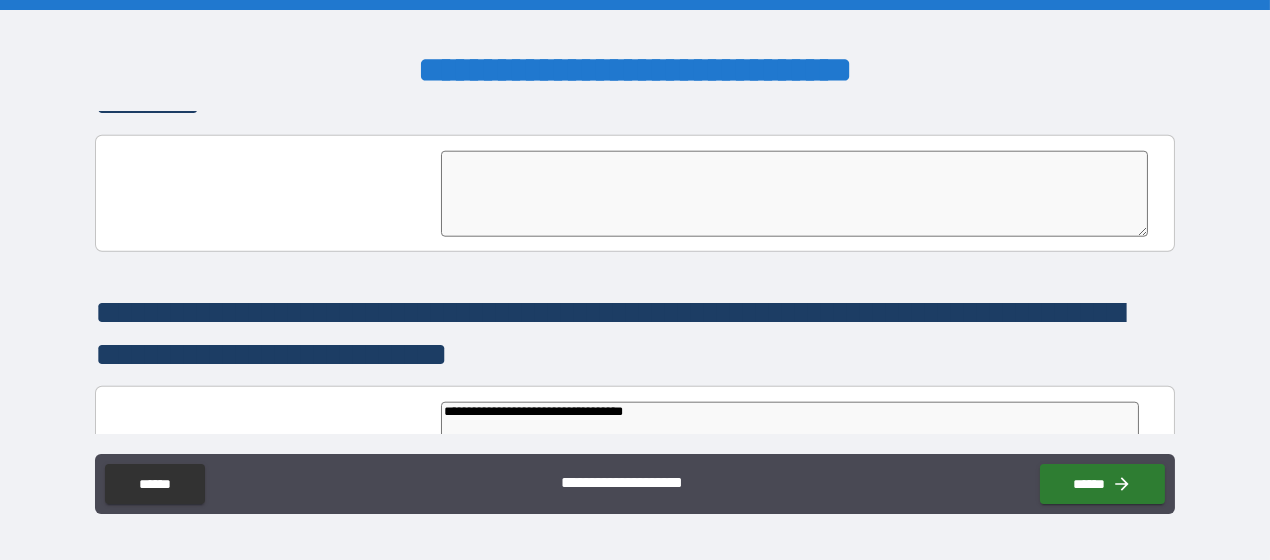type on "*" 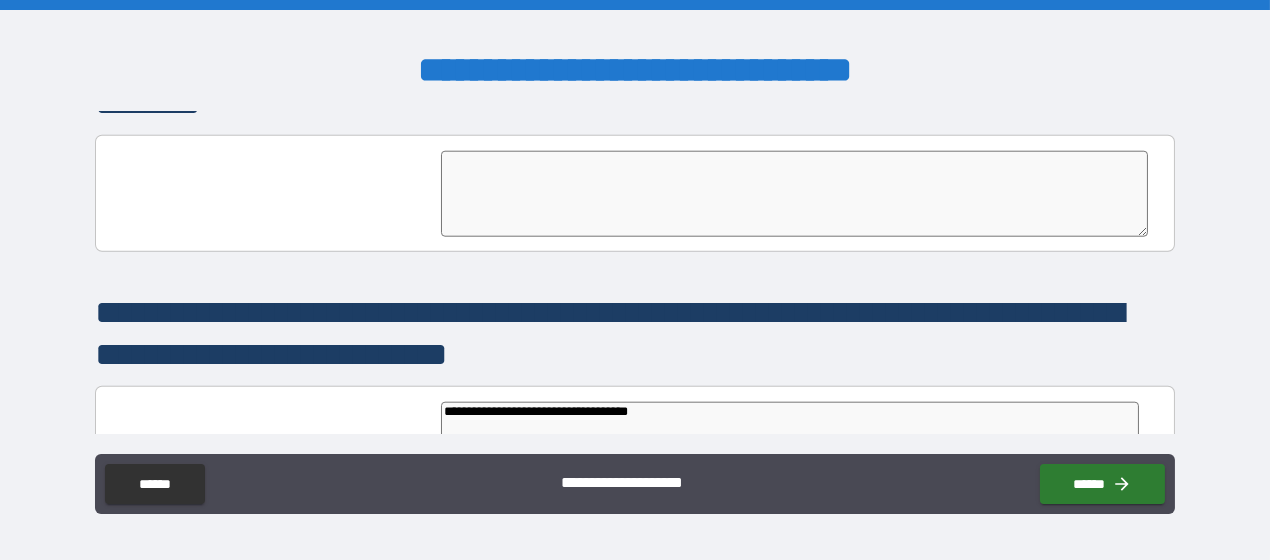 type on "*" 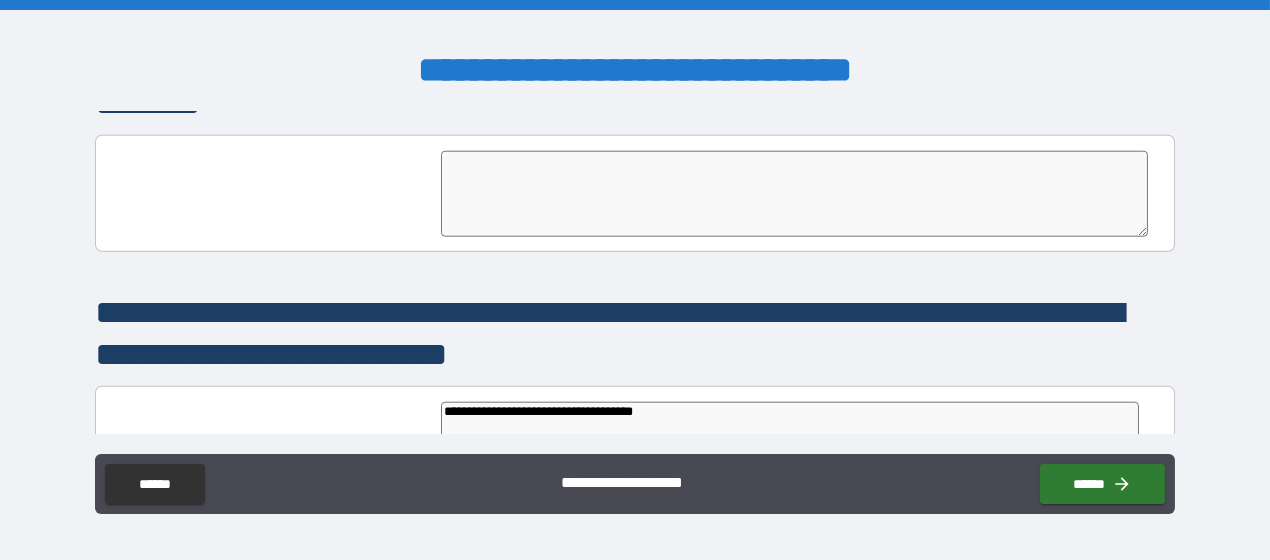 type on "*" 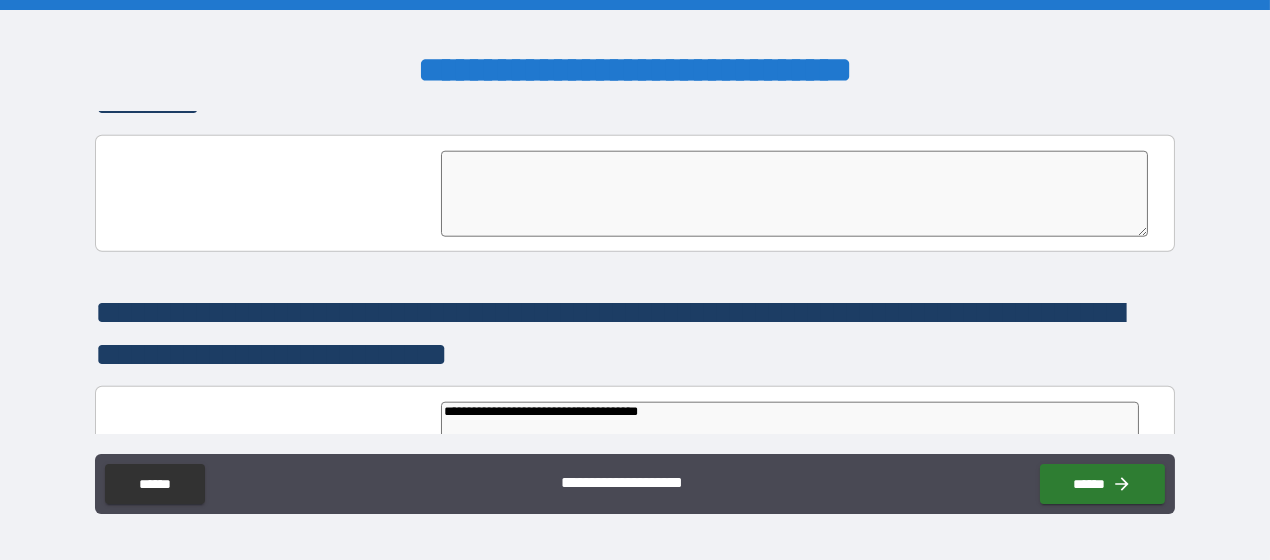 type on "*" 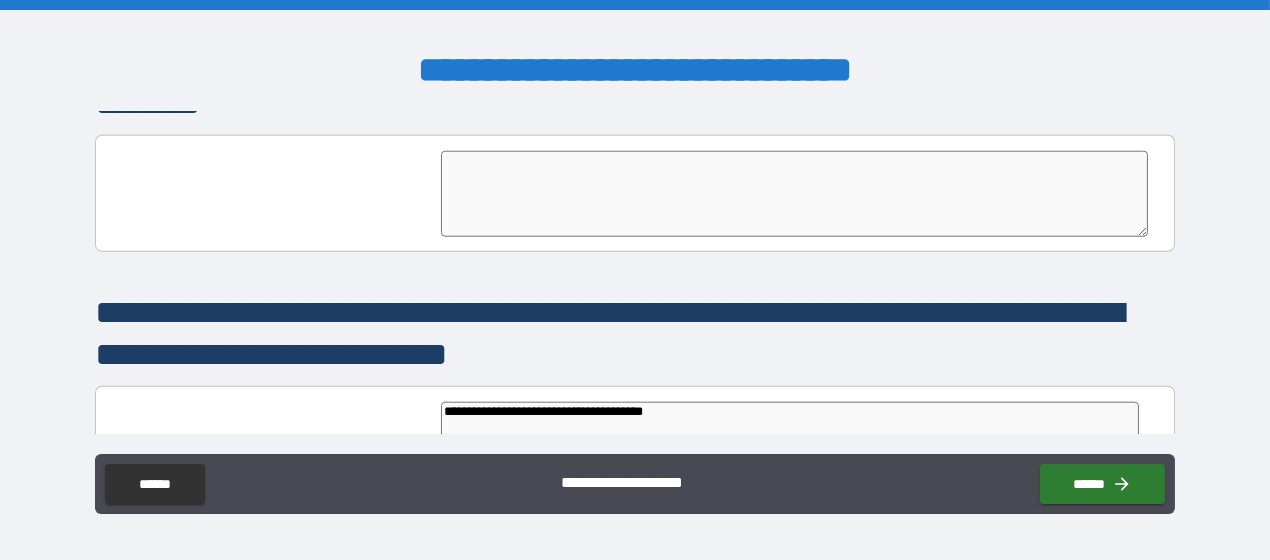 type on "*" 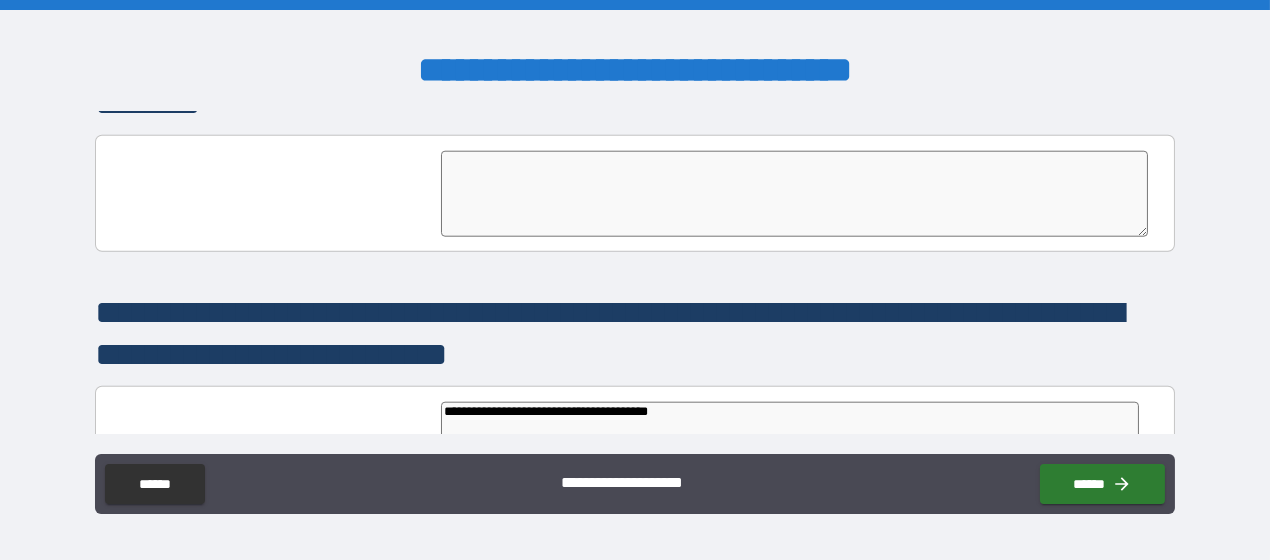 type on "*" 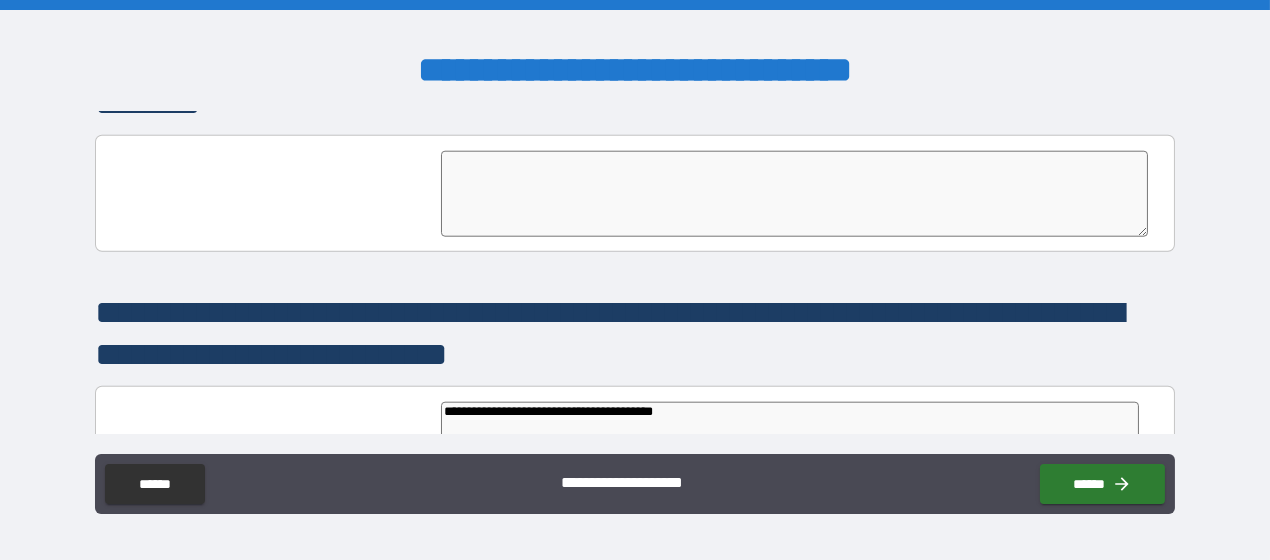 type on "*" 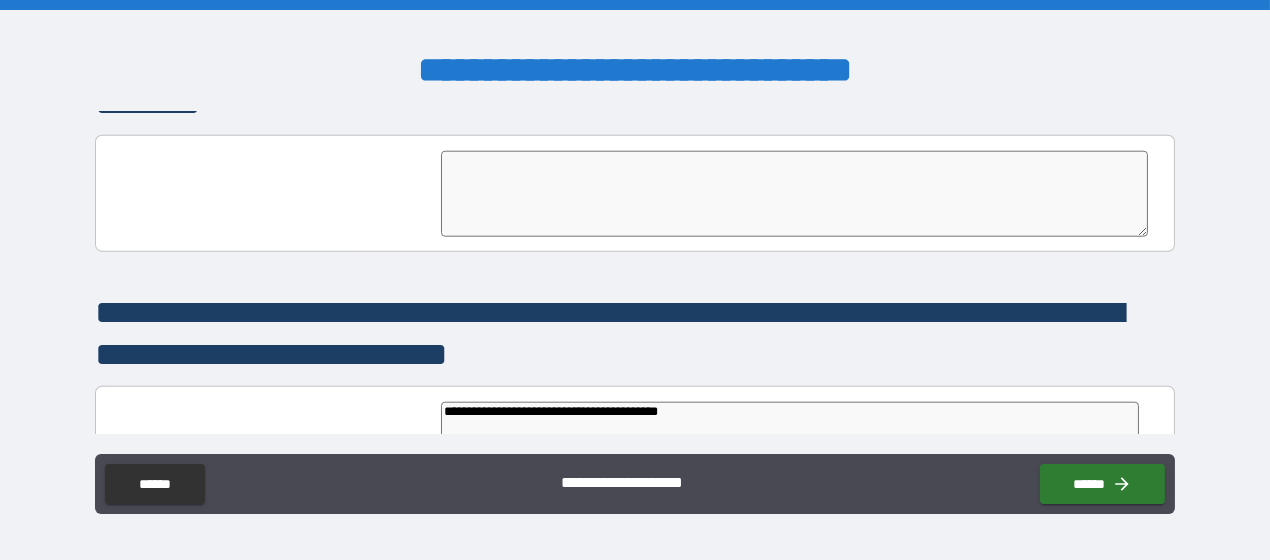 type on "**********" 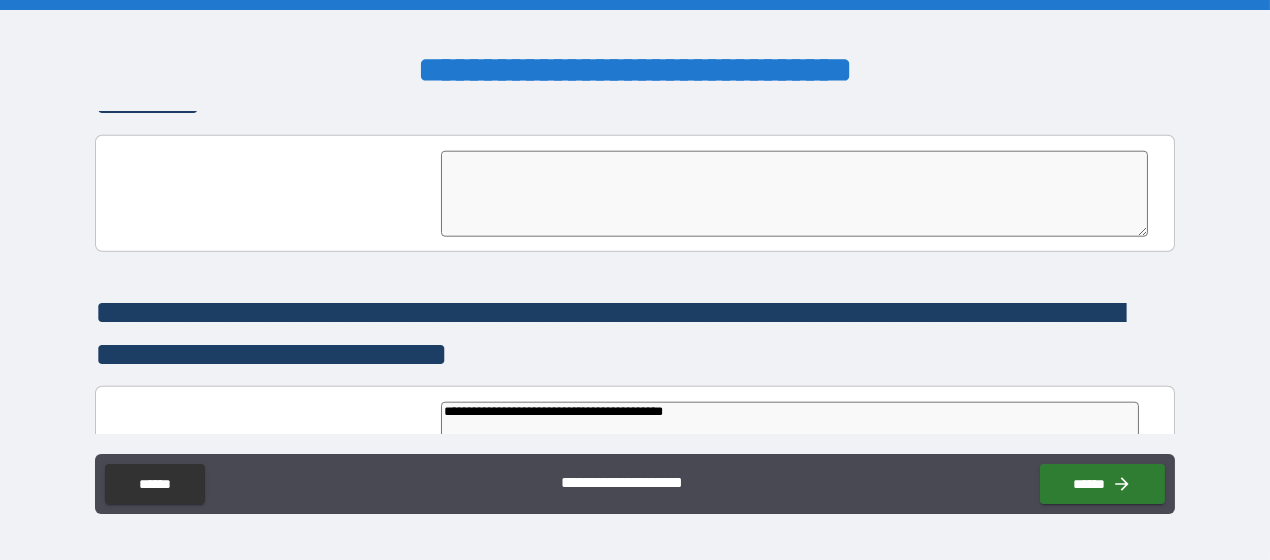type on "*" 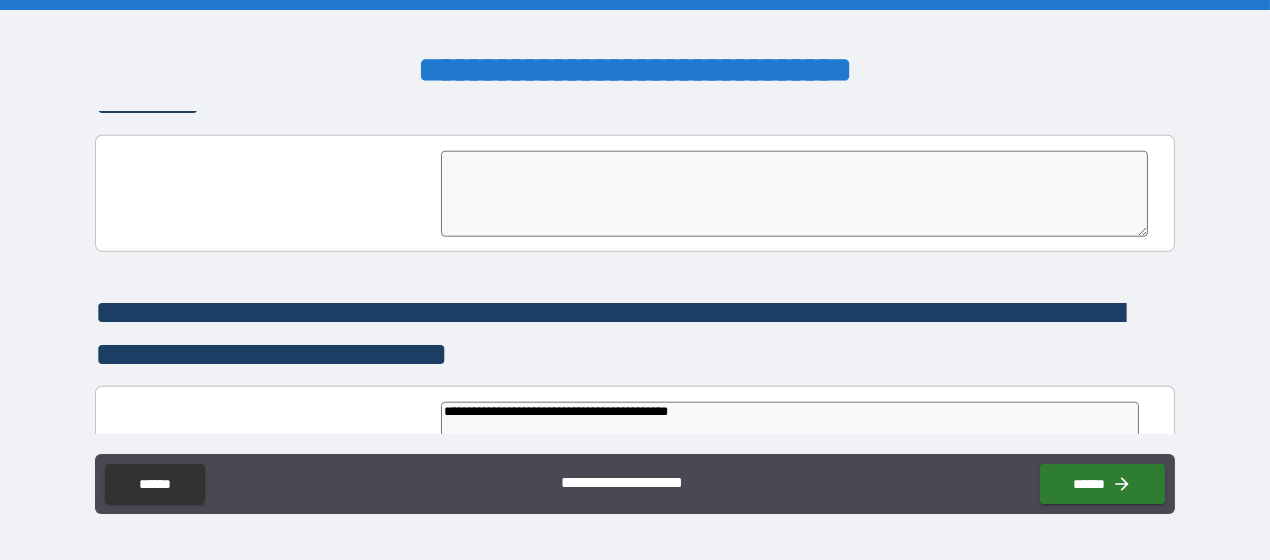 type on "*" 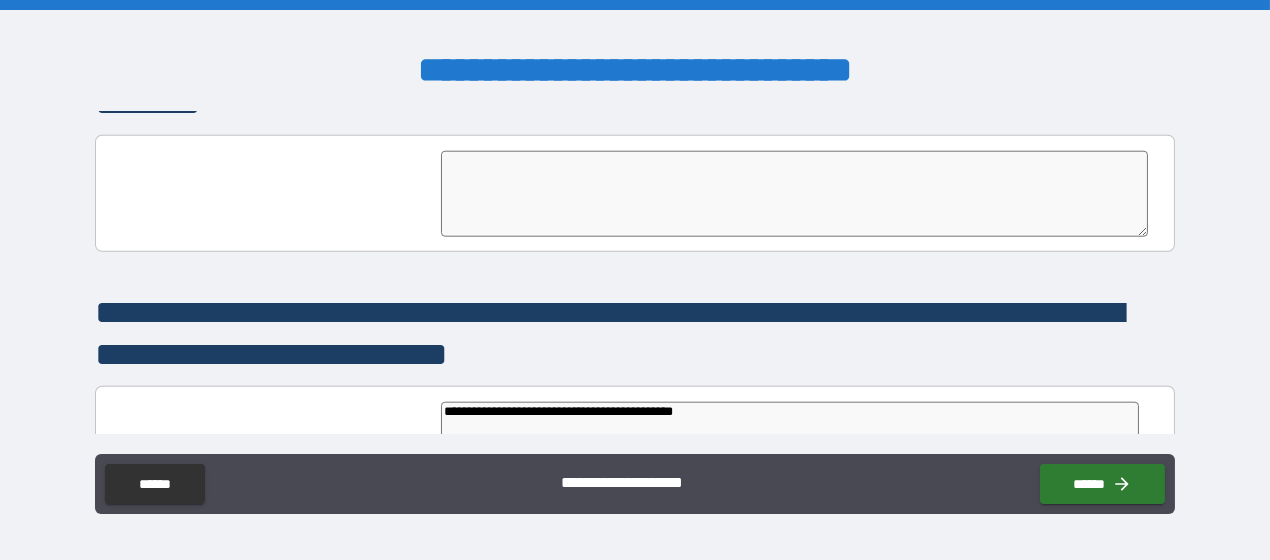 type on "*" 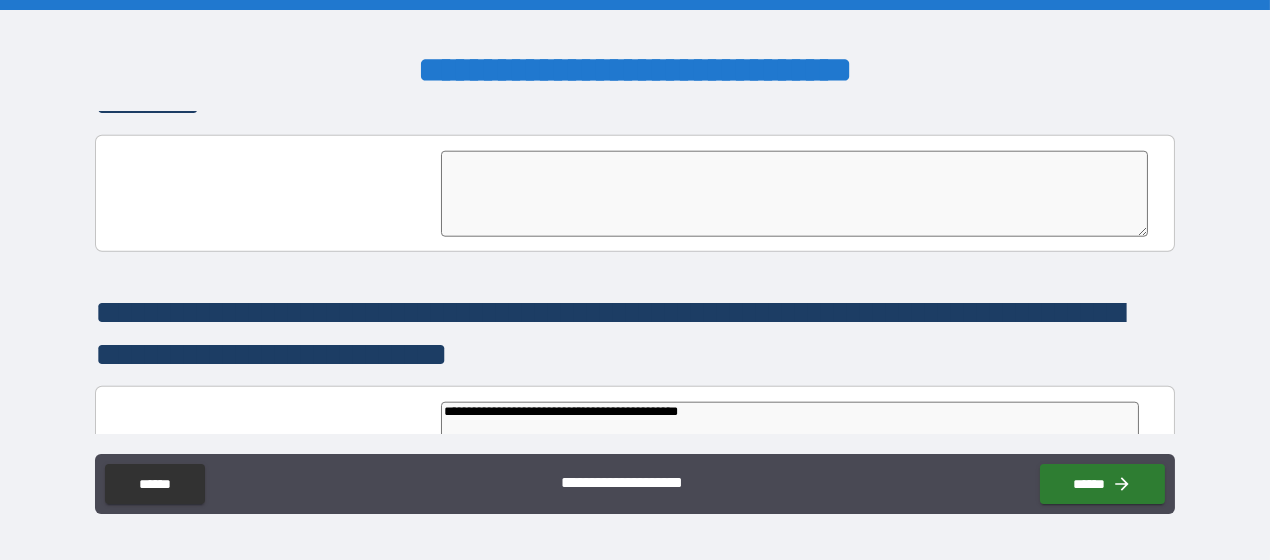 type on "**********" 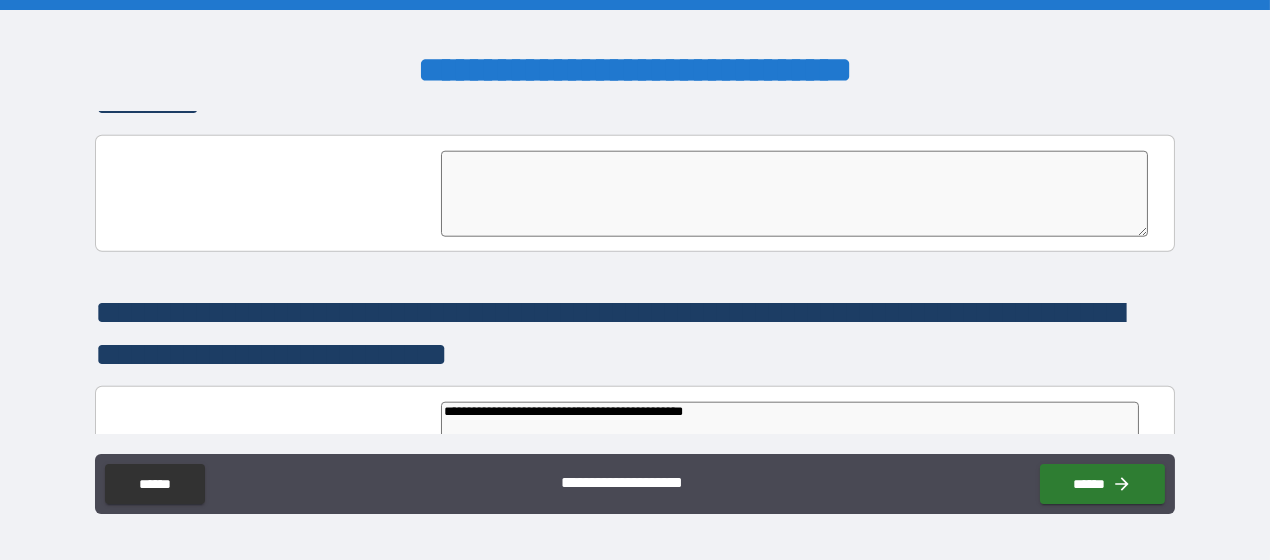 type on "*" 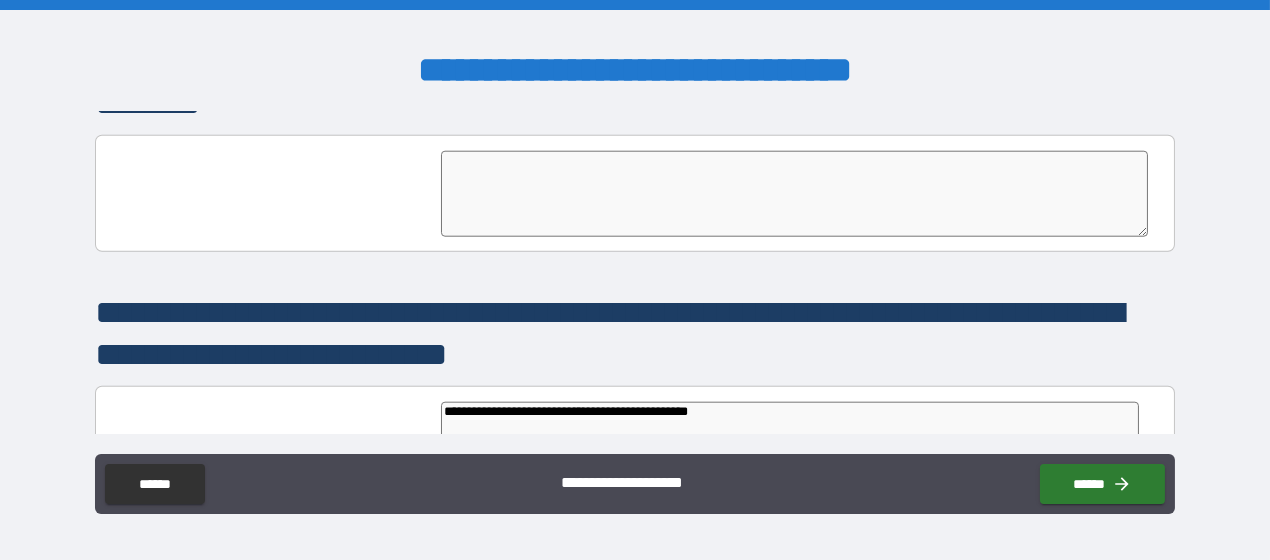 type on "**********" 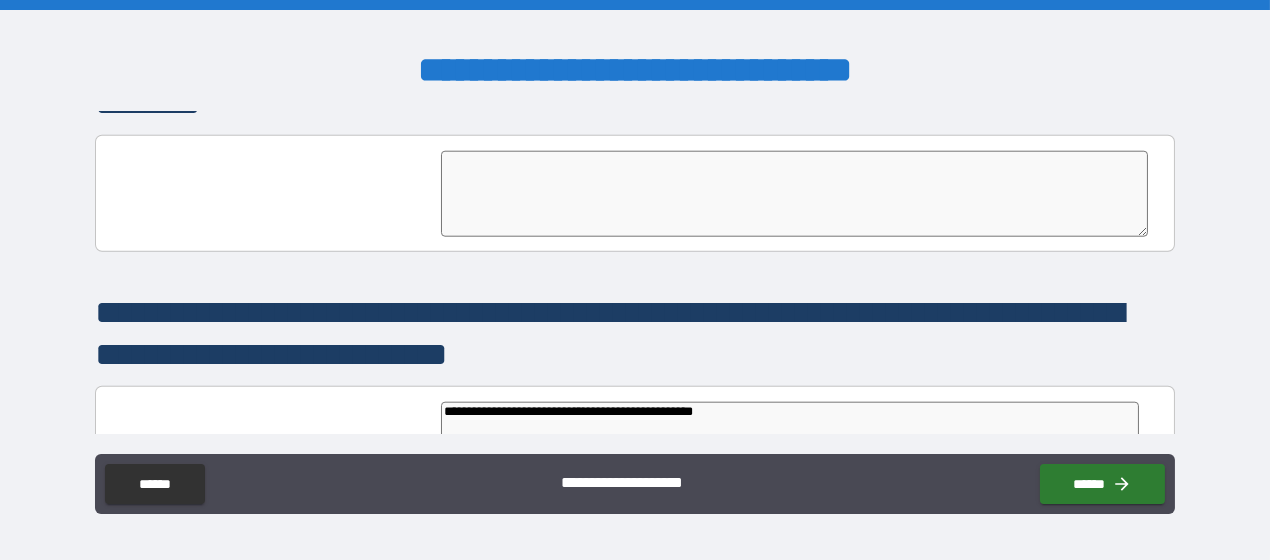 type on "*" 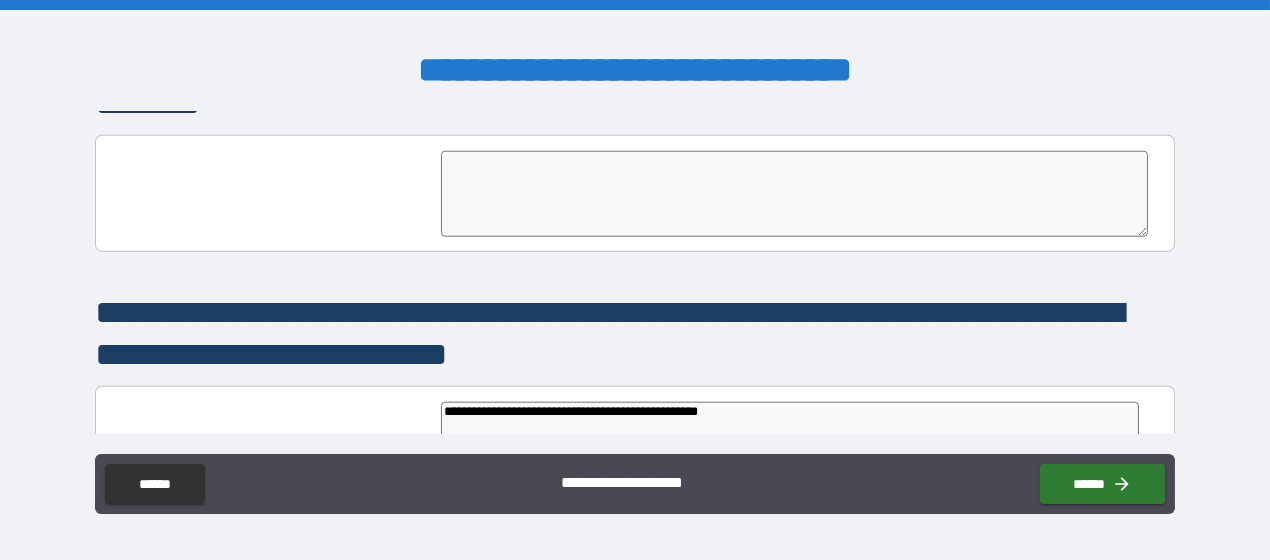 type on "**********" 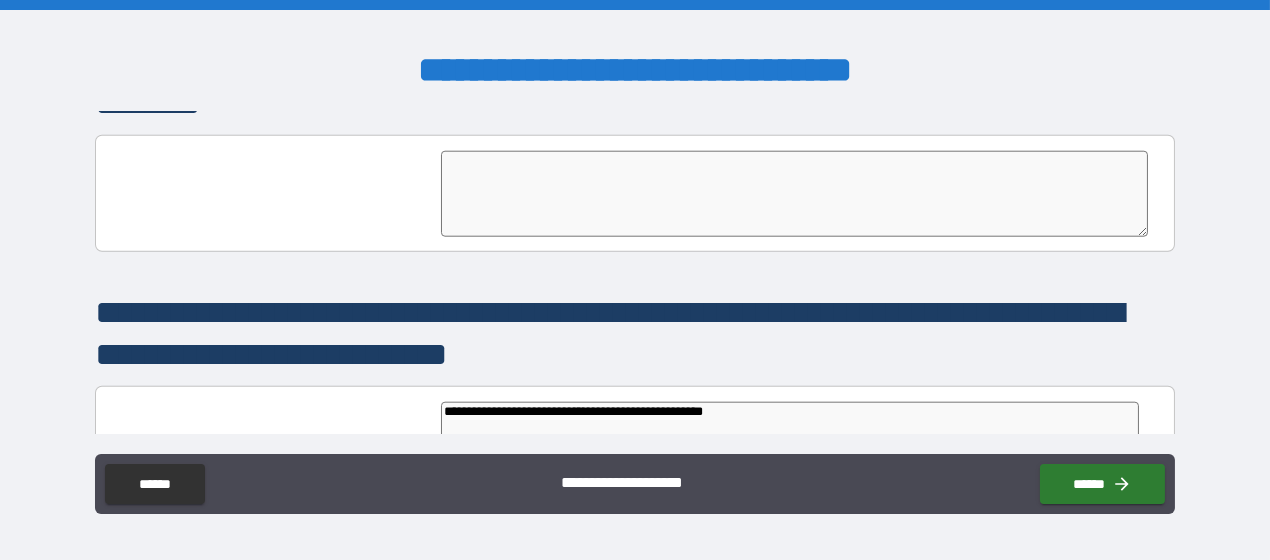 type on "*" 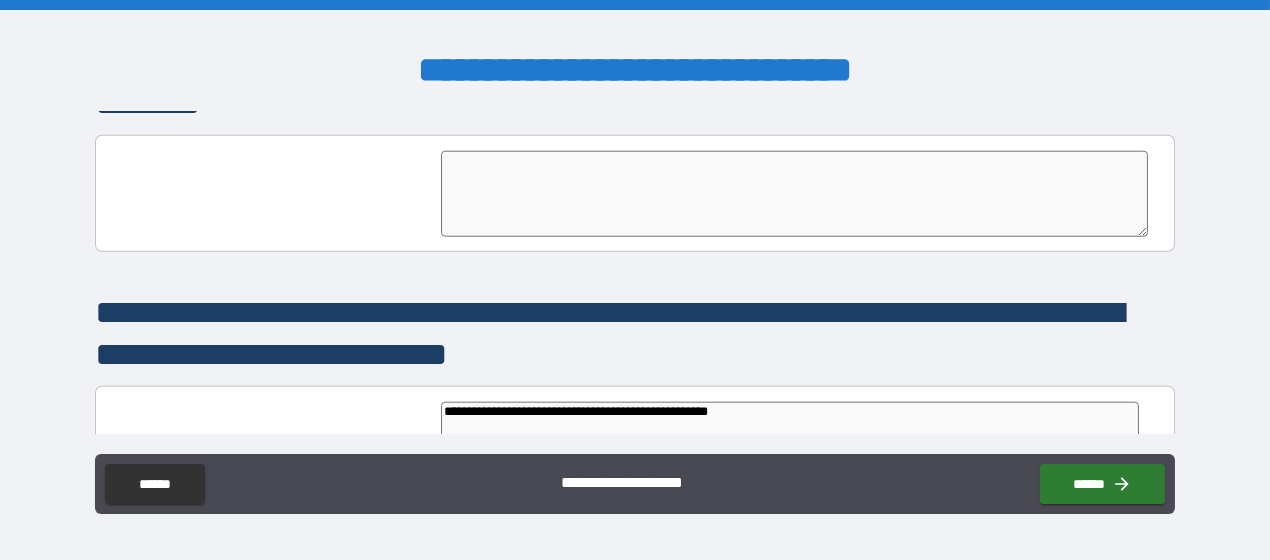 type on "*" 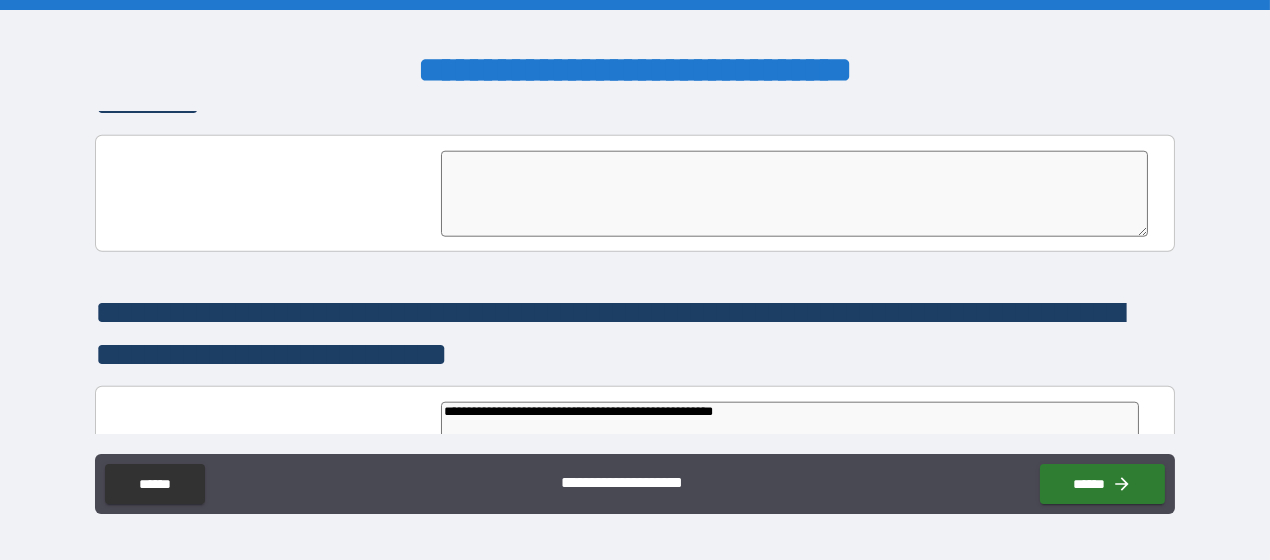 type on "**********" 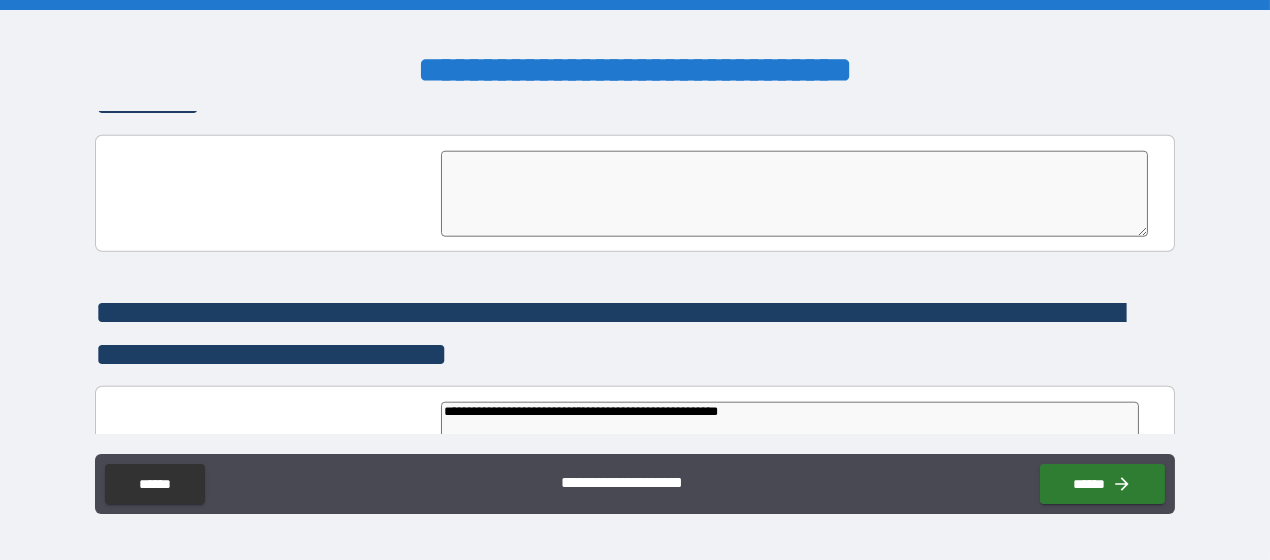 type on "*" 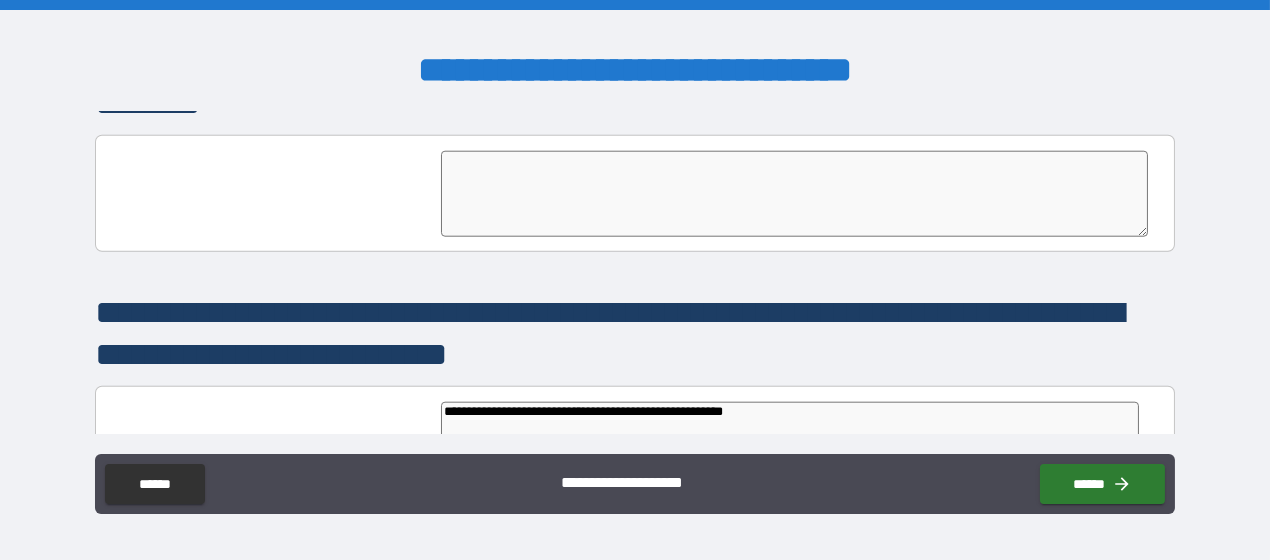 type on "*" 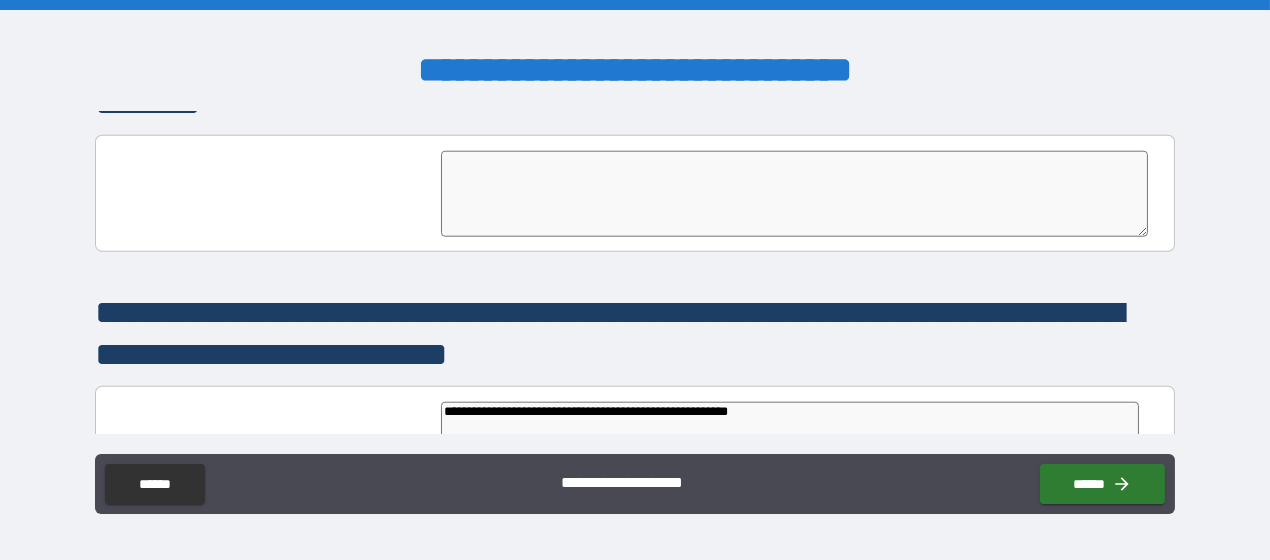 type on "*" 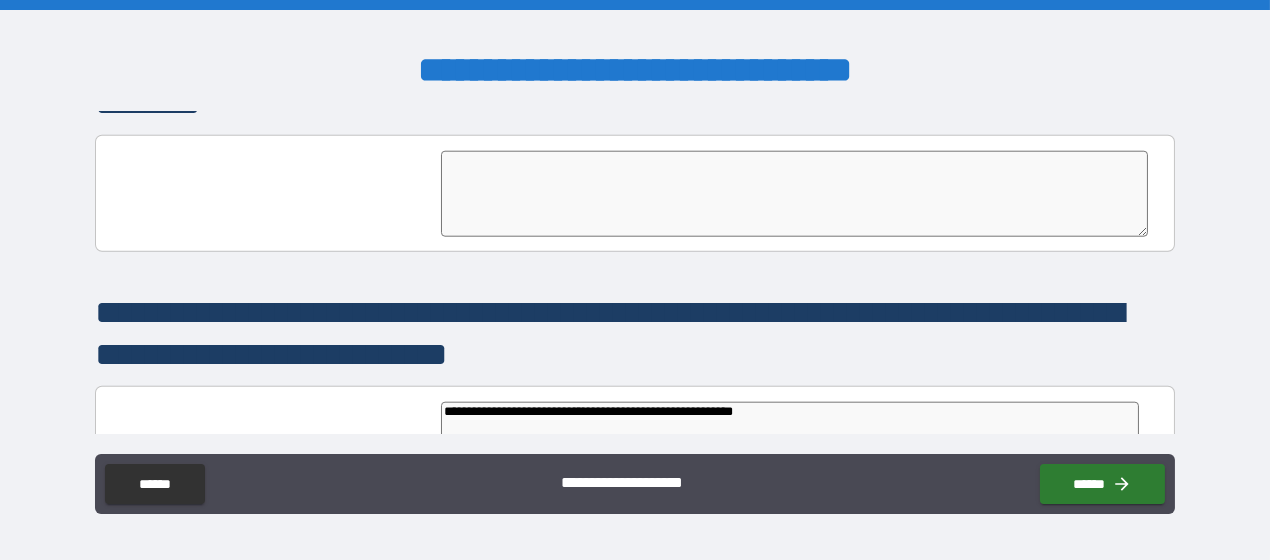 type on "*" 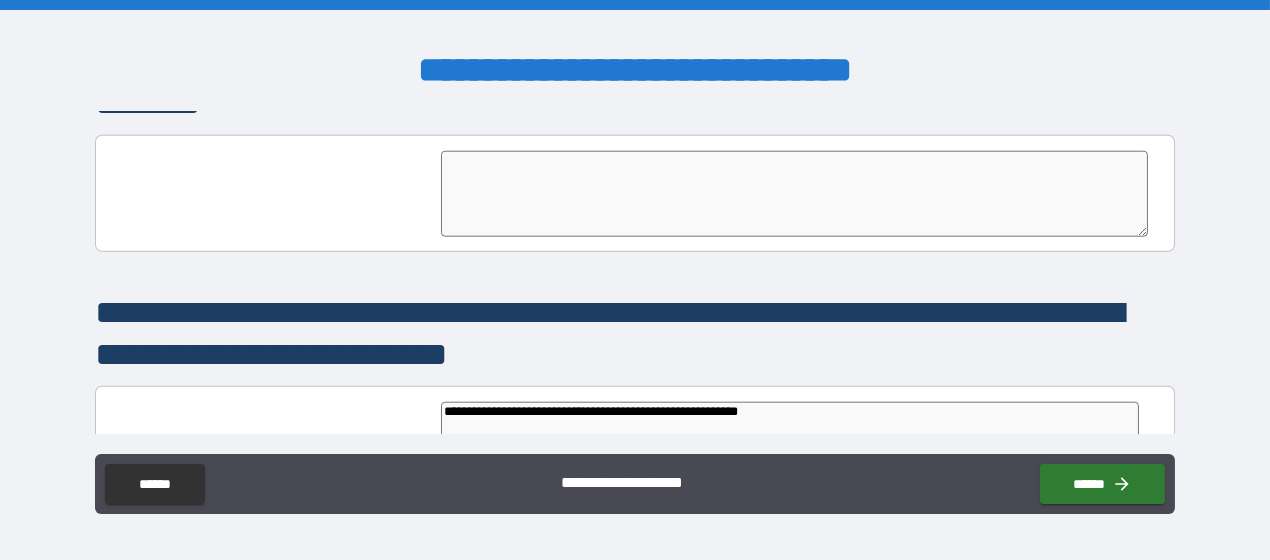 type on "*" 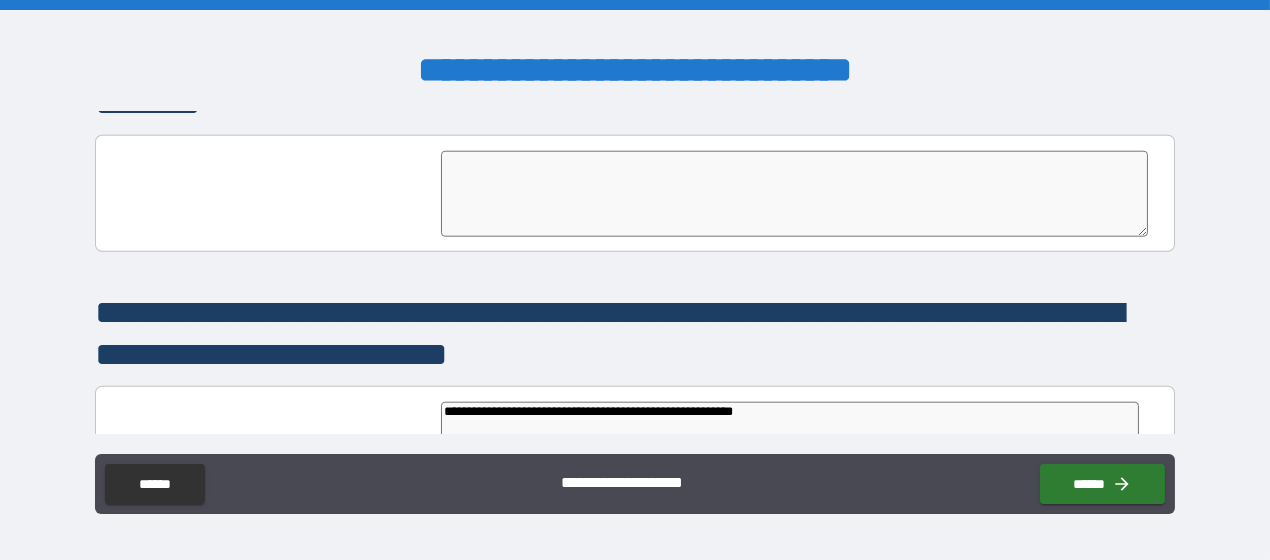 type on "*" 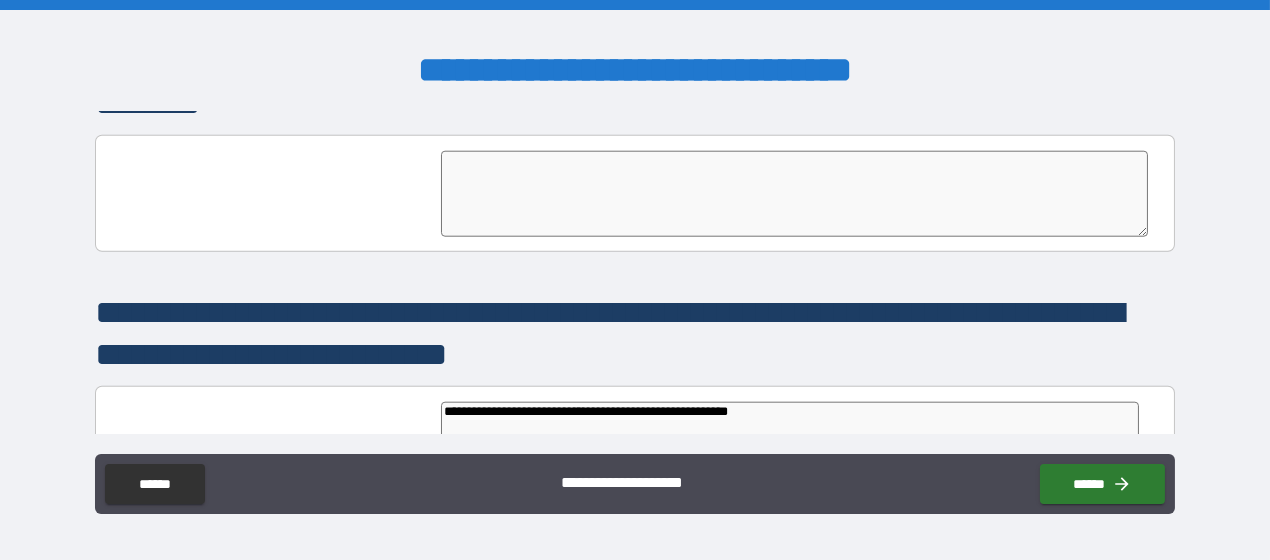 type on "*" 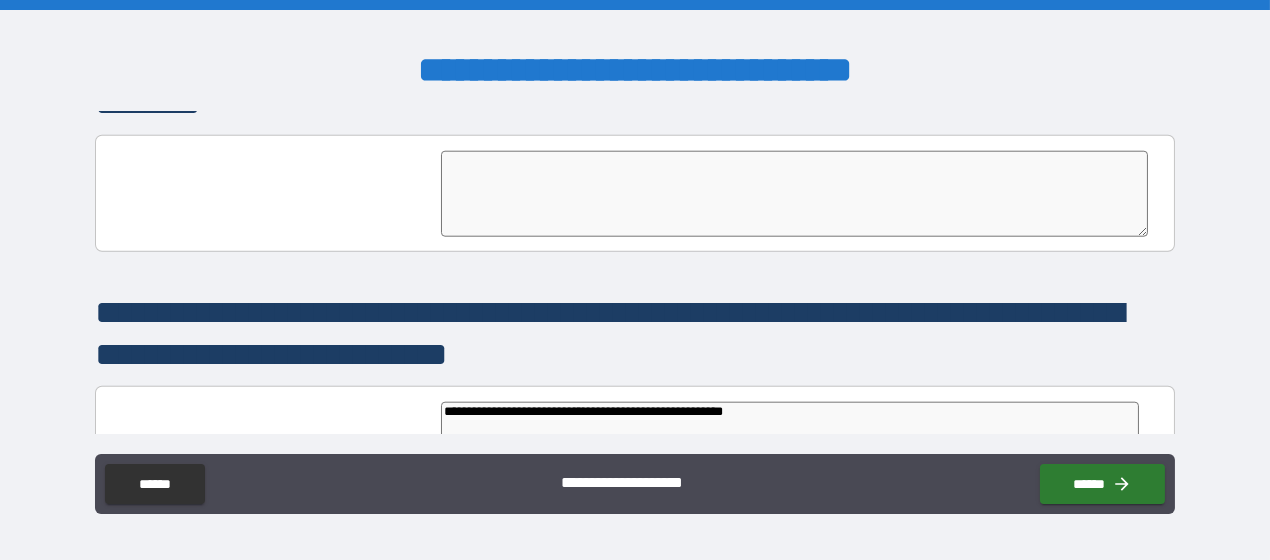 type on "*" 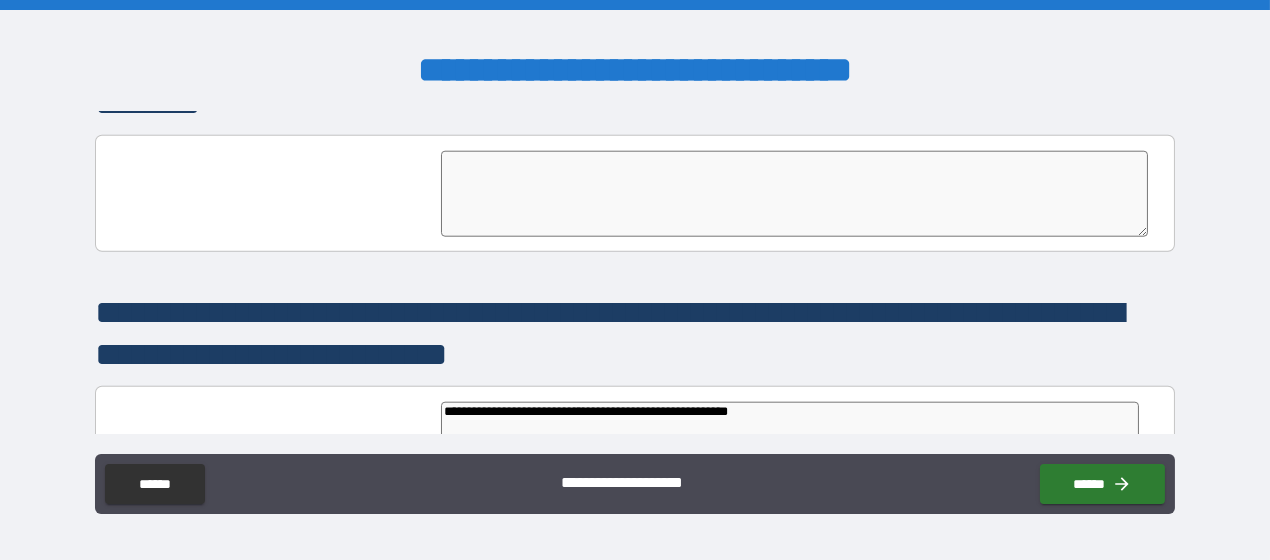 type on "*" 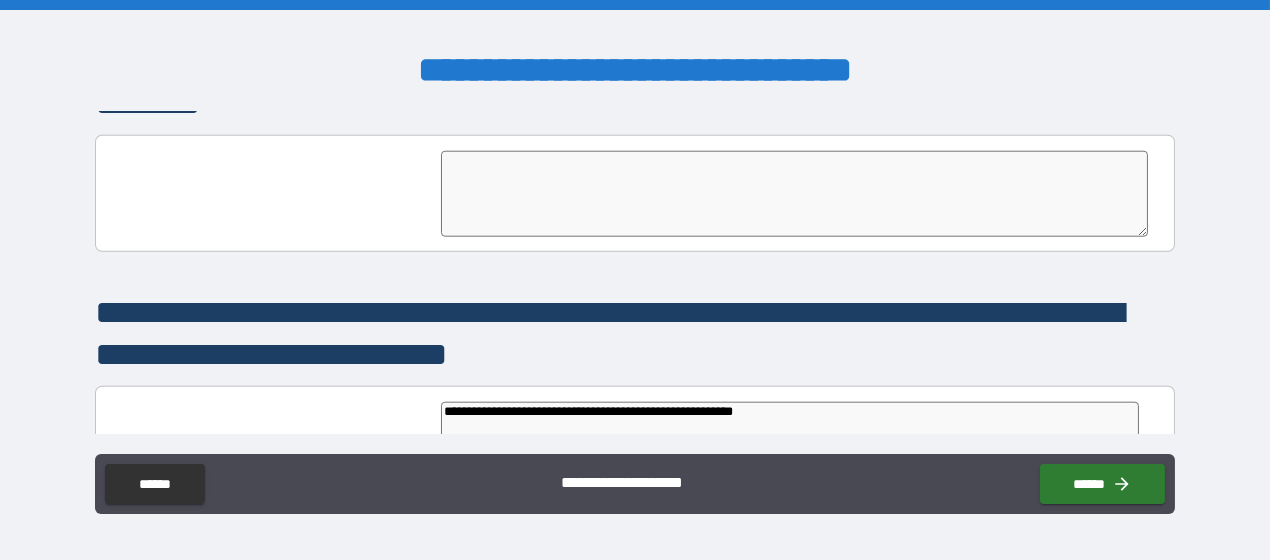 type on "*" 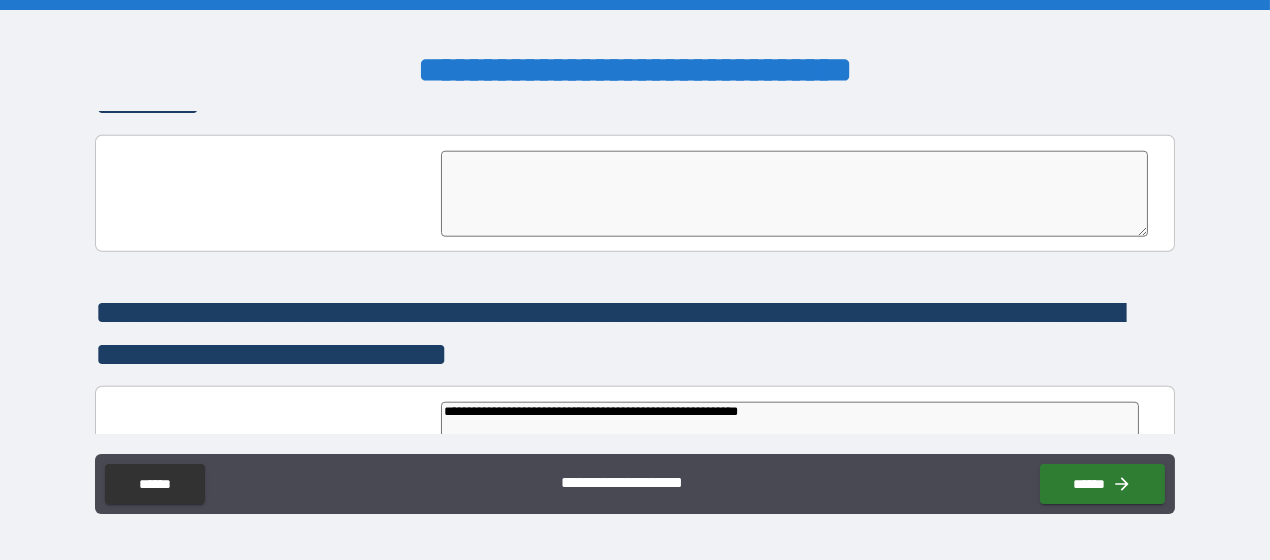 type on "*" 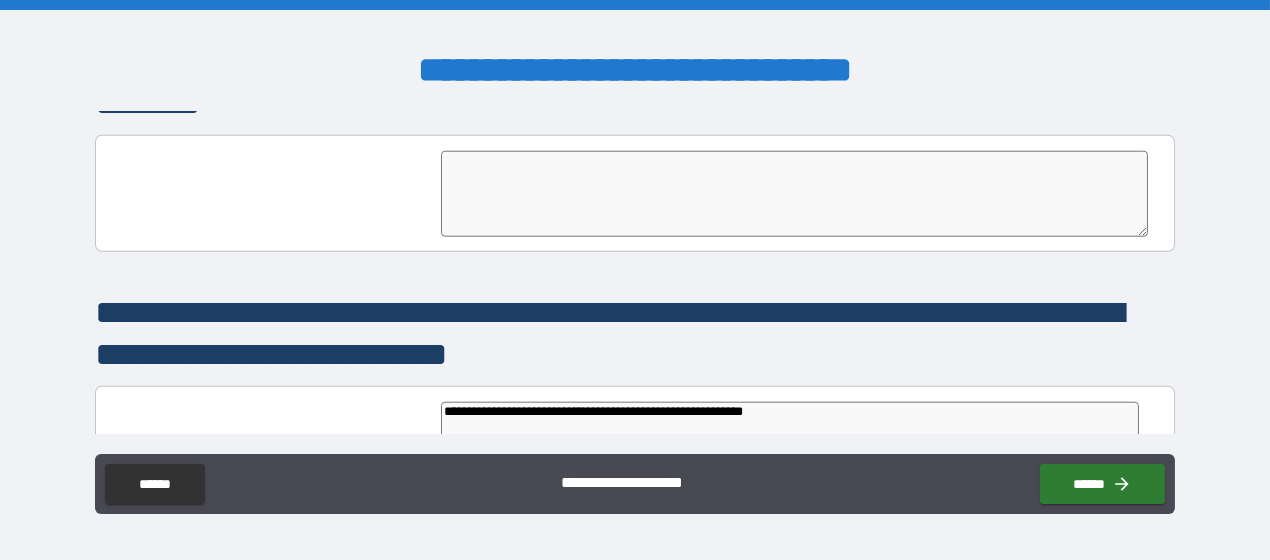 type on "*" 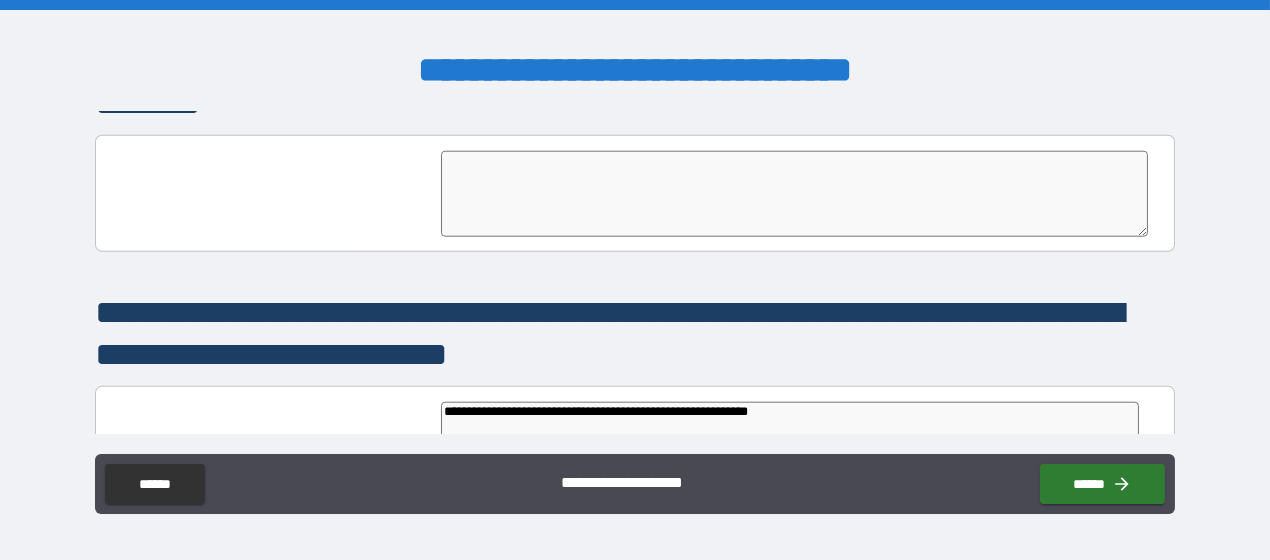 type on "*" 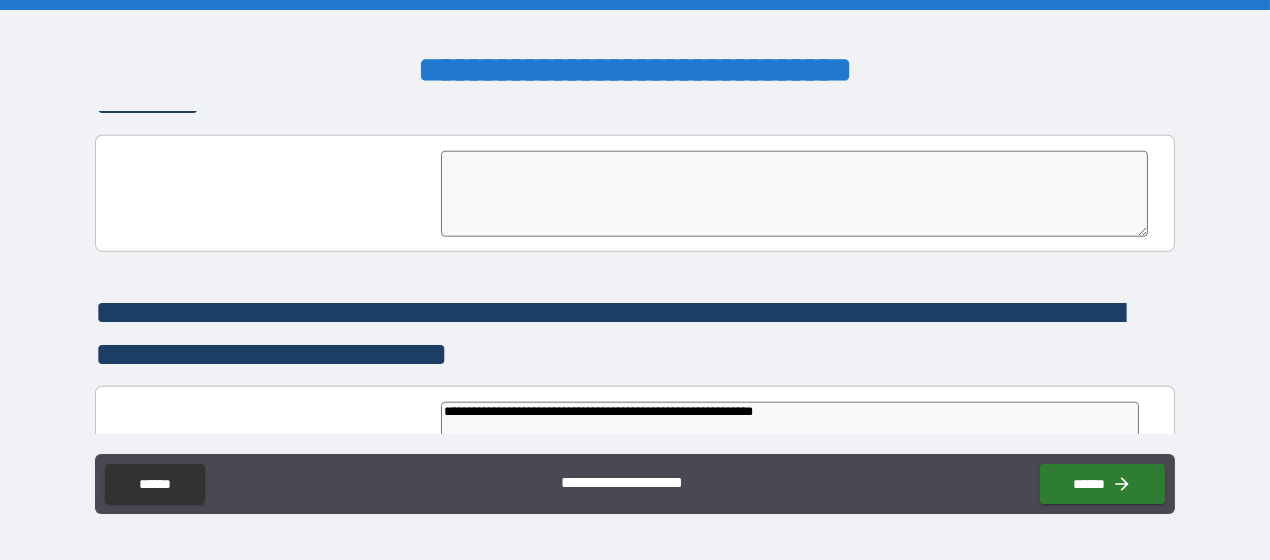 type on "*" 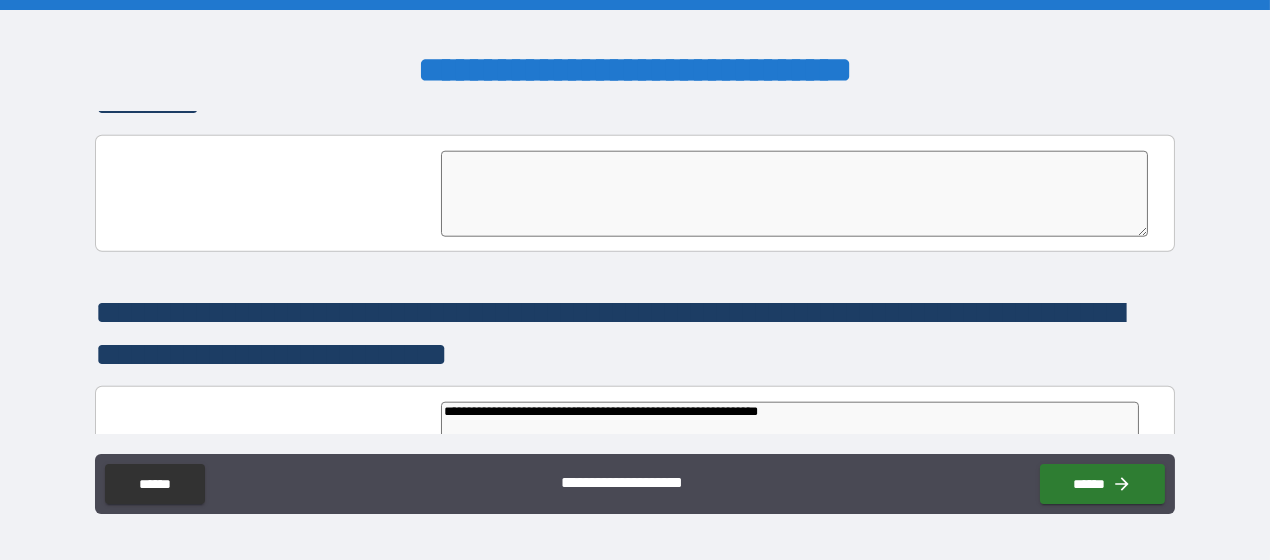 type on "**********" 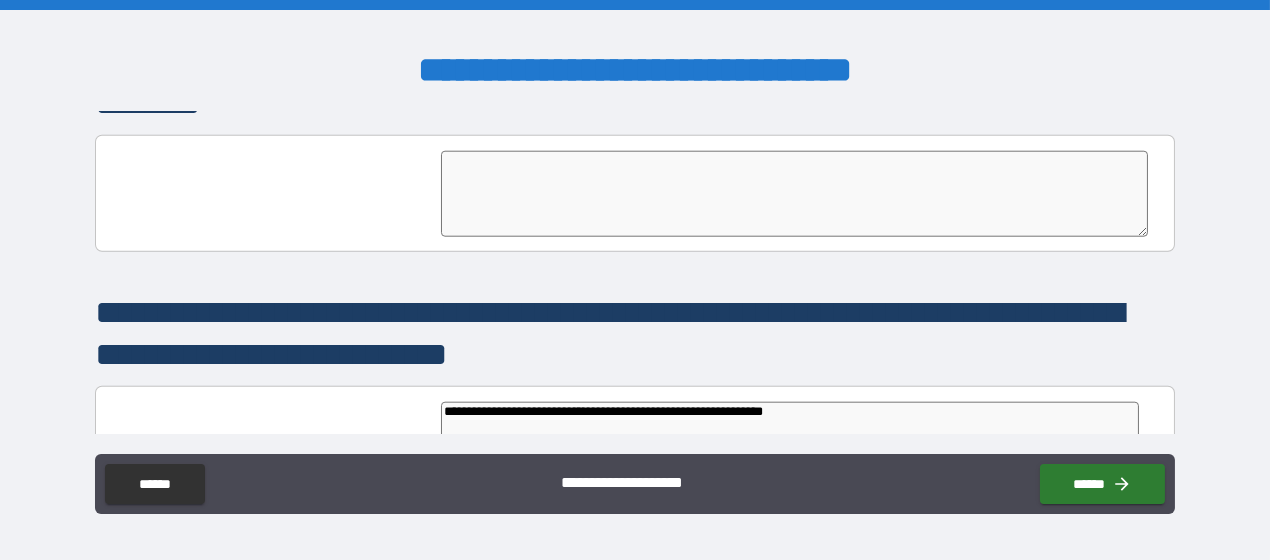 type on "*" 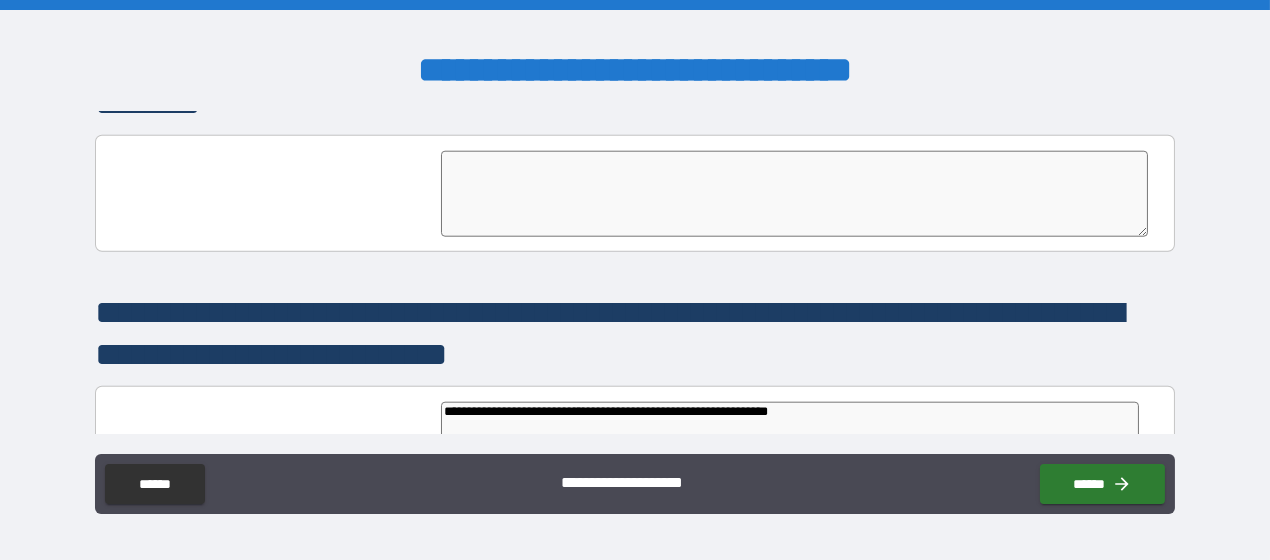 type on "*" 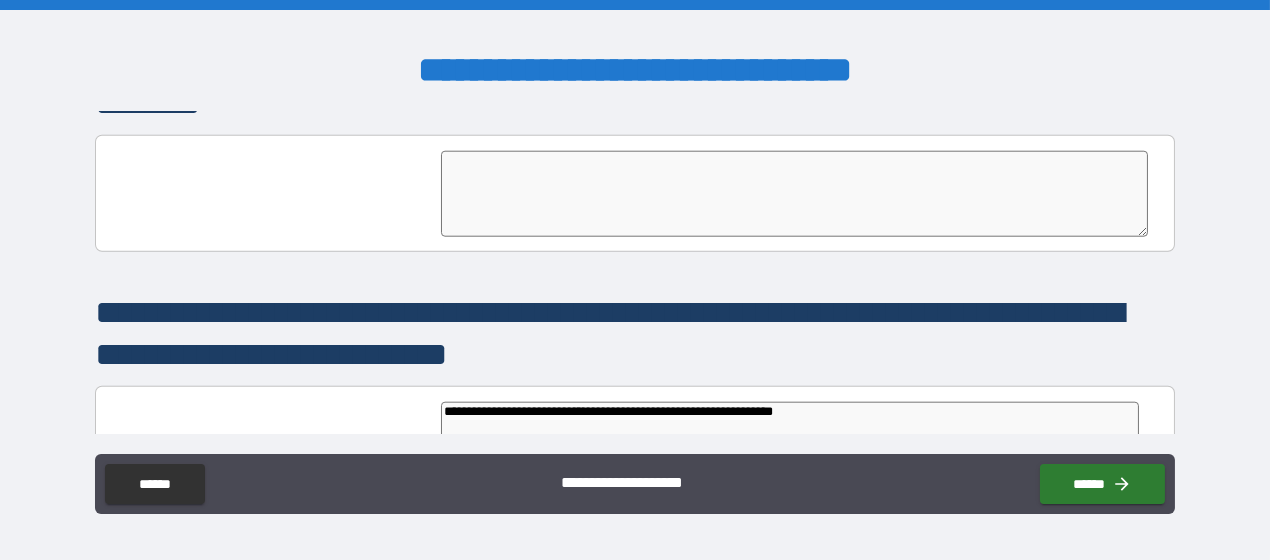 type on "**********" 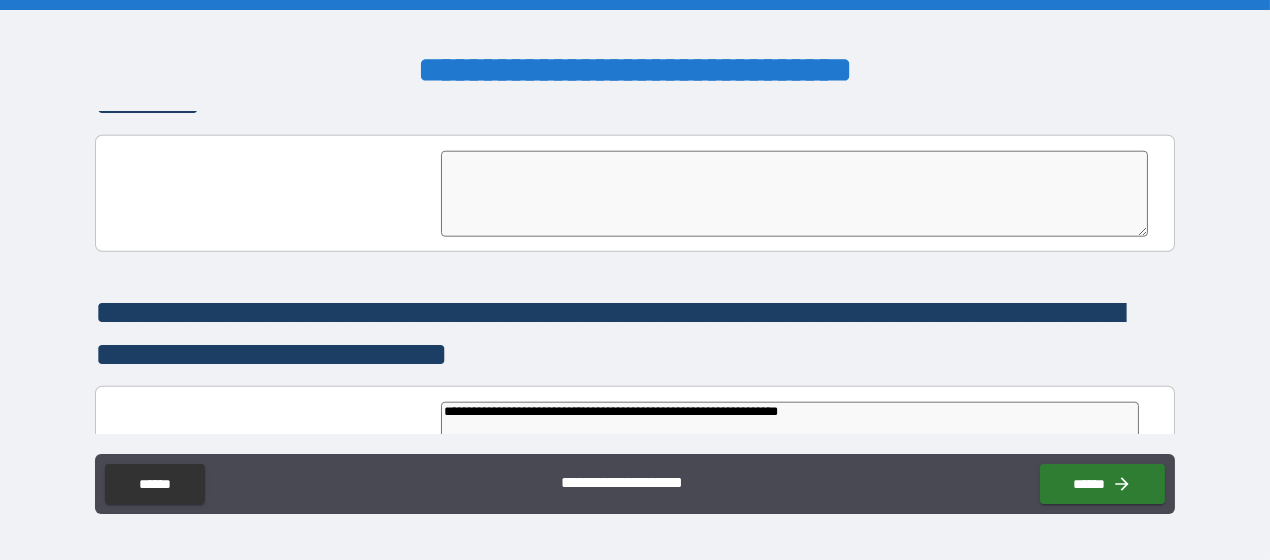 type on "**********" 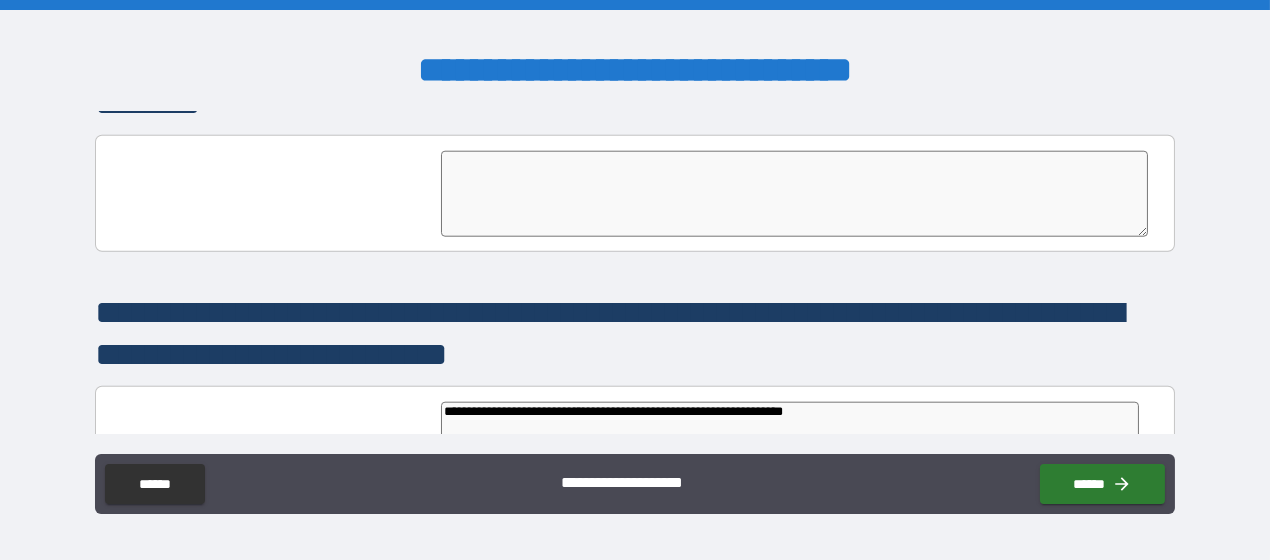 type on "*" 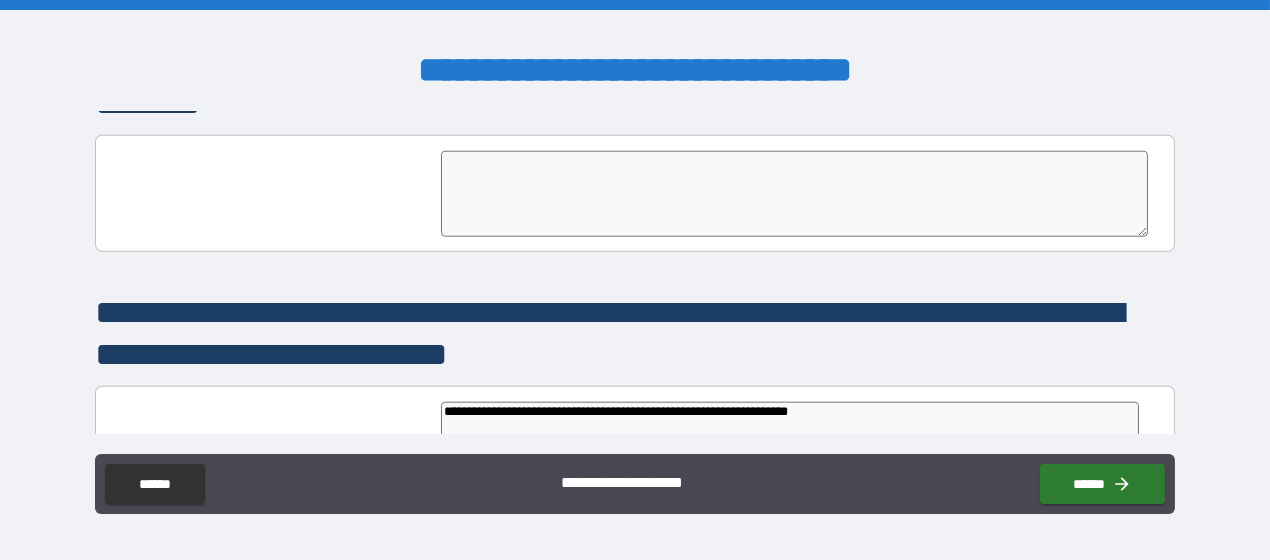 type on "*" 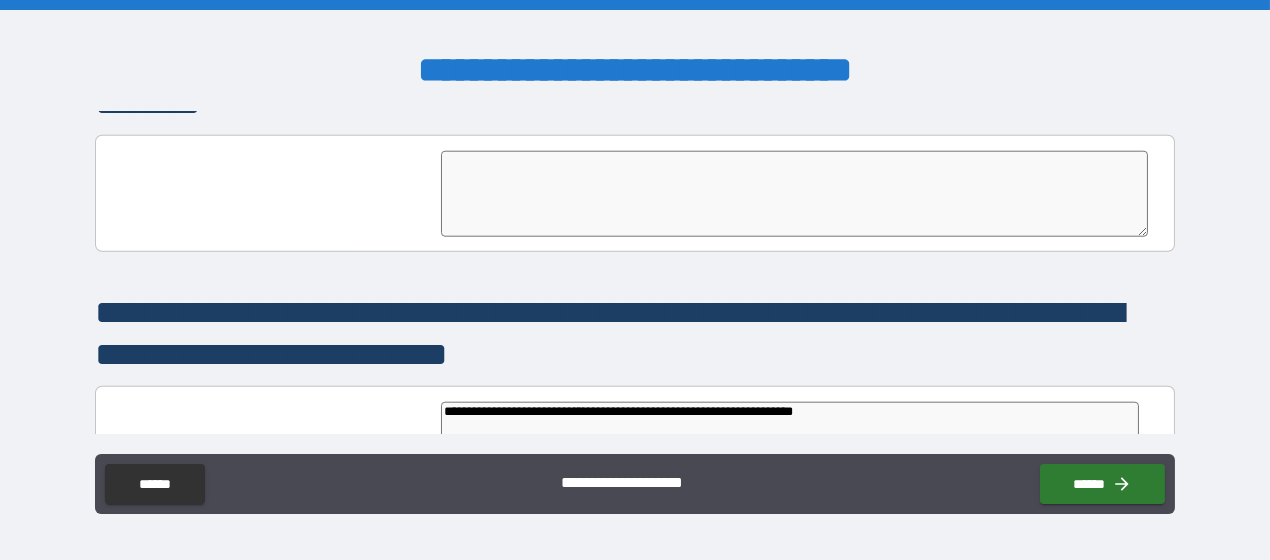 type on "**********" 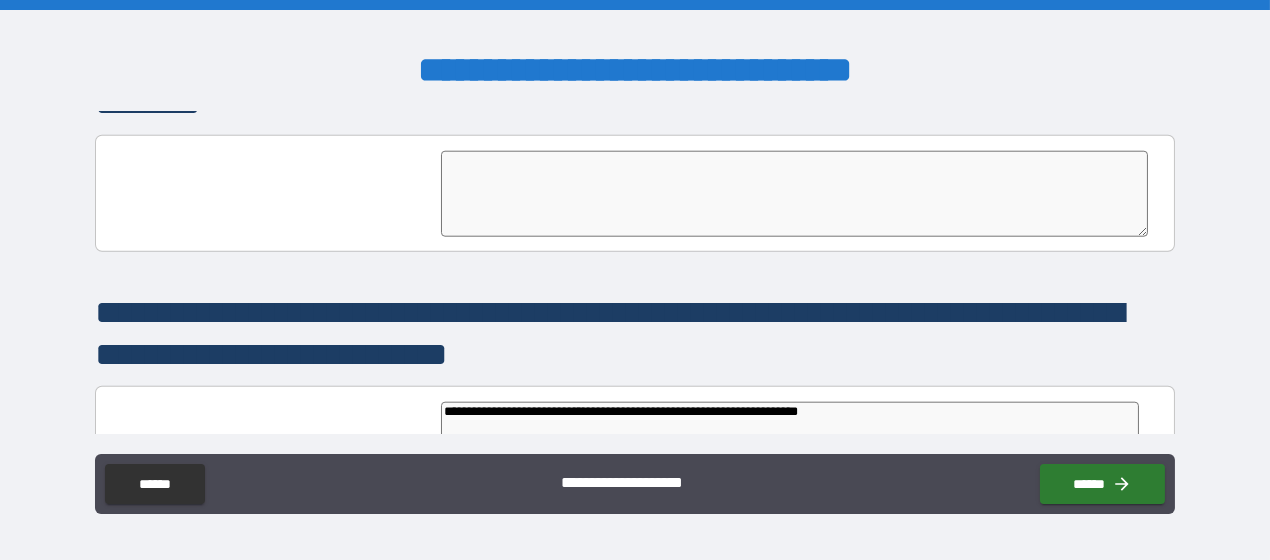 type on "*" 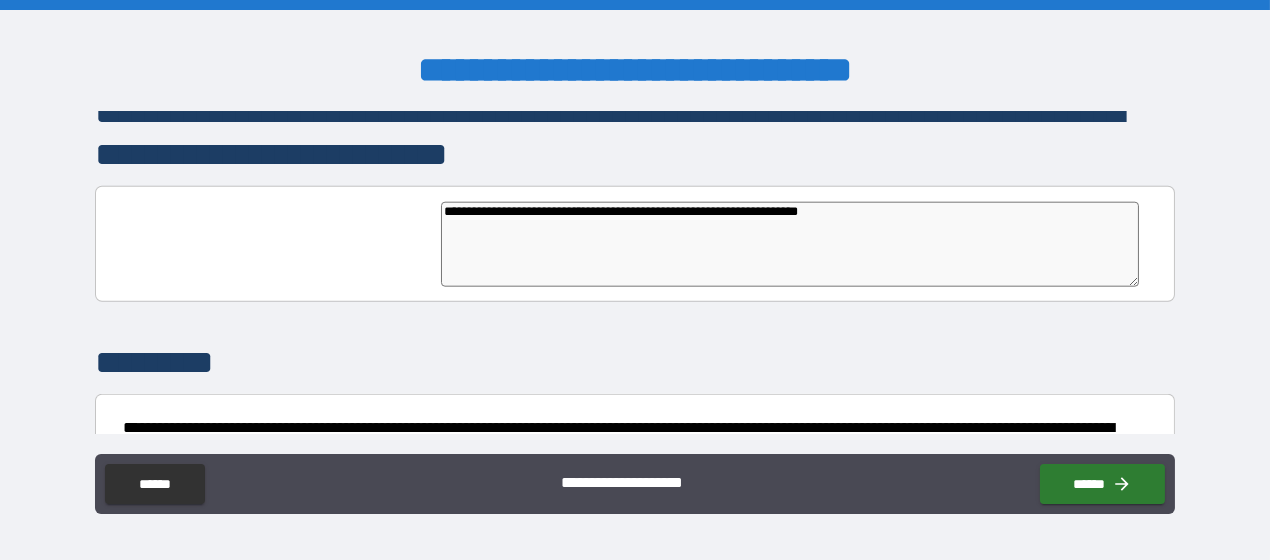 scroll, scrollTop: 4895, scrollLeft: 0, axis: vertical 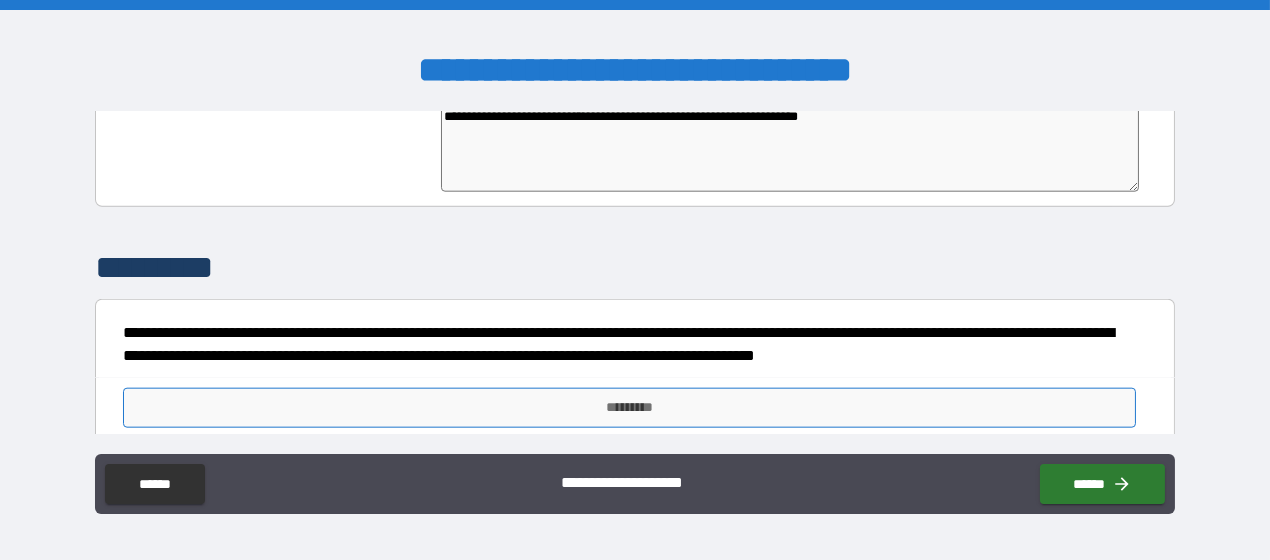 type on "**********" 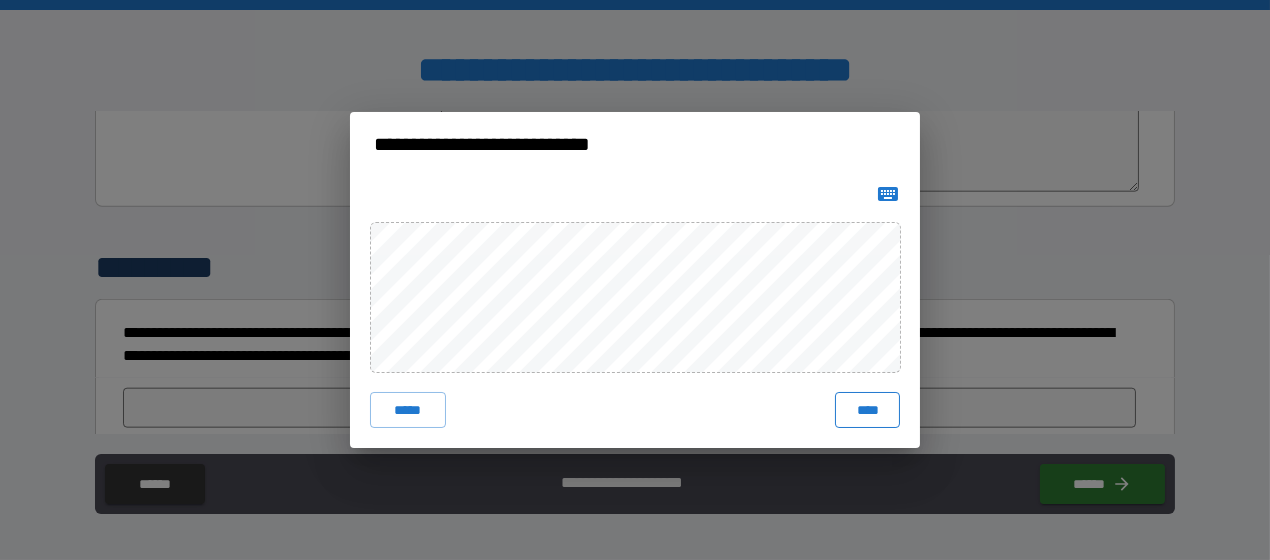click on "****" at bounding box center [867, 410] 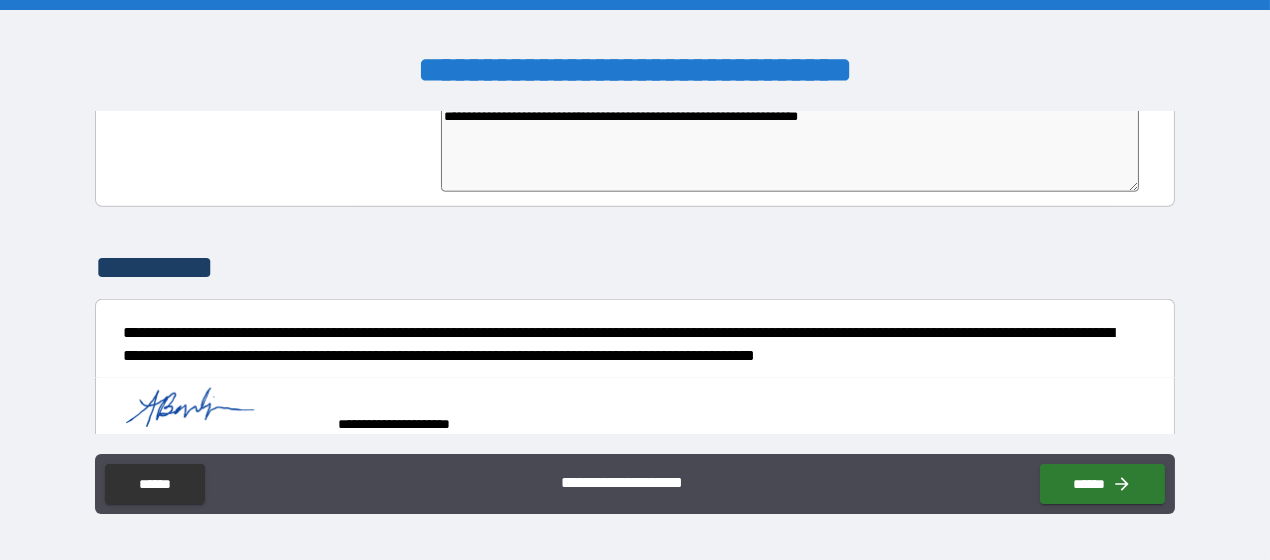 type on "*" 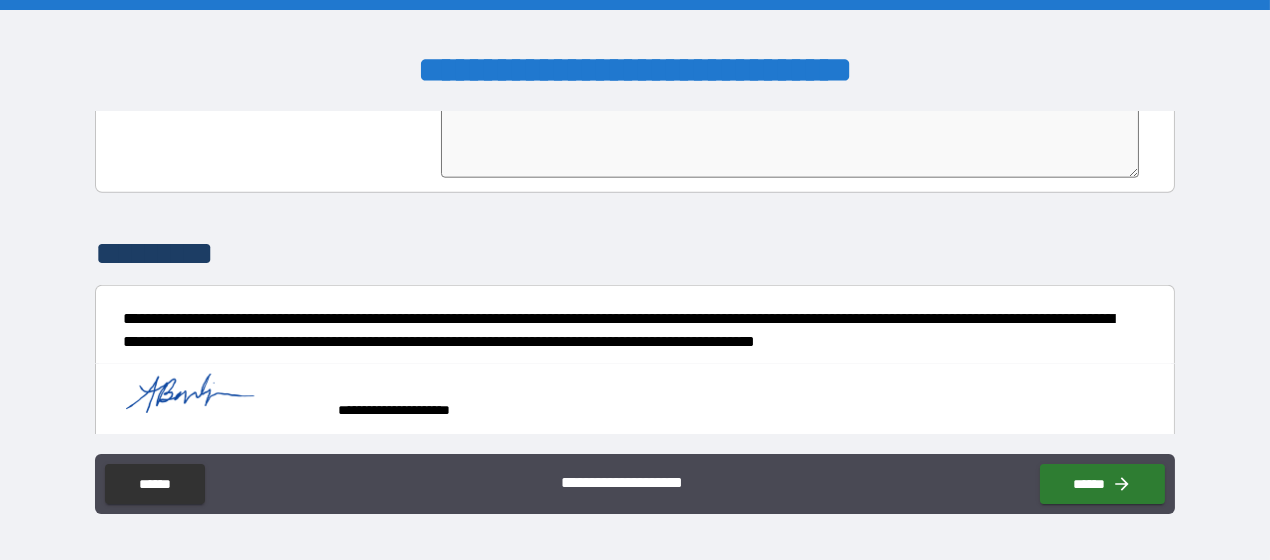 scroll, scrollTop: 4913, scrollLeft: 0, axis: vertical 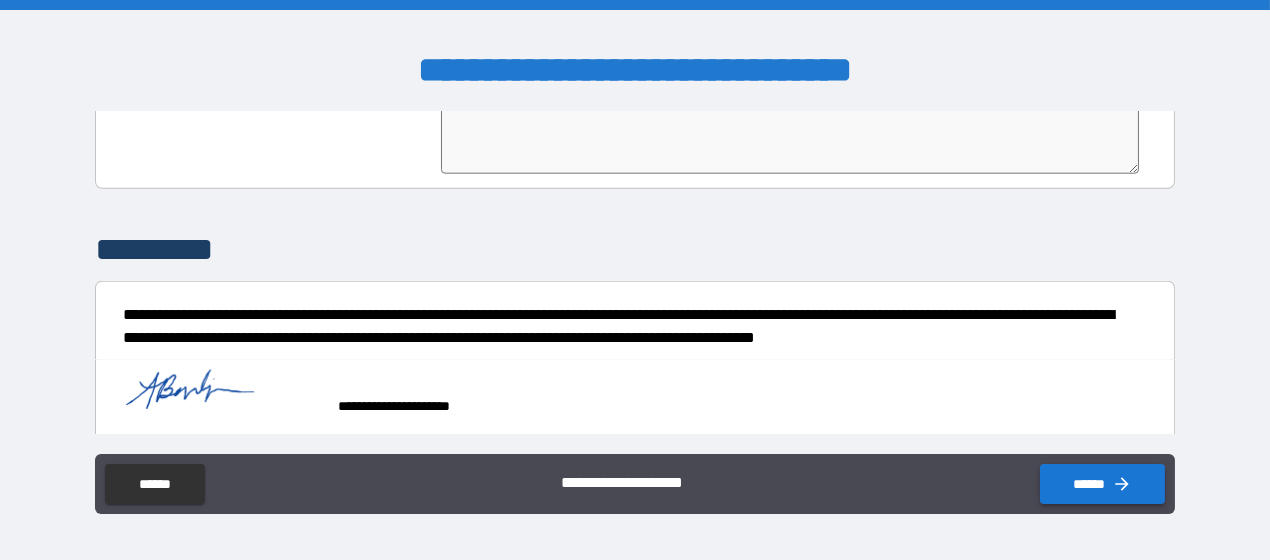 click on "******" at bounding box center (1102, 484) 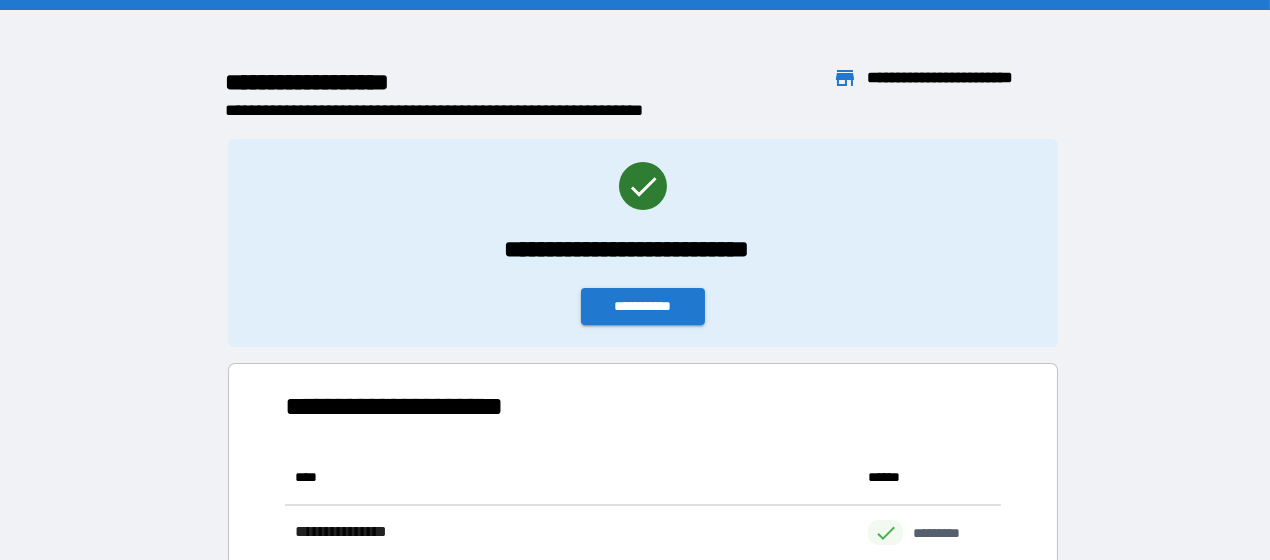 scroll, scrollTop: 16, scrollLeft: 15, axis: both 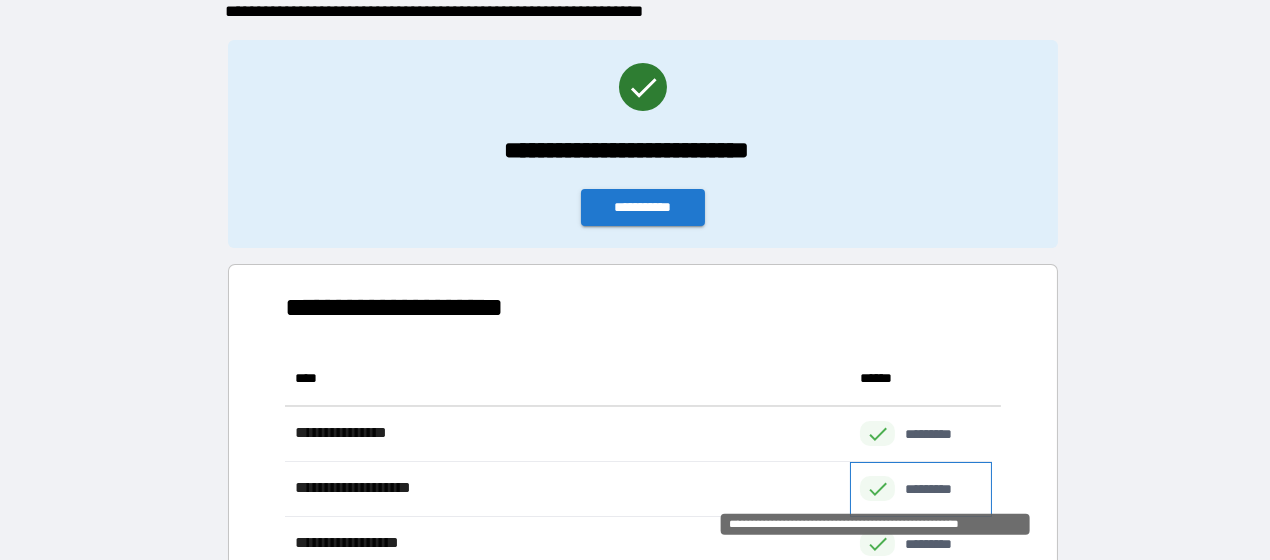 click 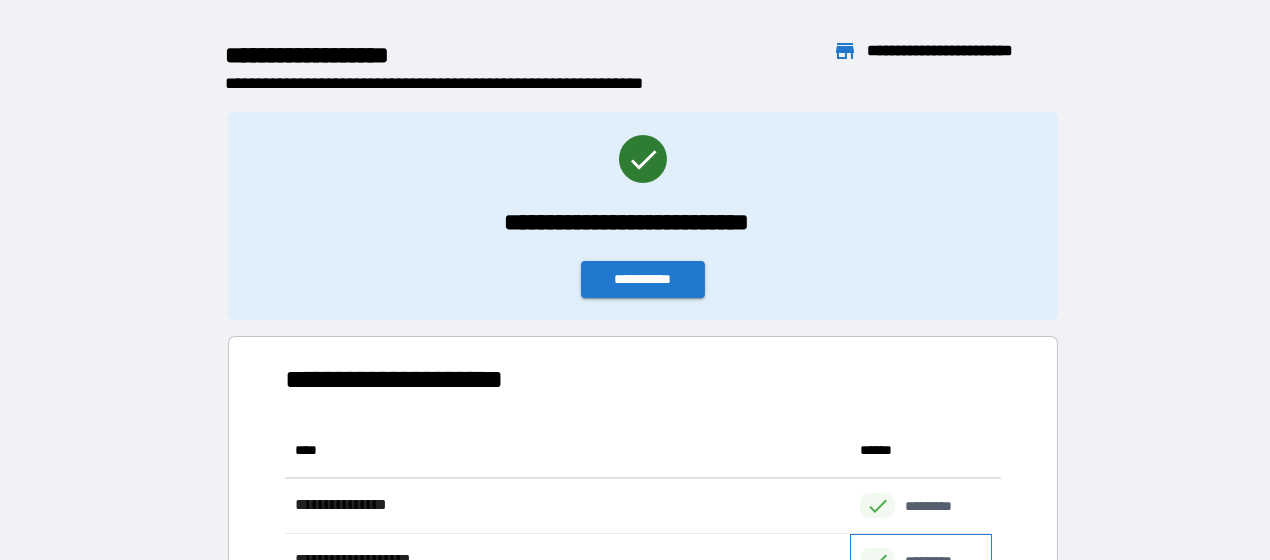 scroll, scrollTop: 0, scrollLeft: 0, axis: both 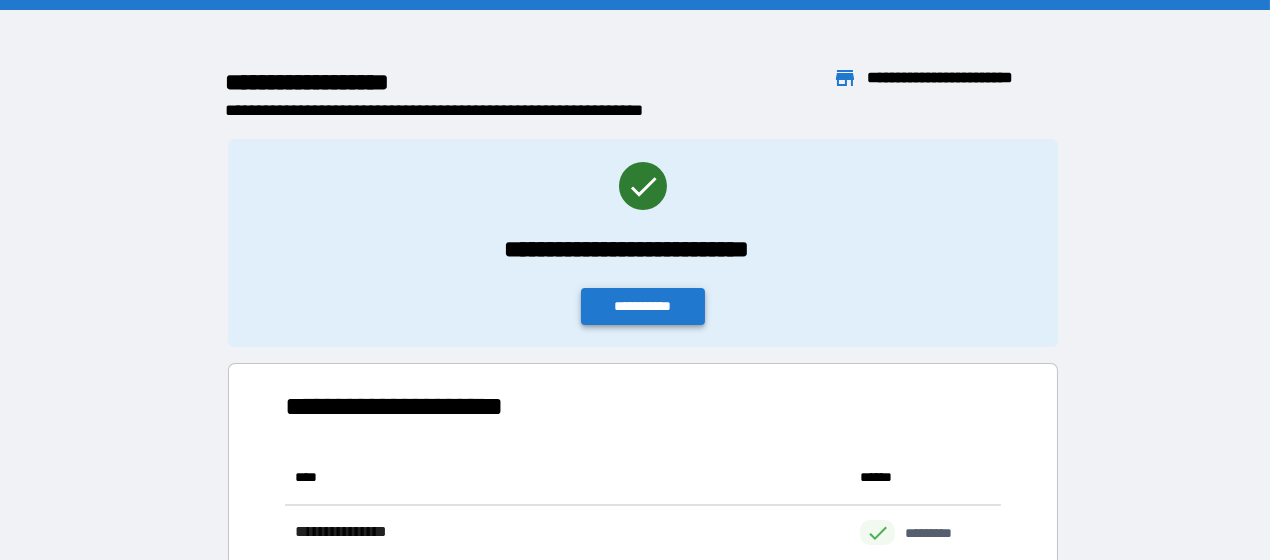 click on "**********" at bounding box center [643, 306] 